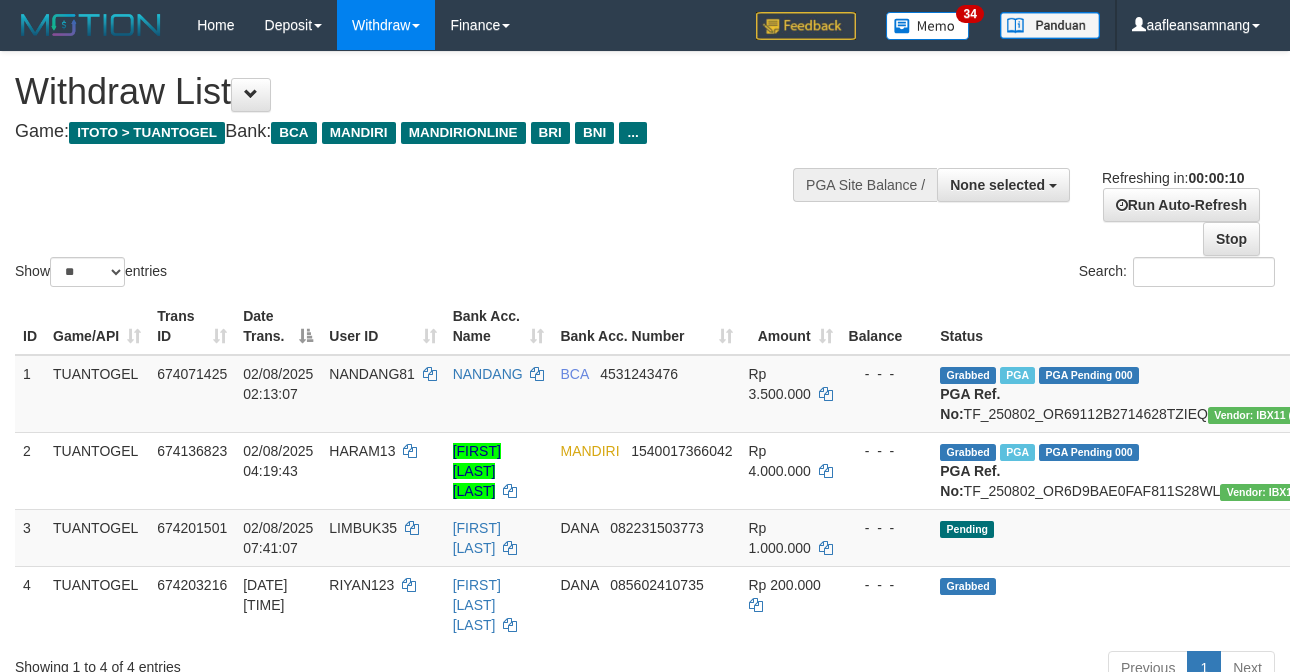 select 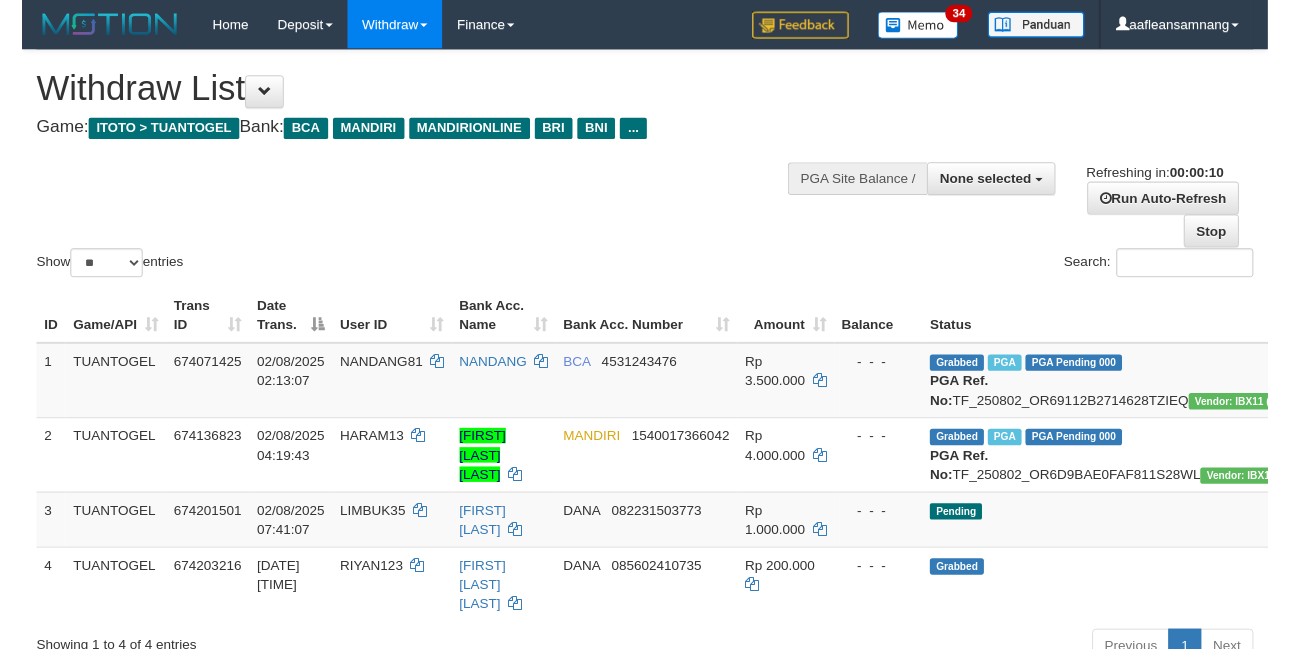 scroll, scrollTop: 0, scrollLeft: 0, axis: both 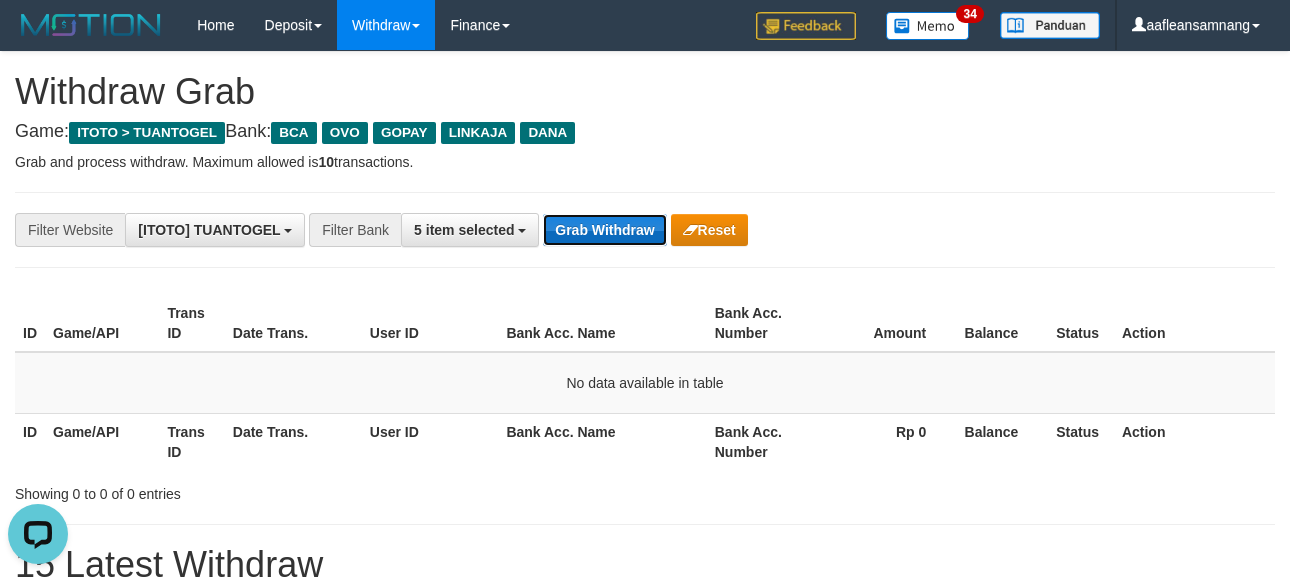 click on "Grab Withdraw" at bounding box center [604, 230] 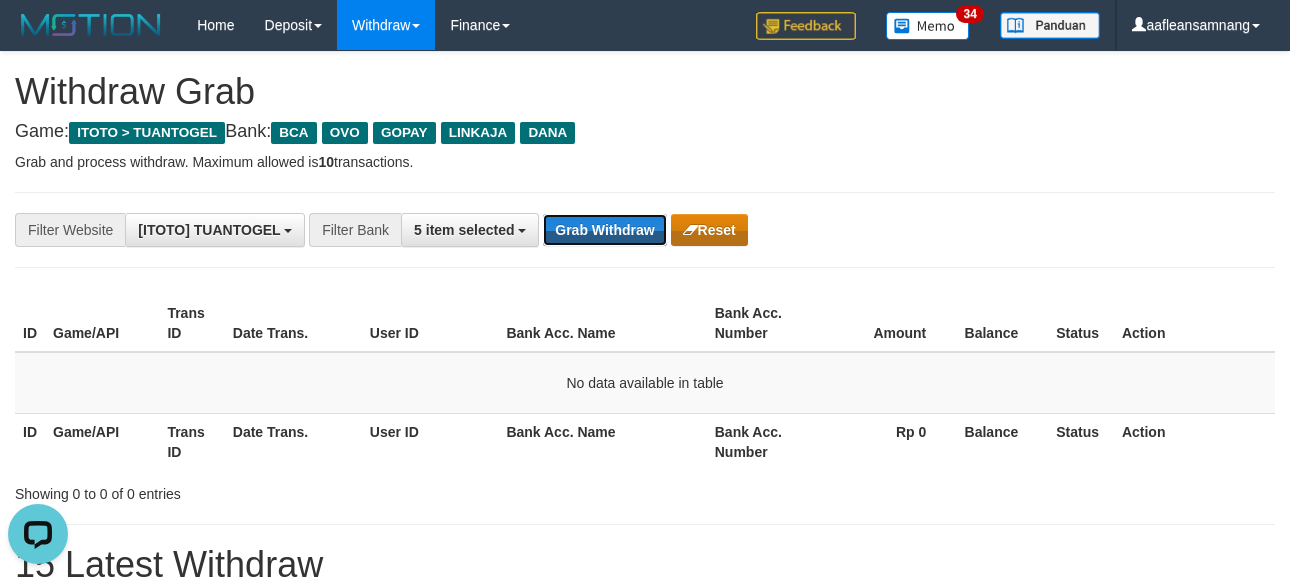 drag, startPoint x: 619, startPoint y: 229, endPoint x: 730, endPoint y: 226, distance: 111.040535 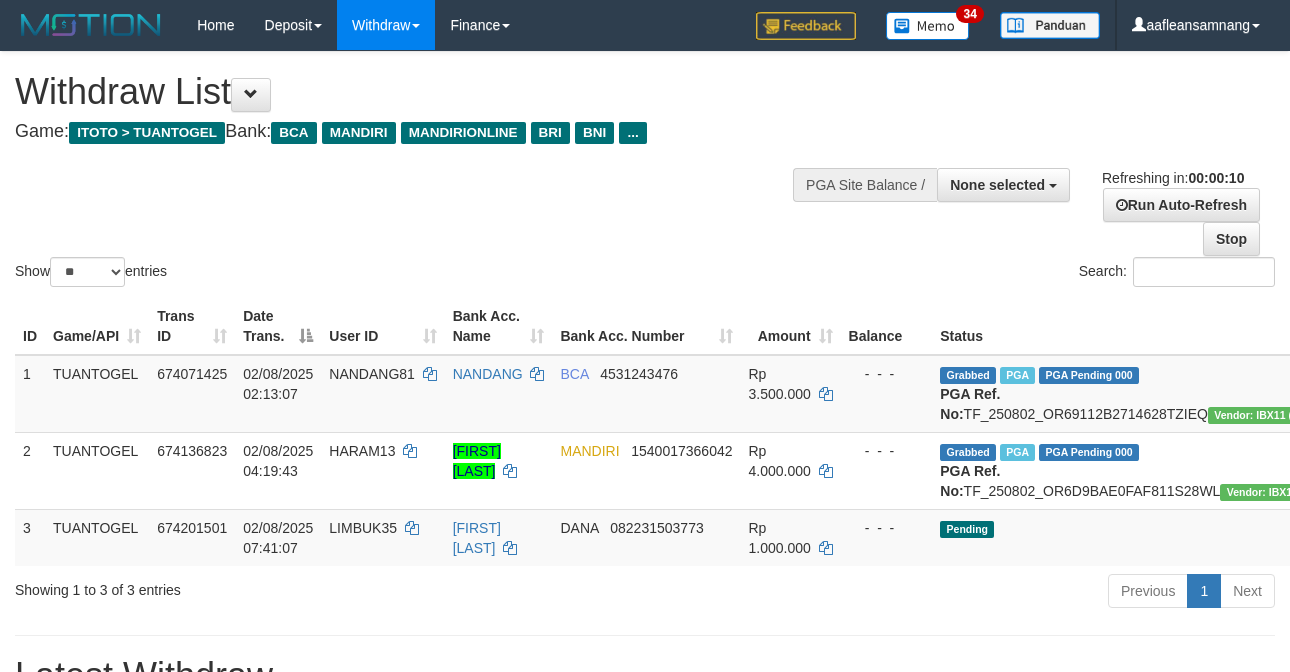 select 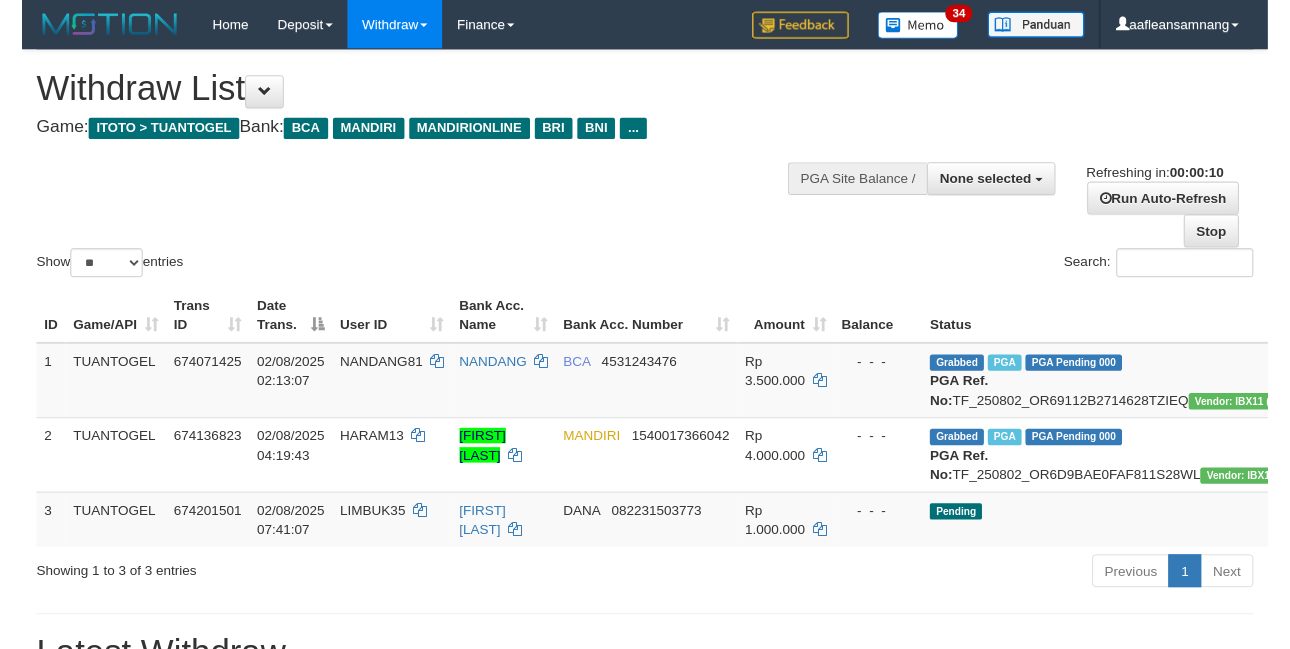scroll, scrollTop: 0, scrollLeft: 0, axis: both 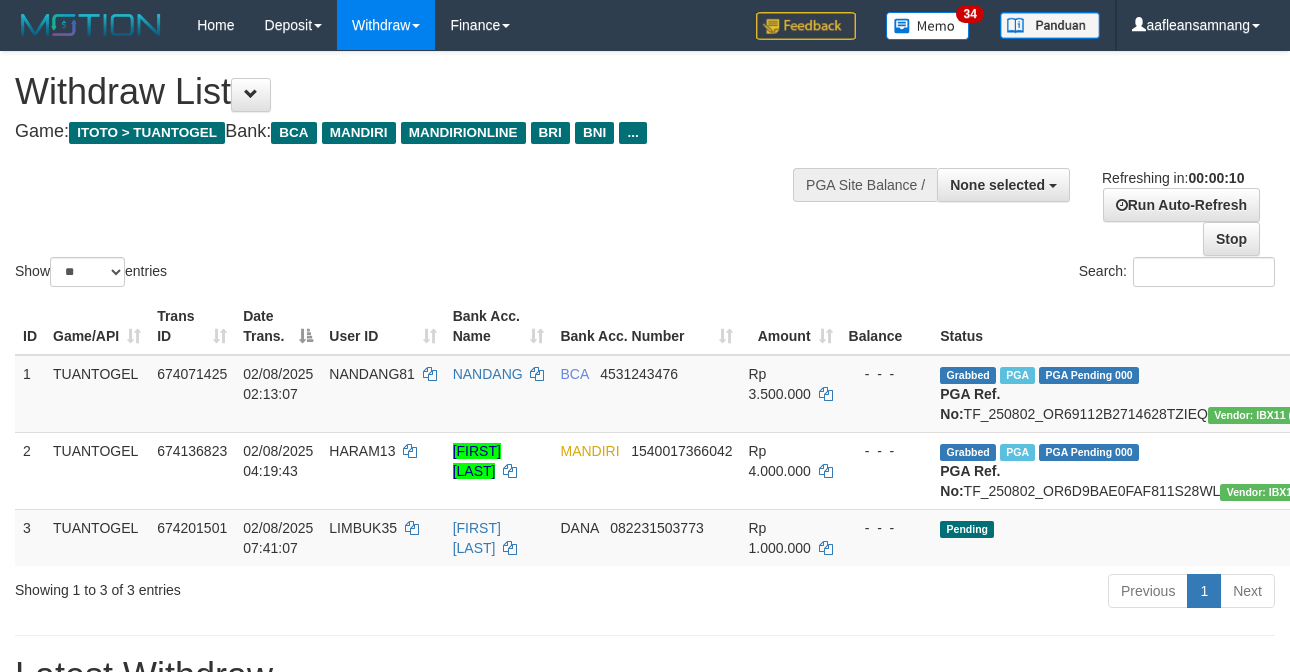 select 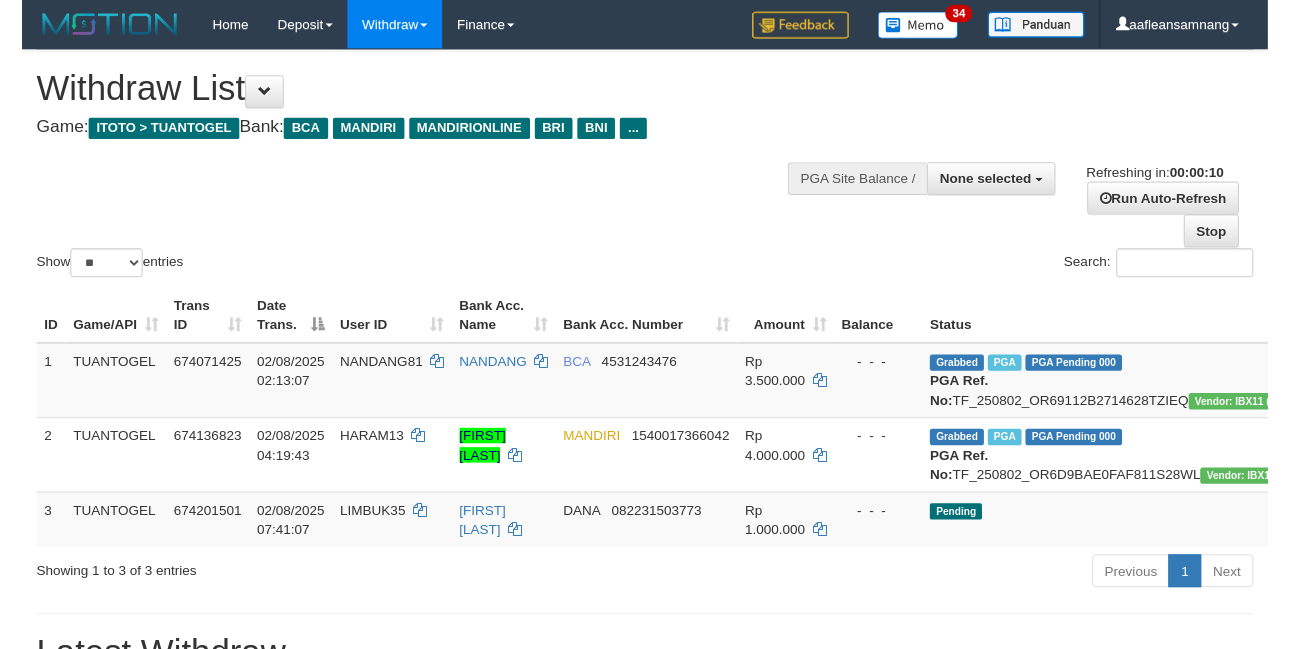 scroll, scrollTop: 0, scrollLeft: 0, axis: both 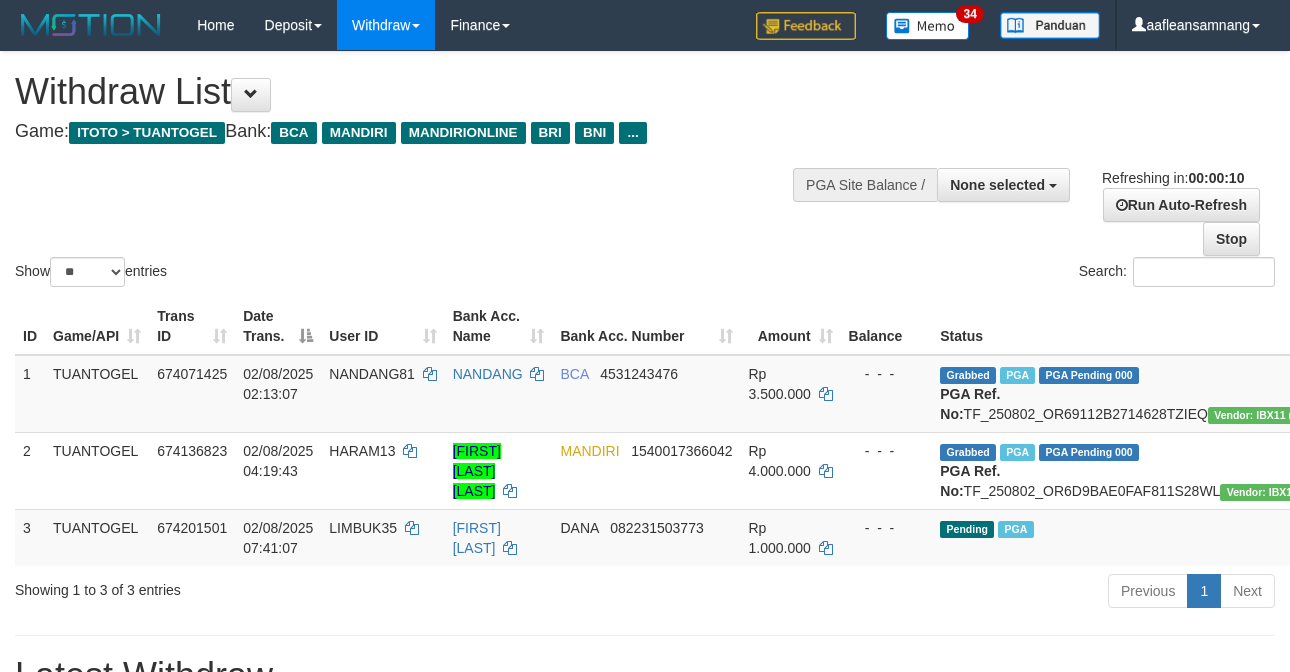 select 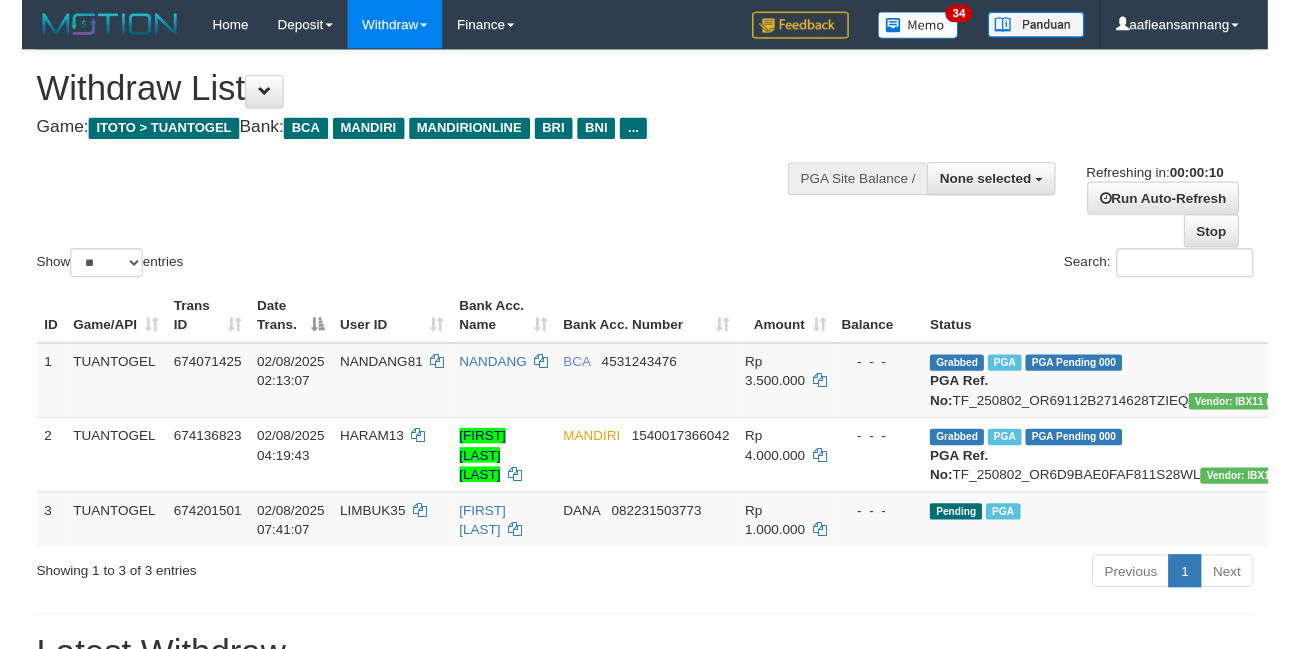 scroll, scrollTop: 0, scrollLeft: 0, axis: both 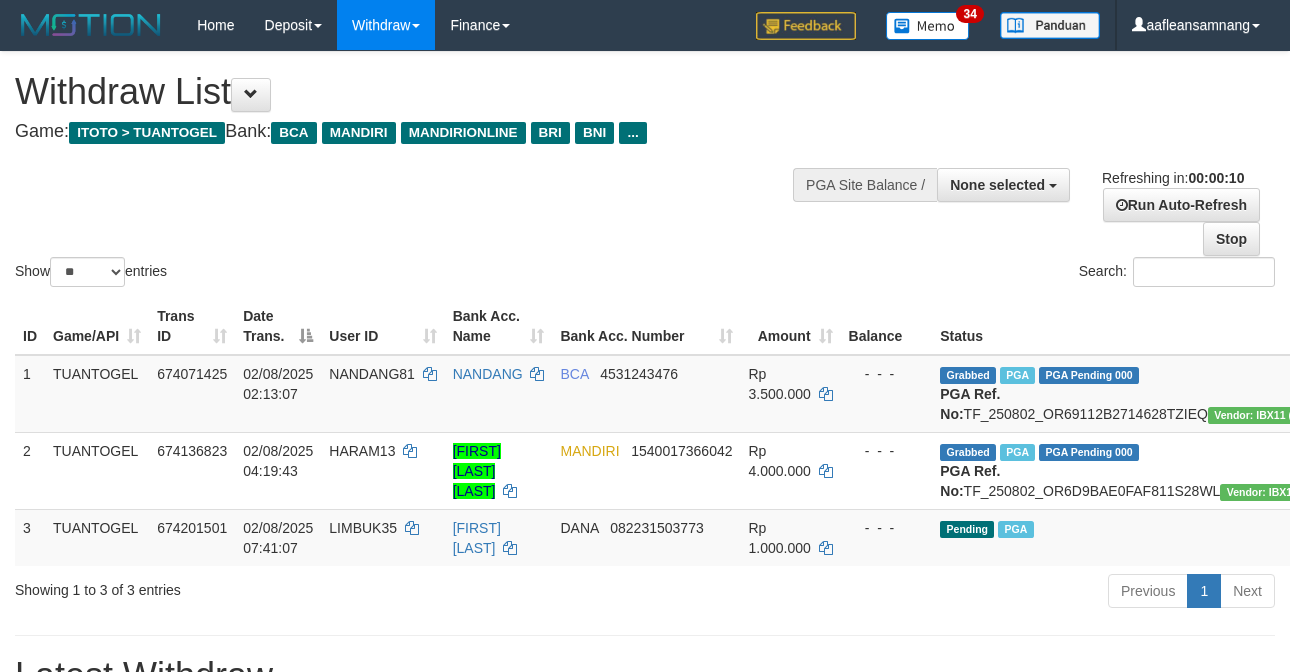 select 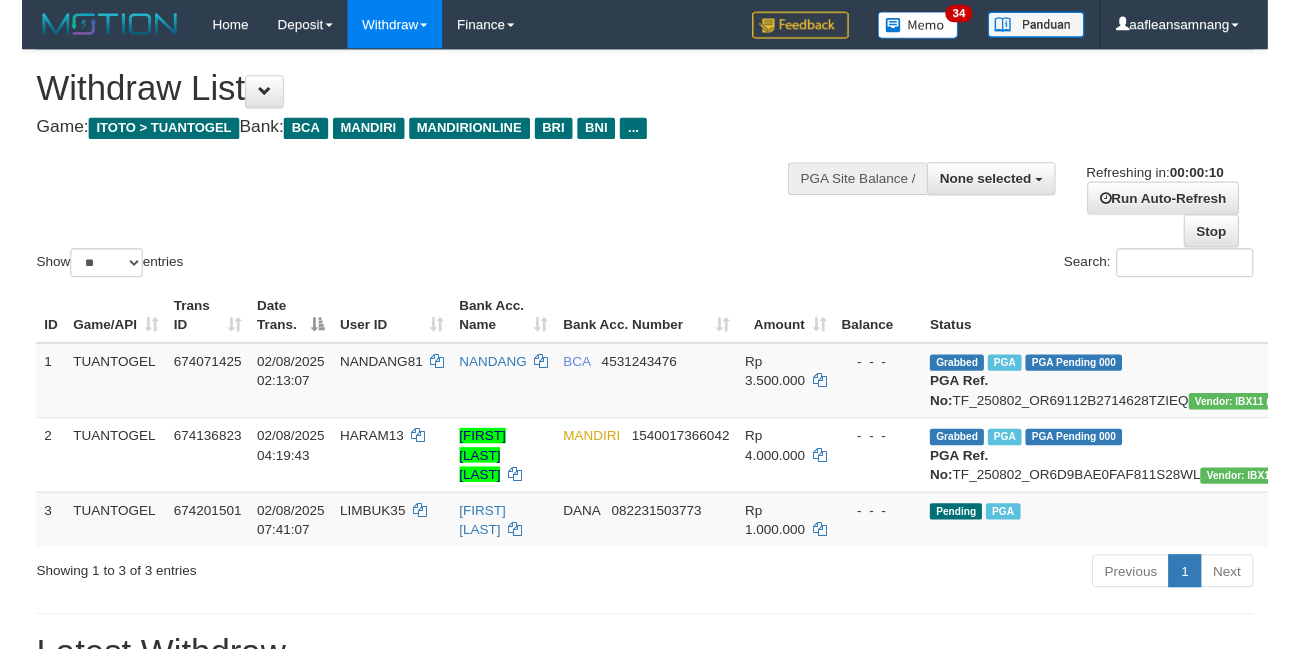 scroll, scrollTop: 0, scrollLeft: 0, axis: both 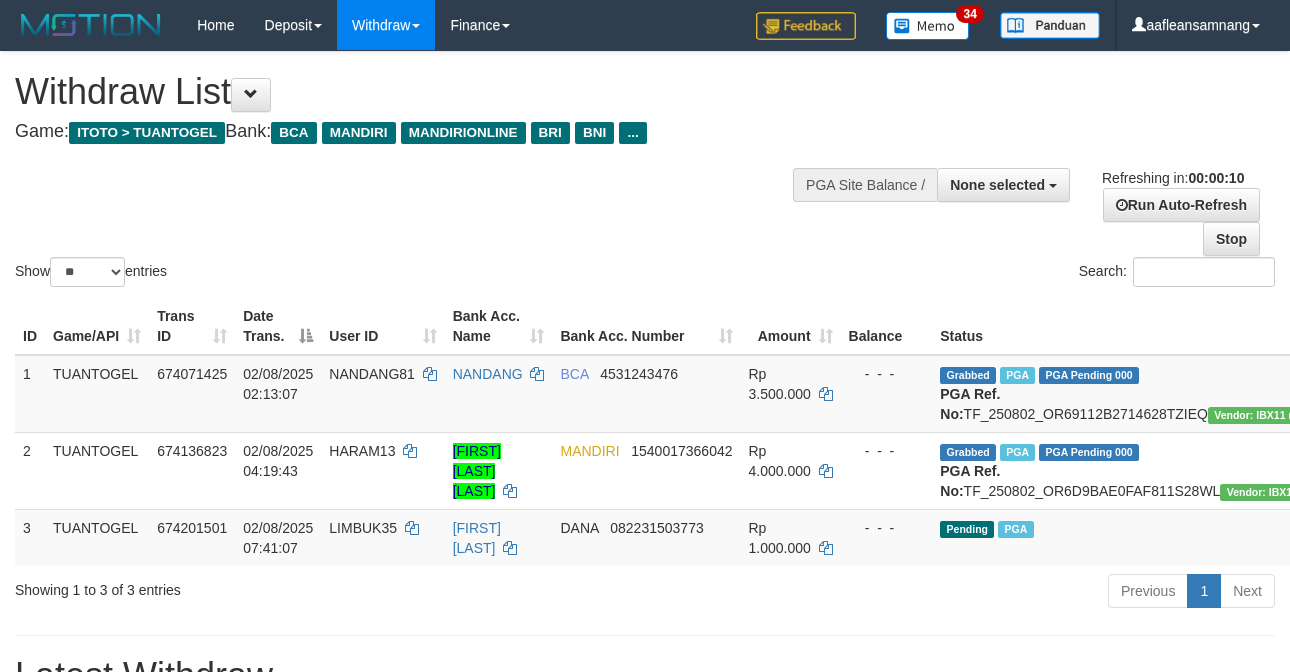 select 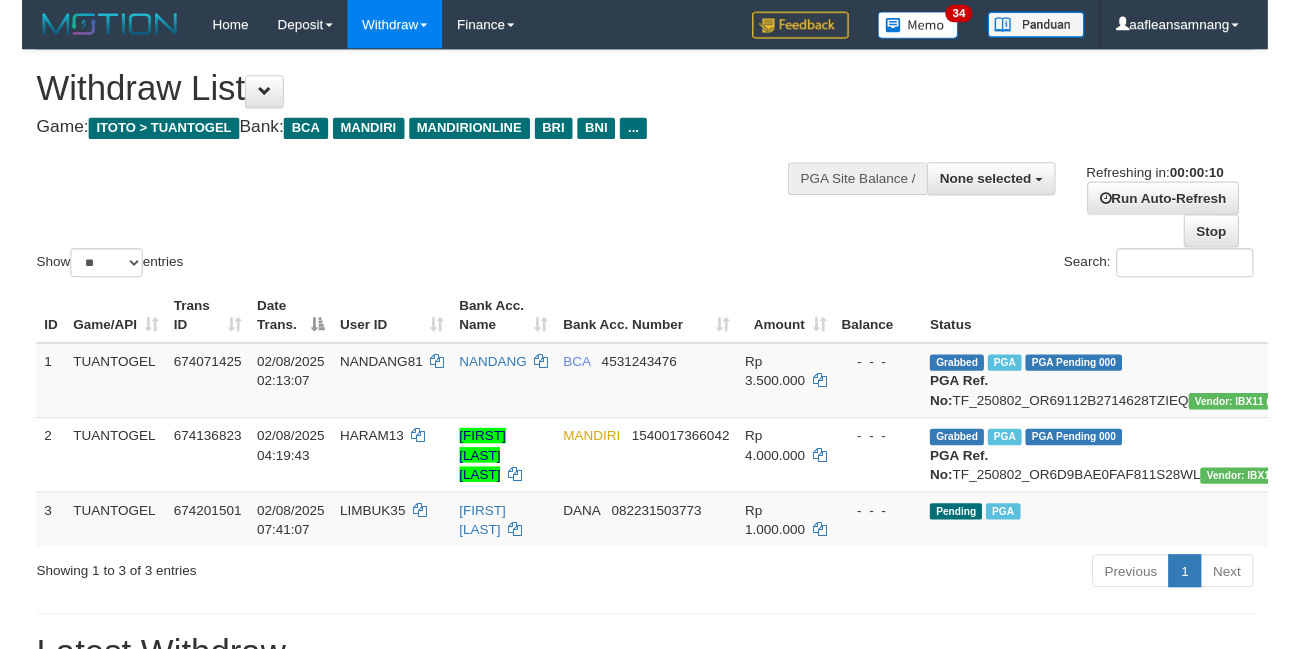 scroll, scrollTop: 0, scrollLeft: 0, axis: both 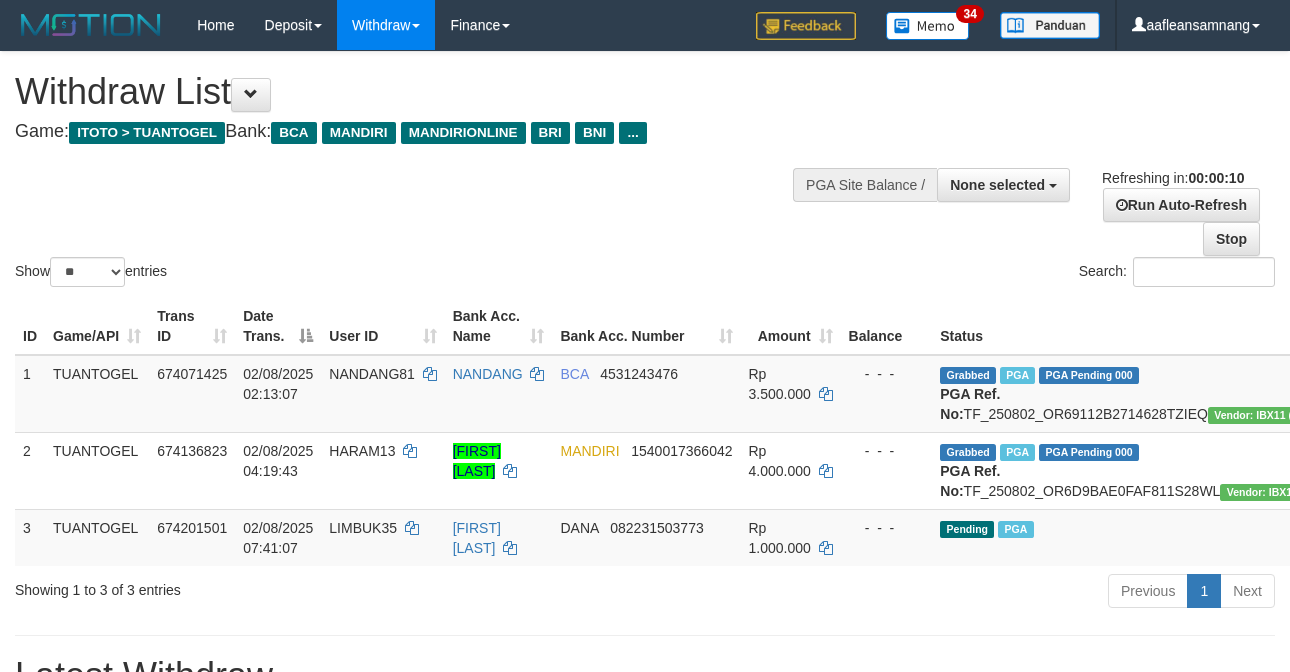 select 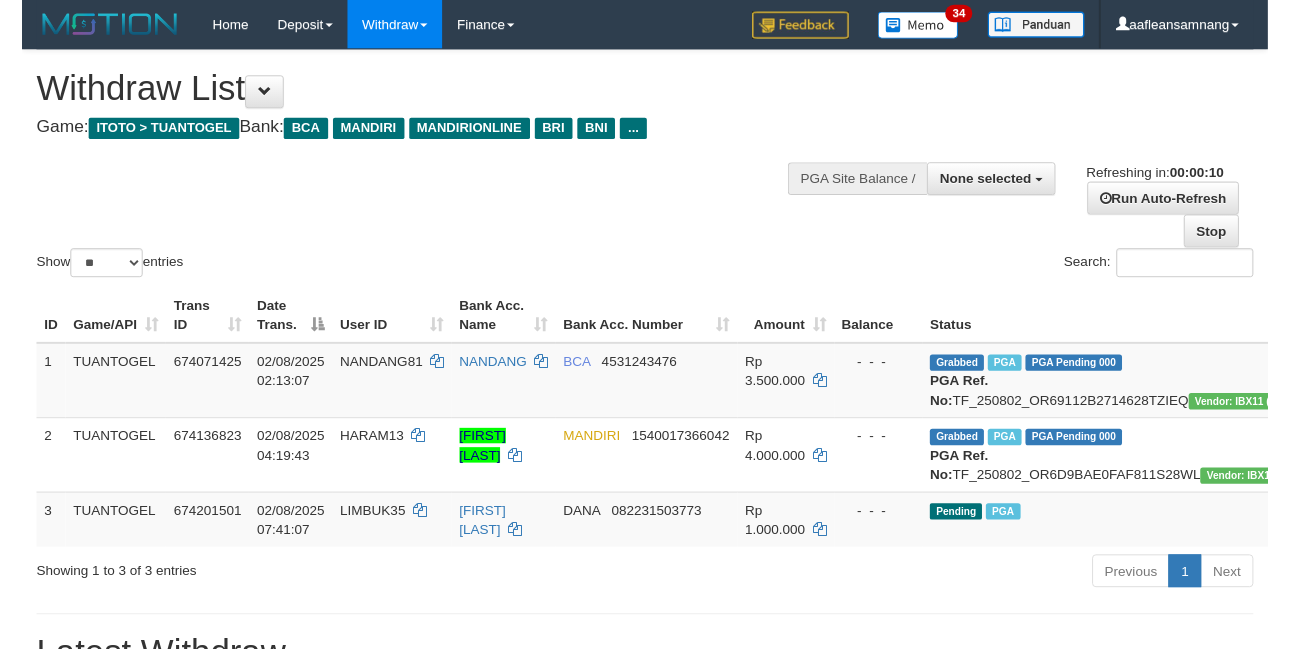 scroll, scrollTop: 0, scrollLeft: 0, axis: both 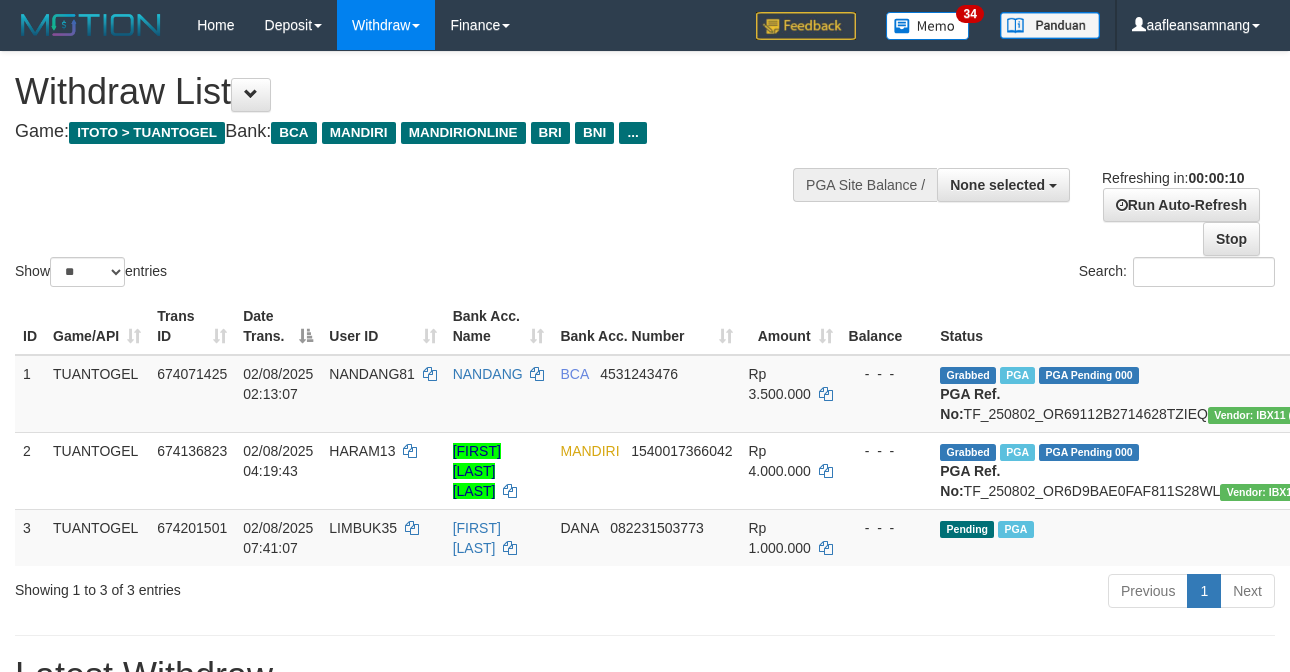 select 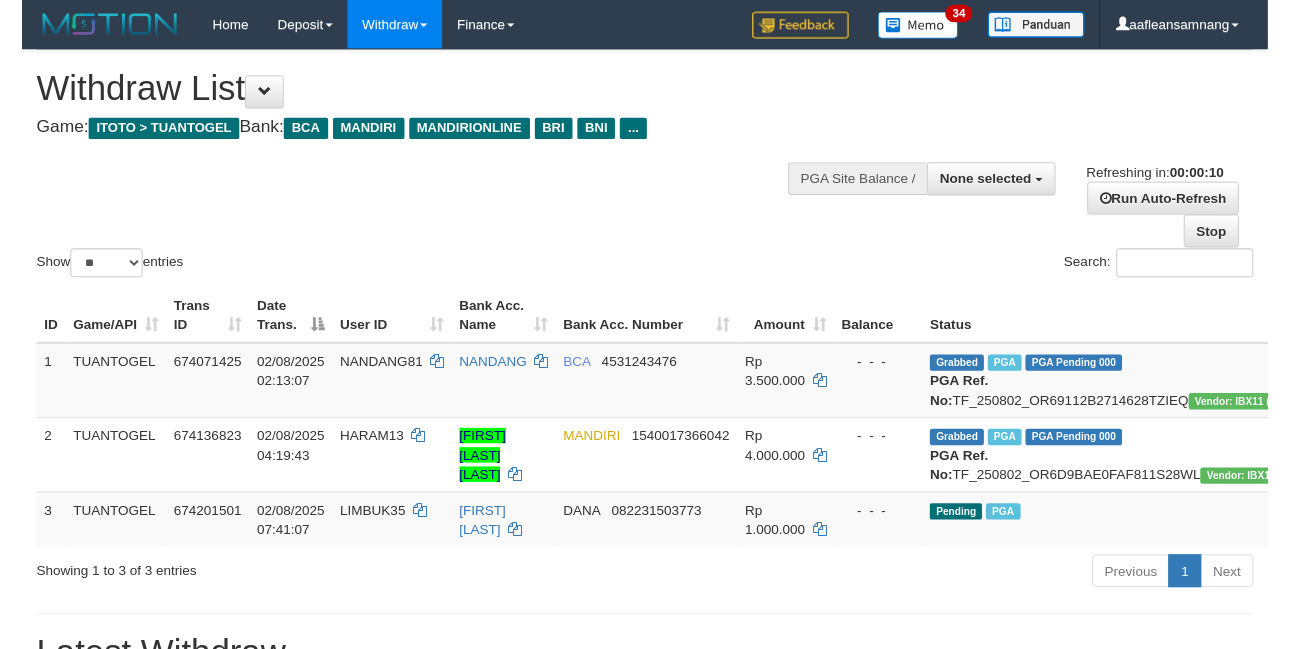 scroll, scrollTop: 0, scrollLeft: 0, axis: both 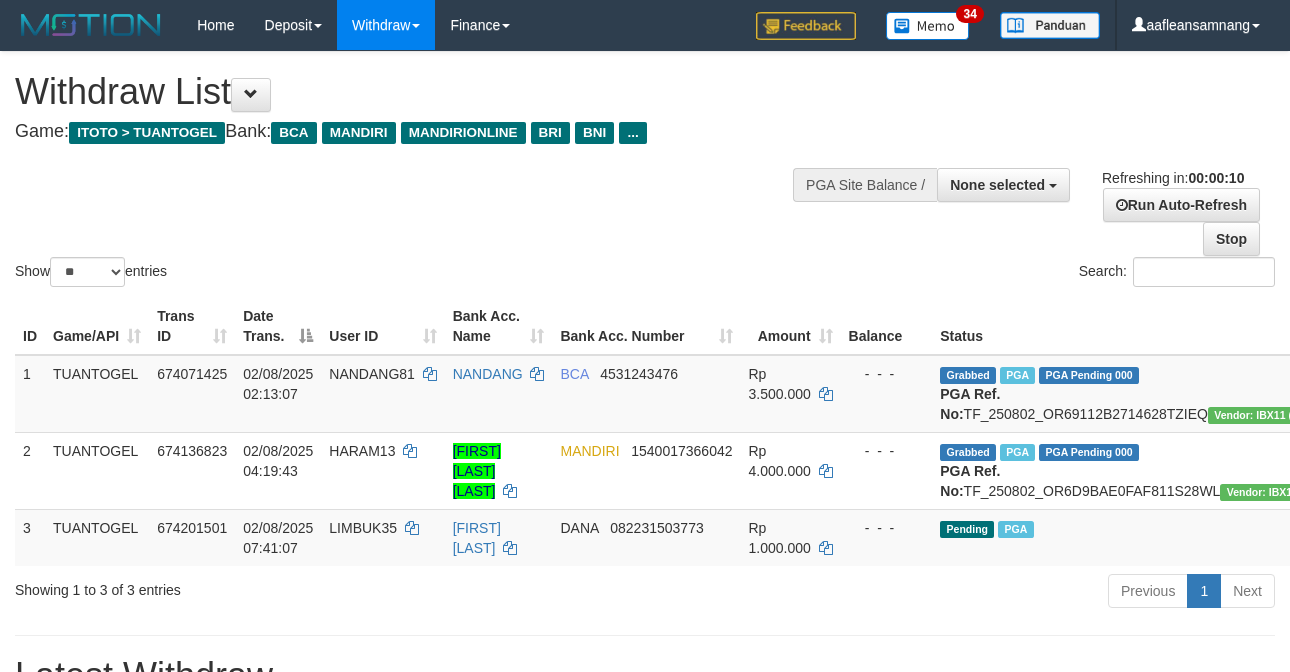 select 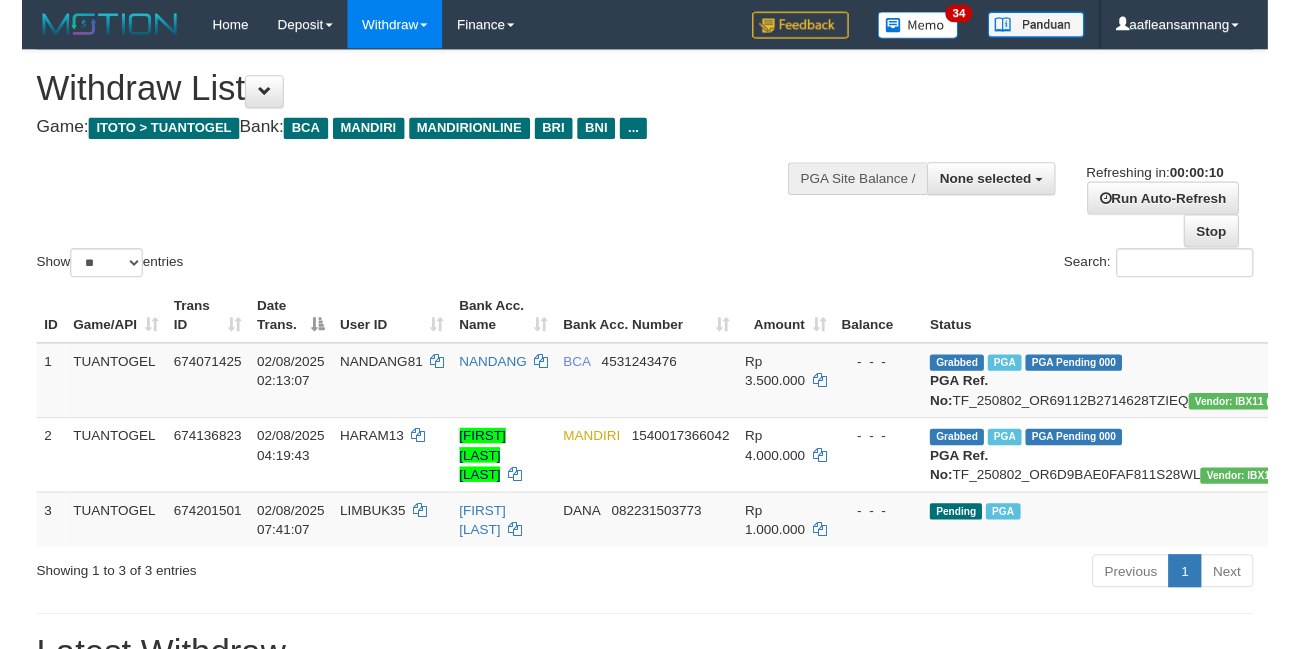scroll, scrollTop: 0, scrollLeft: 0, axis: both 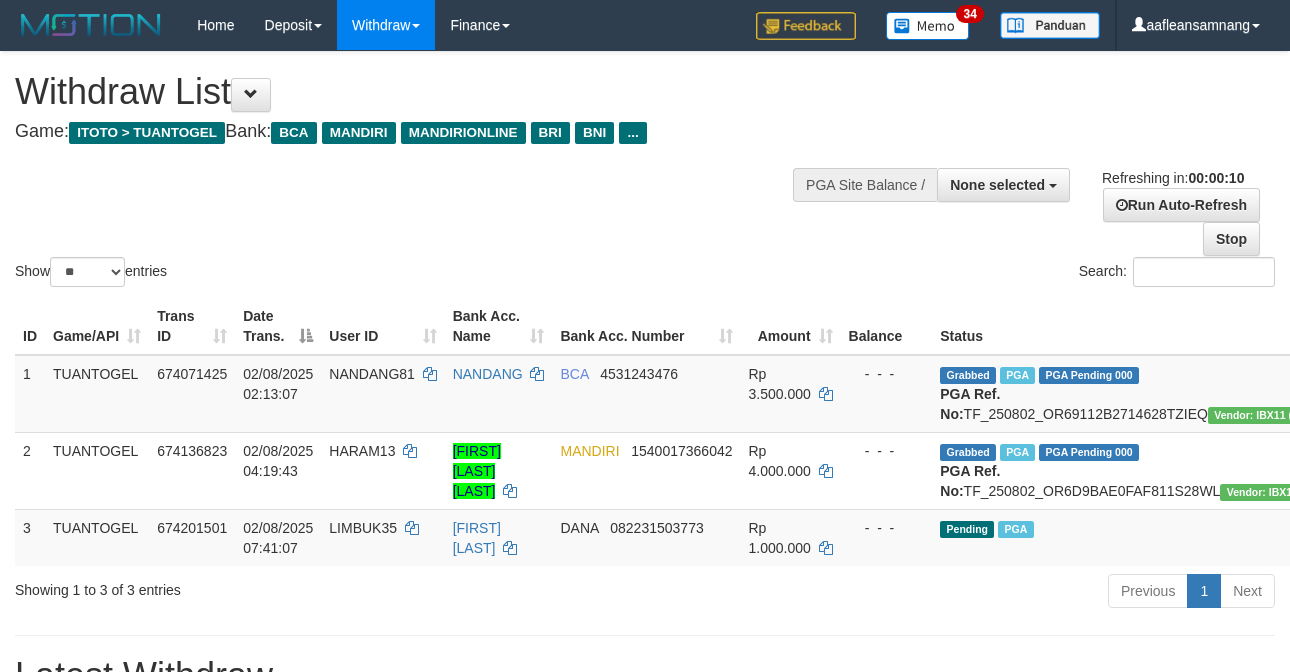 select 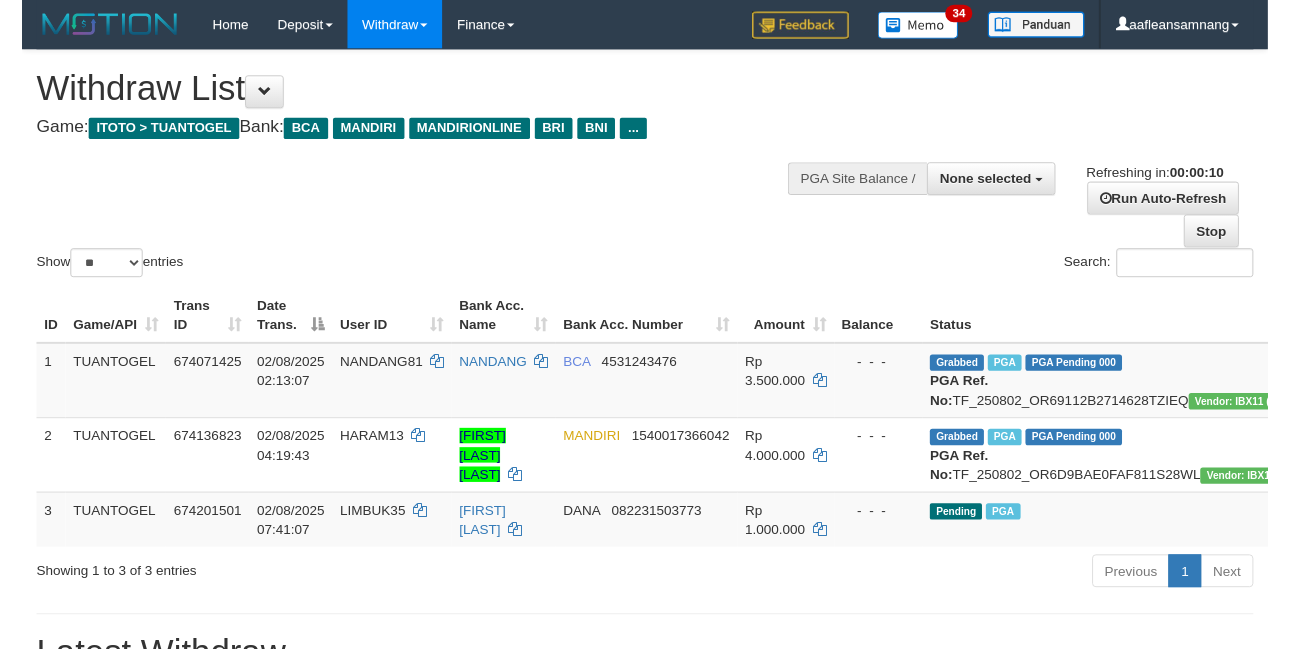 scroll, scrollTop: 0, scrollLeft: 0, axis: both 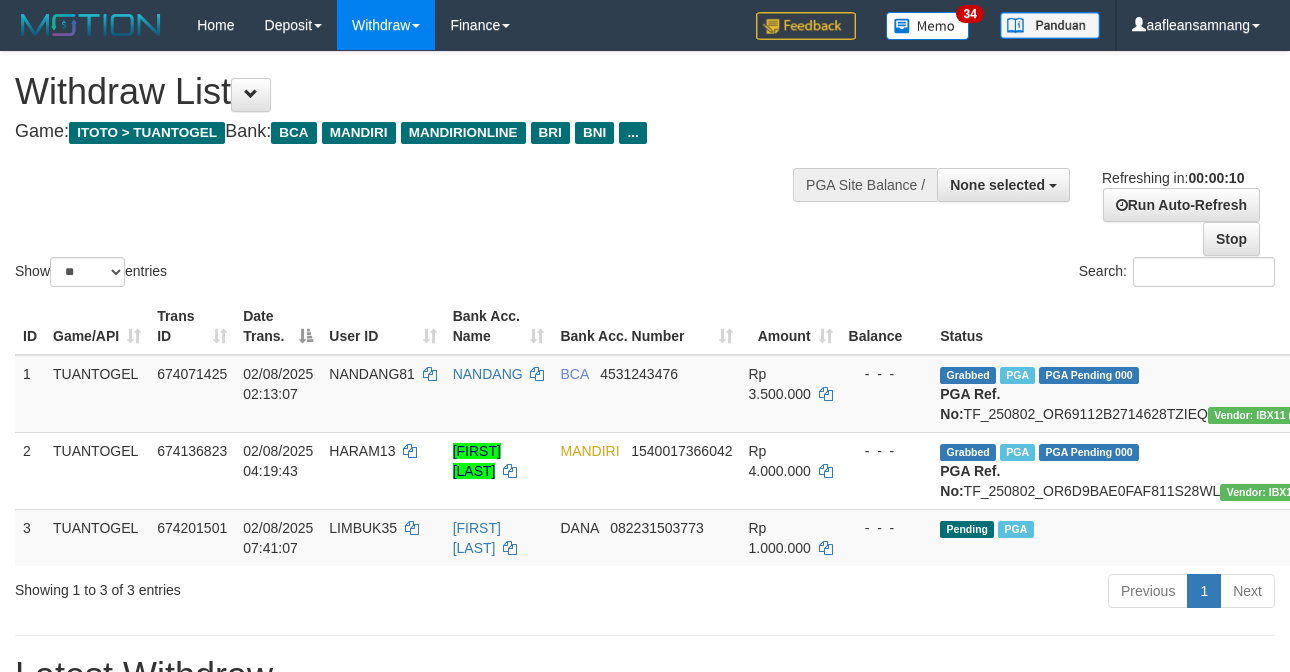 select 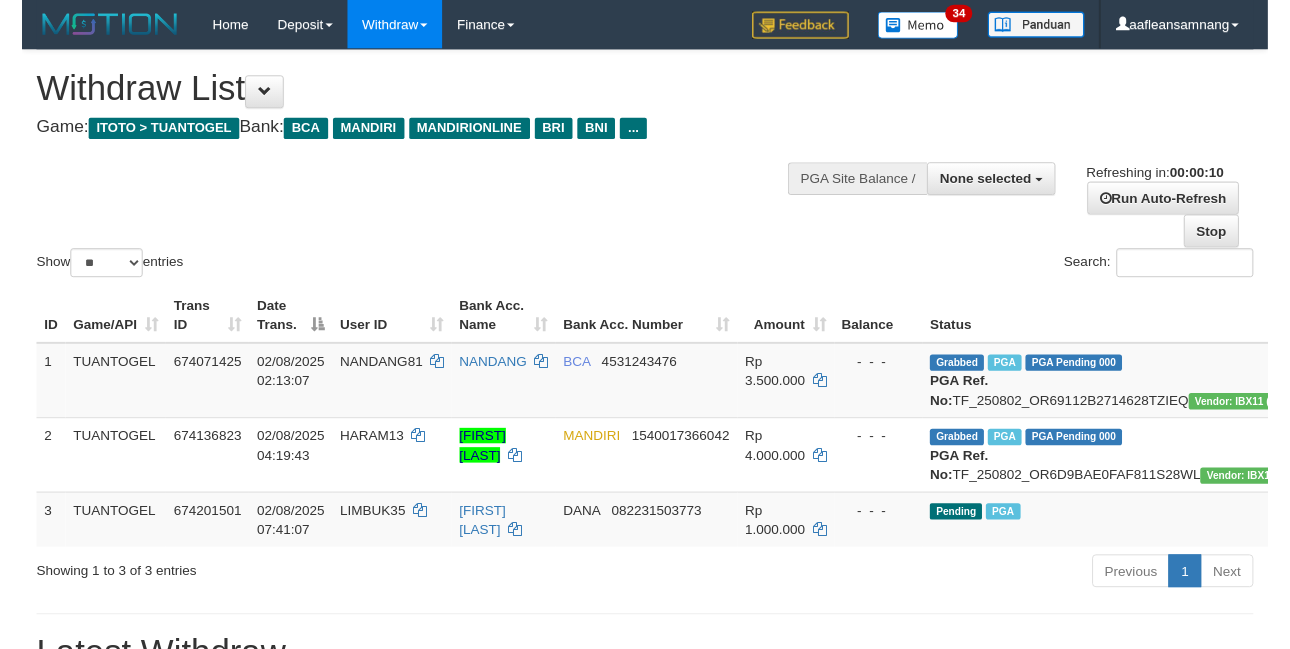 scroll, scrollTop: 0, scrollLeft: 0, axis: both 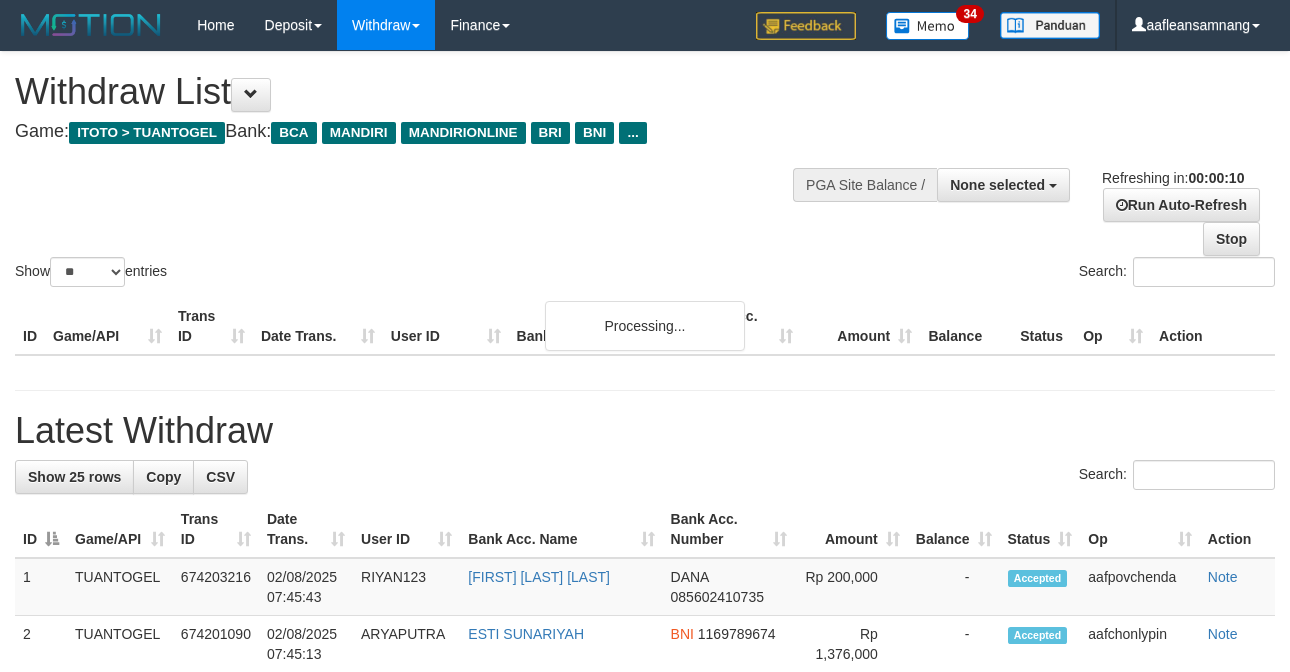 select 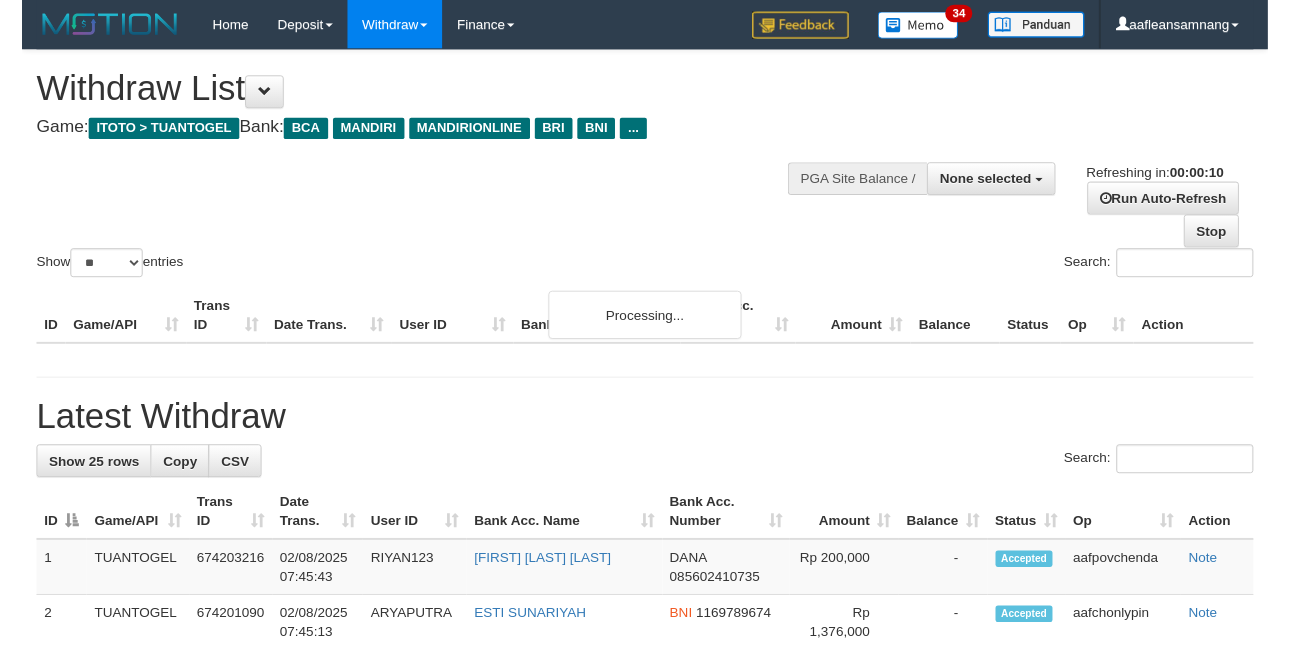 scroll, scrollTop: 0, scrollLeft: 0, axis: both 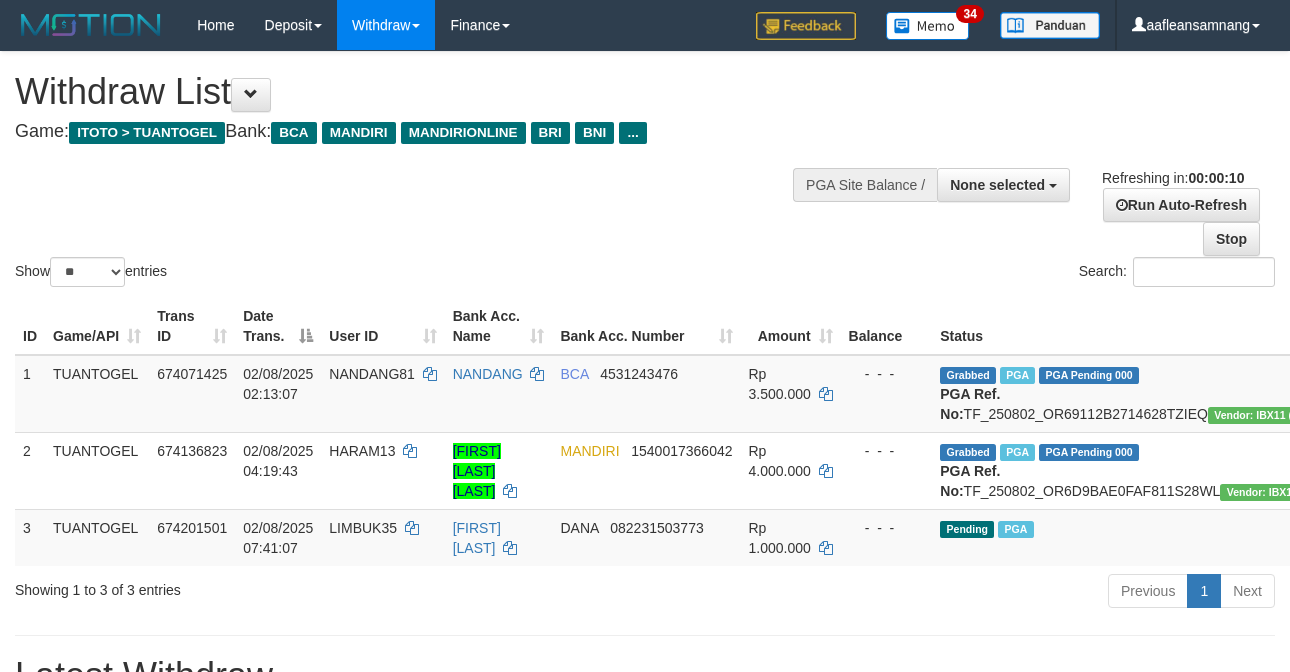 select 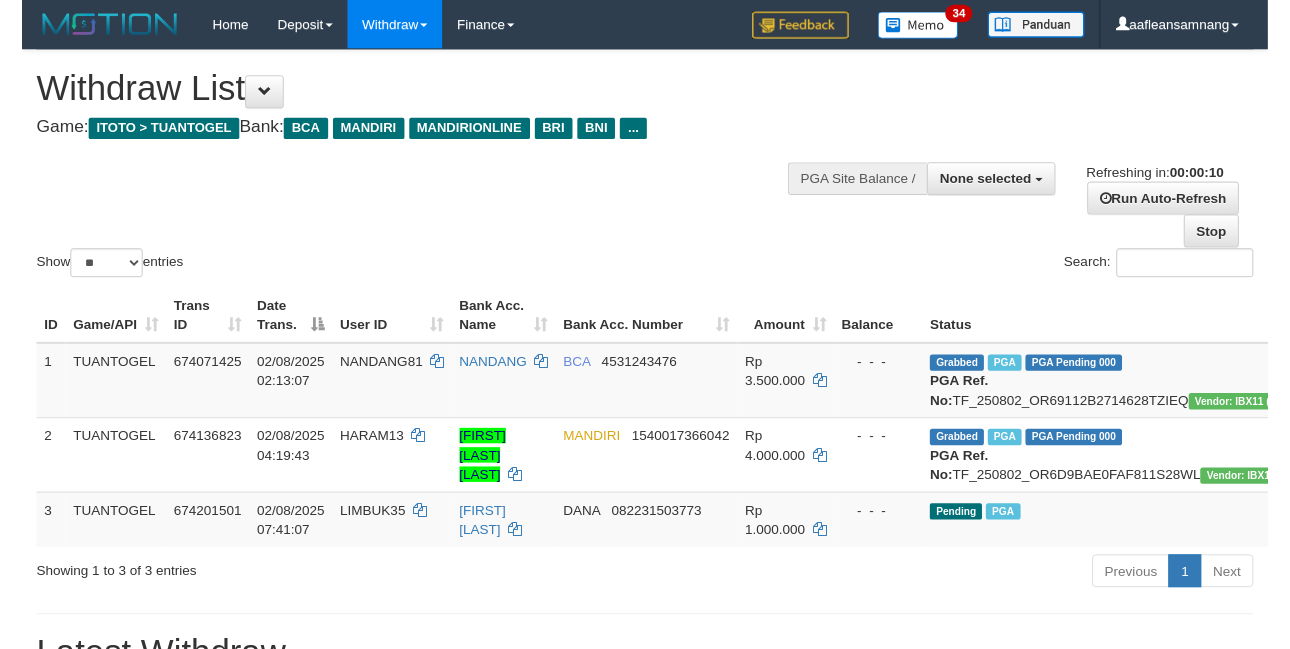 scroll, scrollTop: 0, scrollLeft: 0, axis: both 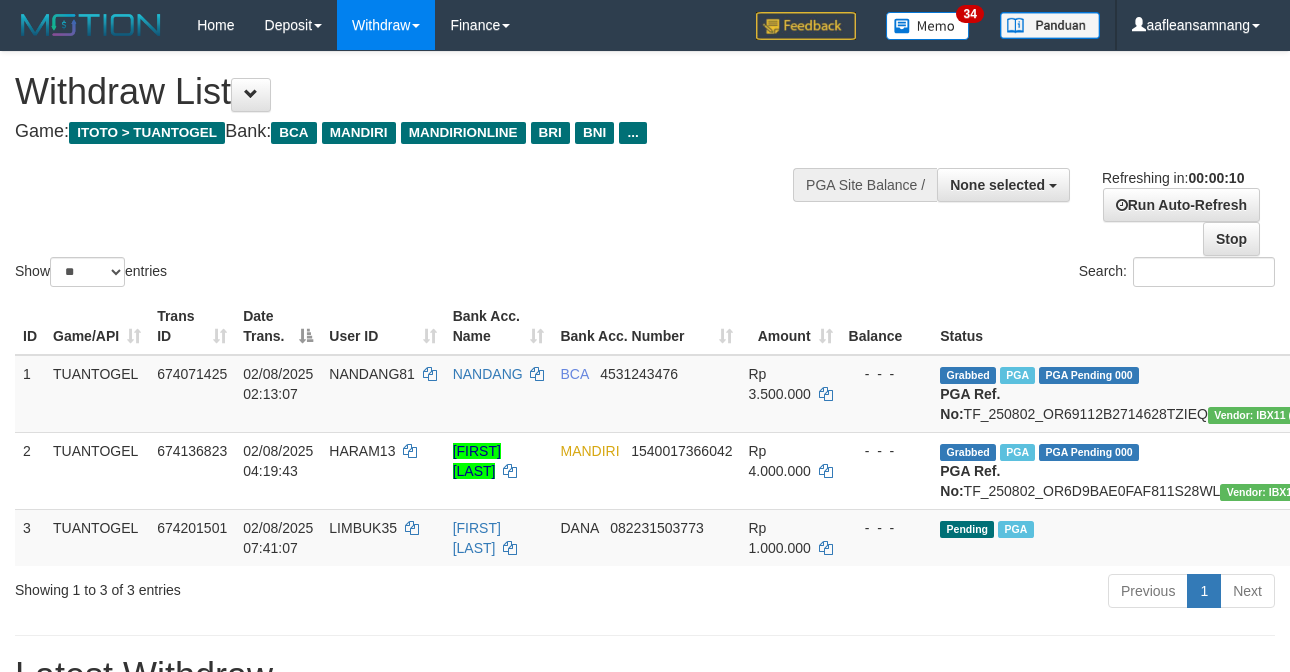 select 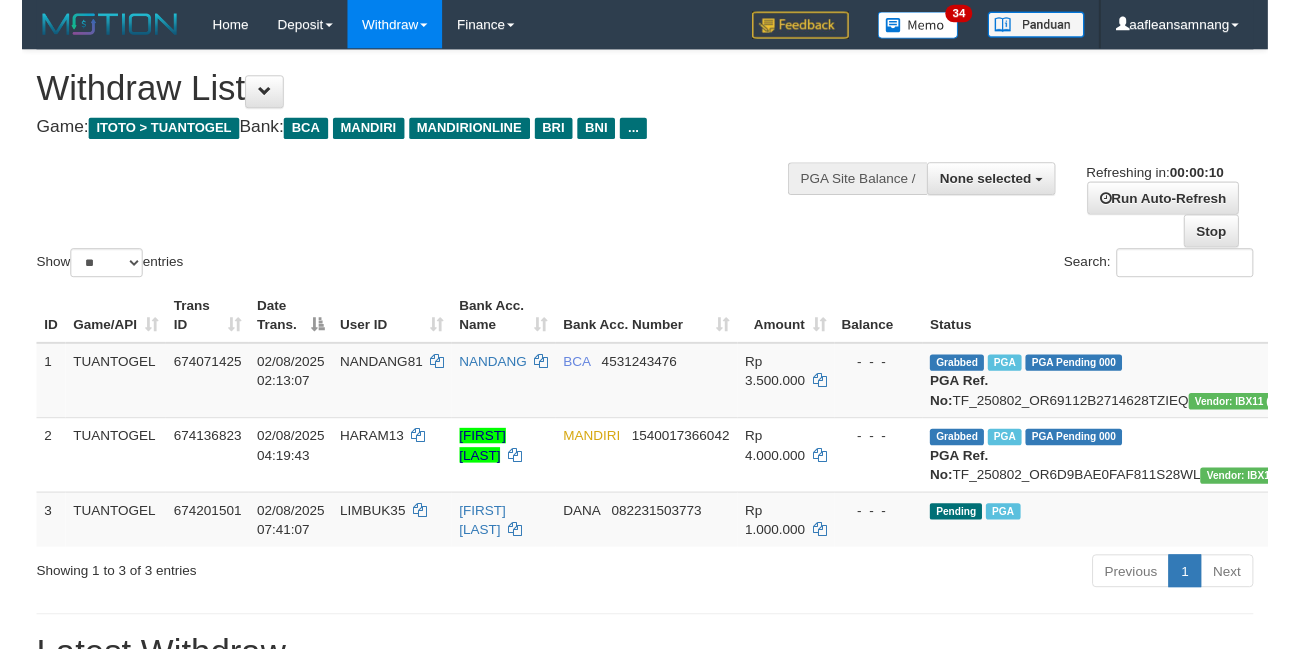 scroll, scrollTop: 0, scrollLeft: 0, axis: both 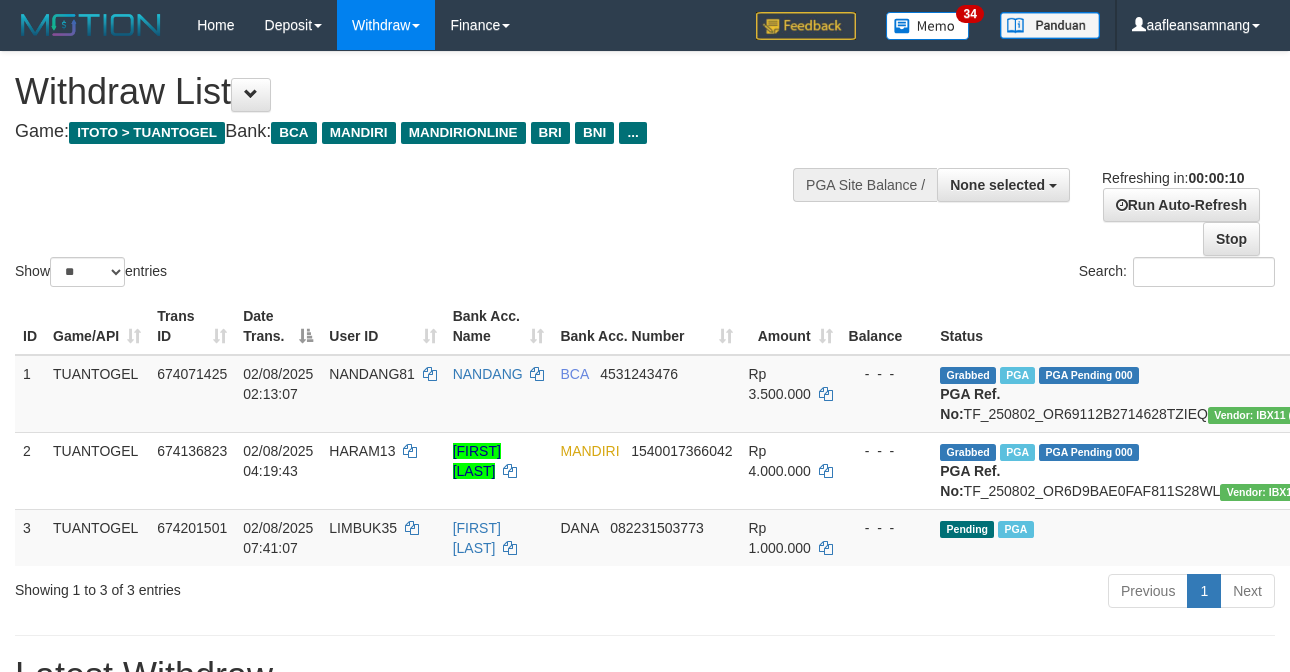 select 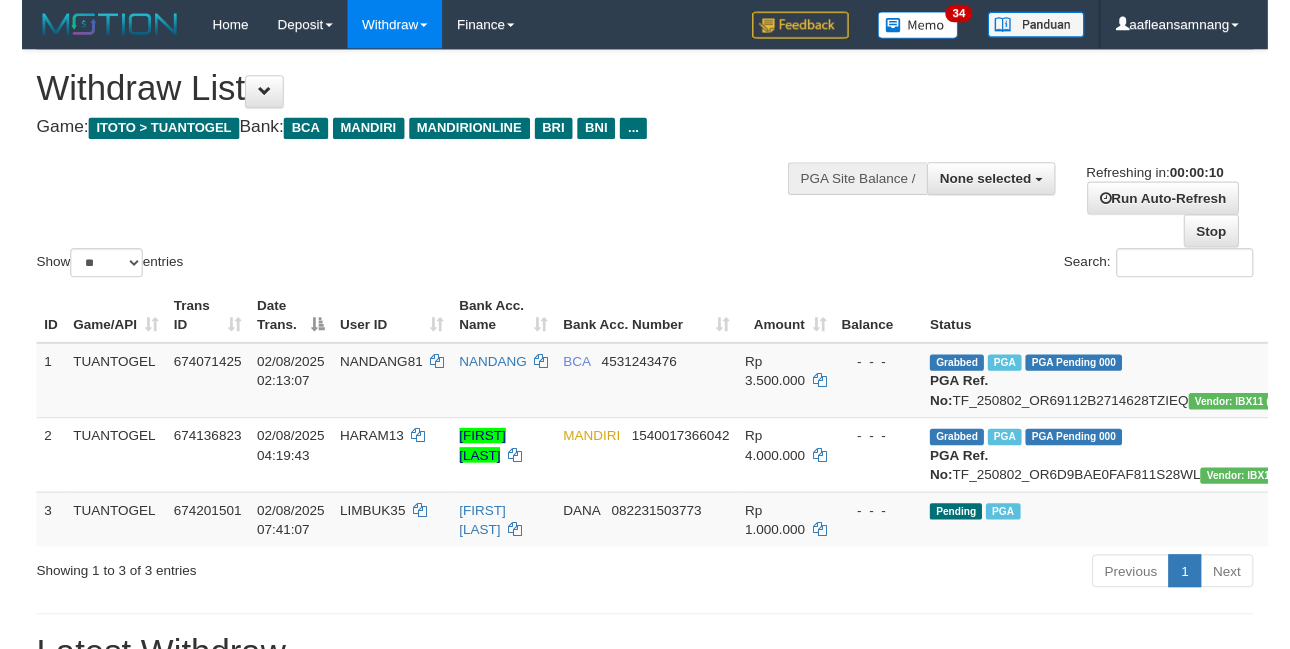 scroll, scrollTop: 0, scrollLeft: 0, axis: both 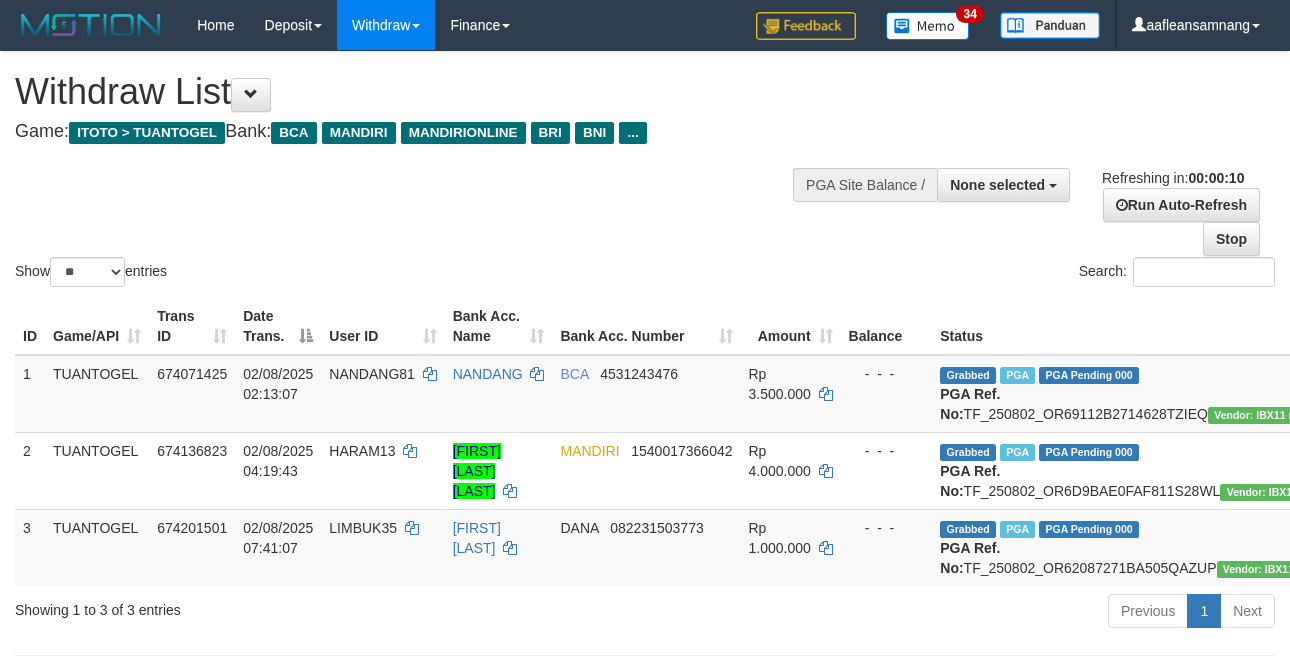 select 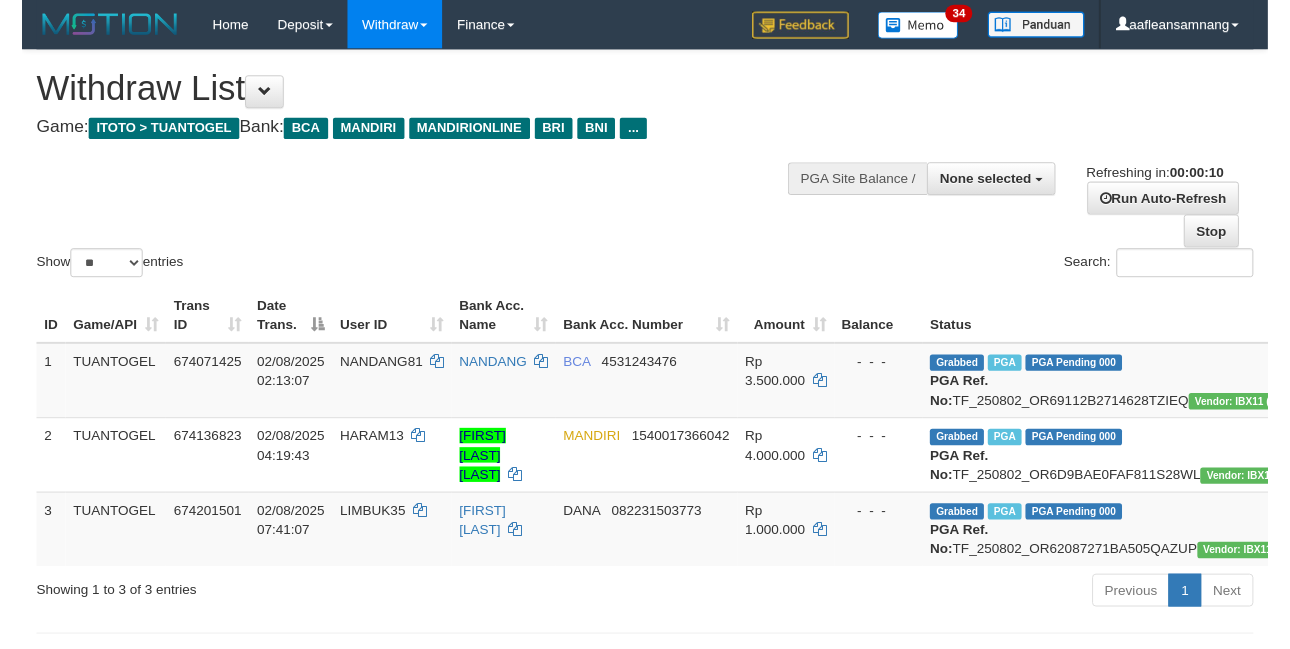 scroll, scrollTop: 0, scrollLeft: 0, axis: both 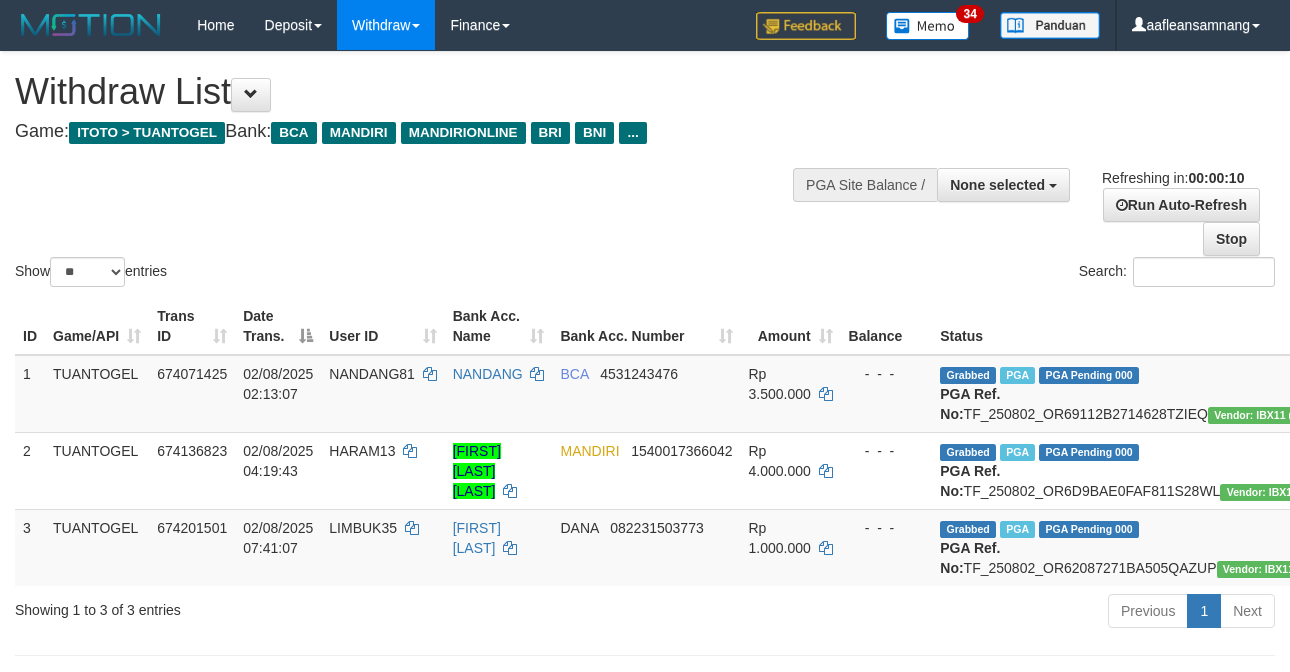 select 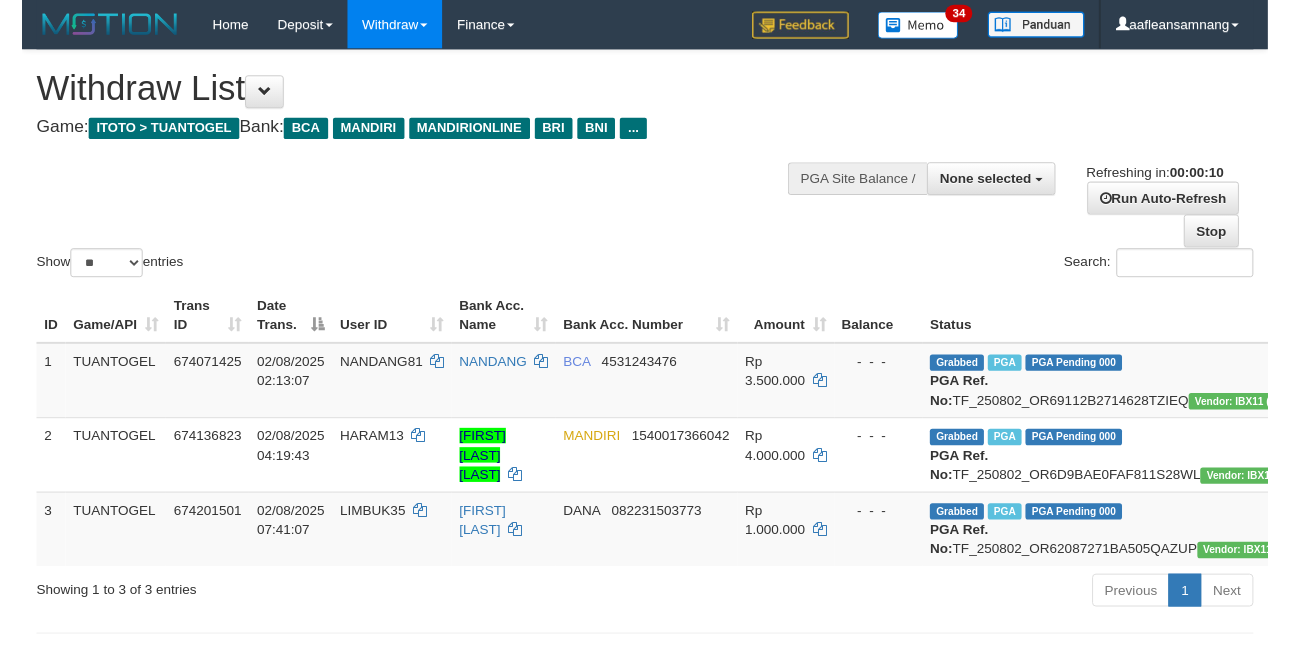 scroll, scrollTop: 0, scrollLeft: 0, axis: both 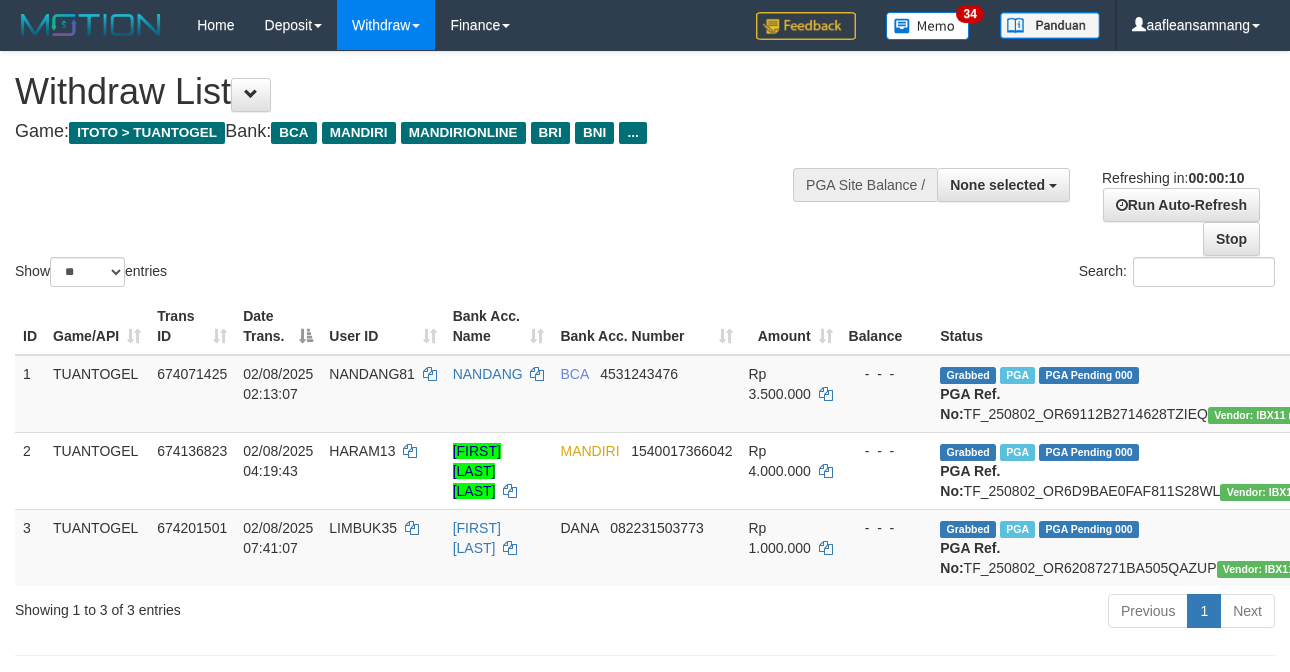 select 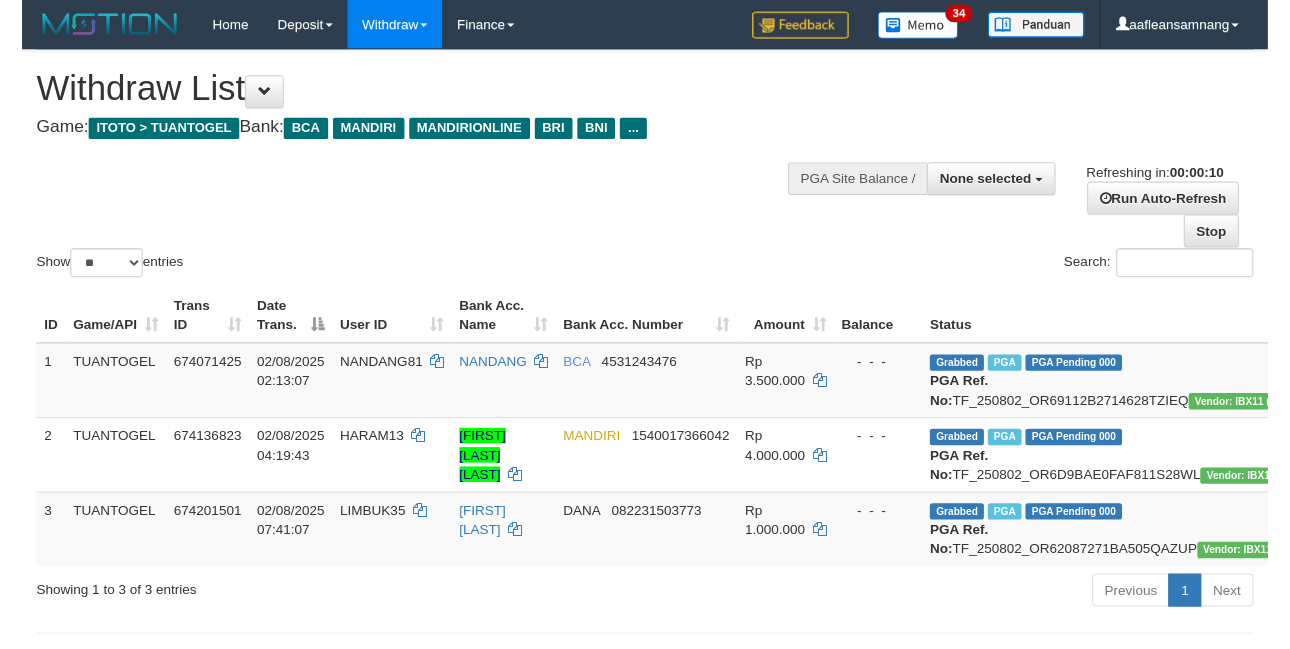 scroll, scrollTop: 0, scrollLeft: 0, axis: both 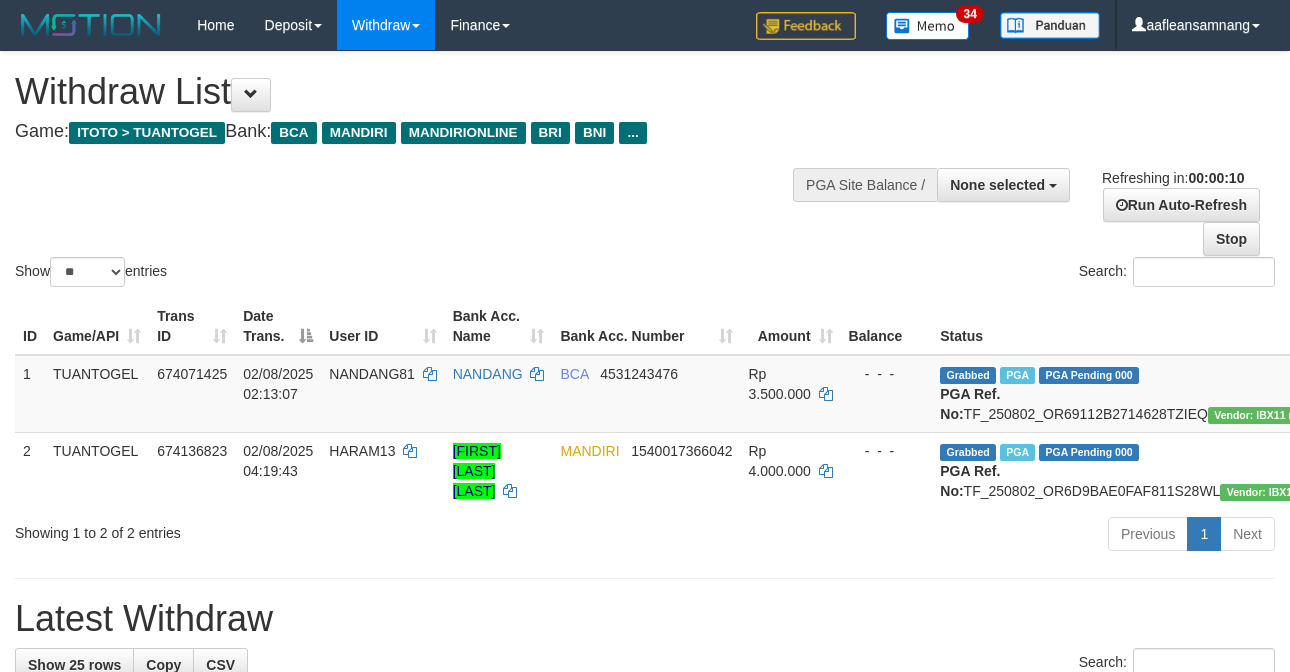 select 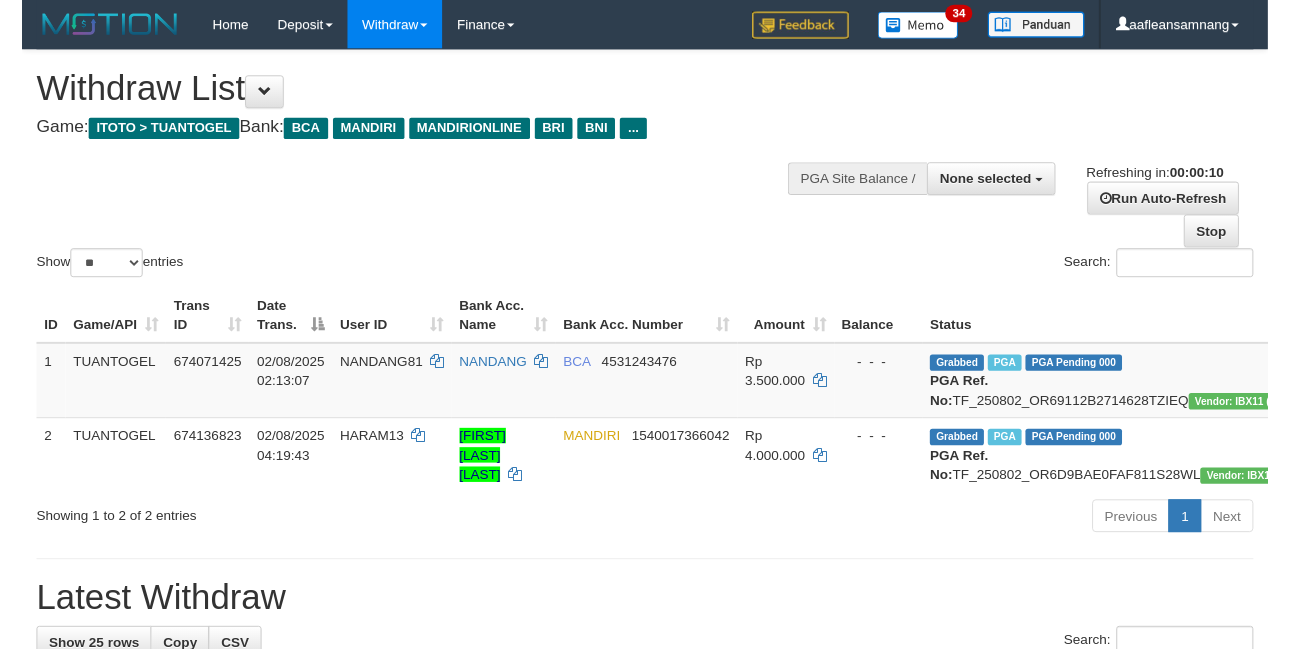 scroll, scrollTop: 0, scrollLeft: 0, axis: both 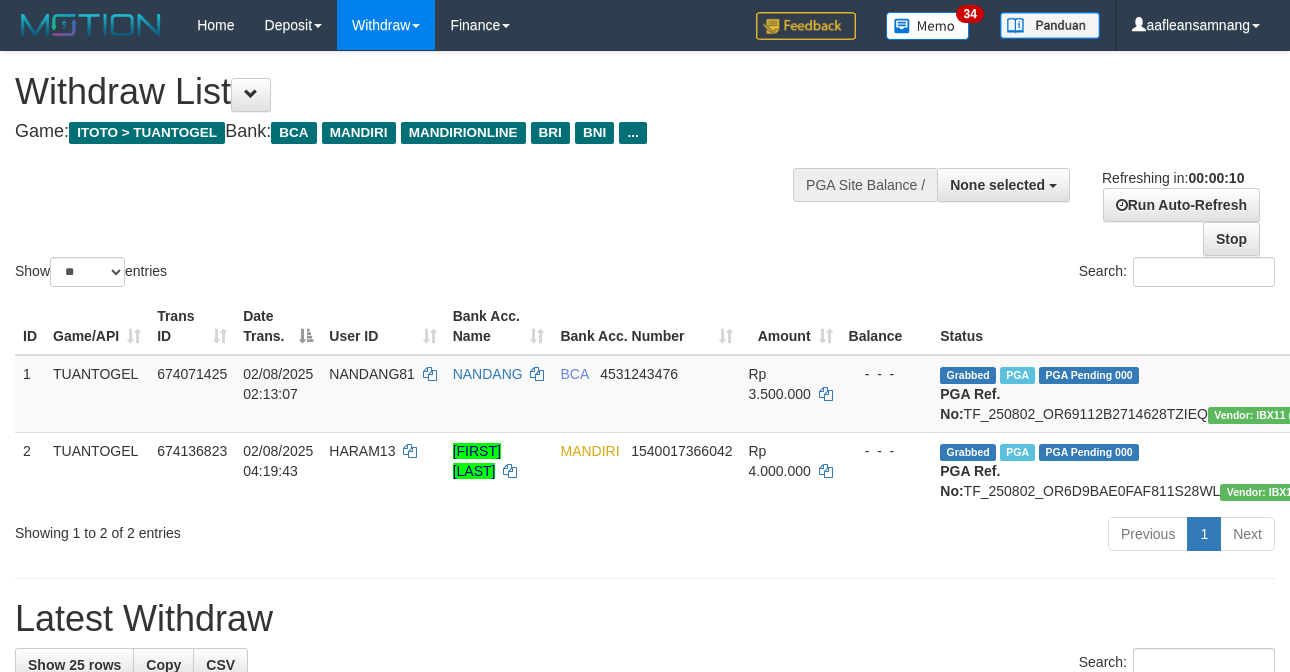 select 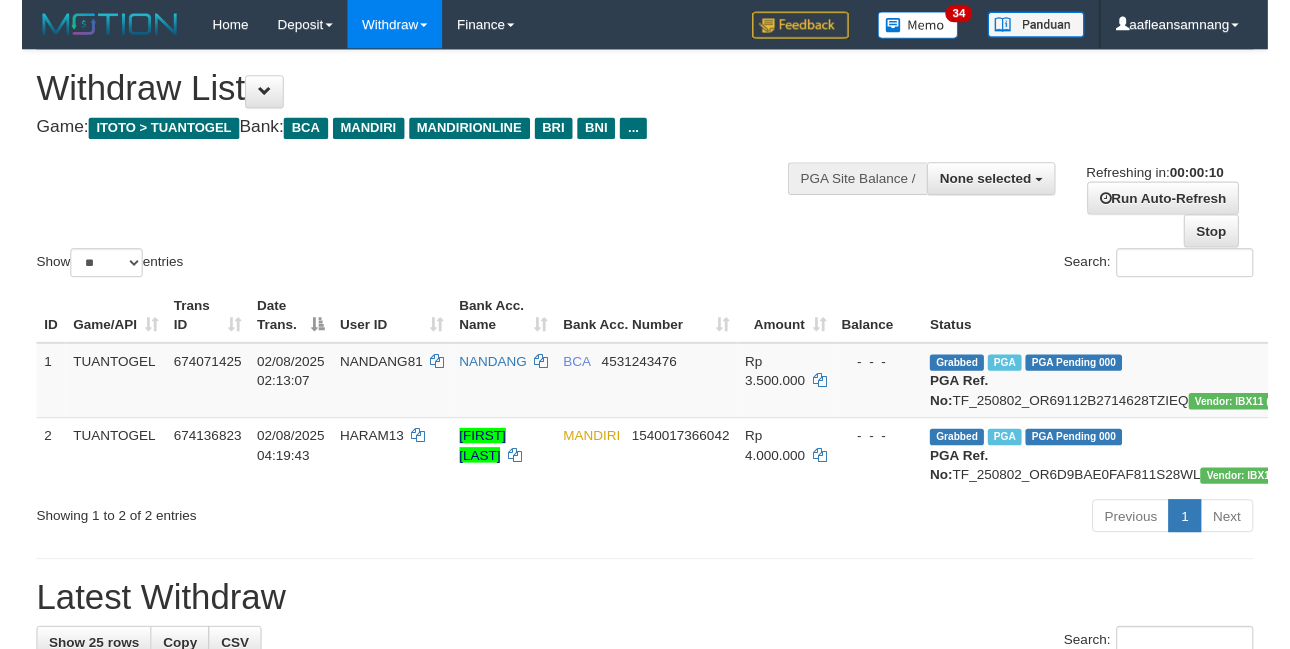 scroll, scrollTop: 0, scrollLeft: 0, axis: both 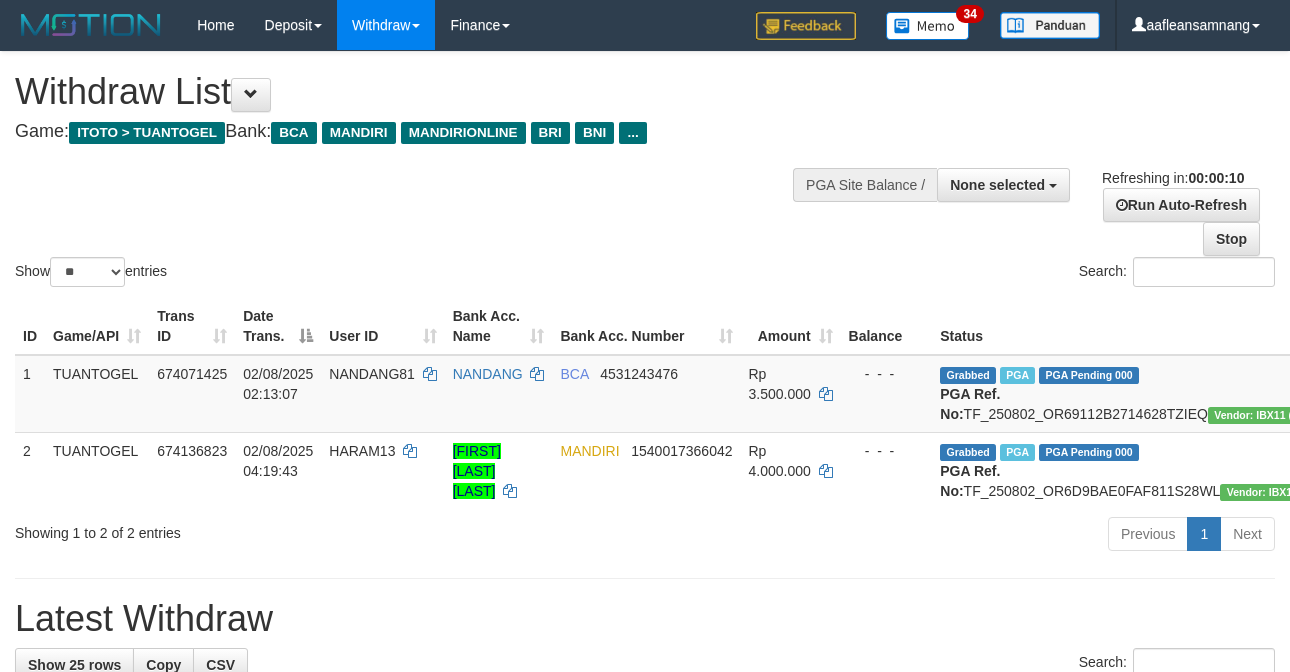 select 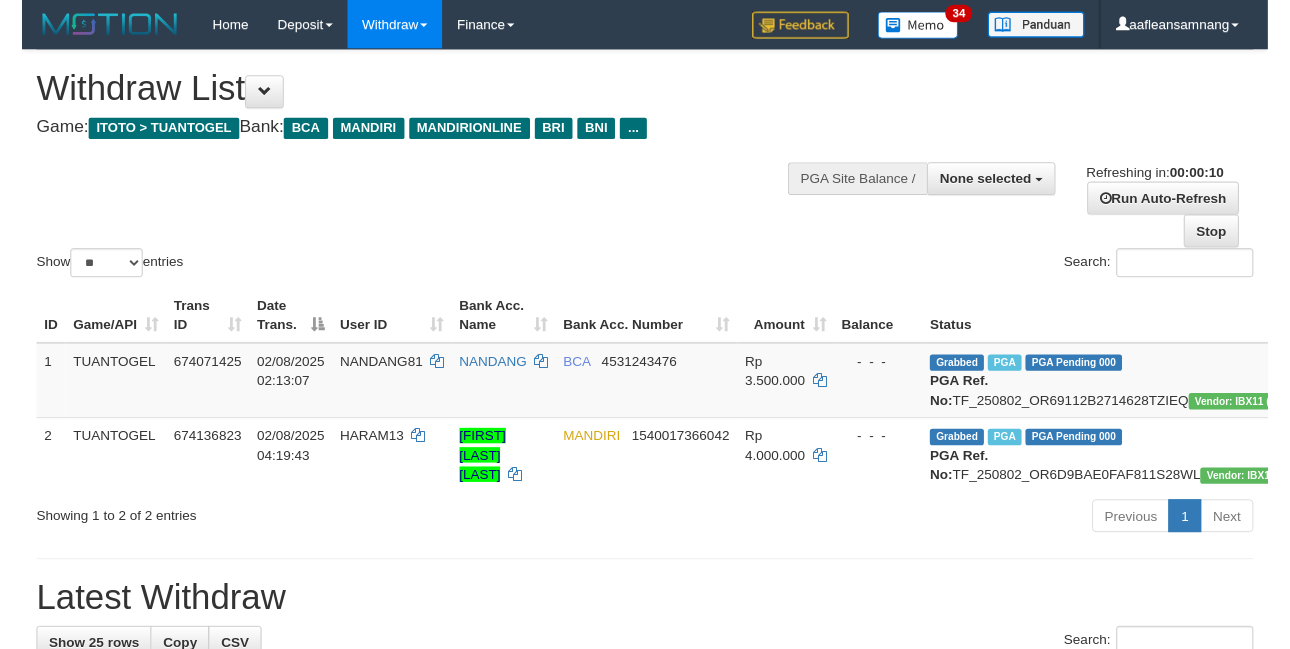 scroll, scrollTop: 0, scrollLeft: 0, axis: both 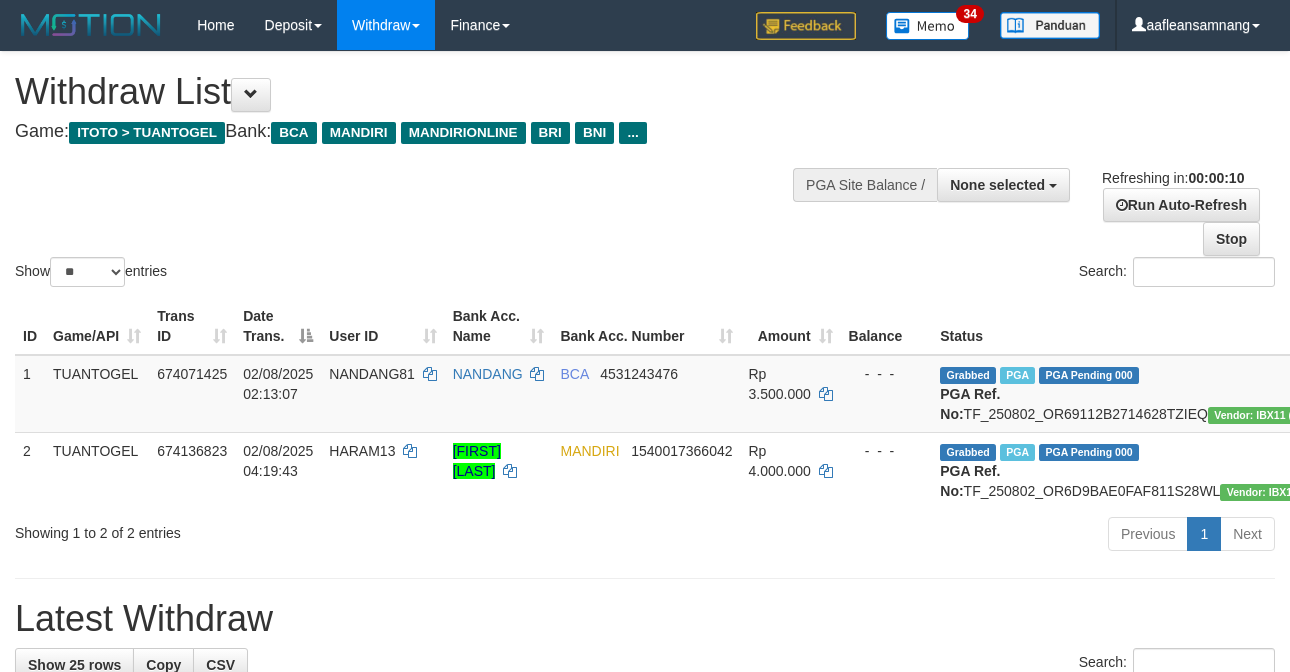 select 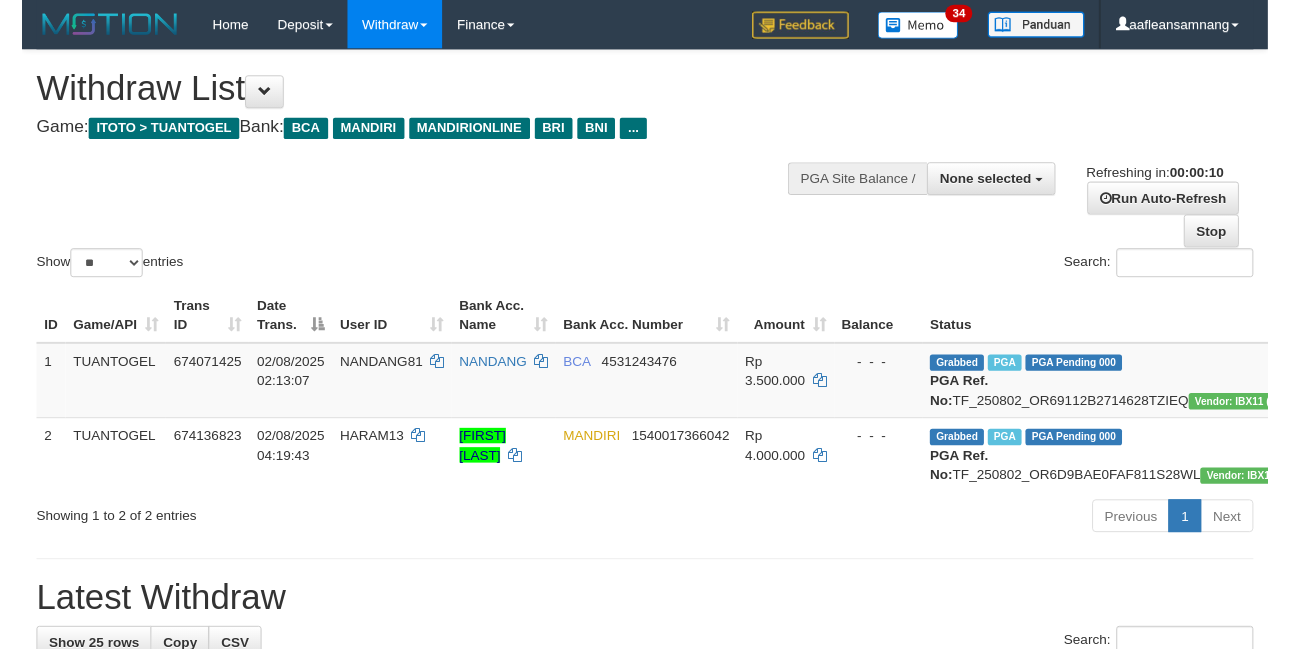 scroll, scrollTop: 0, scrollLeft: 0, axis: both 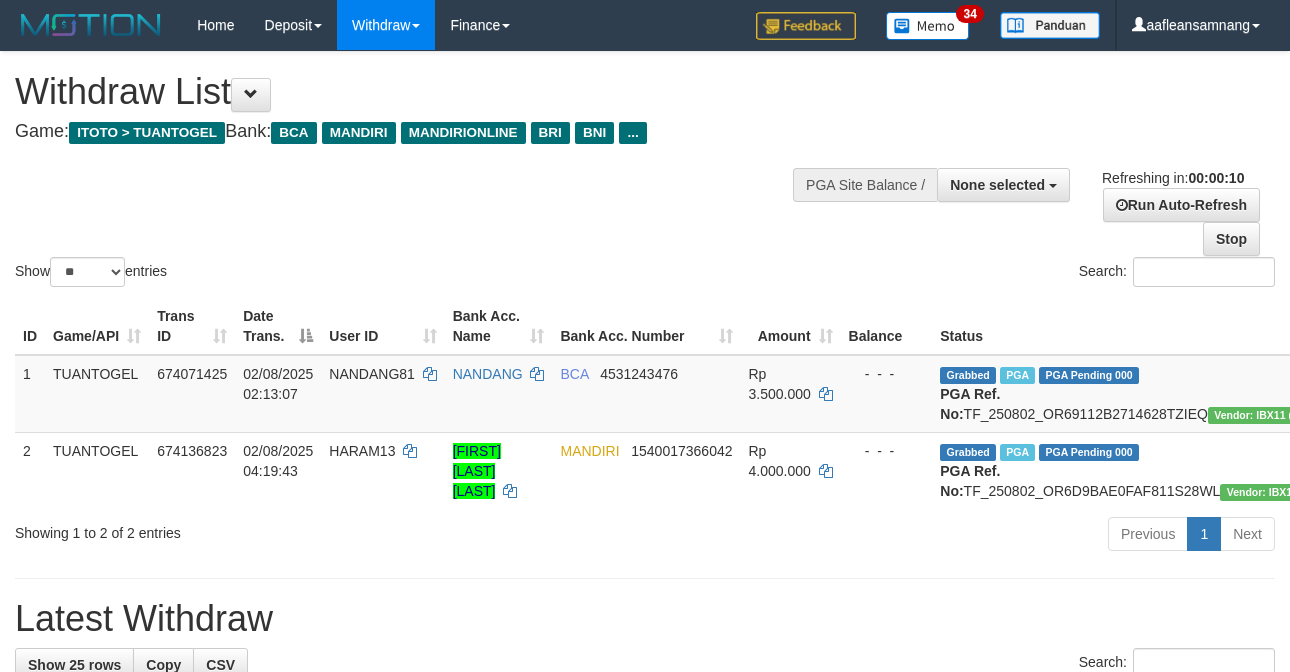 select 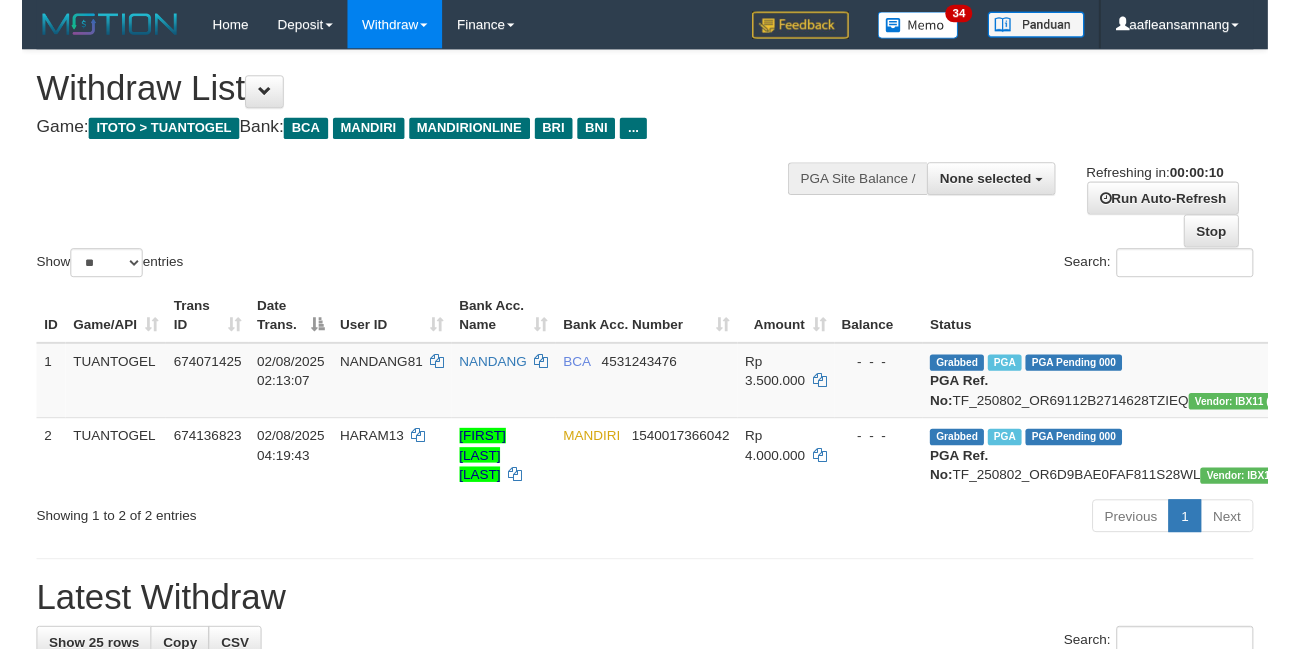scroll, scrollTop: 0, scrollLeft: 0, axis: both 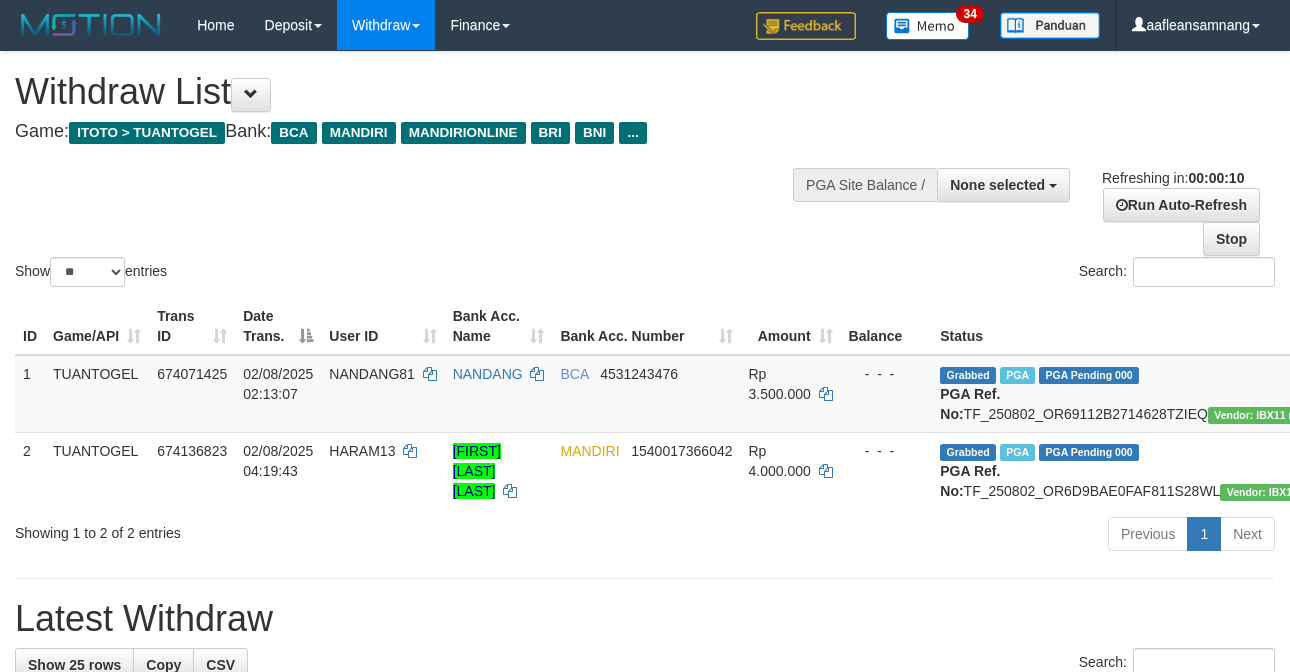 select 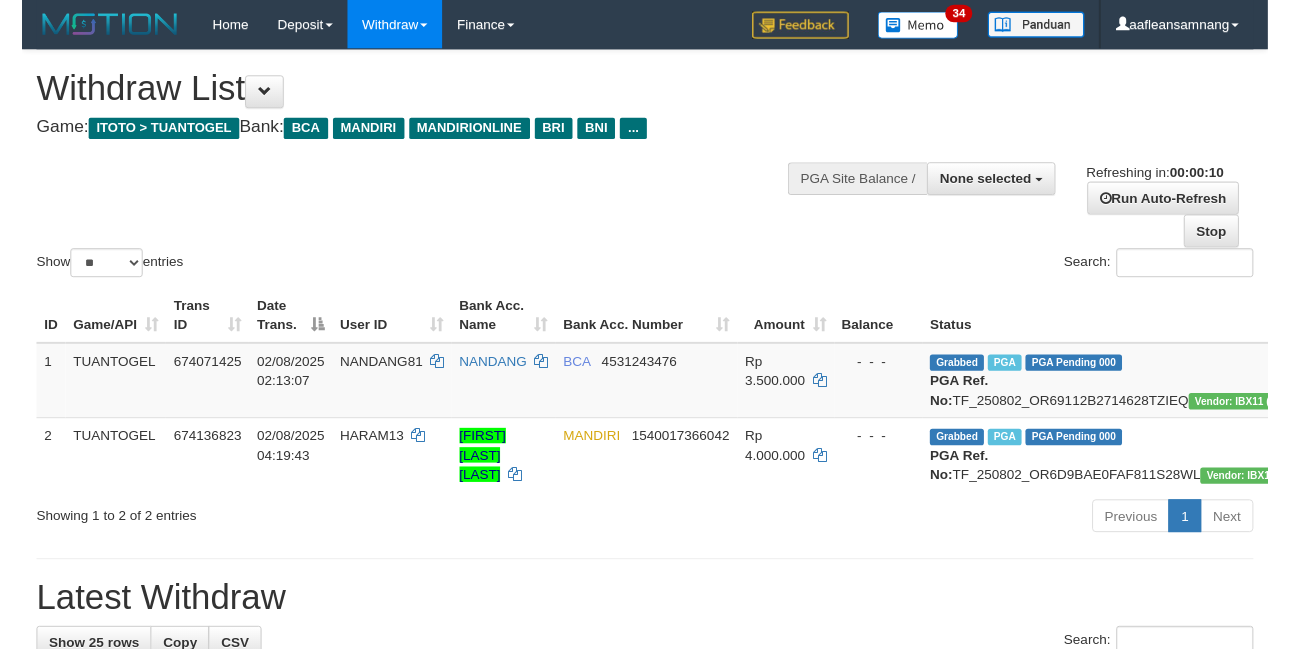 scroll, scrollTop: 0, scrollLeft: 0, axis: both 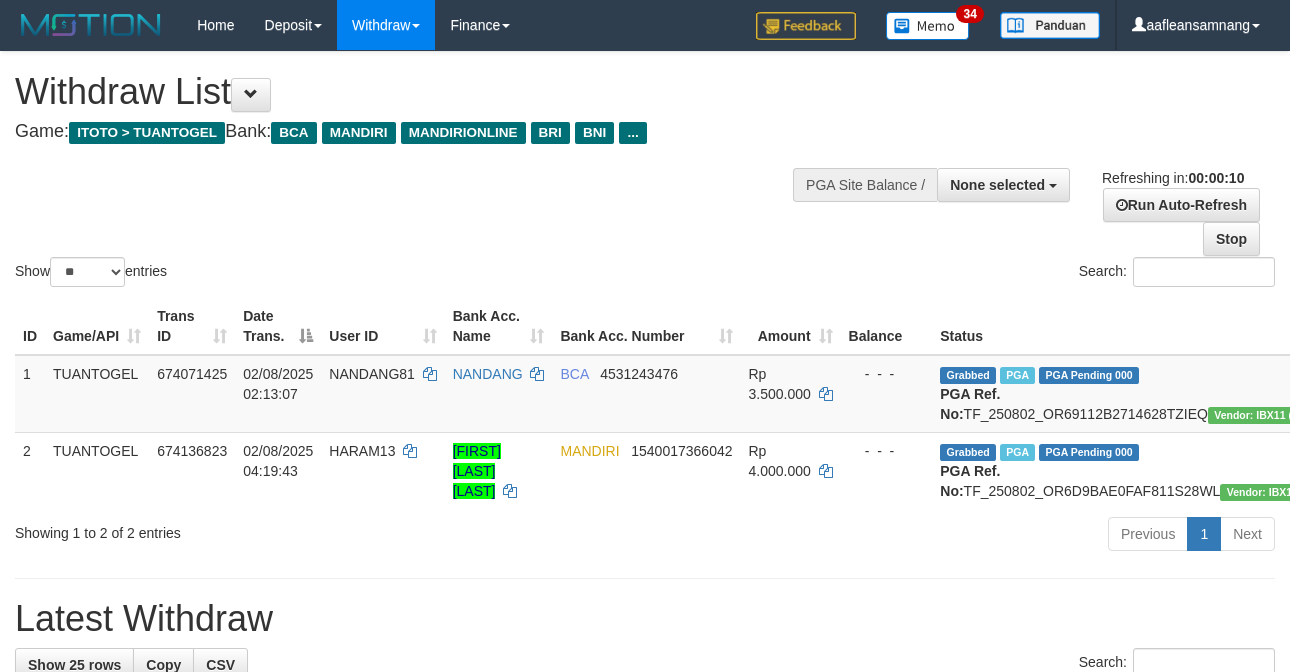 select 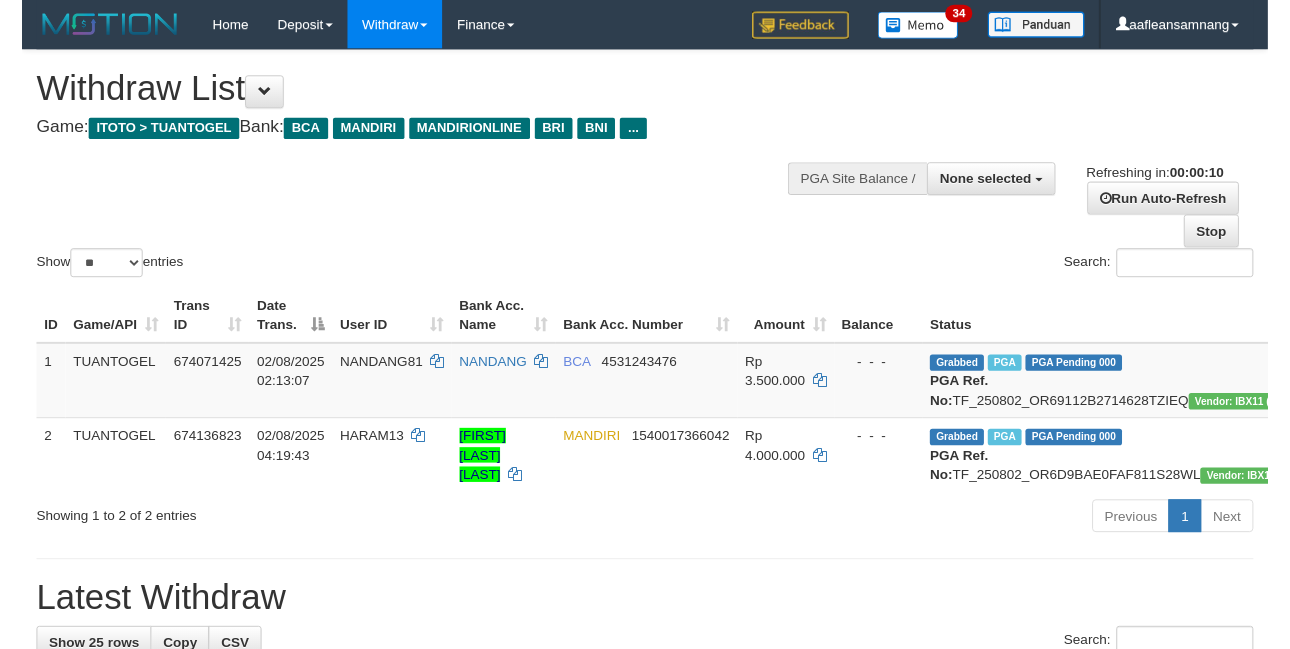scroll, scrollTop: 0, scrollLeft: 0, axis: both 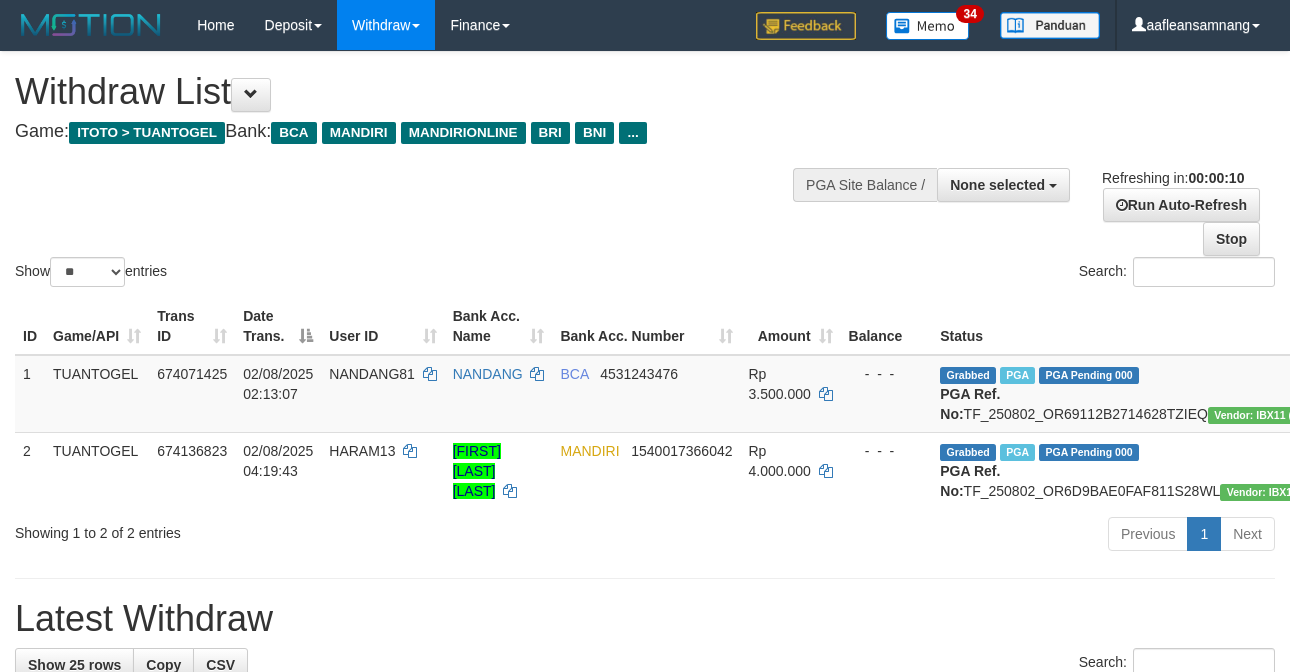 select 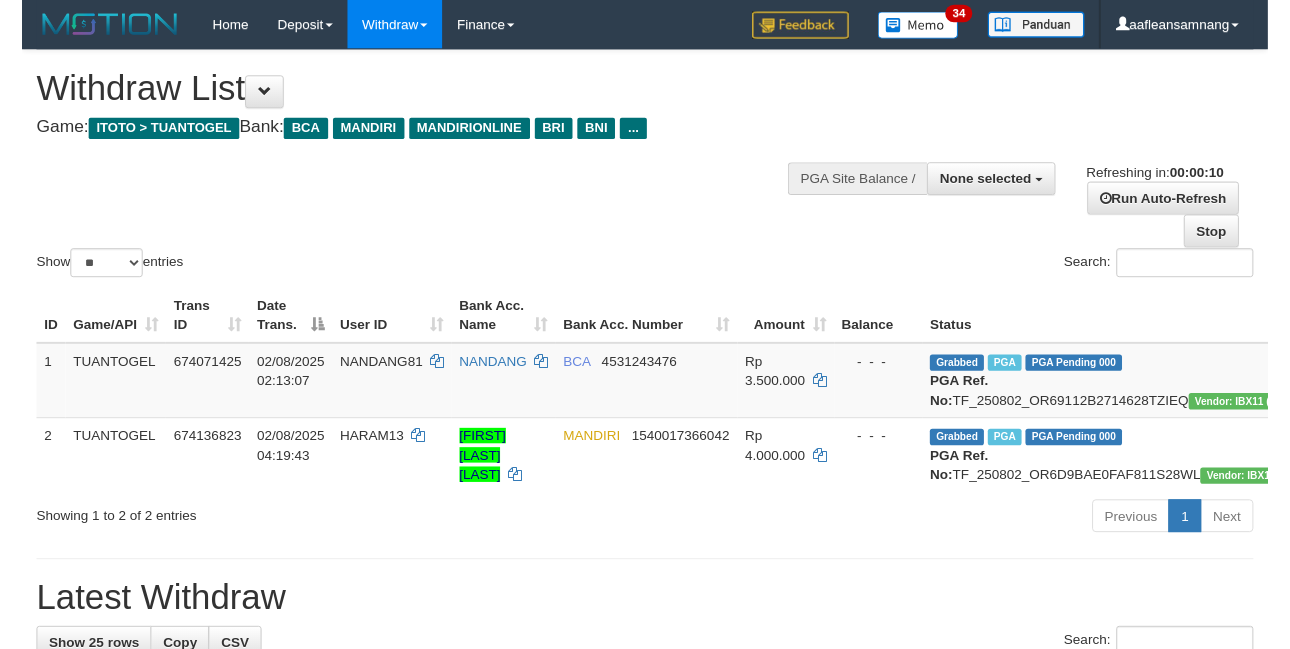 scroll, scrollTop: 0, scrollLeft: 0, axis: both 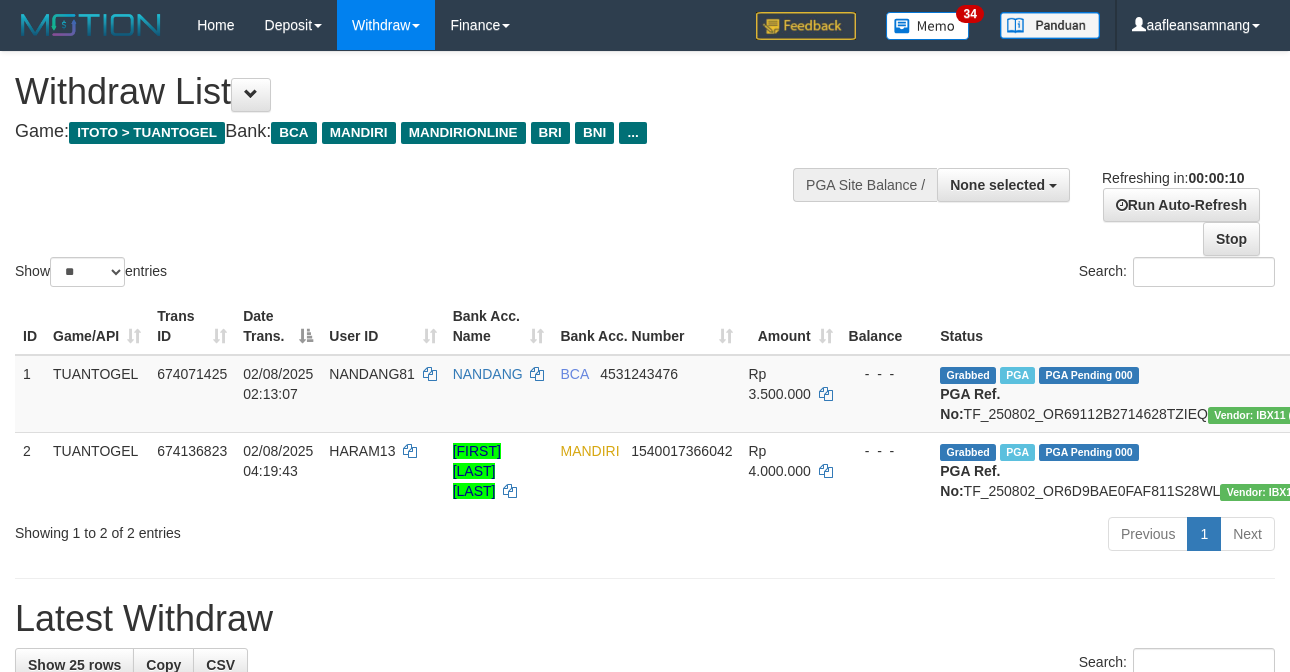 select 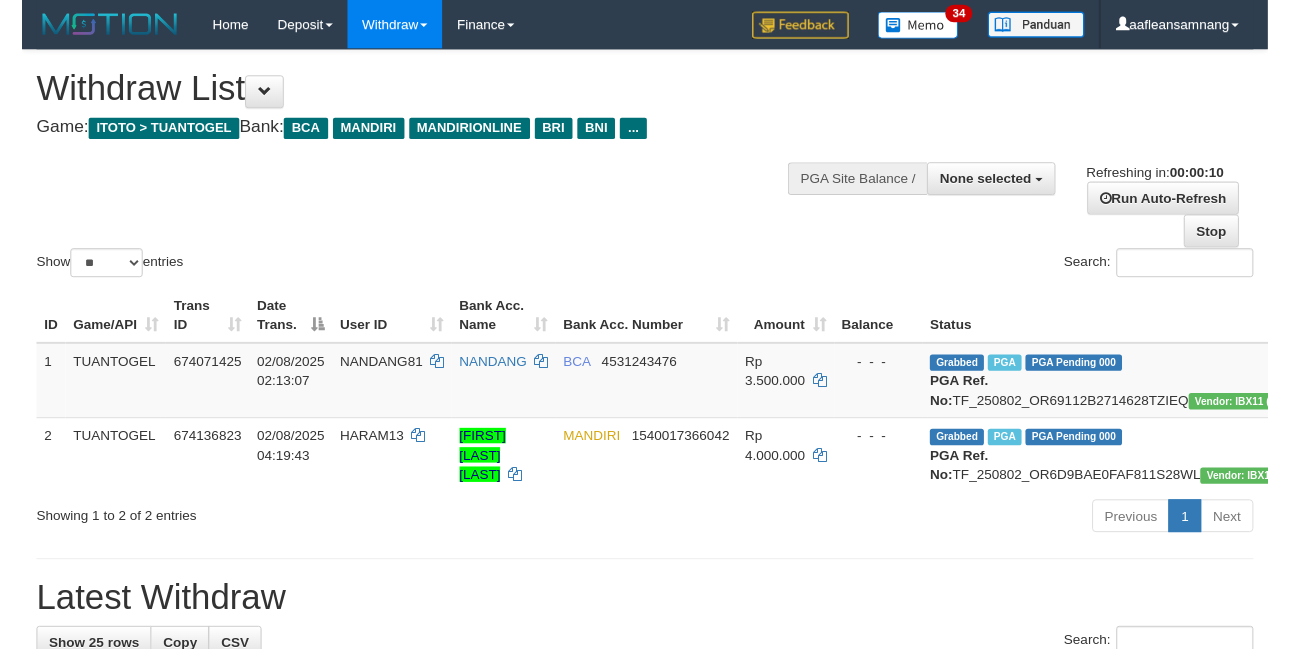 scroll, scrollTop: 0, scrollLeft: 0, axis: both 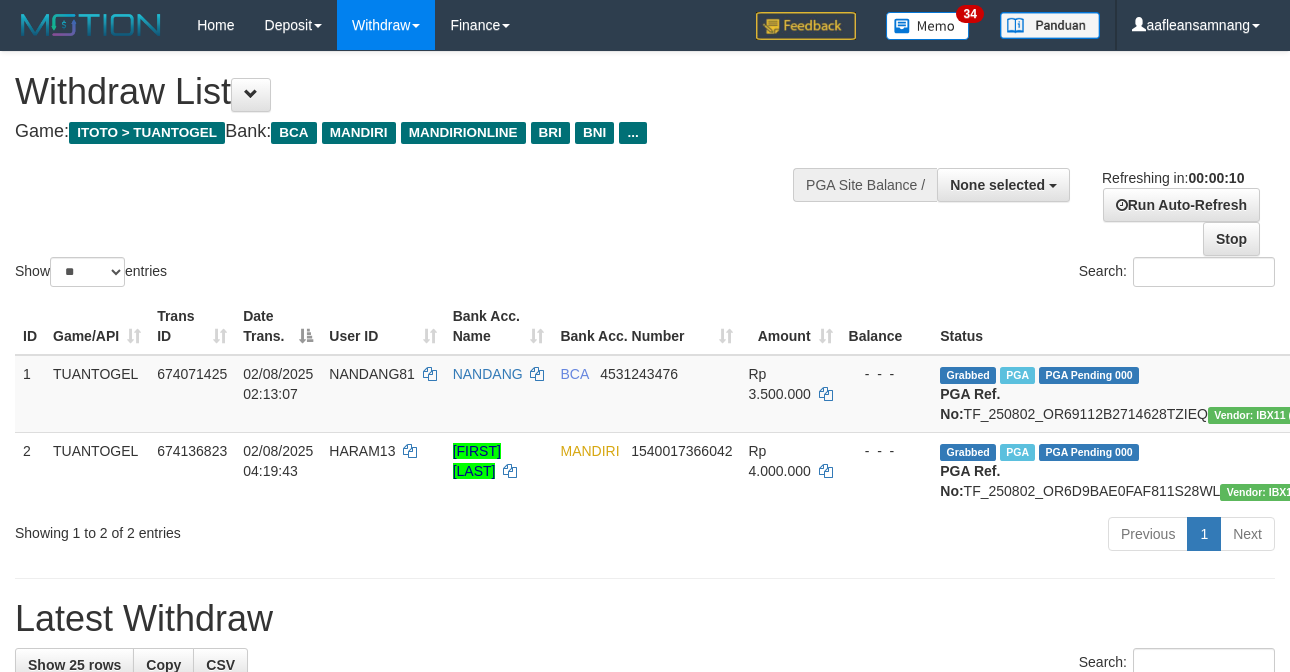 select 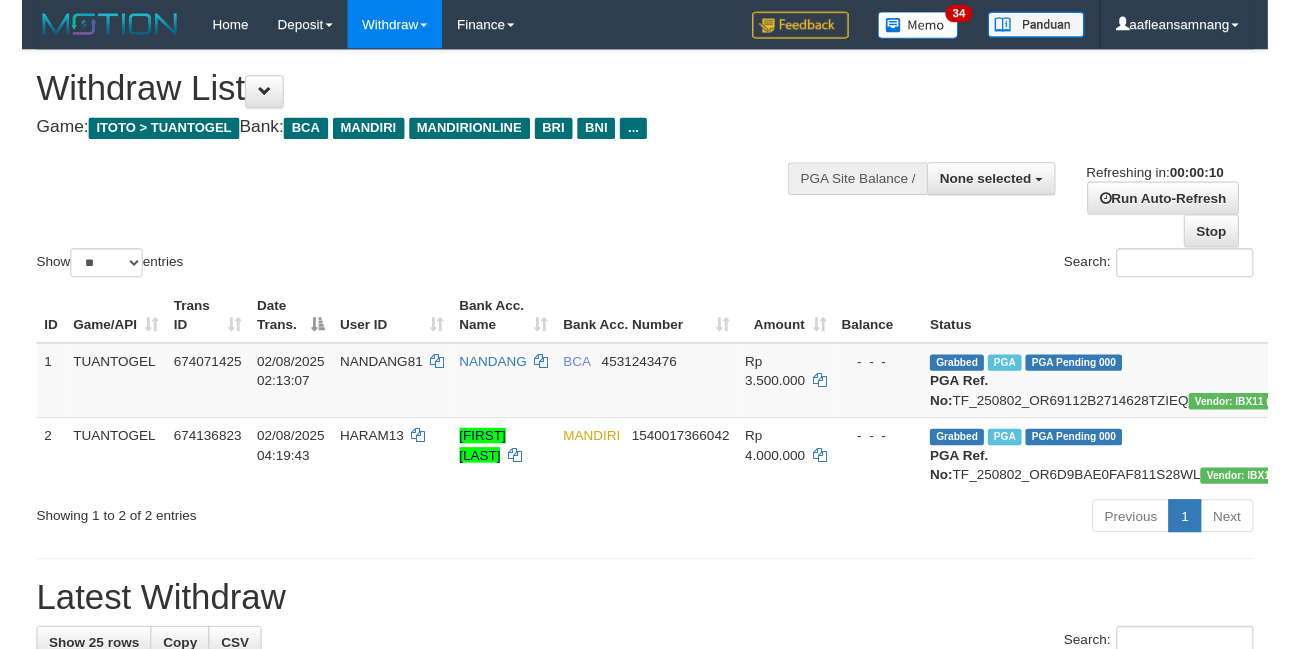 scroll, scrollTop: 0, scrollLeft: 0, axis: both 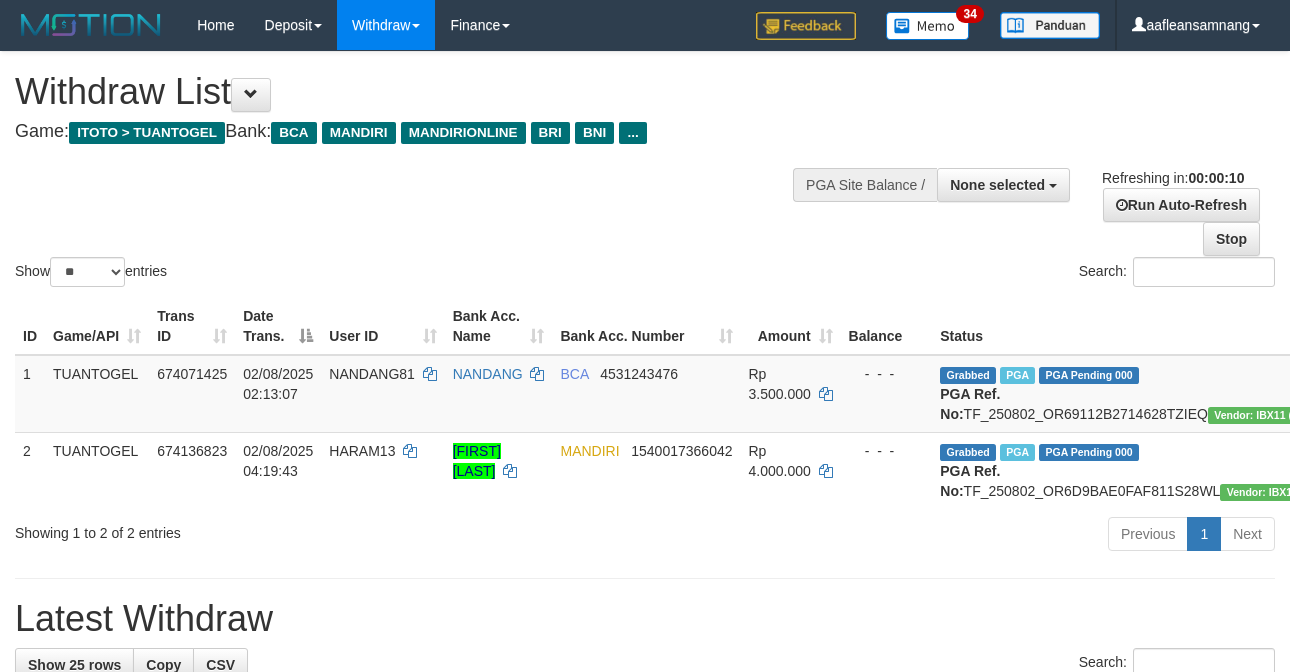 select 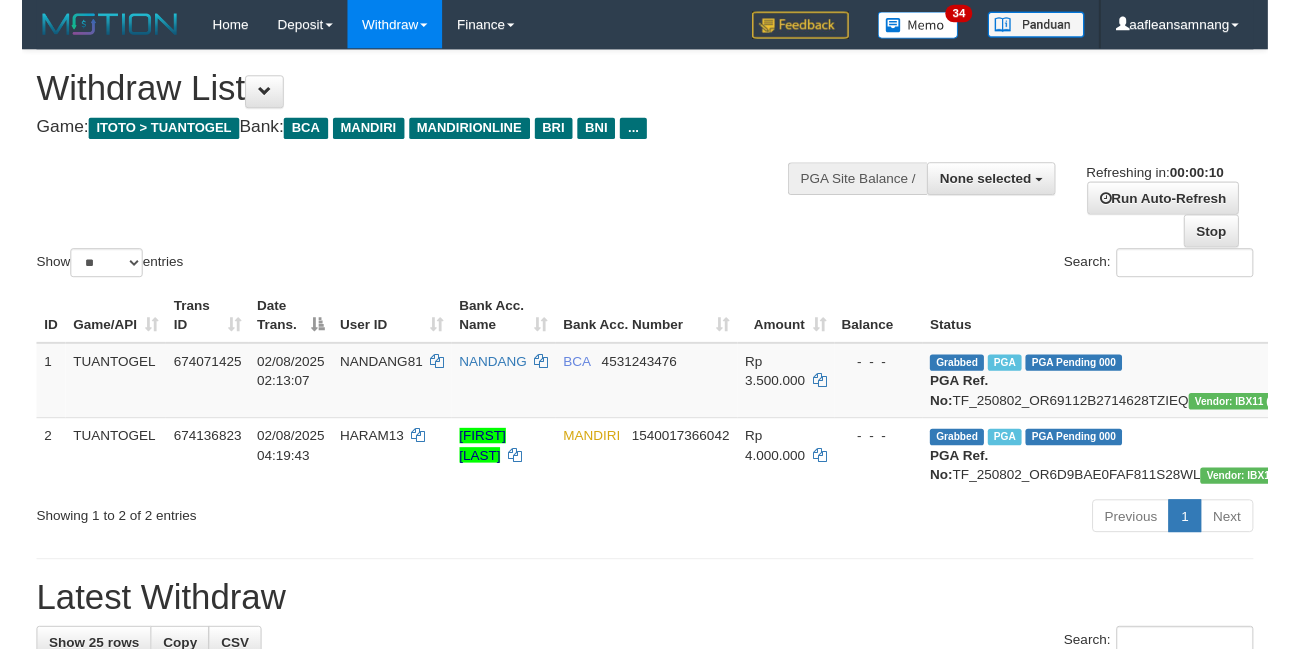 scroll, scrollTop: 0, scrollLeft: 0, axis: both 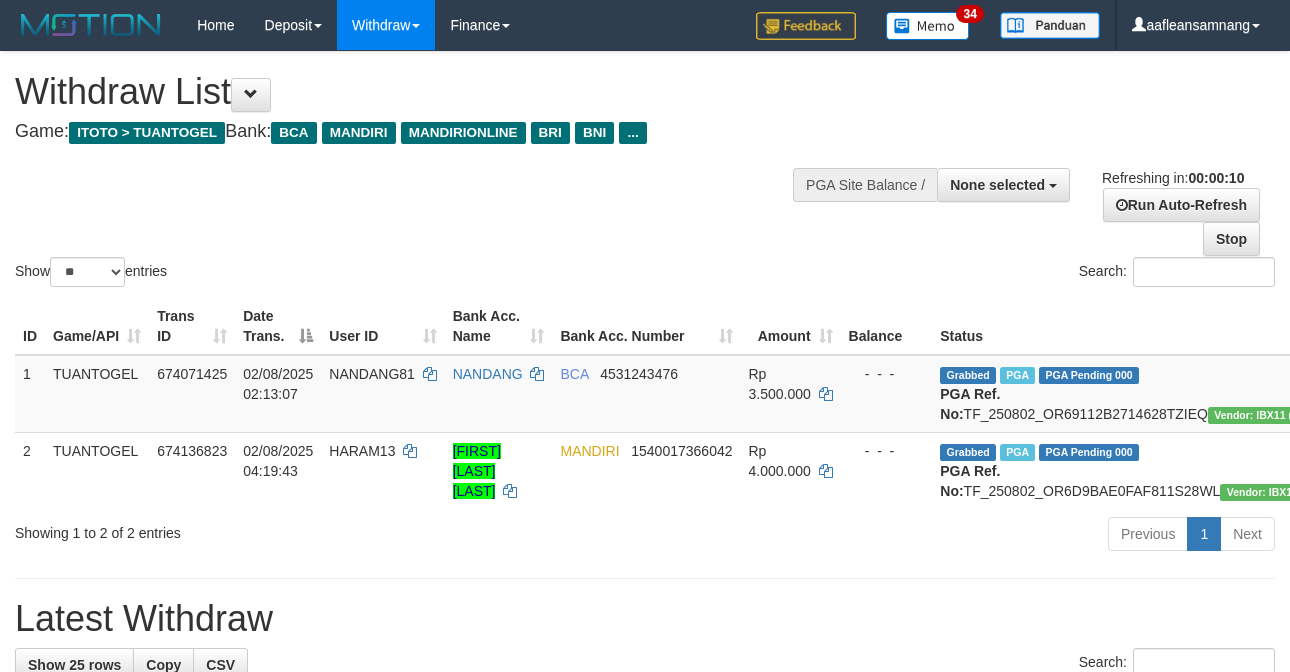select 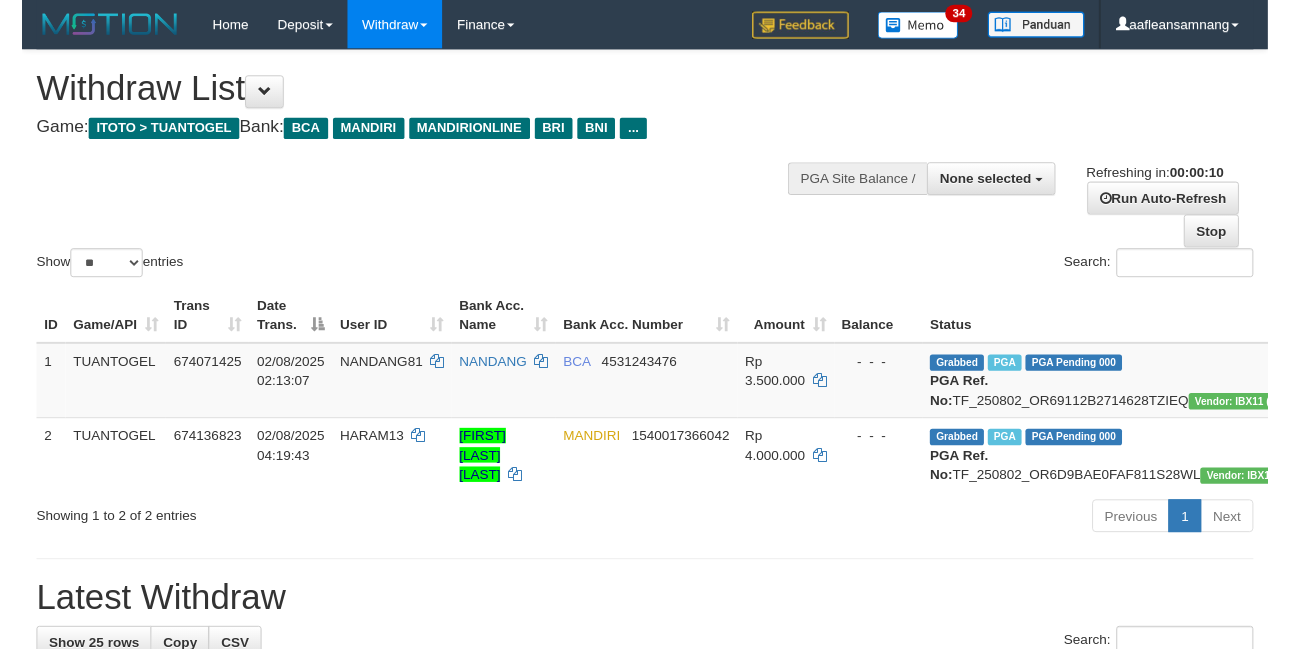 scroll, scrollTop: 0, scrollLeft: 0, axis: both 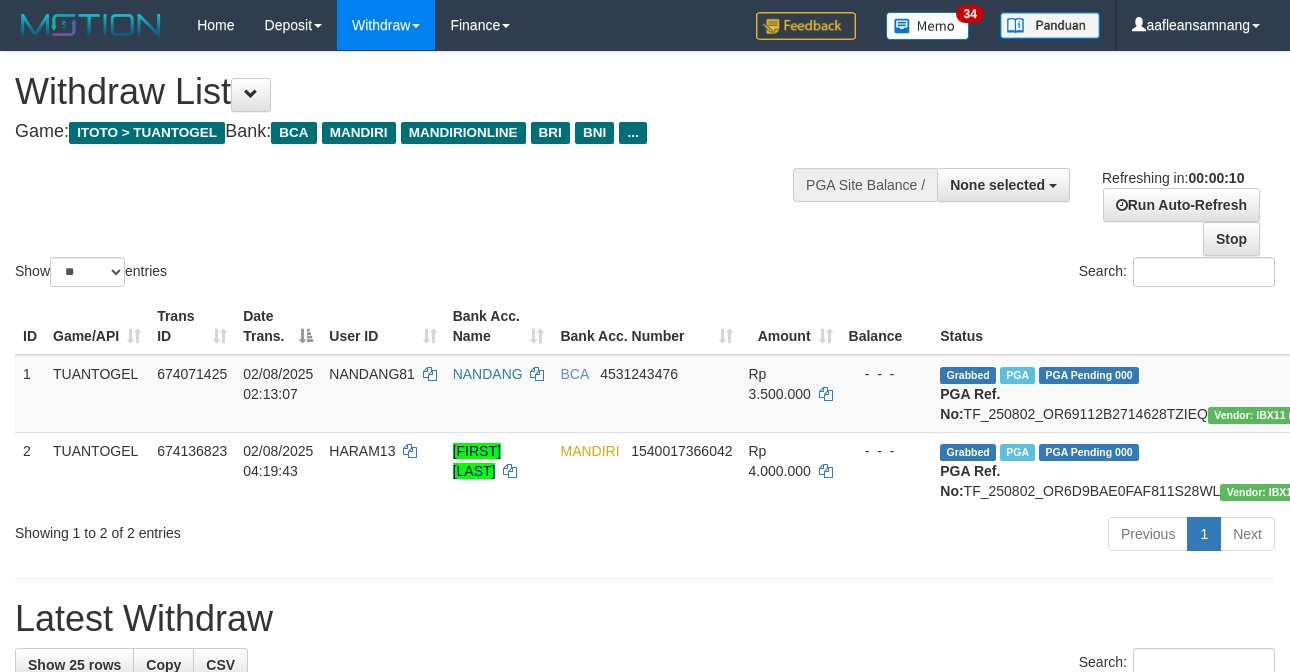 select 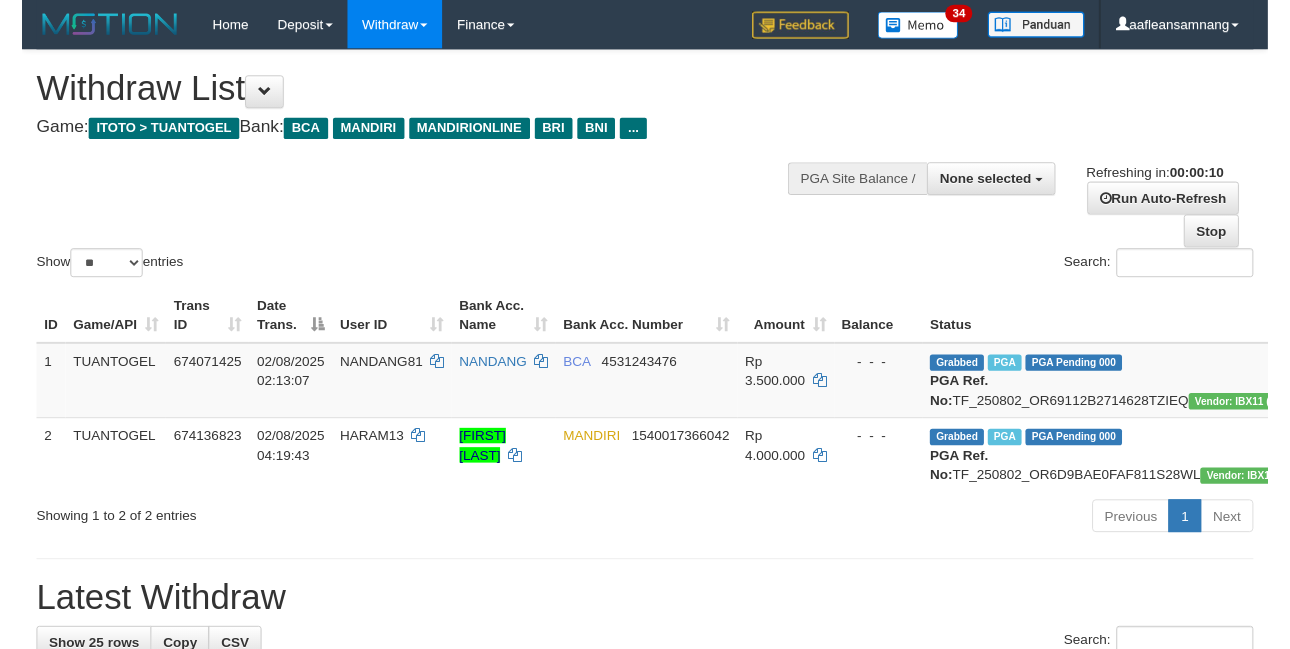 scroll, scrollTop: 0, scrollLeft: 0, axis: both 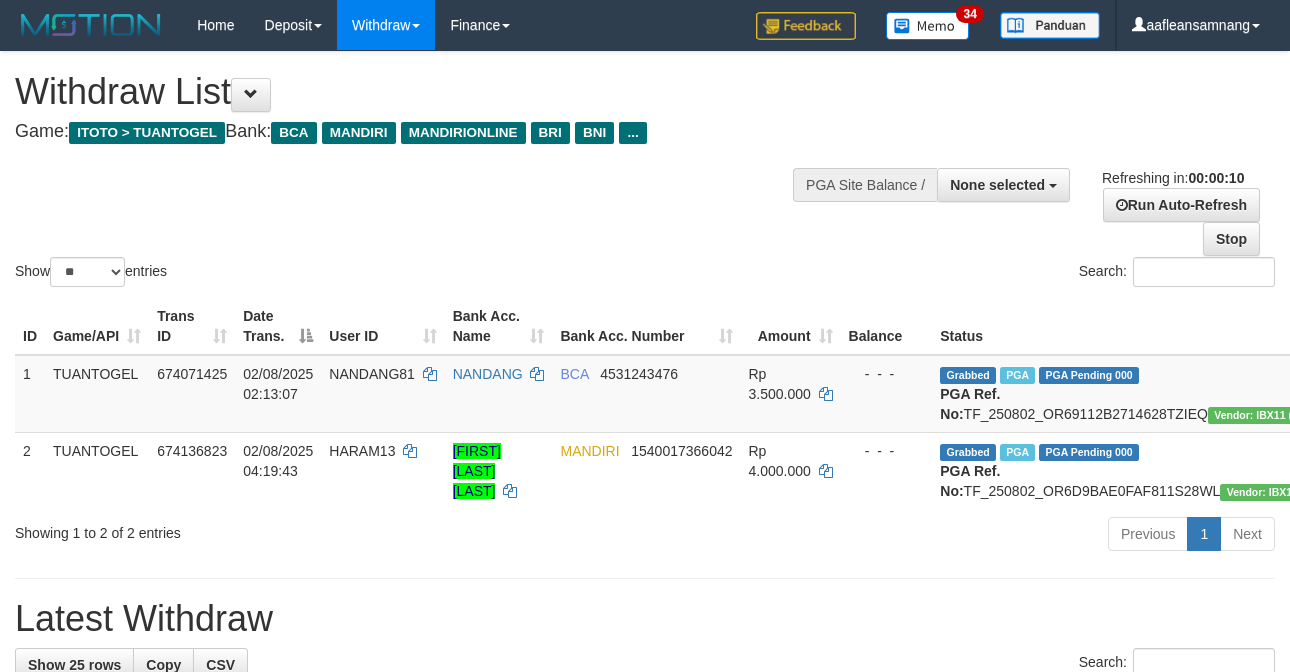 select 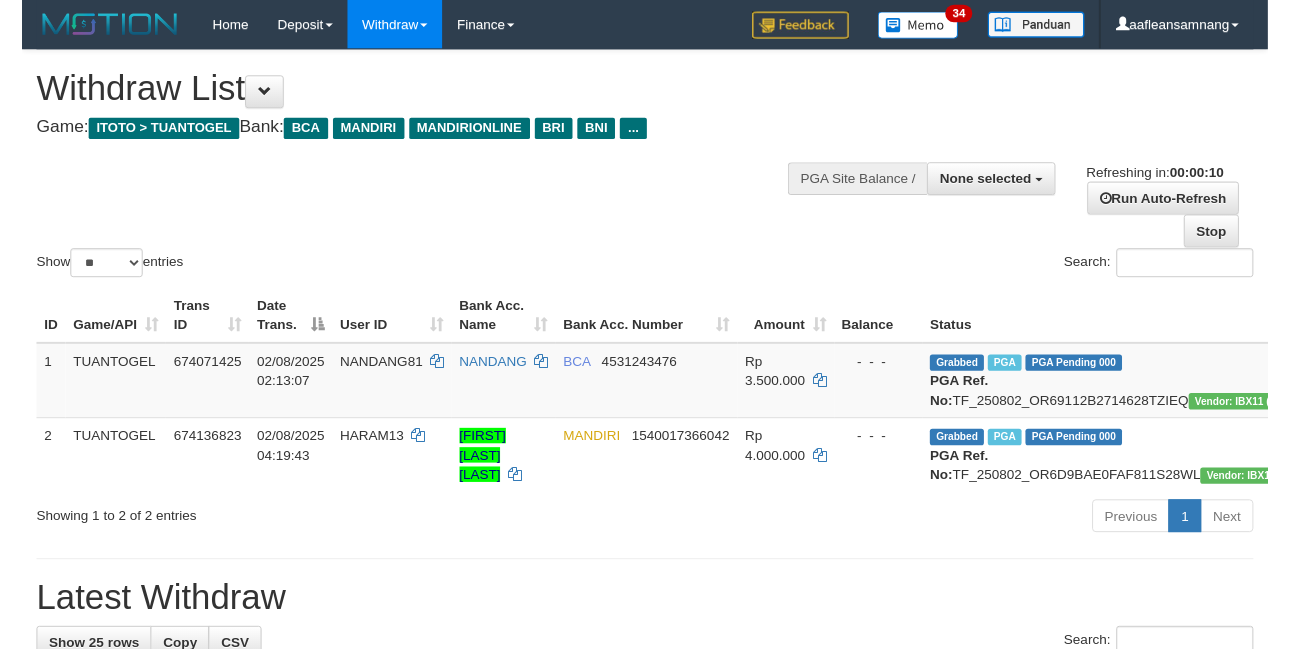 scroll, scrollTop: 0, scrollLeft: 0, axis: both 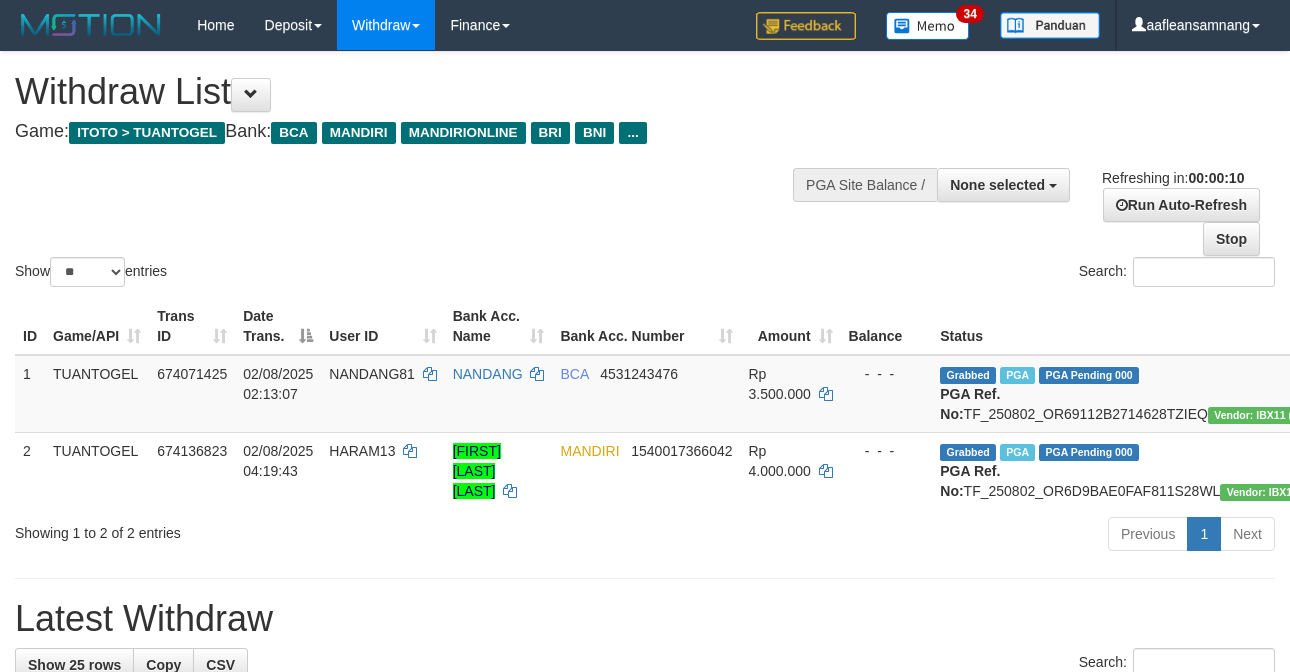 select 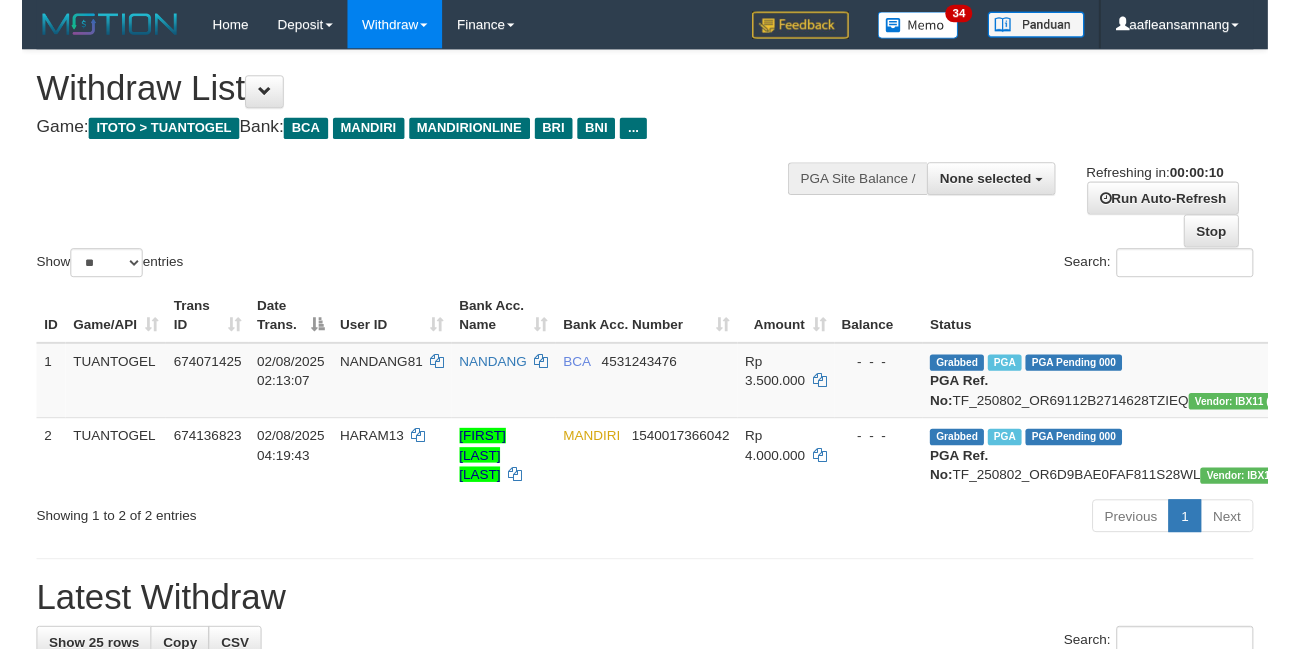 scroll, scrollTop: 0, scrollLeft: 0, axis: both 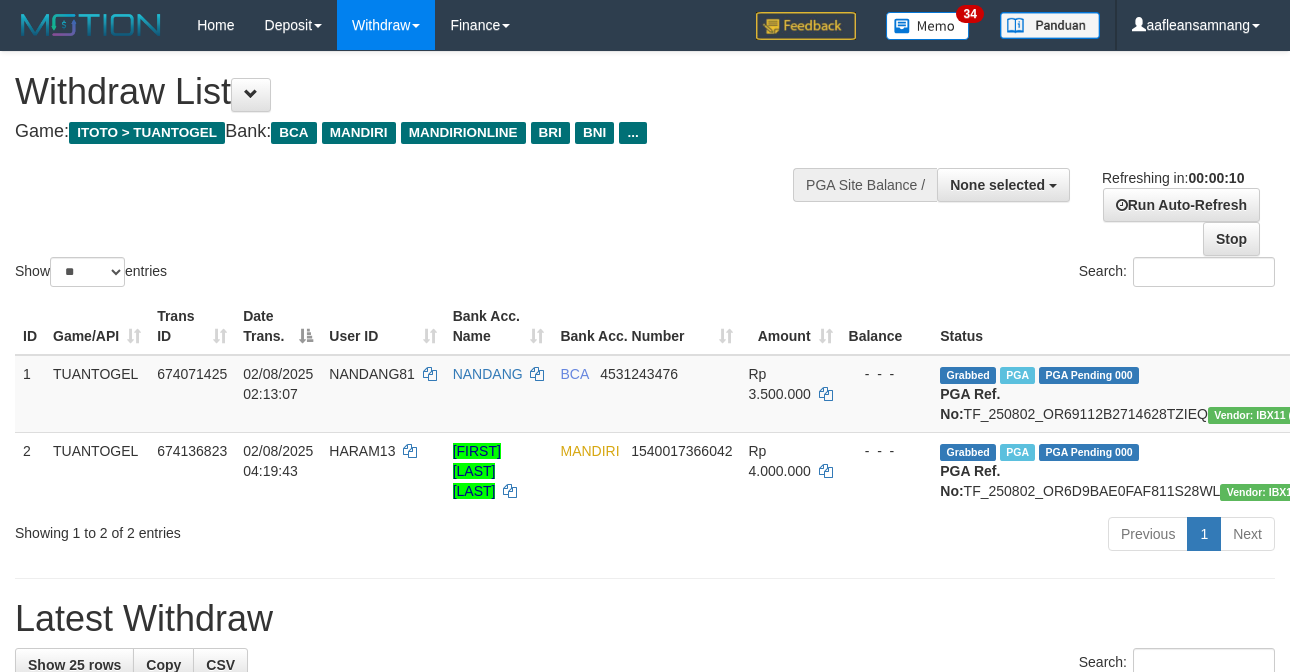 select 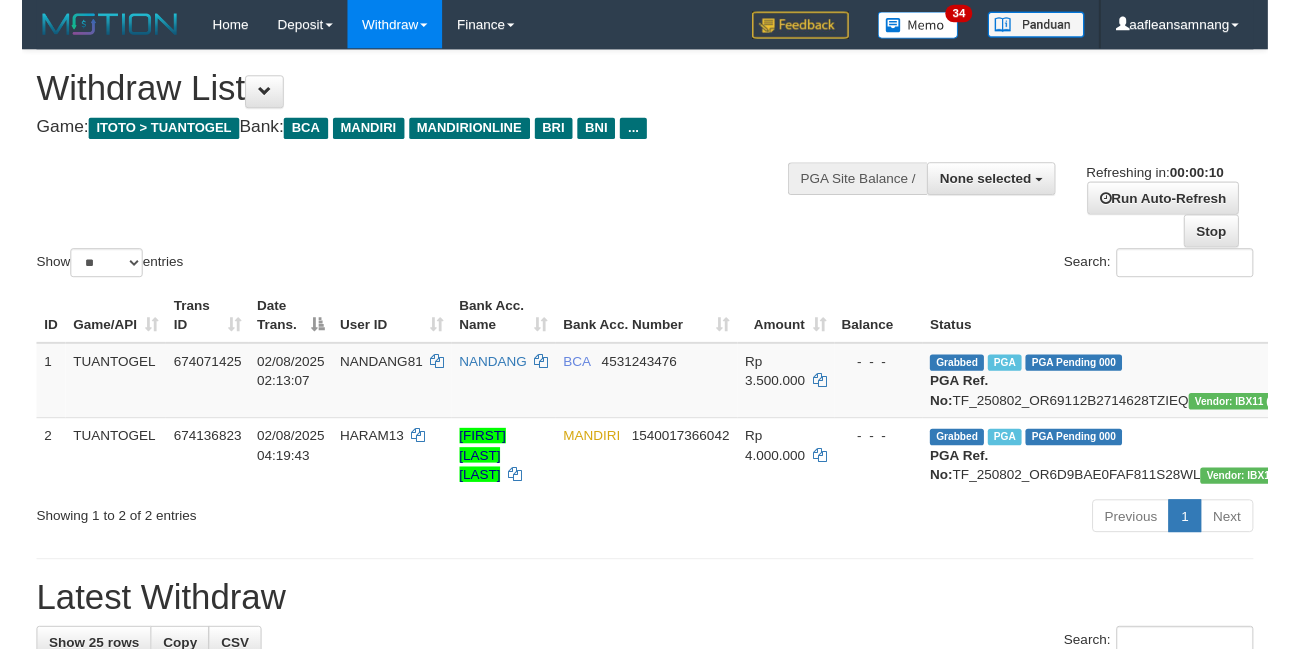 scroll, scrollTop: 0, scrollLeft: 0, axis: both 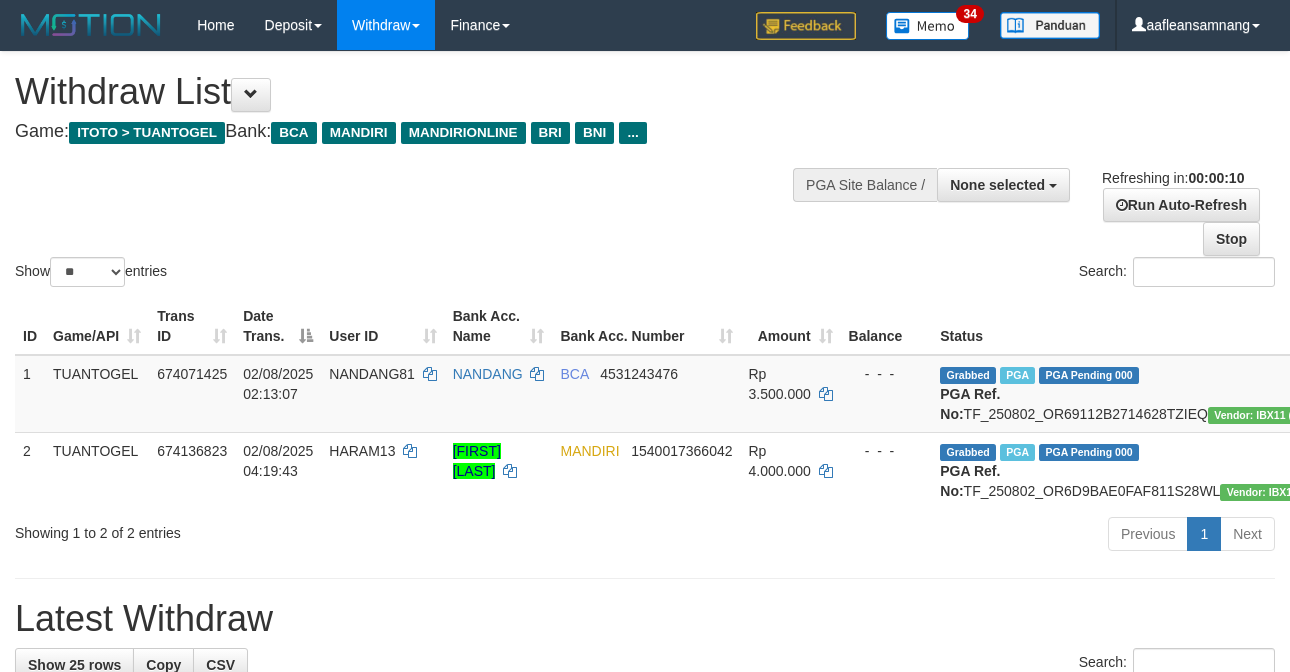 select 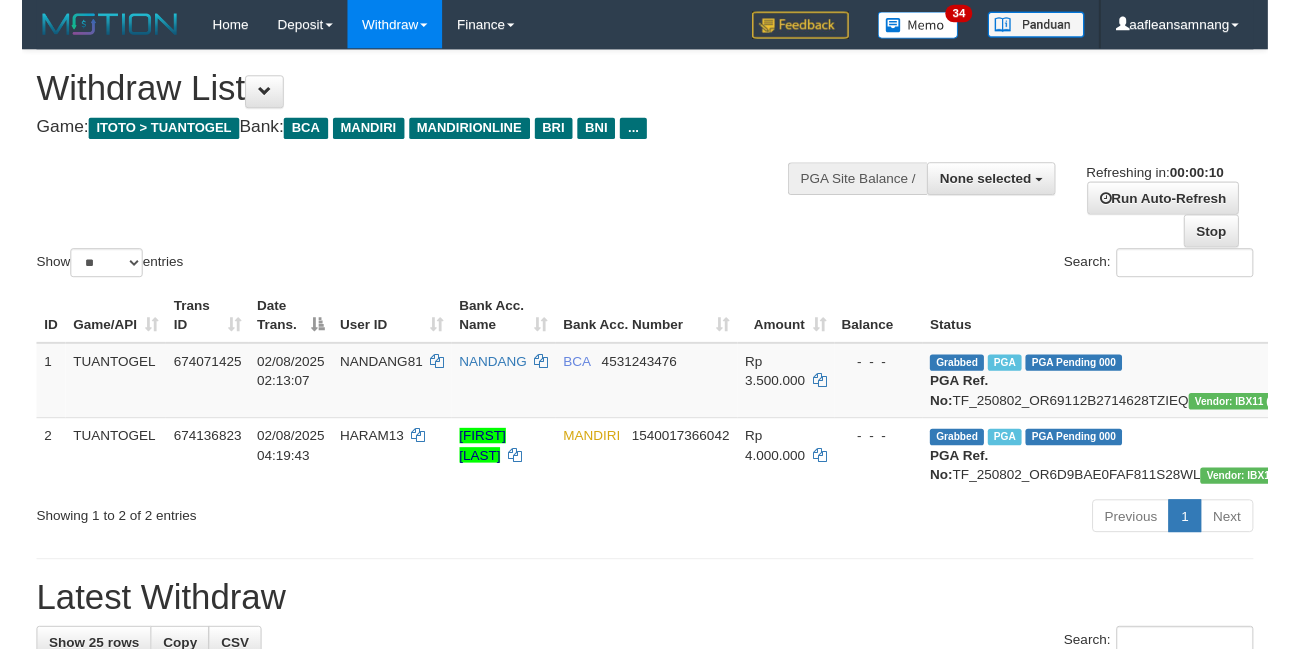 scroll, scrollTop: 0, scrollLeft: 0, axis: both 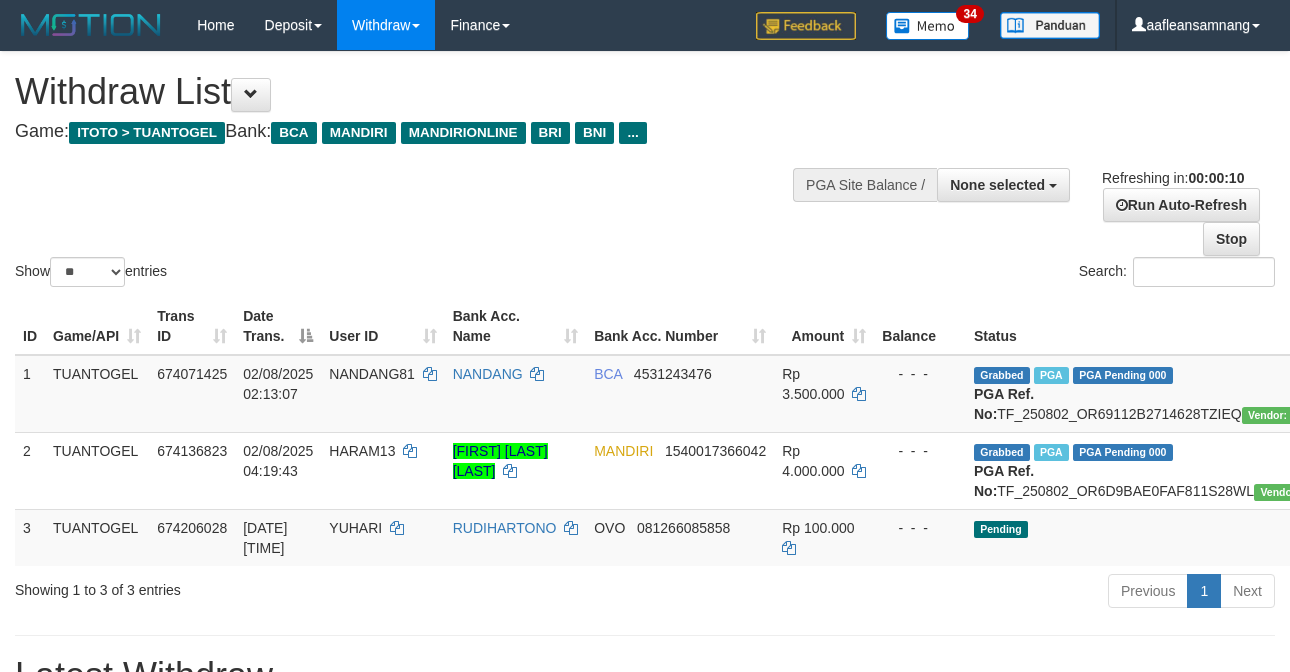 select 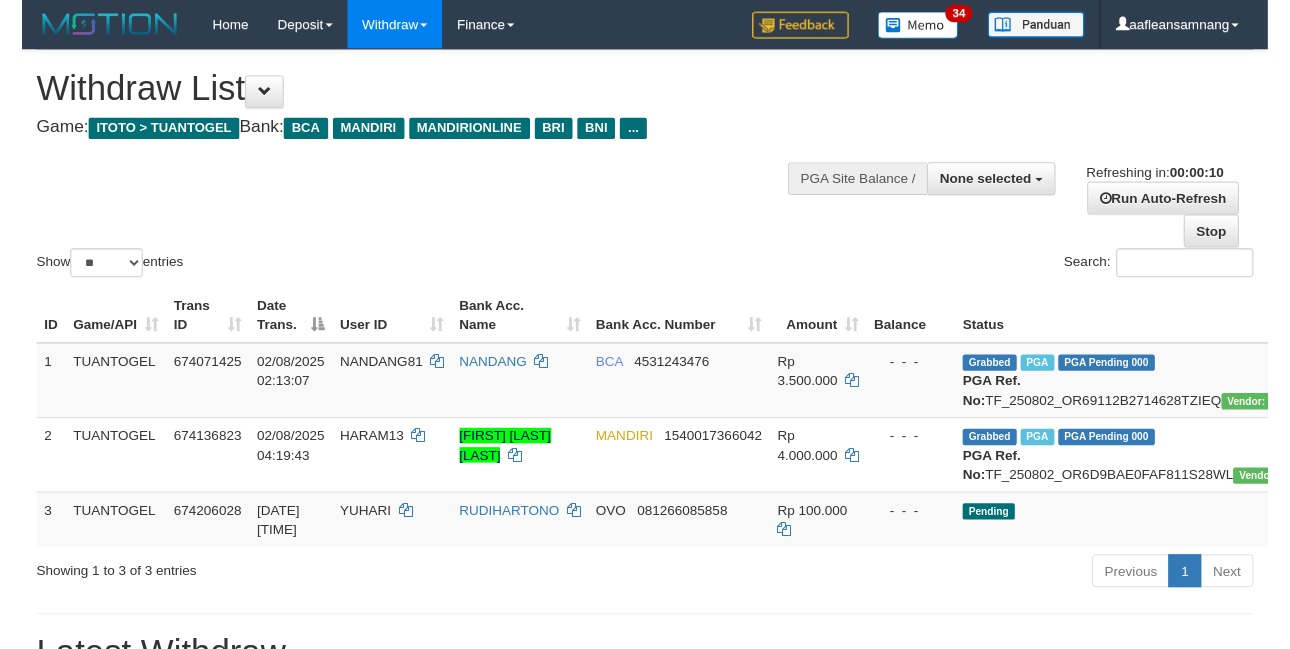 scroll, scrollTop: 0, scrollLeft: 0, axis: both 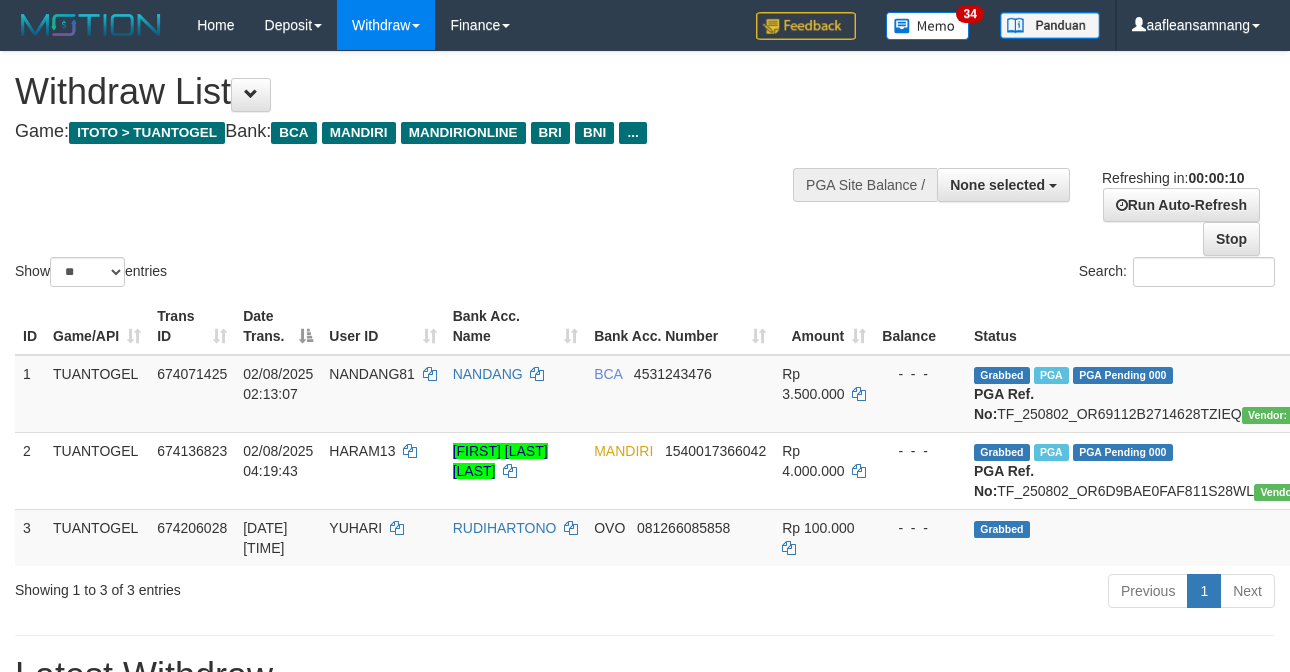 select 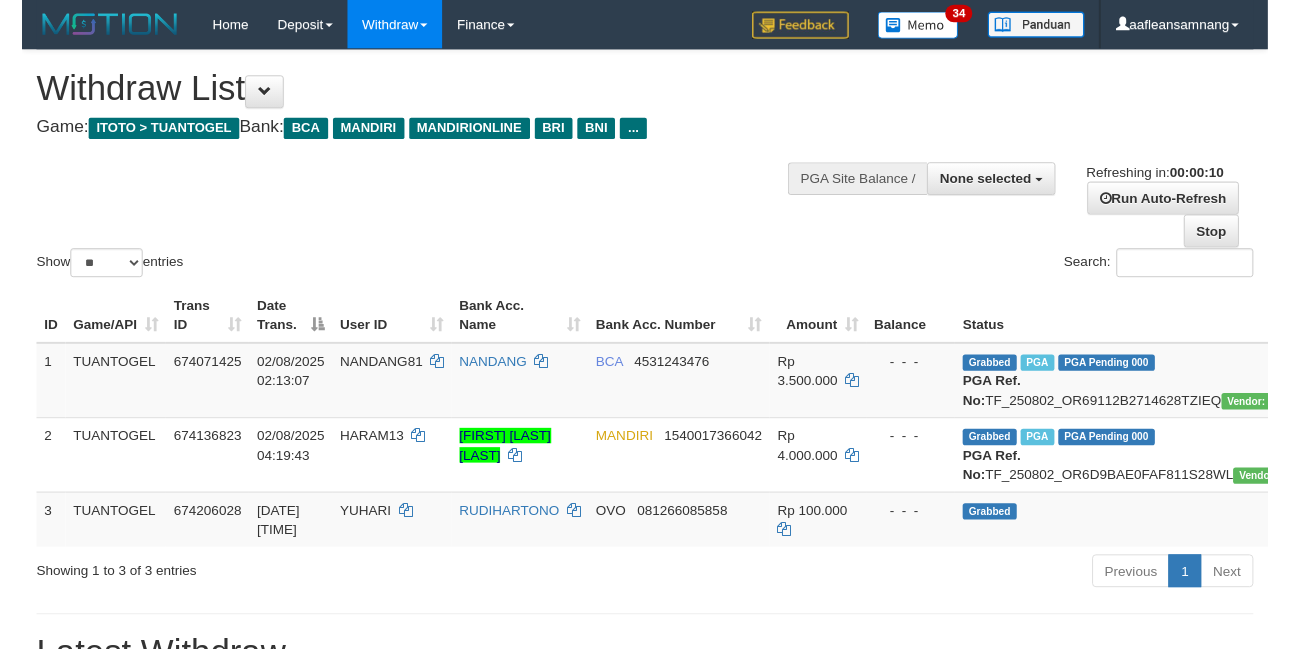 scroll, scrollTop: 0, scrollLeft: 0, axis: both 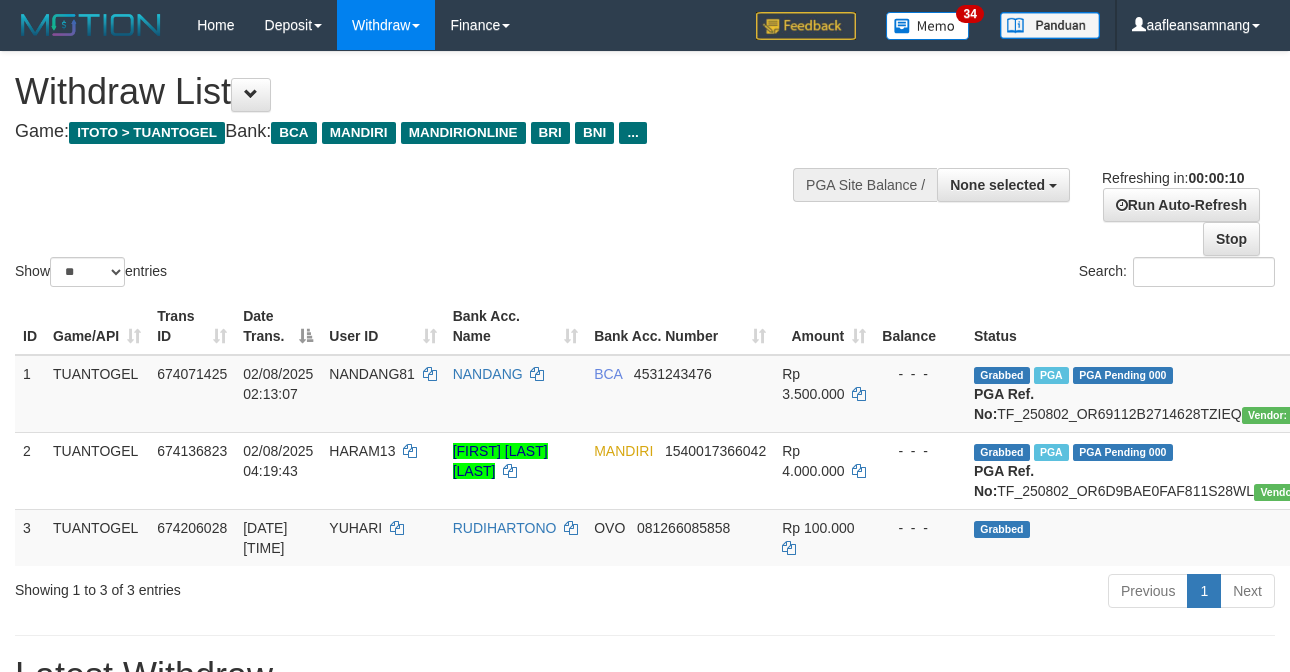 select 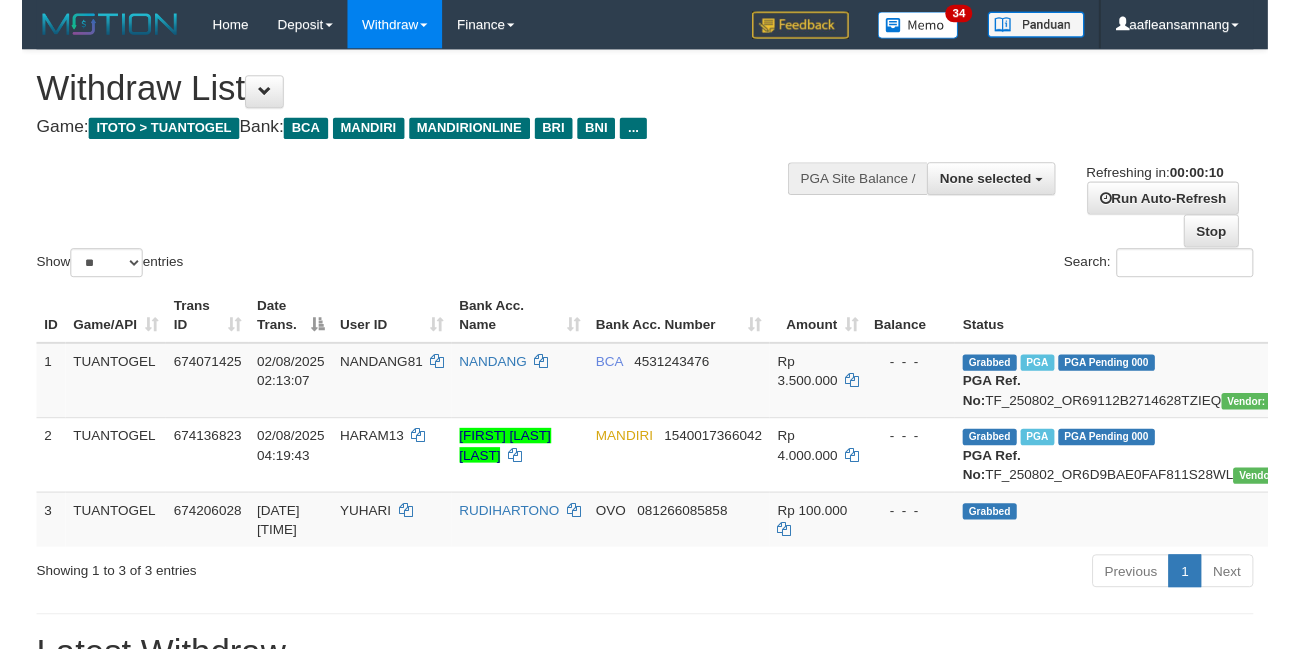 scroll, scrollTop: 0, scrollLeft: 0, axis: both 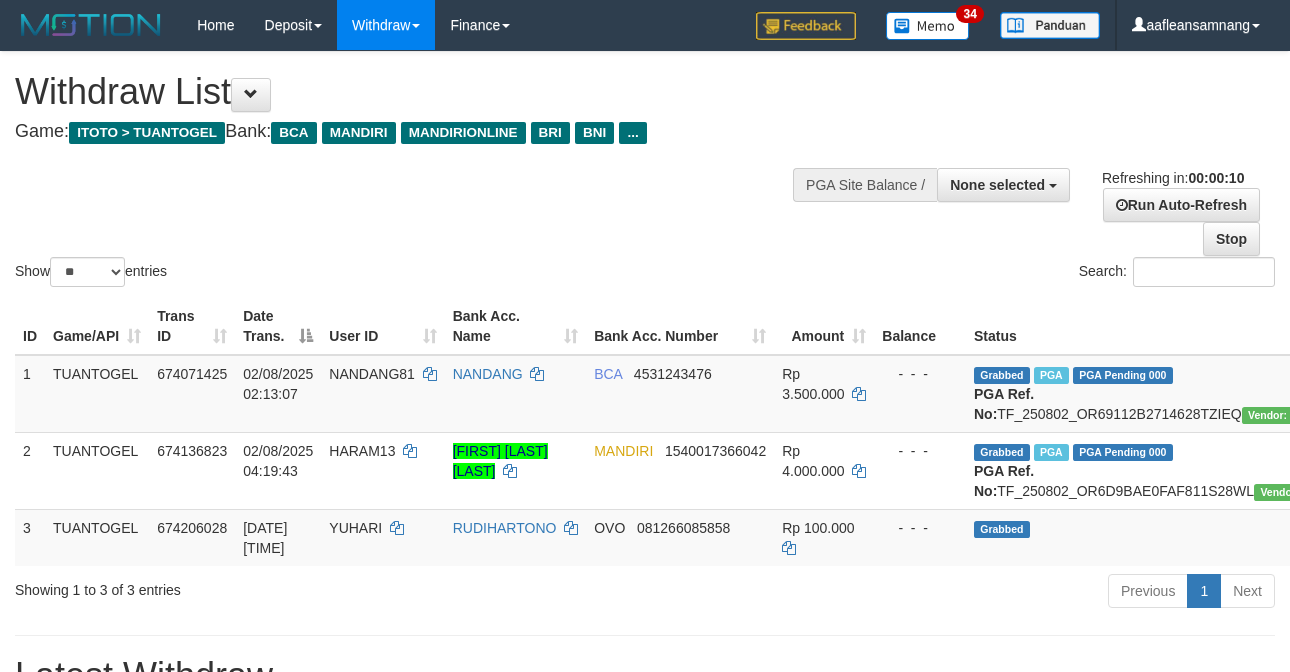 select 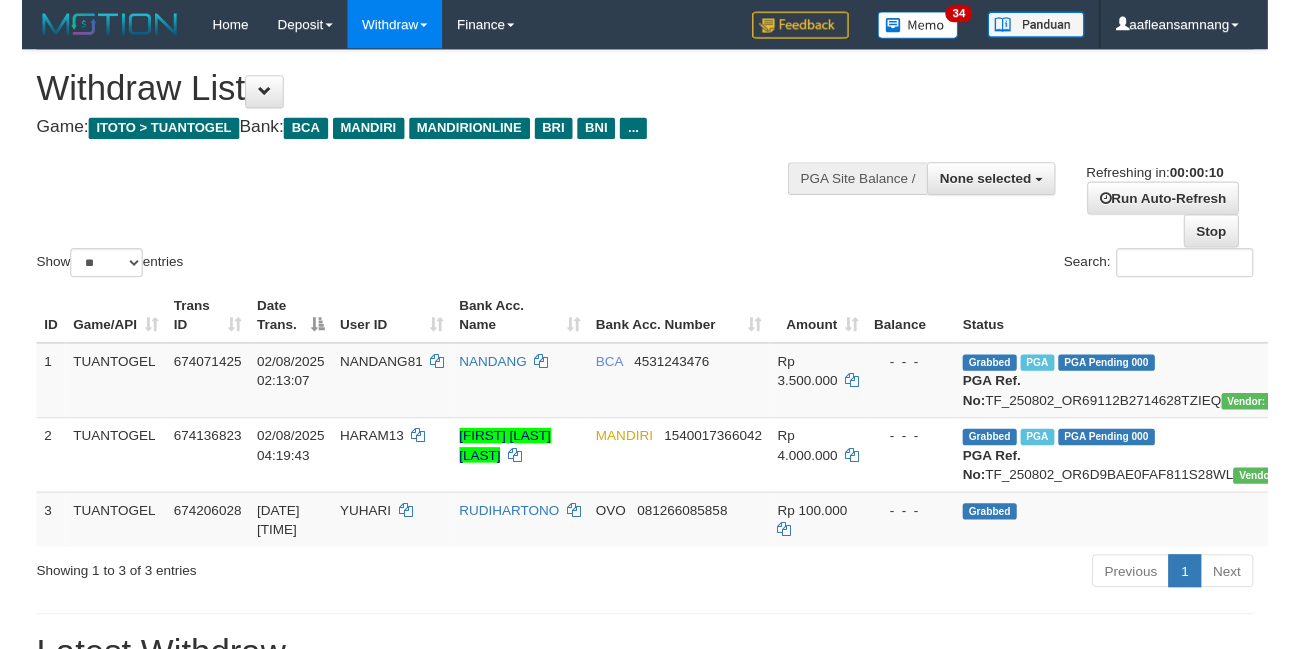 scroll, scrollTop: 0, scrollLeft: 0, axis: both 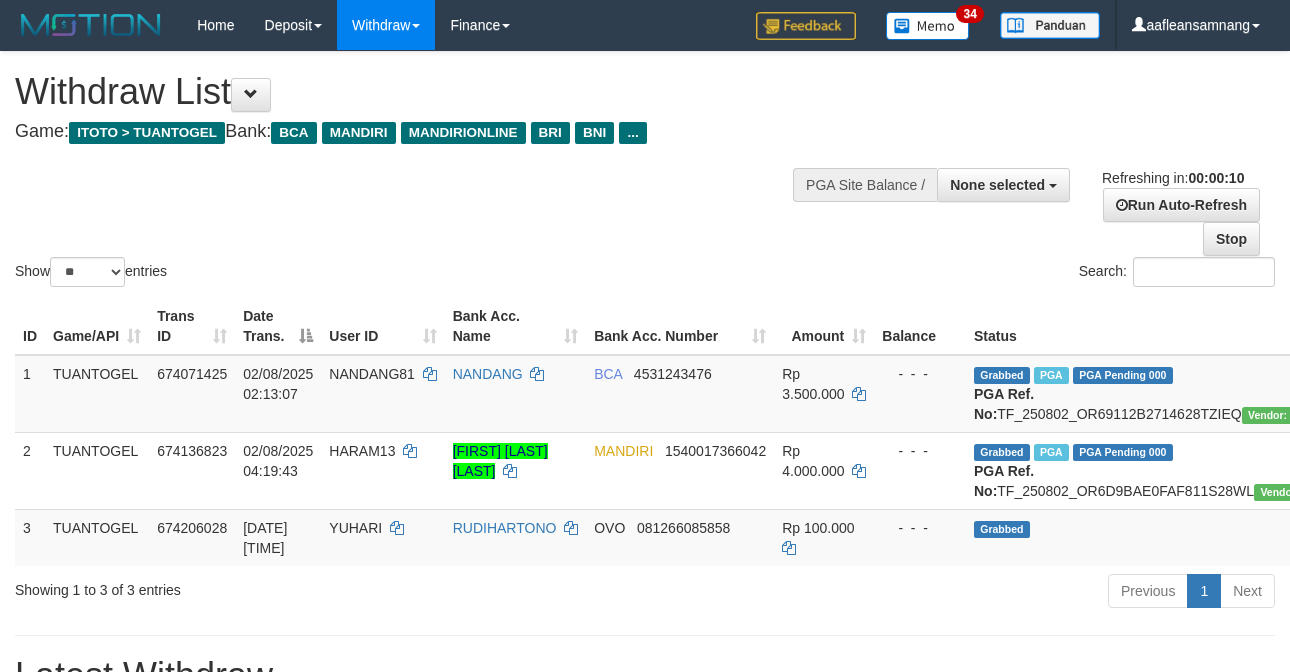select 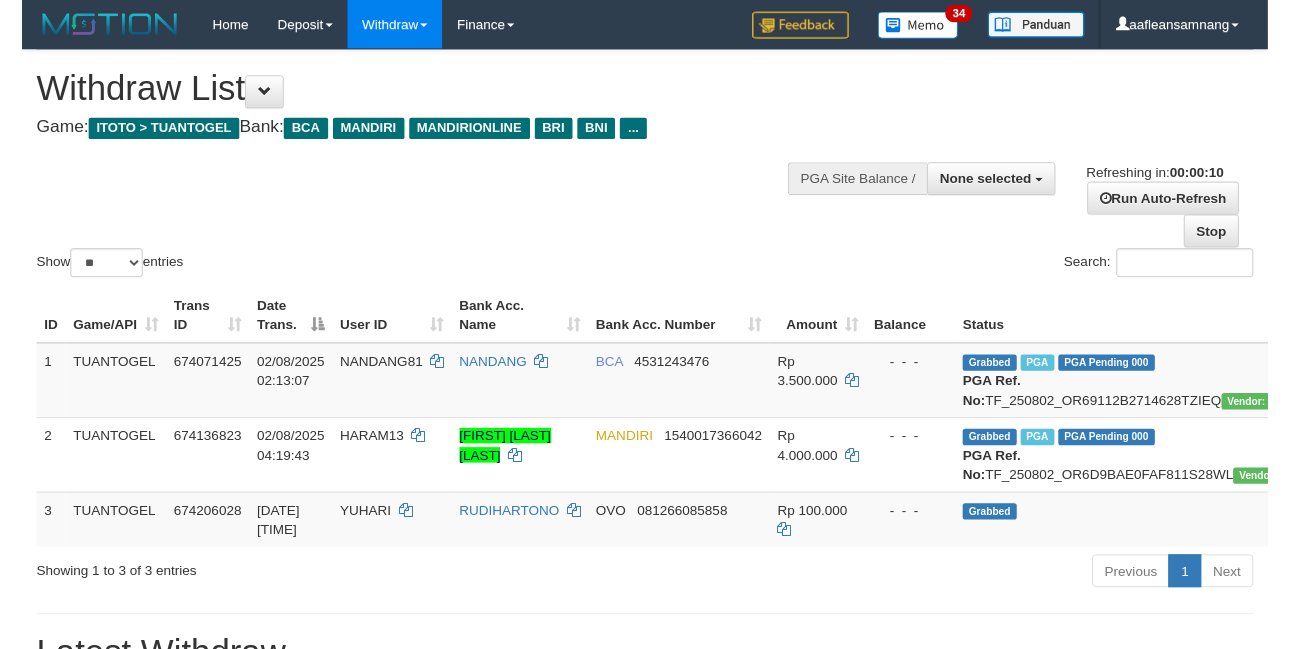 scroll, scrollTop: 0, scrollLeft: 0, axis: both 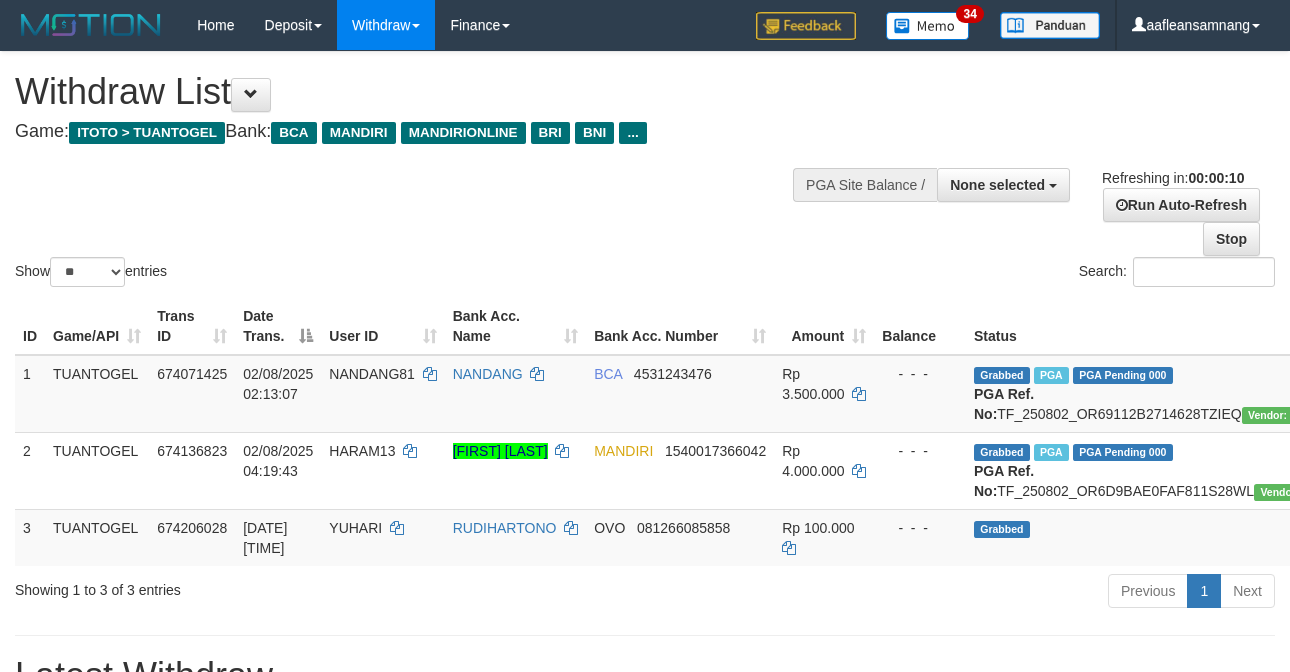 select 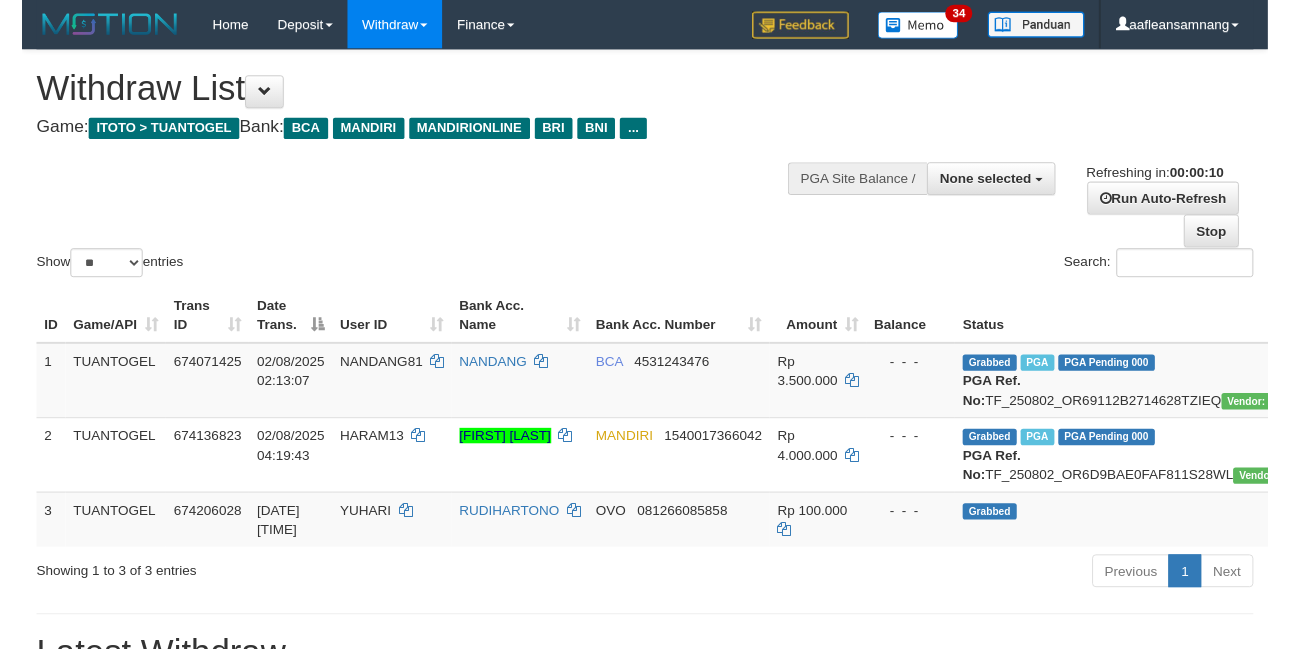scroll, scrollTop: 0, scrollLeft: 0, axis: both 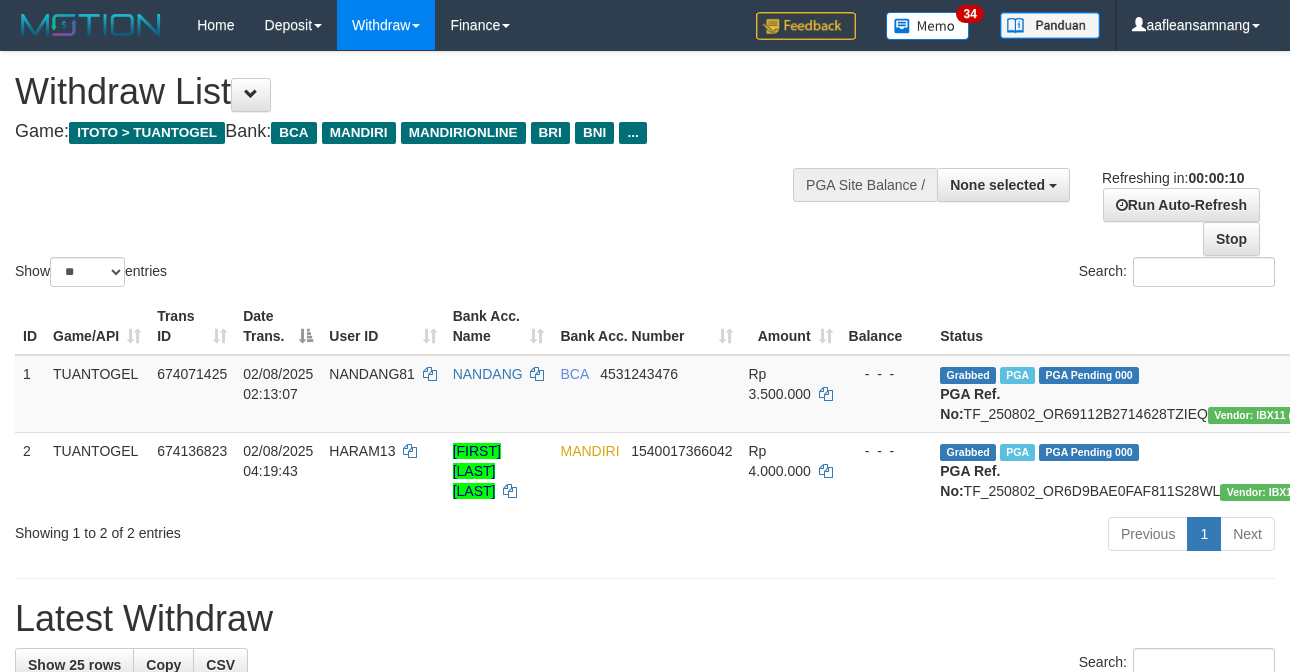 select 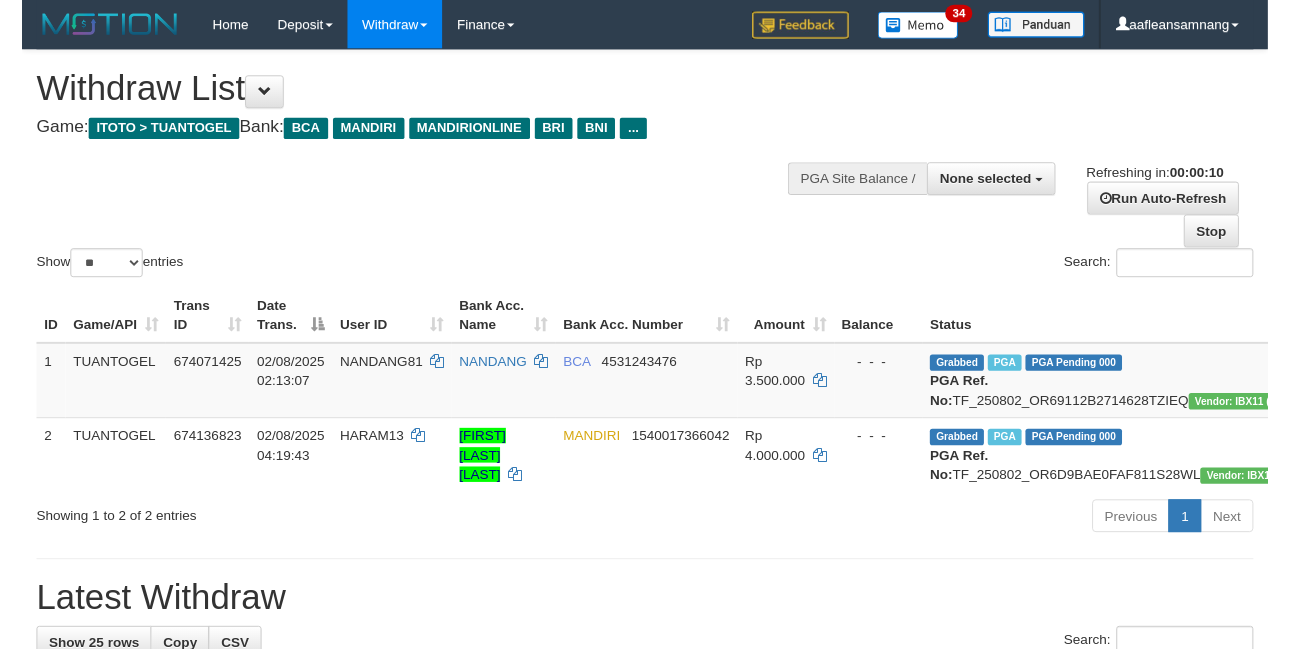 scroll, scrollTop: 0, scrollLeft: 0, axis: both 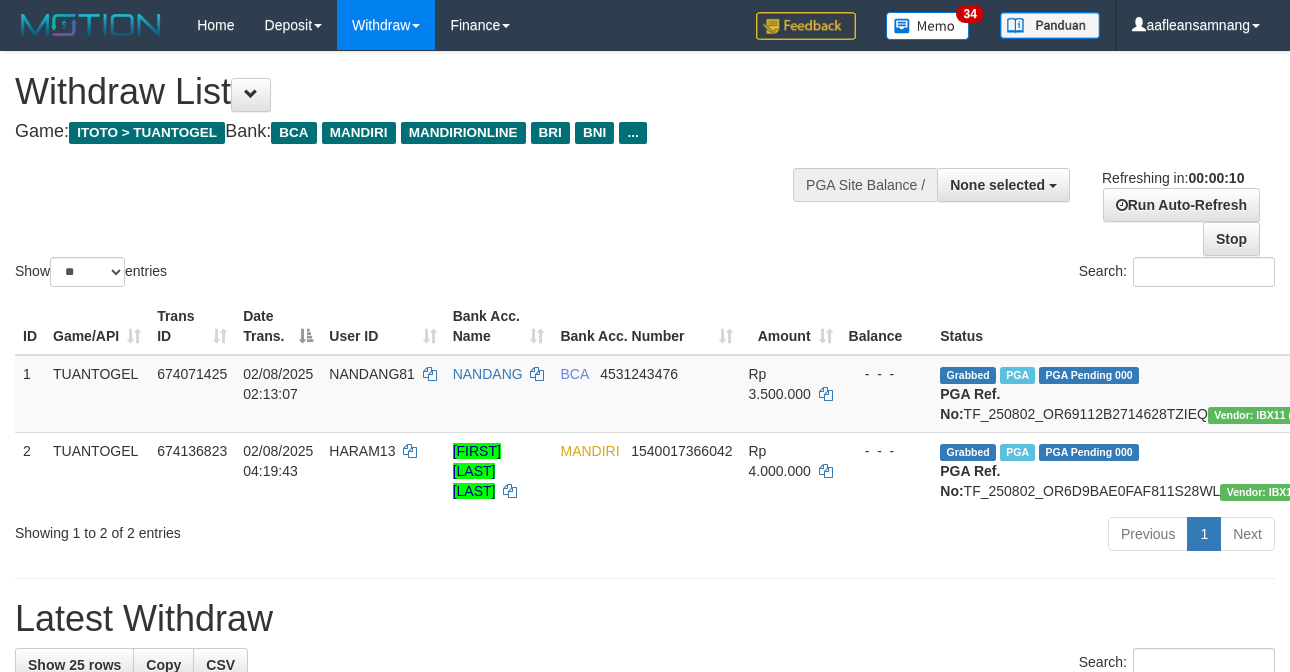 select 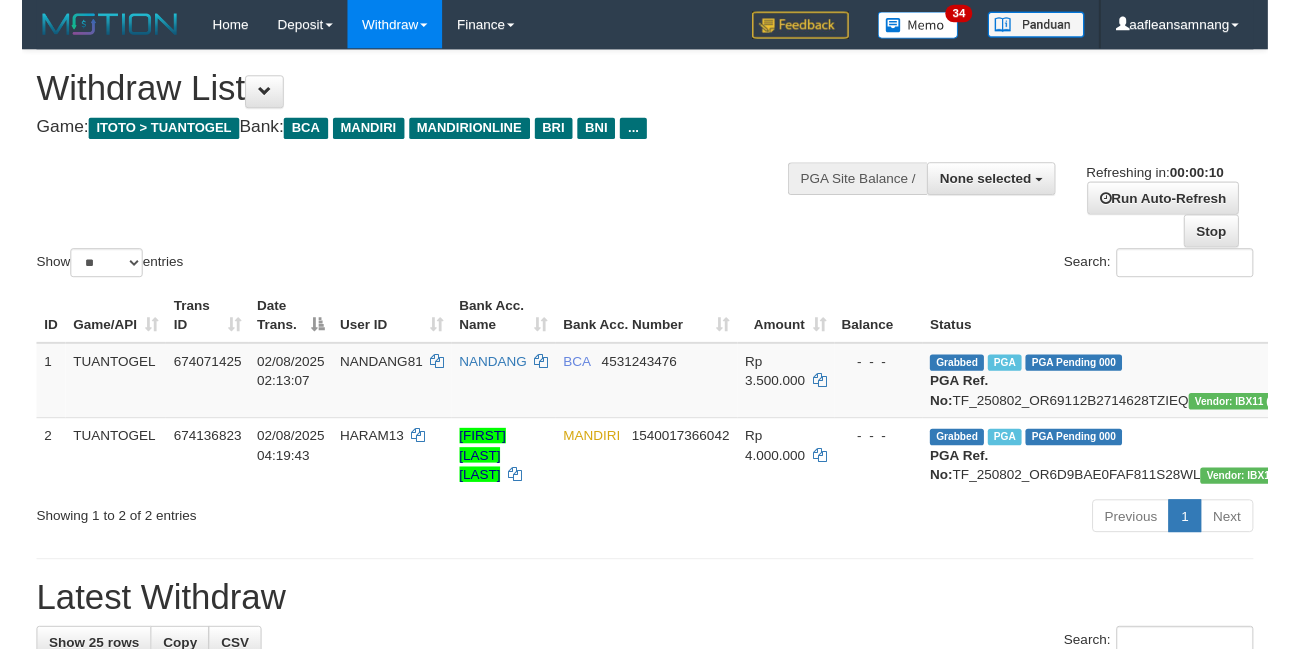 scroll, scrollTop: 0, scrollLeft: 0, axis: both 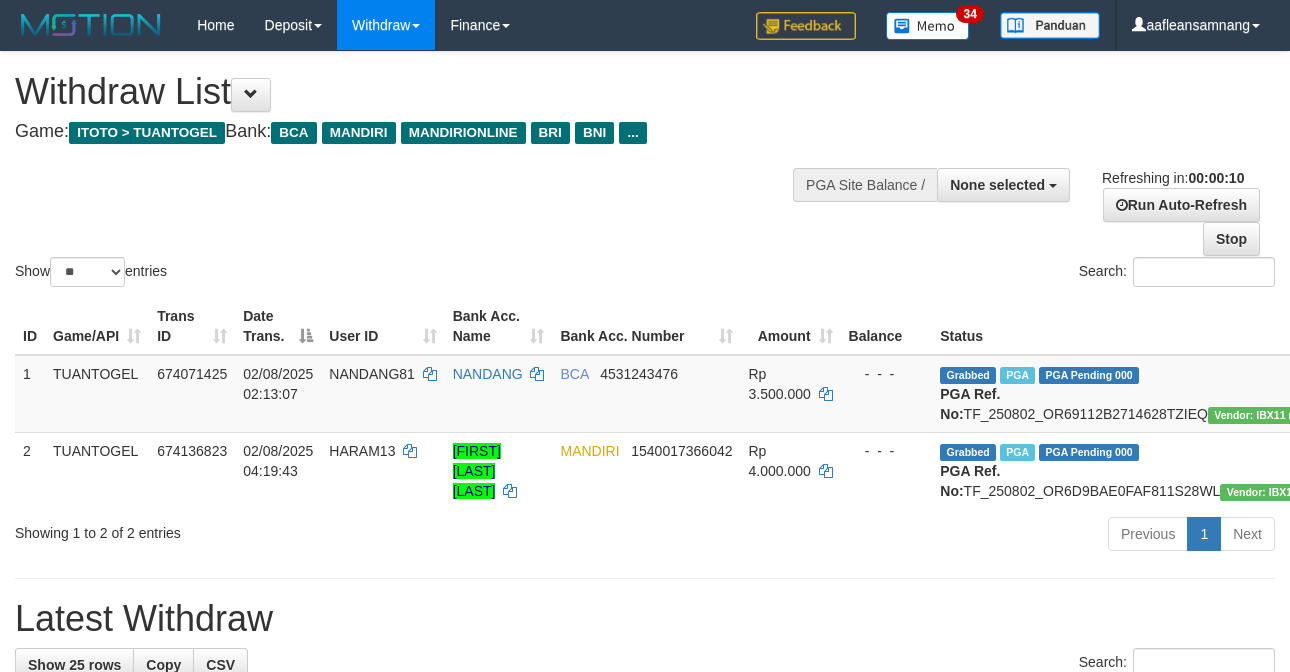 select 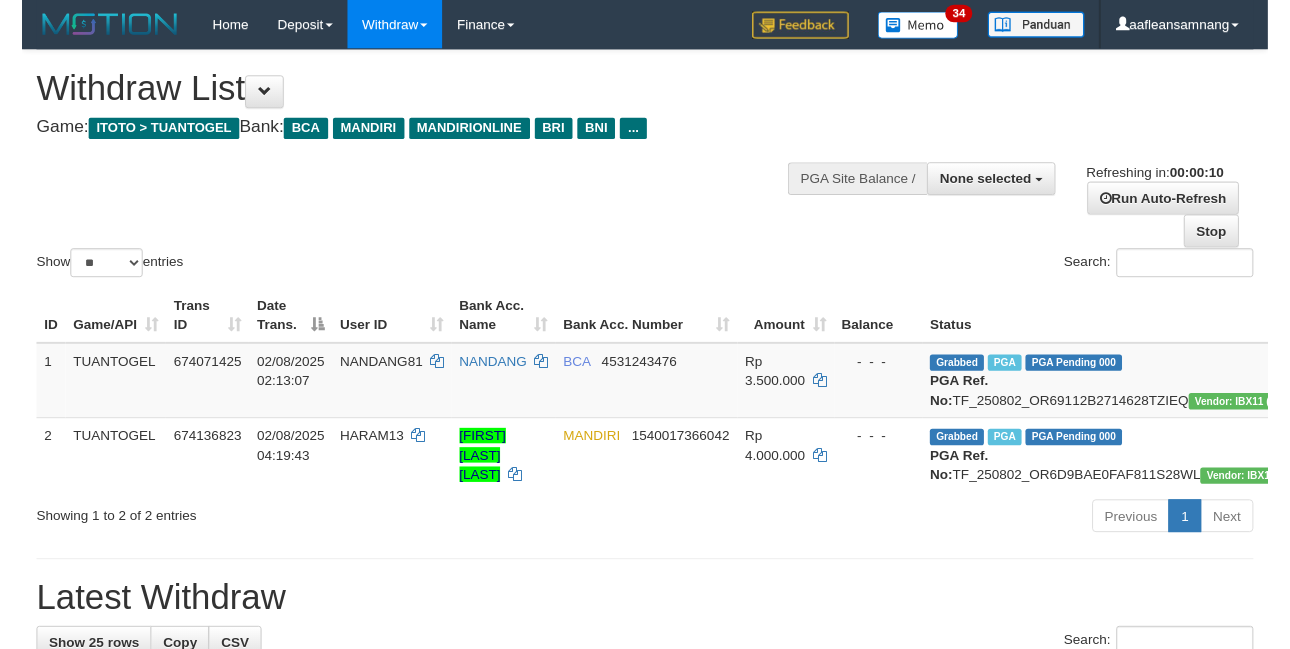scroll, scrollTop: 0, scrollLeft: 0, axis: both 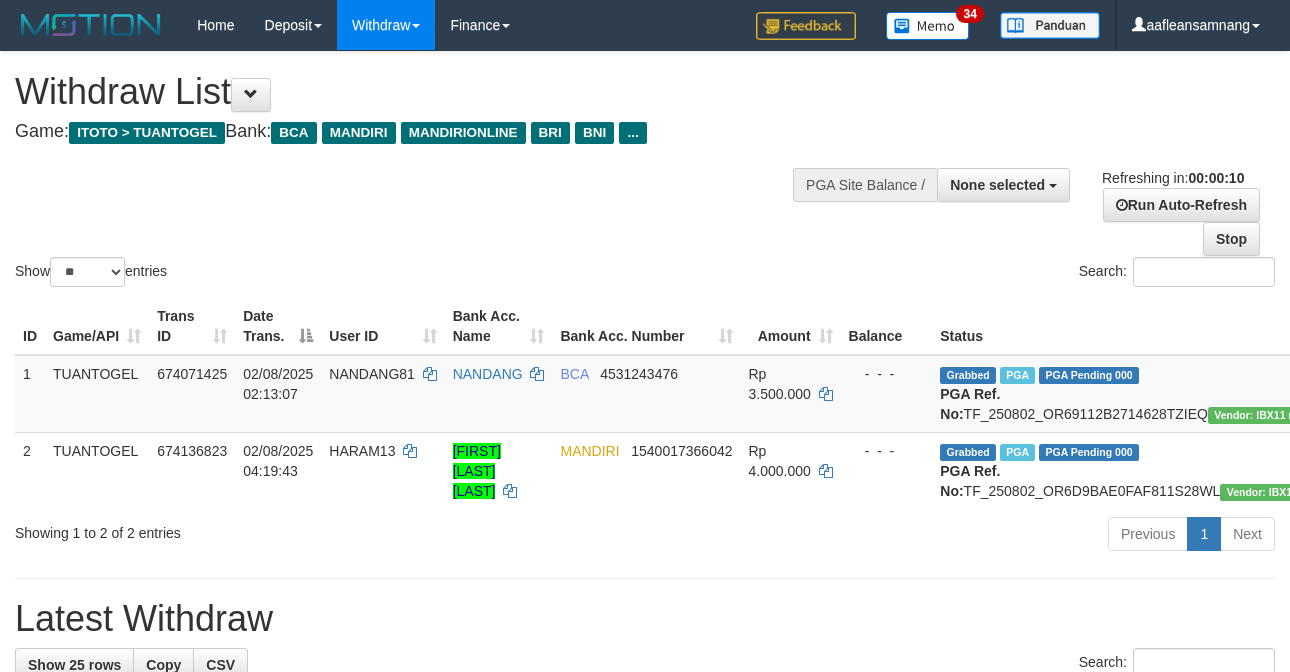 select 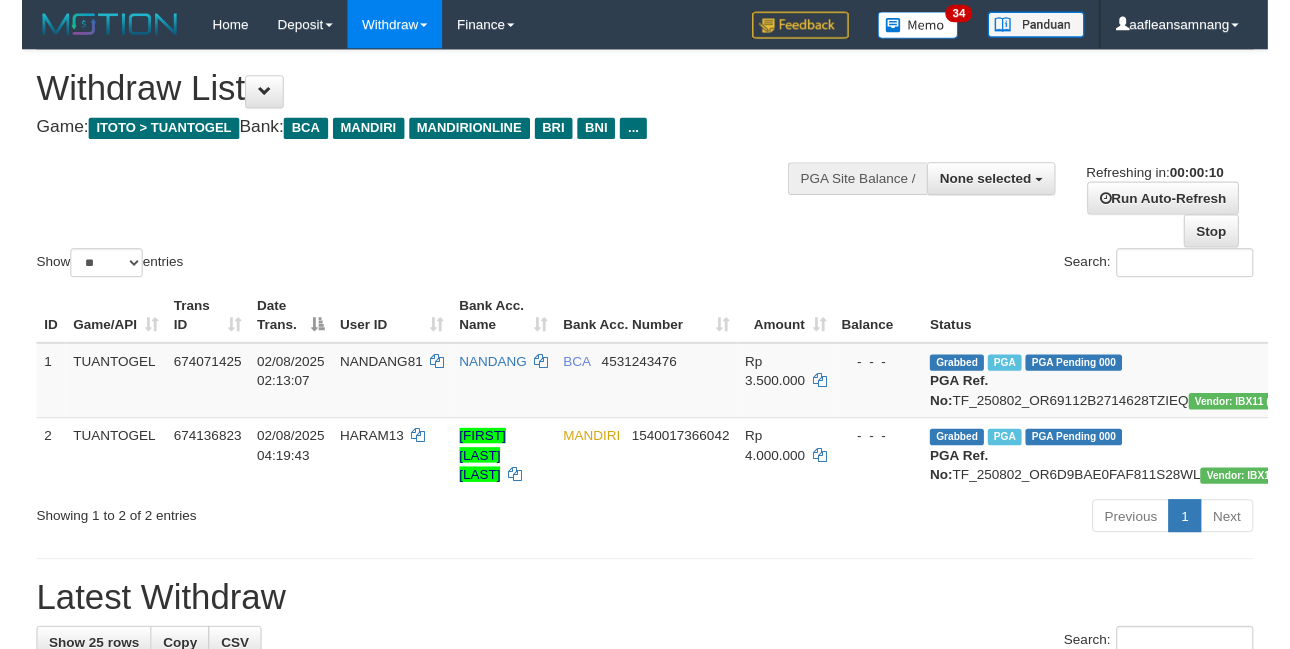 scroll, scrollTop: 0, scrollLeft: 0, axis: both 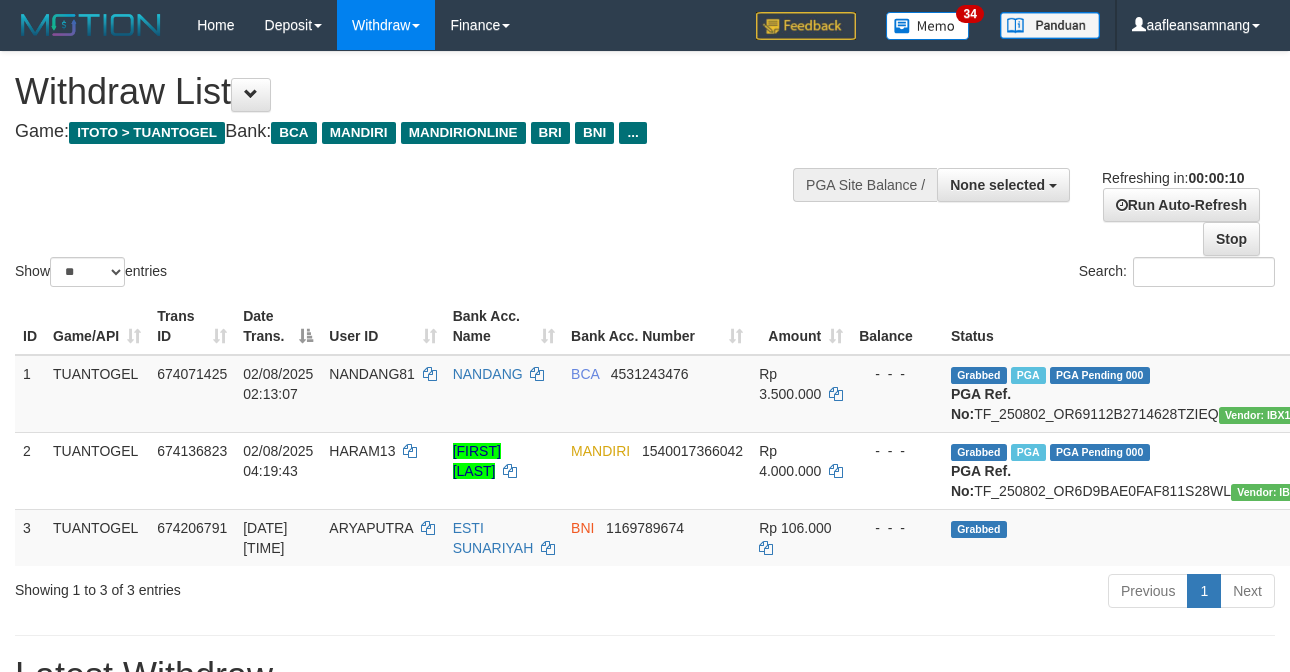 select 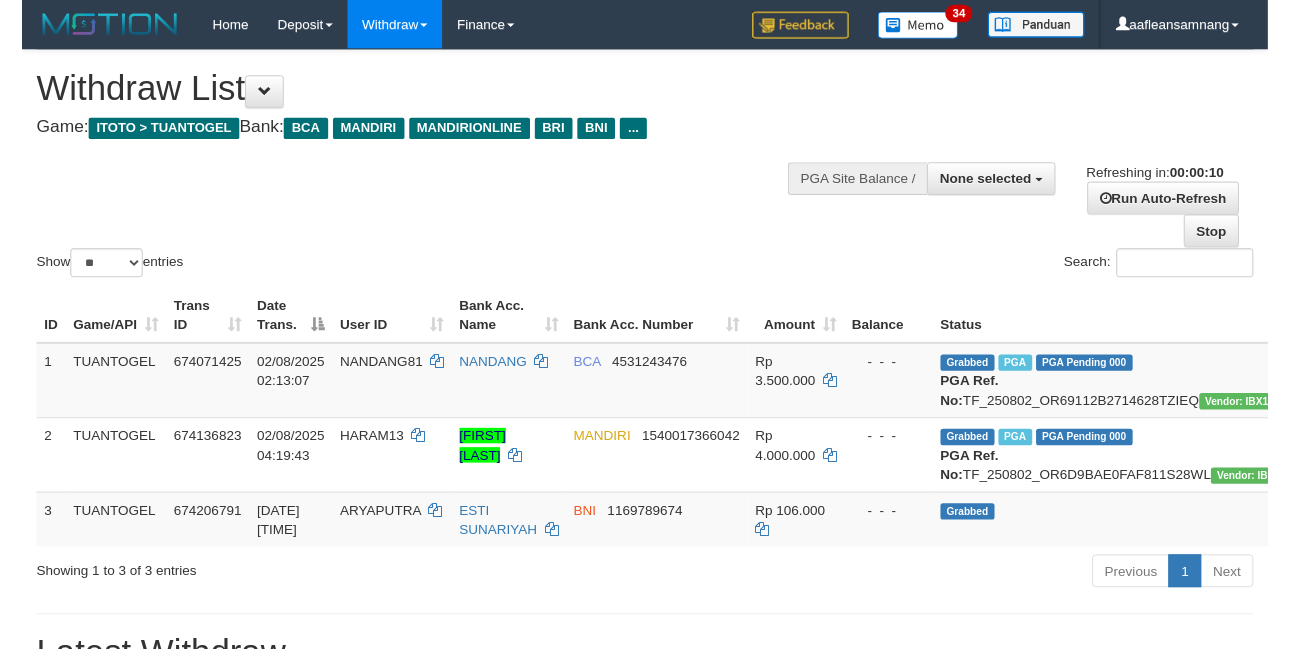 scroll, scrollTop: 0, scrollLeft: 0, axis: both 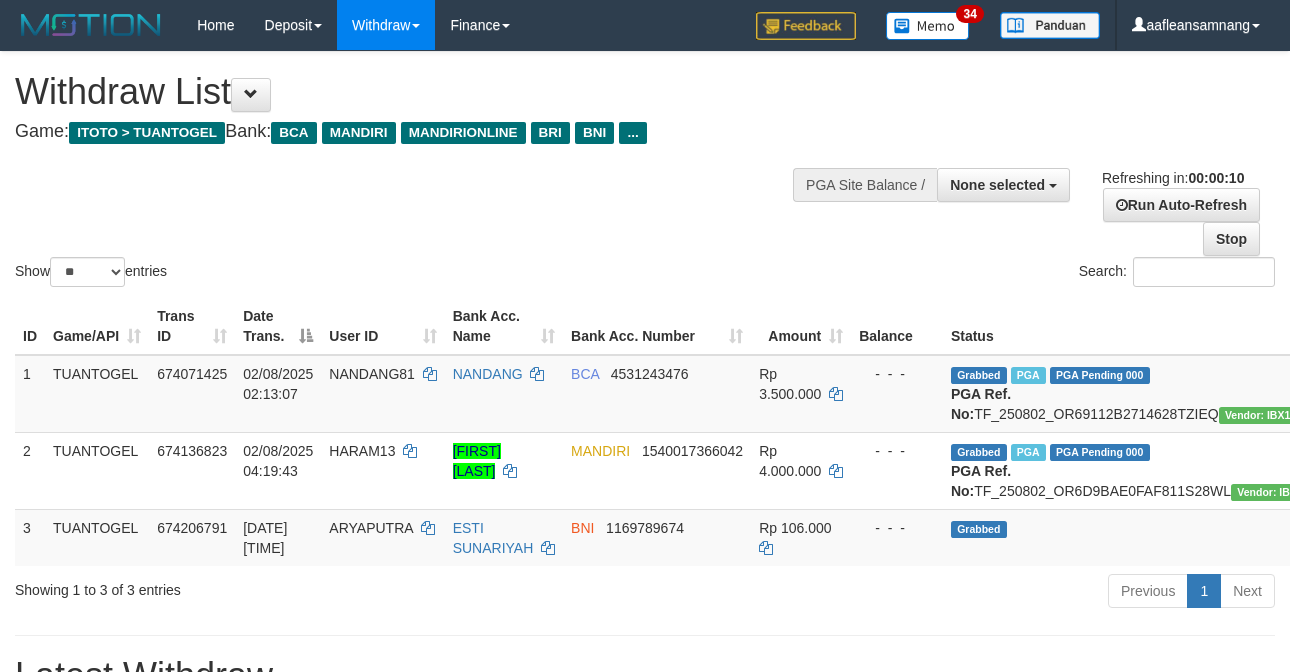 select 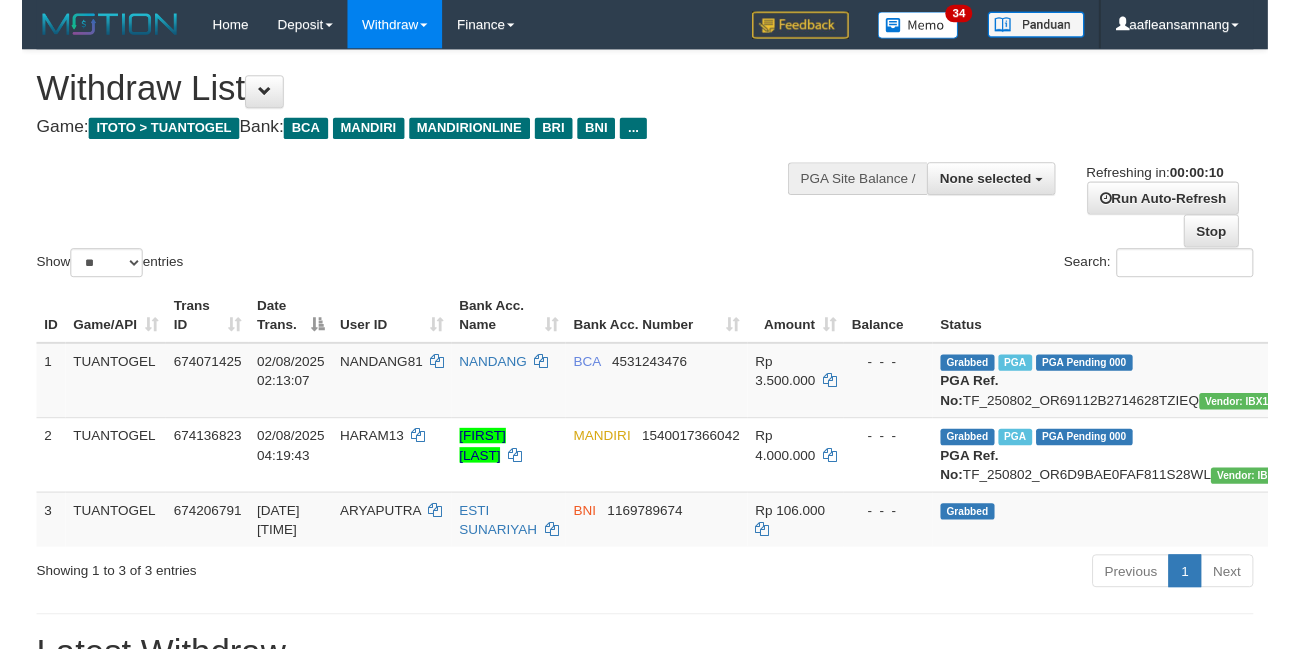 scroll, scrollTop: 0, scrollLeft: 0, axis: both 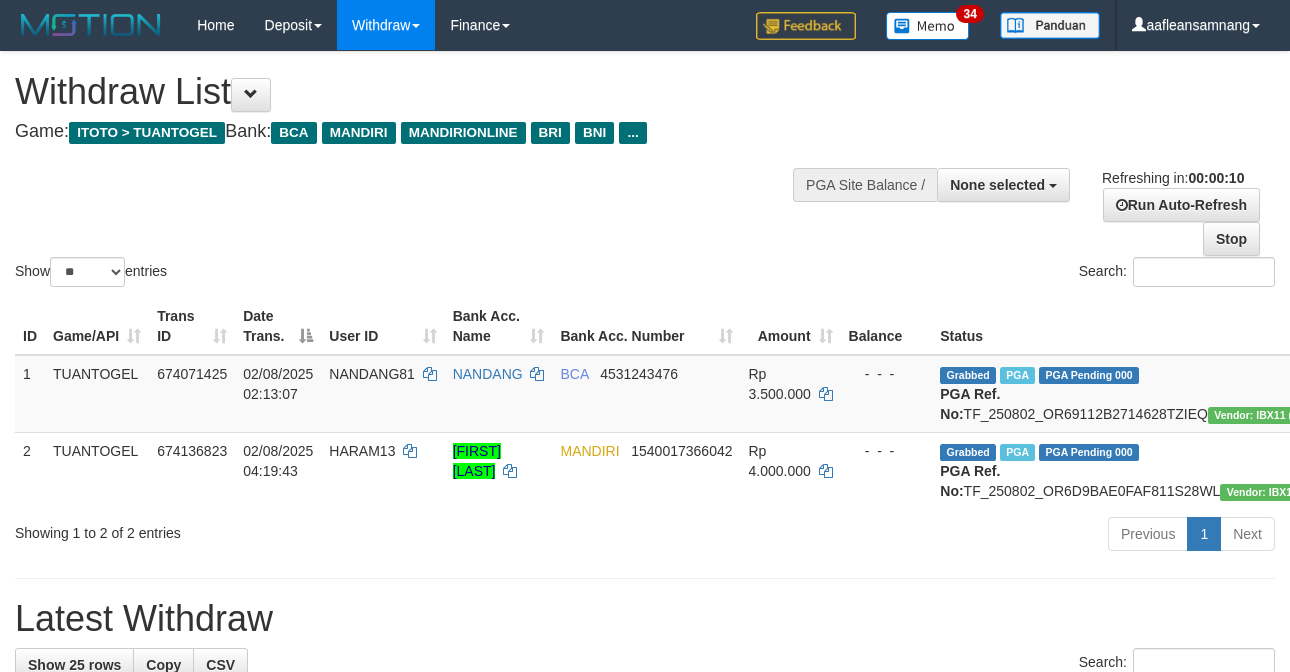 select 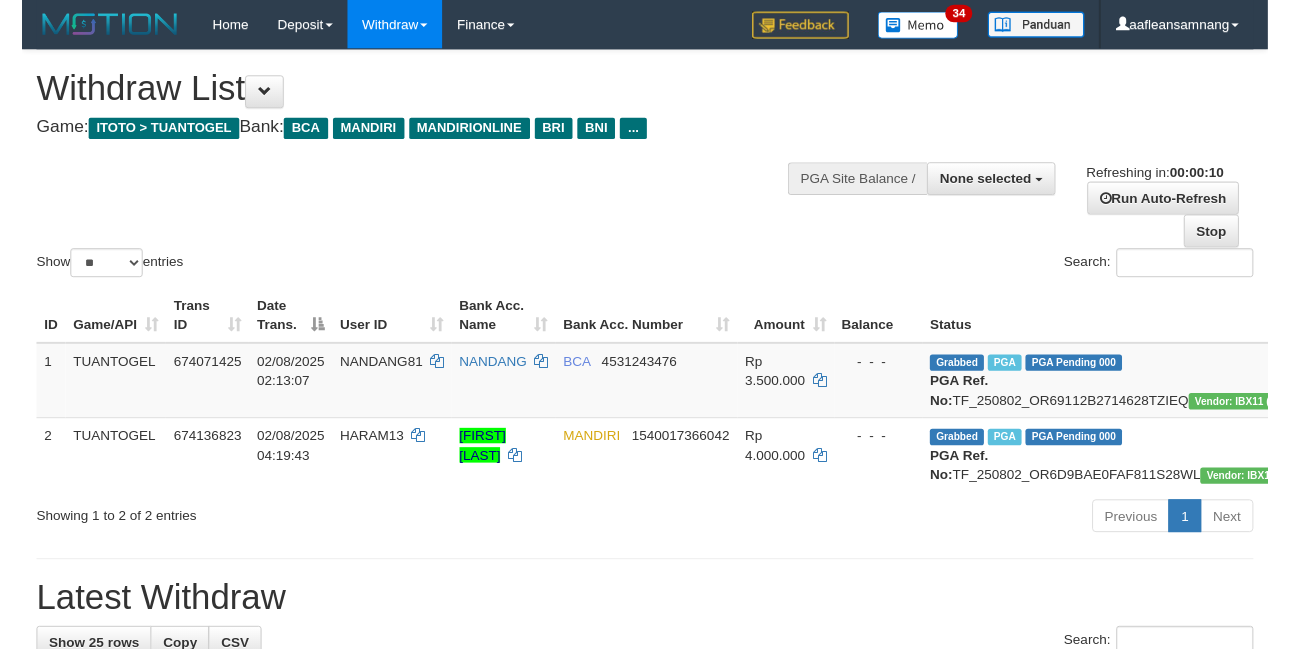 scroll, scrollTop: 0, scrollLeft: 0, axis: both 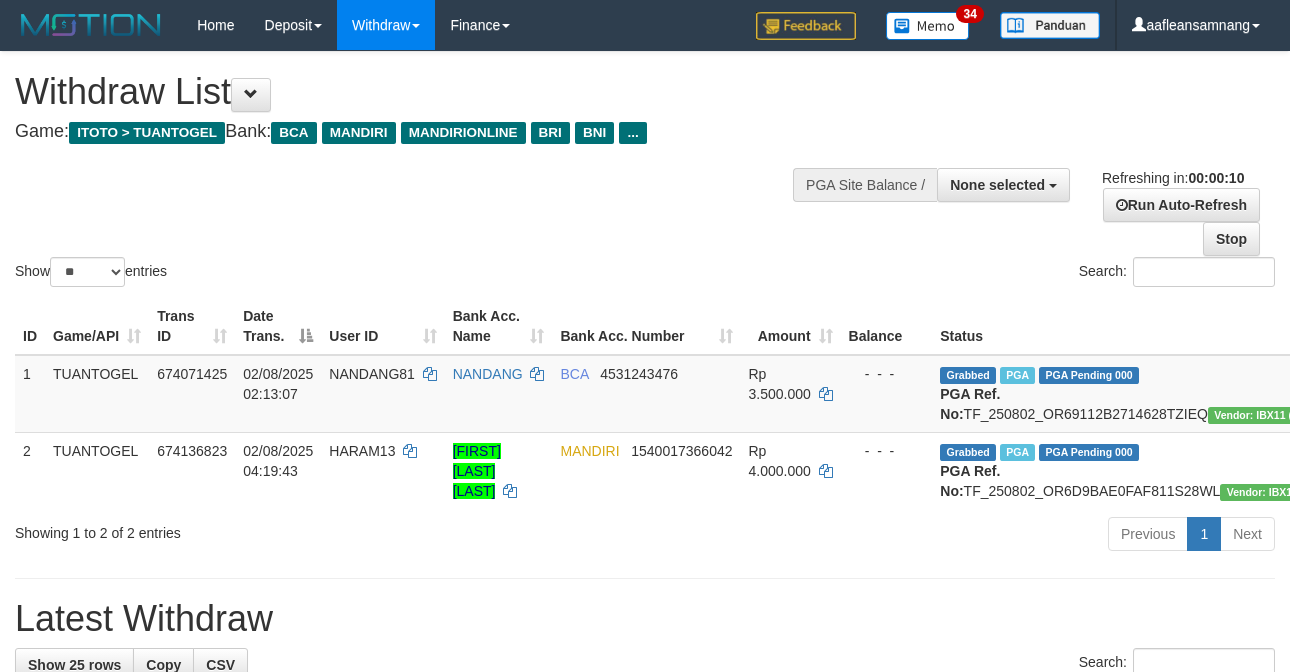 select 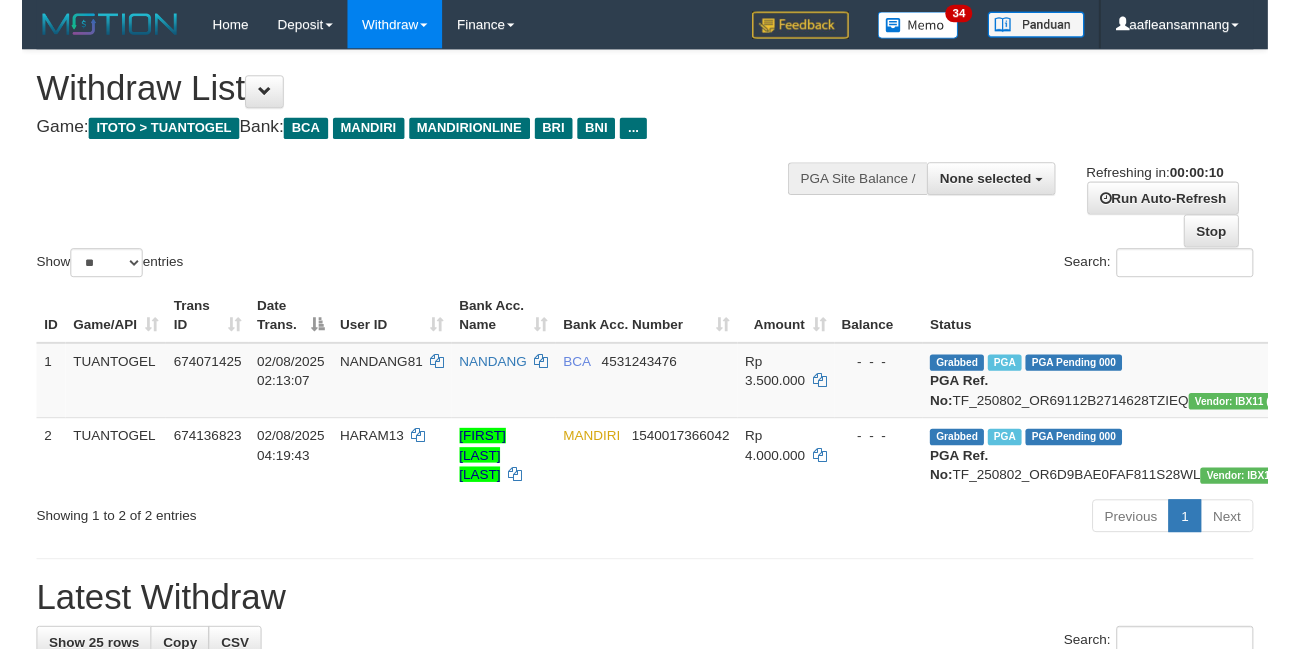 scroll, scrollTop: 0, scrollLeft: 0, axis: both 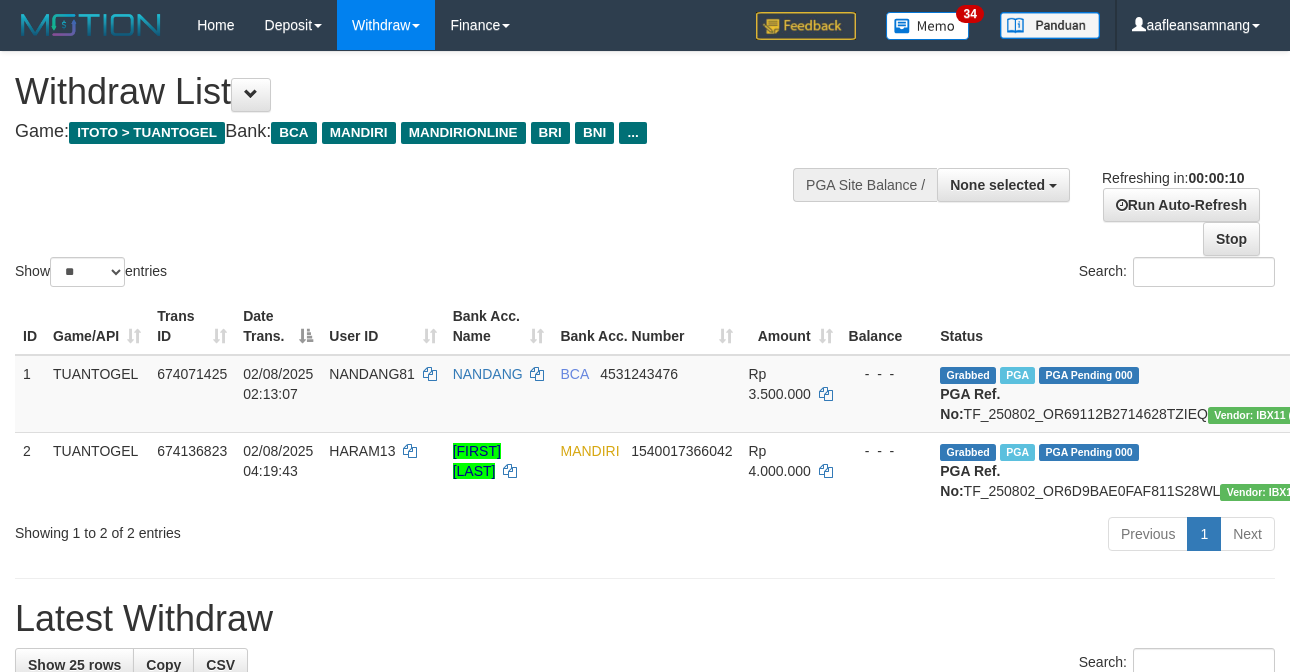 select 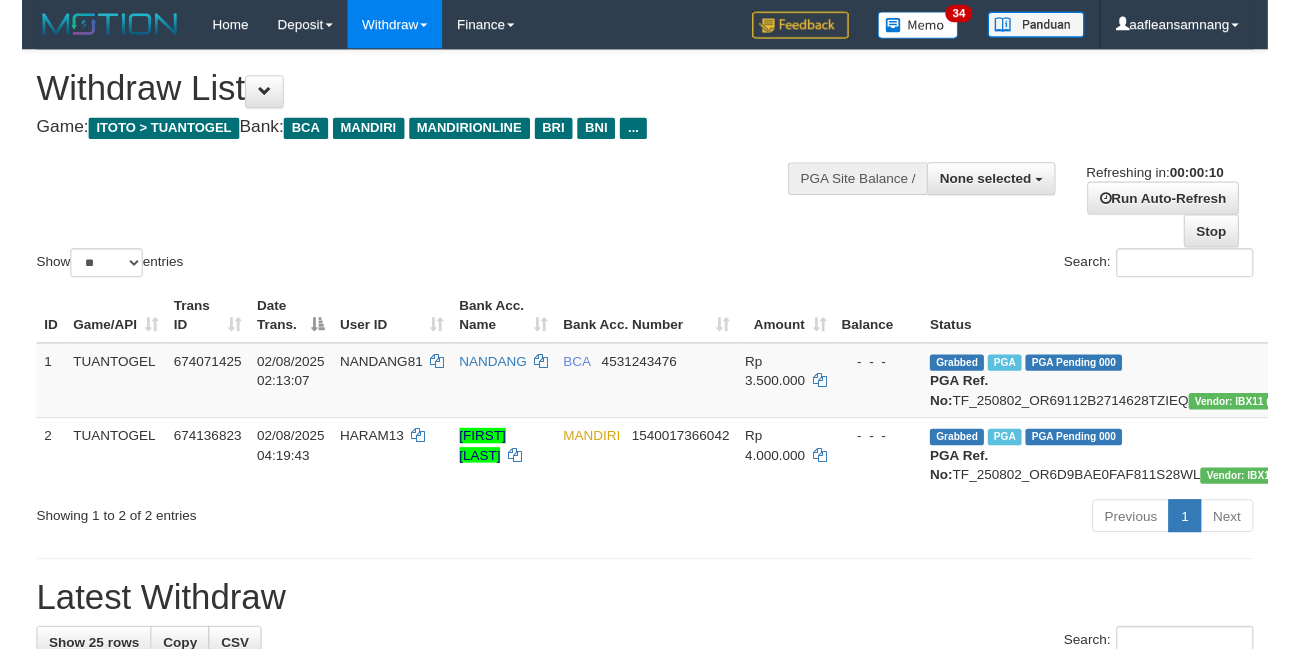 scroll, scrollTop: 0, scrollLeft: 0, axis: both 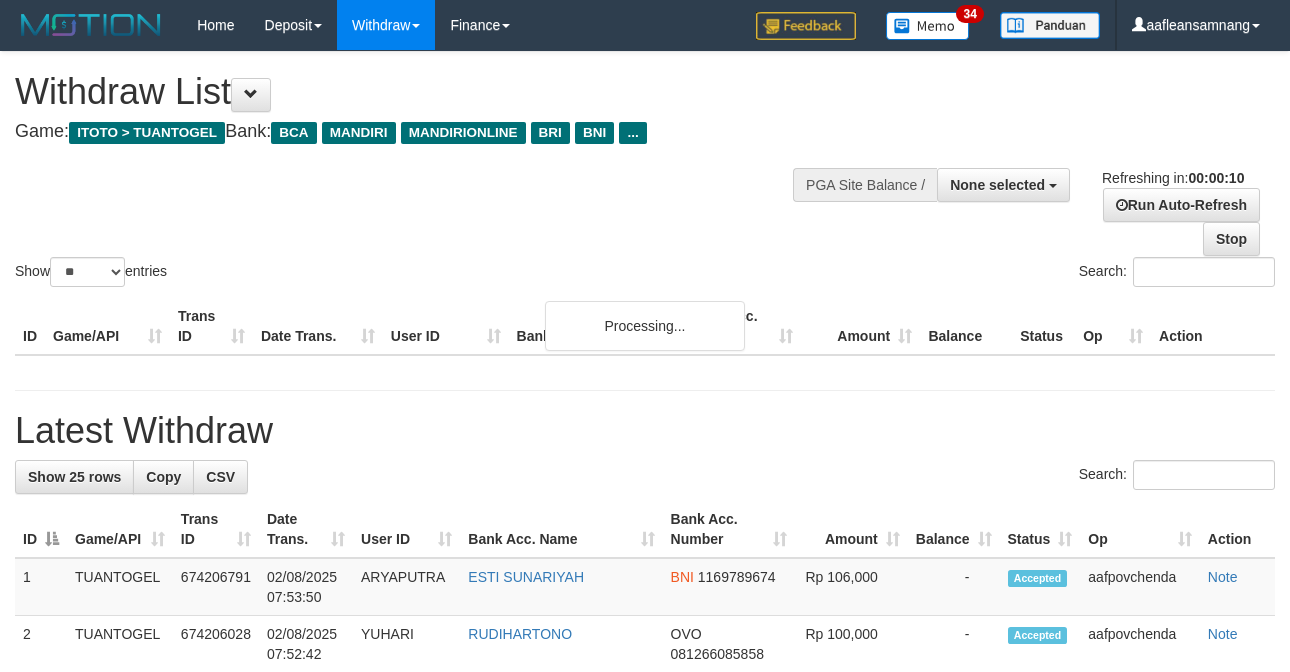 select 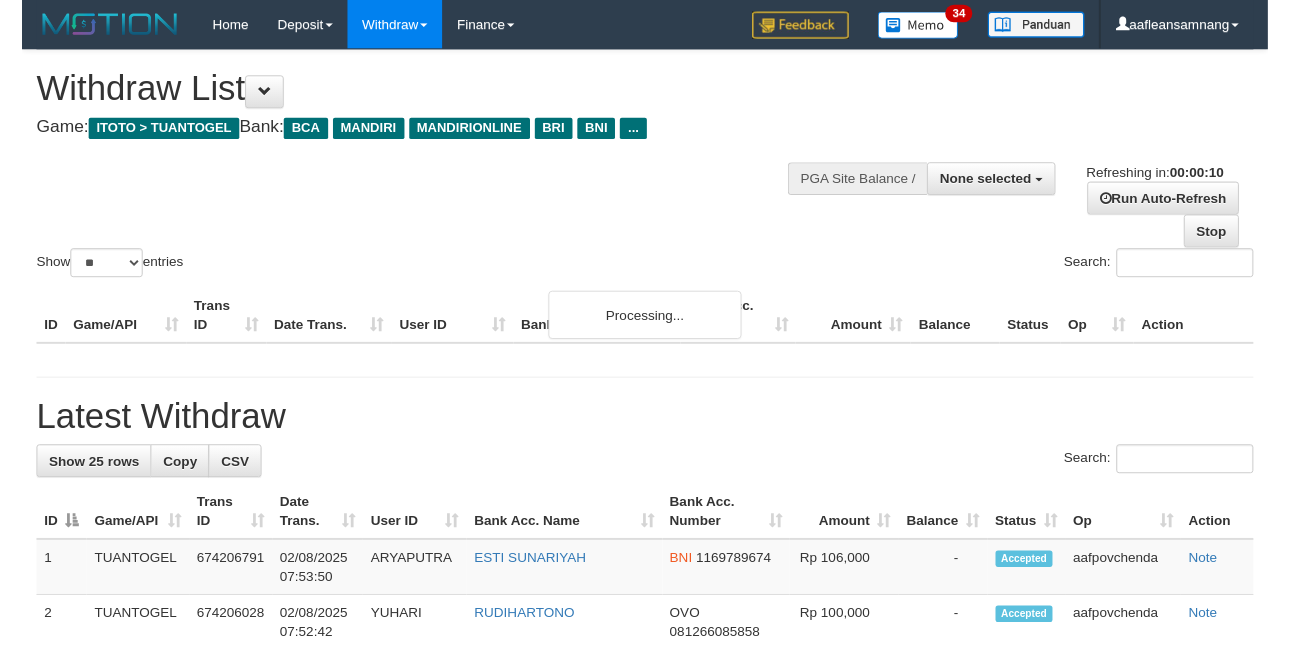 scroll, scrollTop: 0, scrollLeft: 0, axis: both 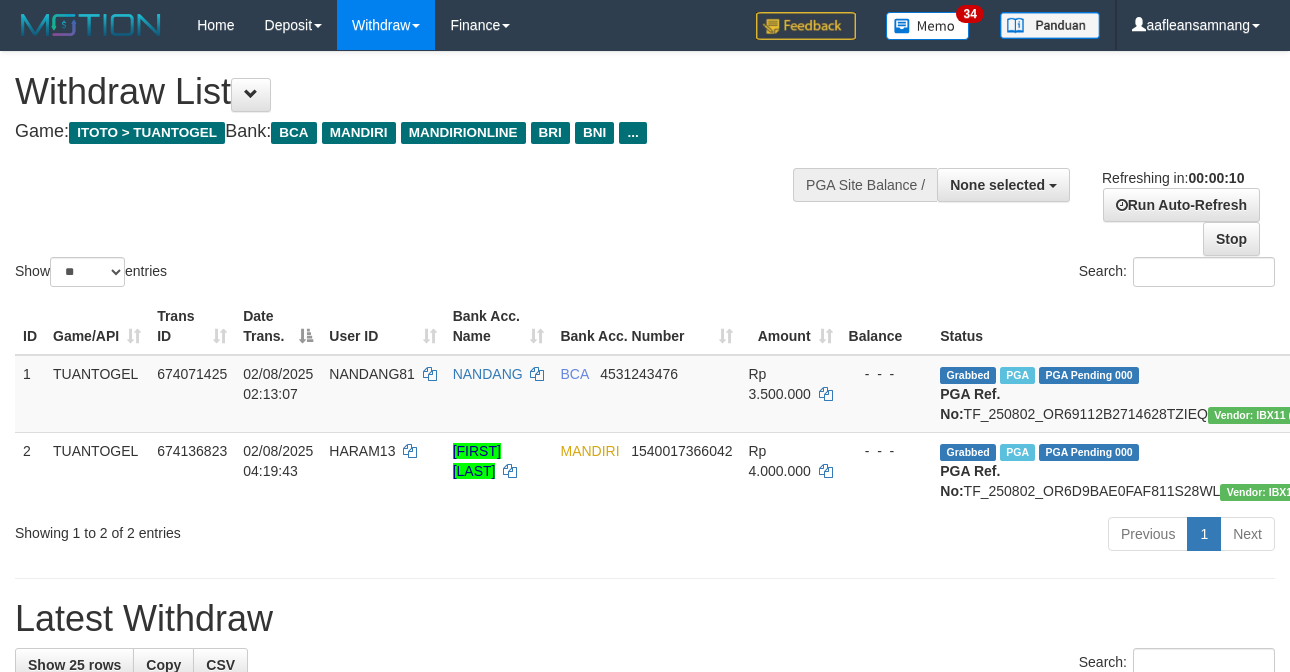 select 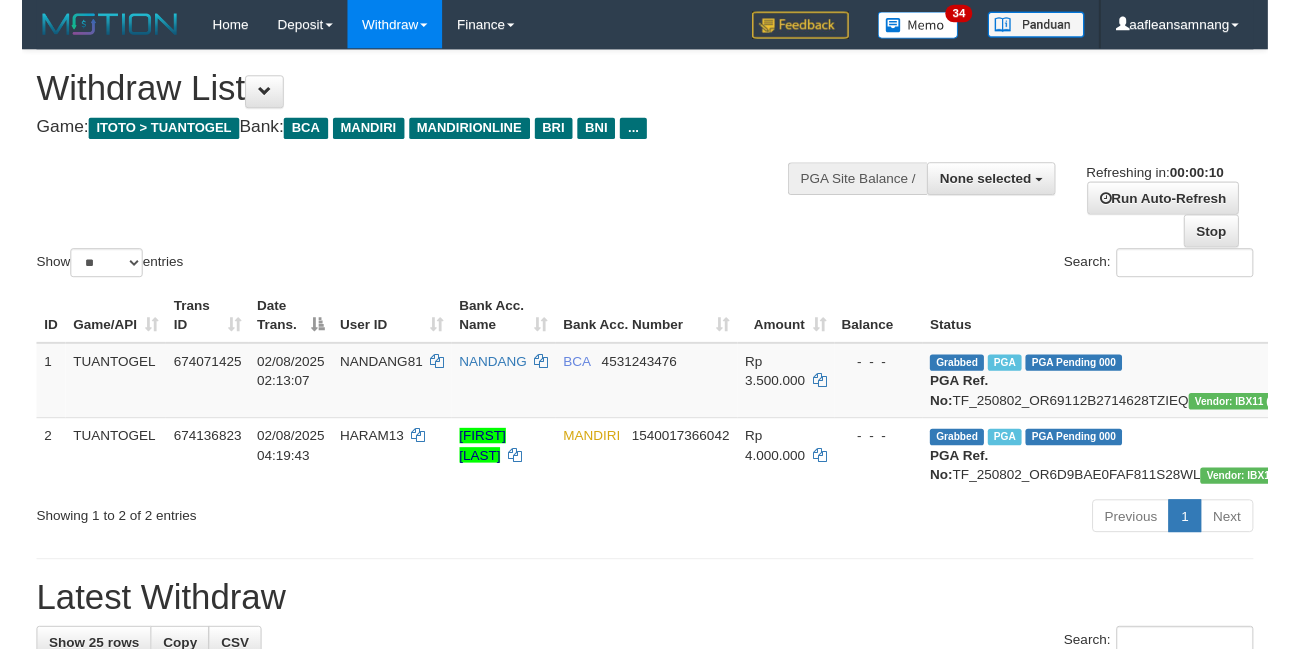 scroll, scrollTop: 0, scrollLeft: 0, axis: both 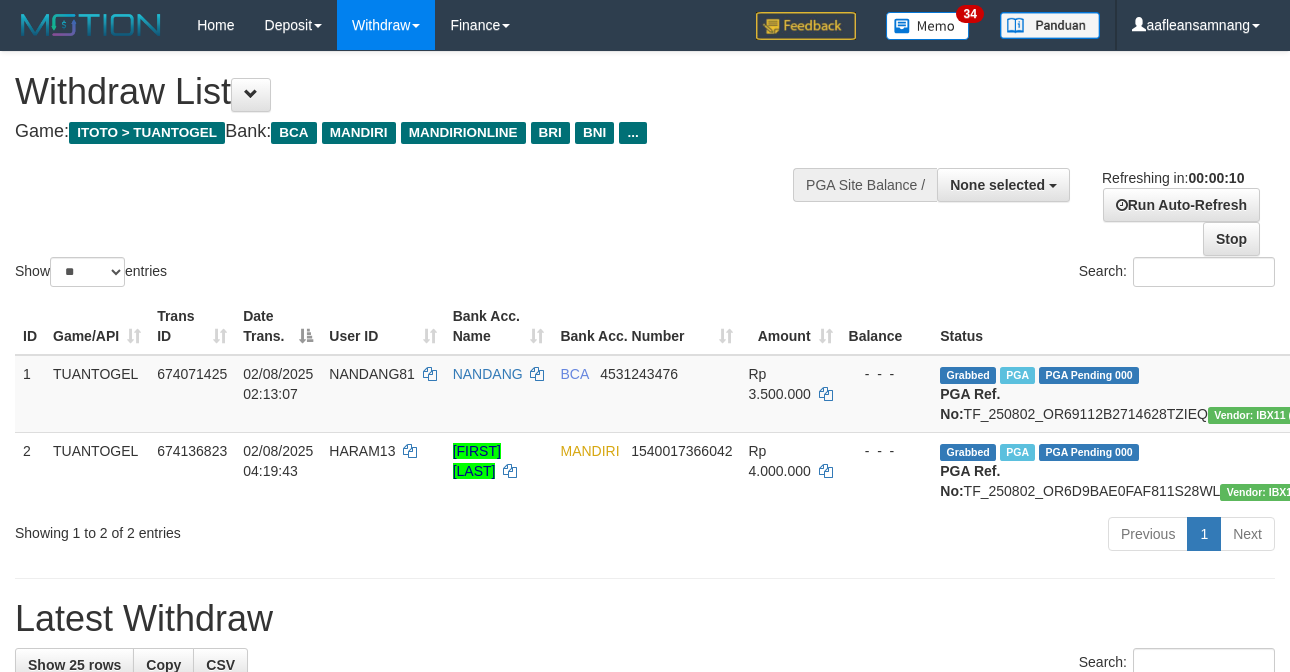 select 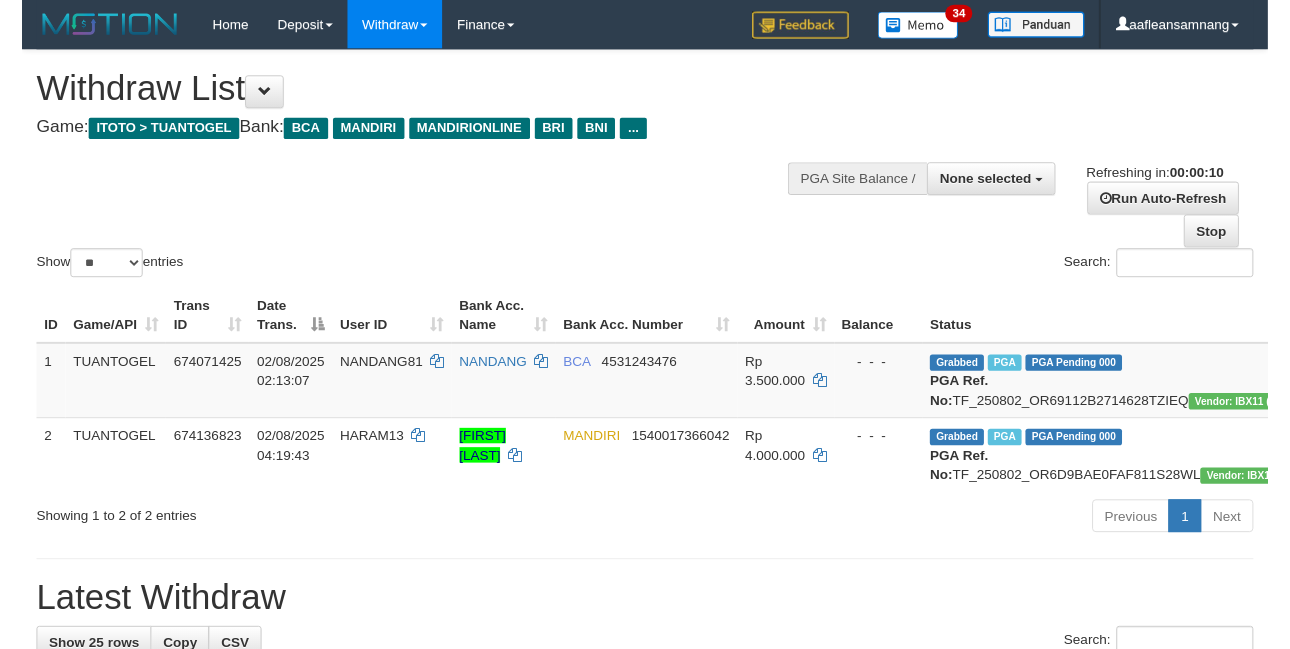 scroll, scrollTop: 0, scrollLeft: 0, axis: both 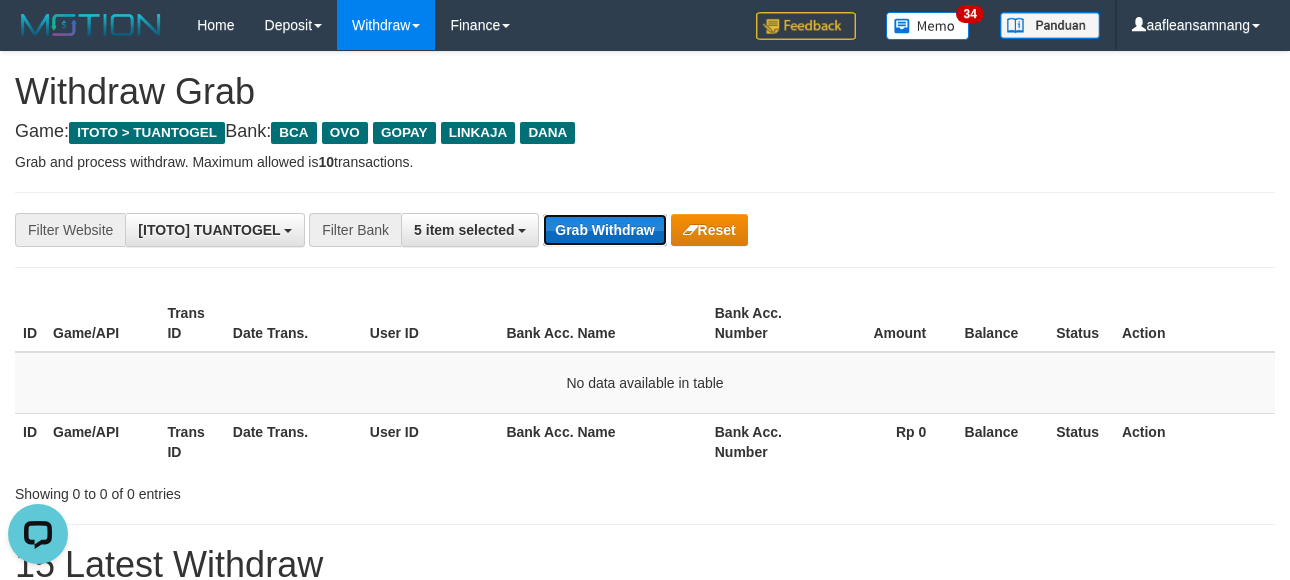 click on "Grab Withdraw" at bounding box center [604, 230] 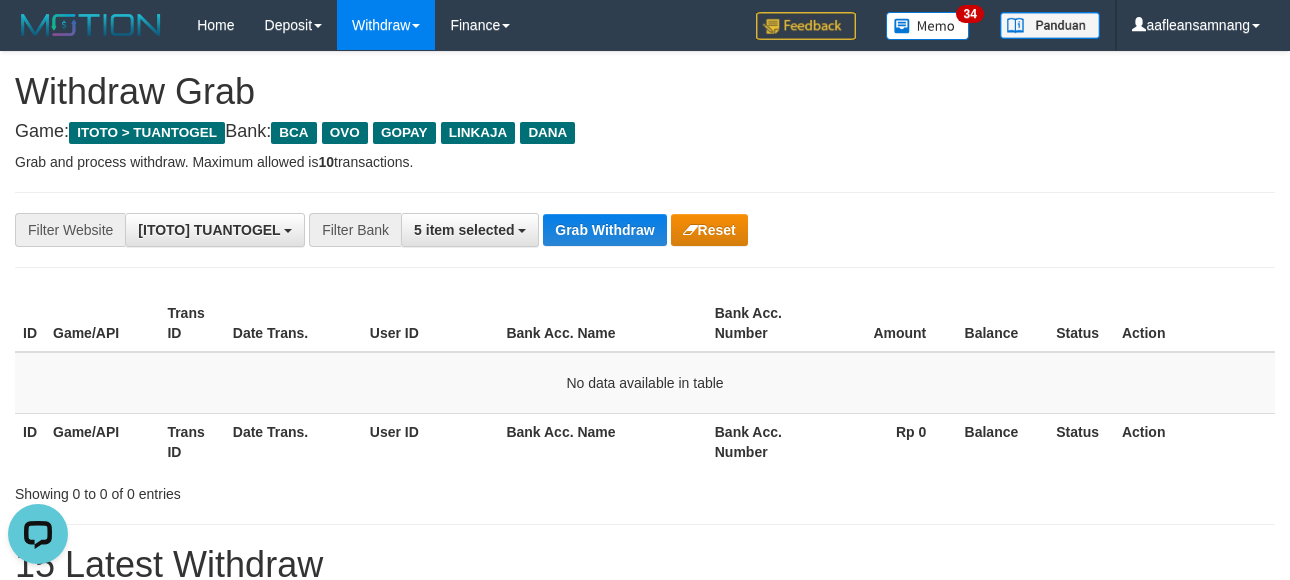 click on "**********" at bounding box center (645, 230) 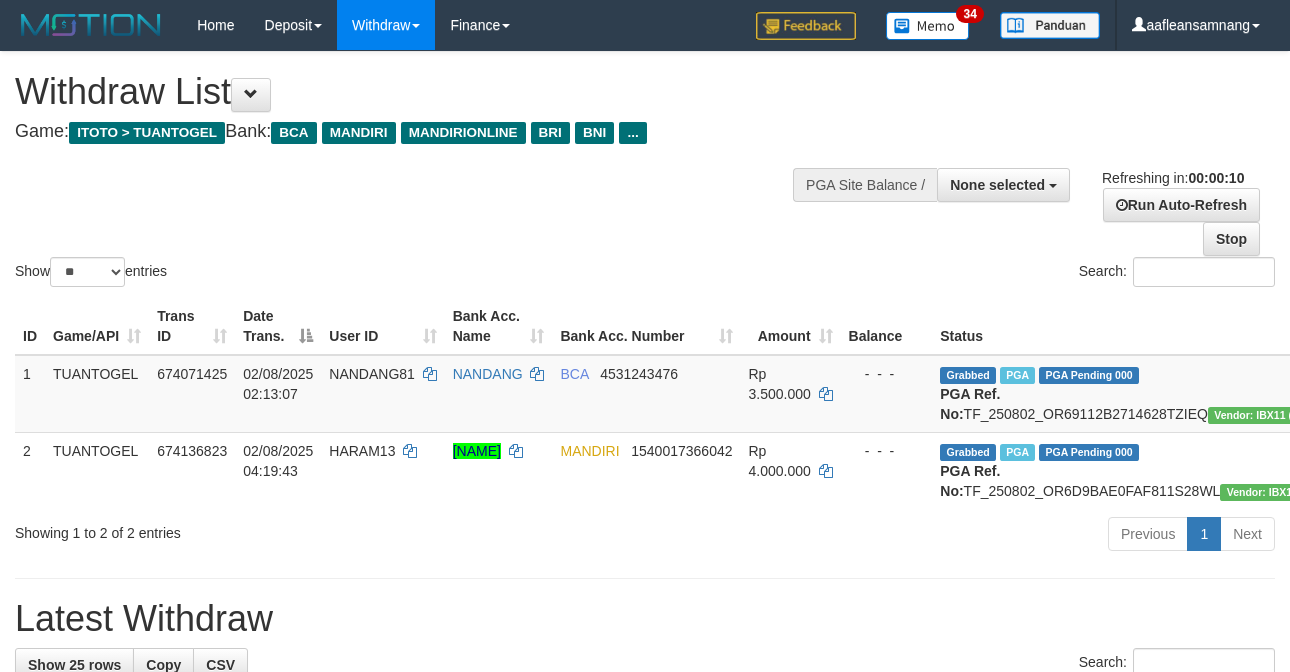 select 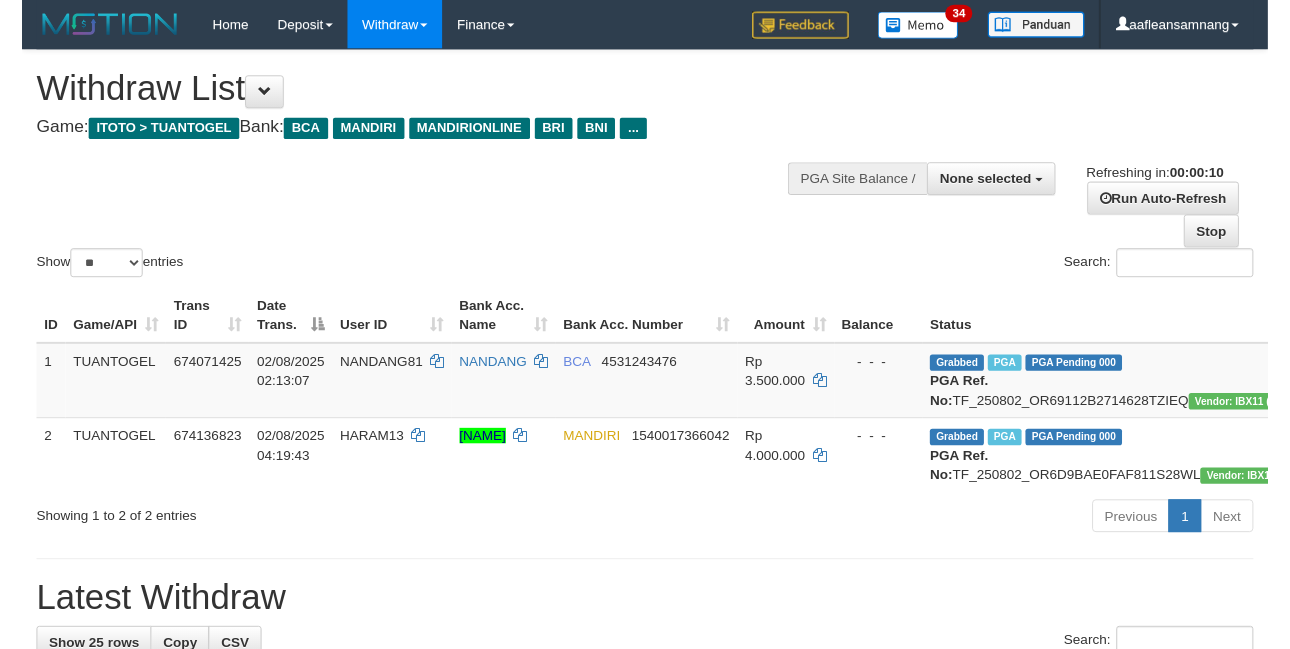 scroll, scrollTop: 0, scrollLeft: 0, axis: both 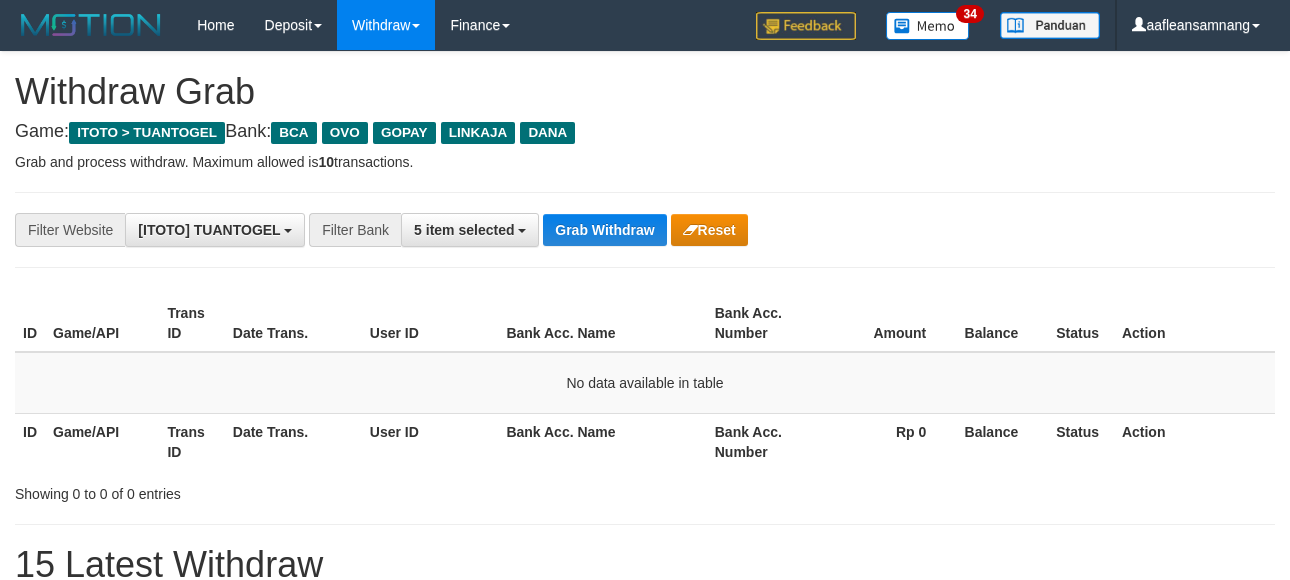 click on "**********" at bounding box center [645, 230] 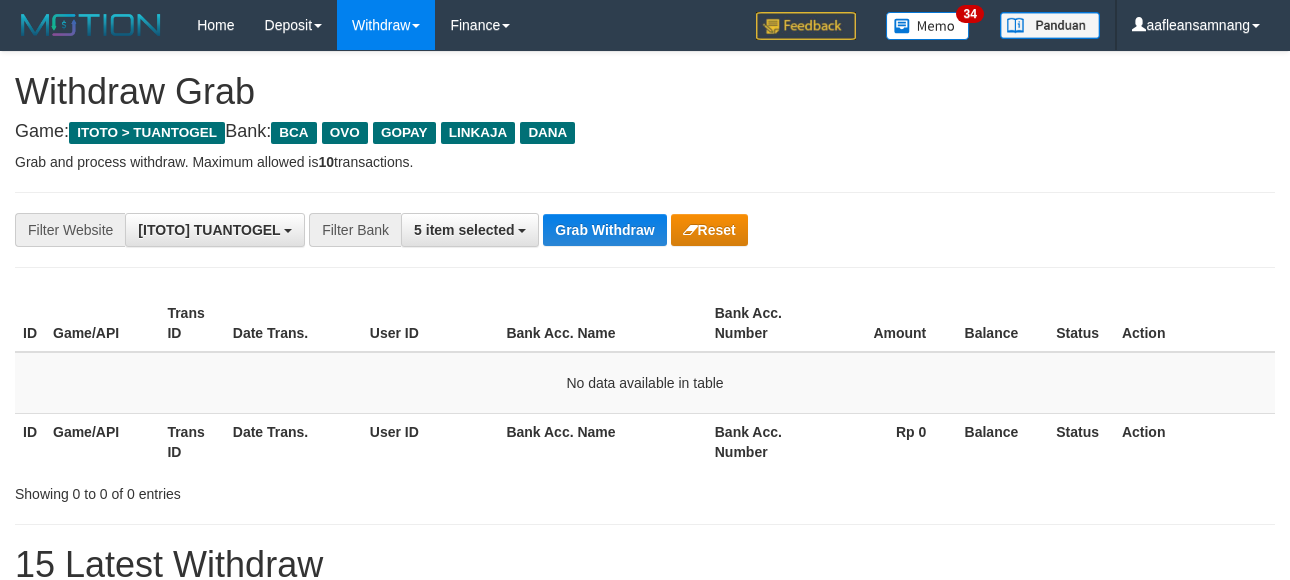 click on "**********" at bounding box center (645, 230) 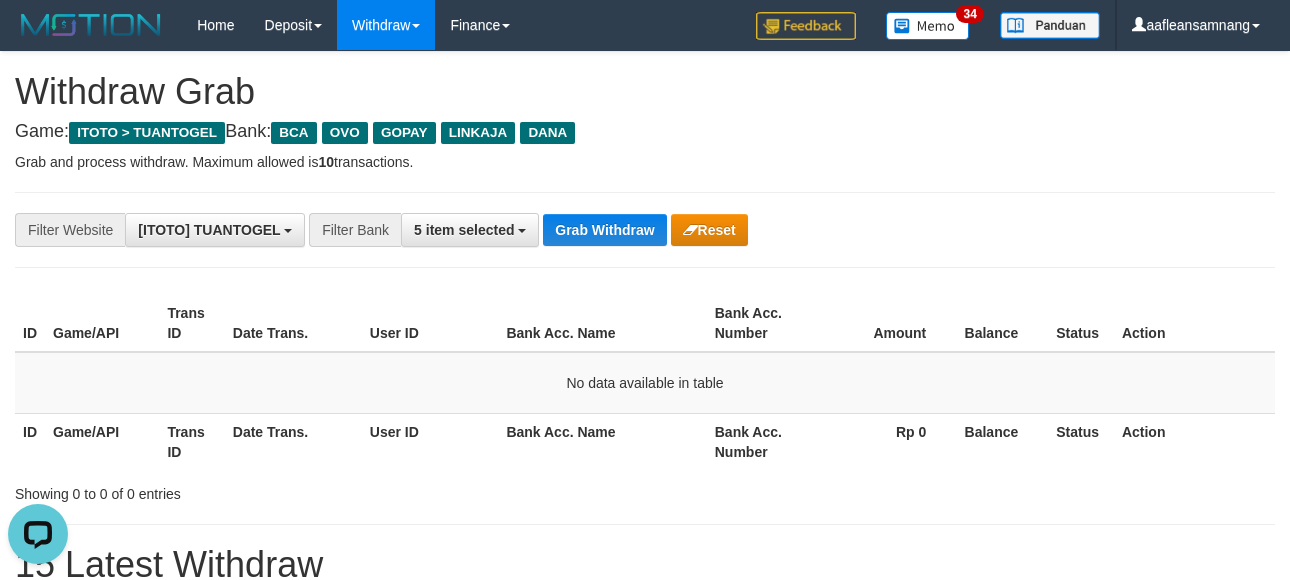 scroll, scrollTop: 0, scrollLeft: 0, axis: both 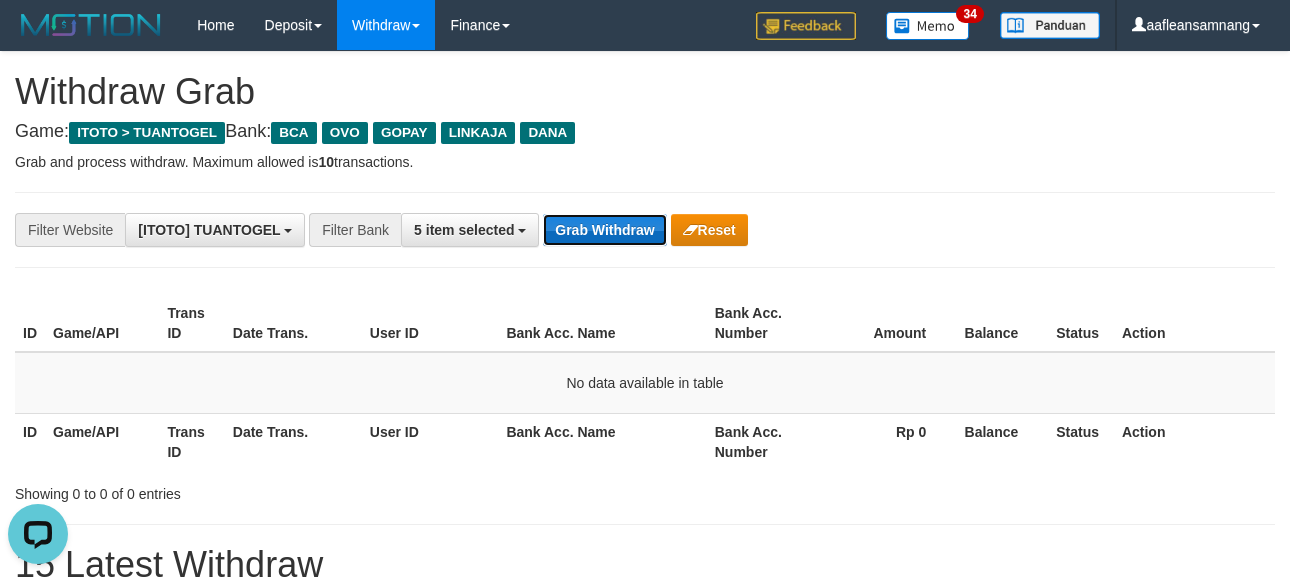click on "Grab Withdraw" at bounding box center [604, 230] 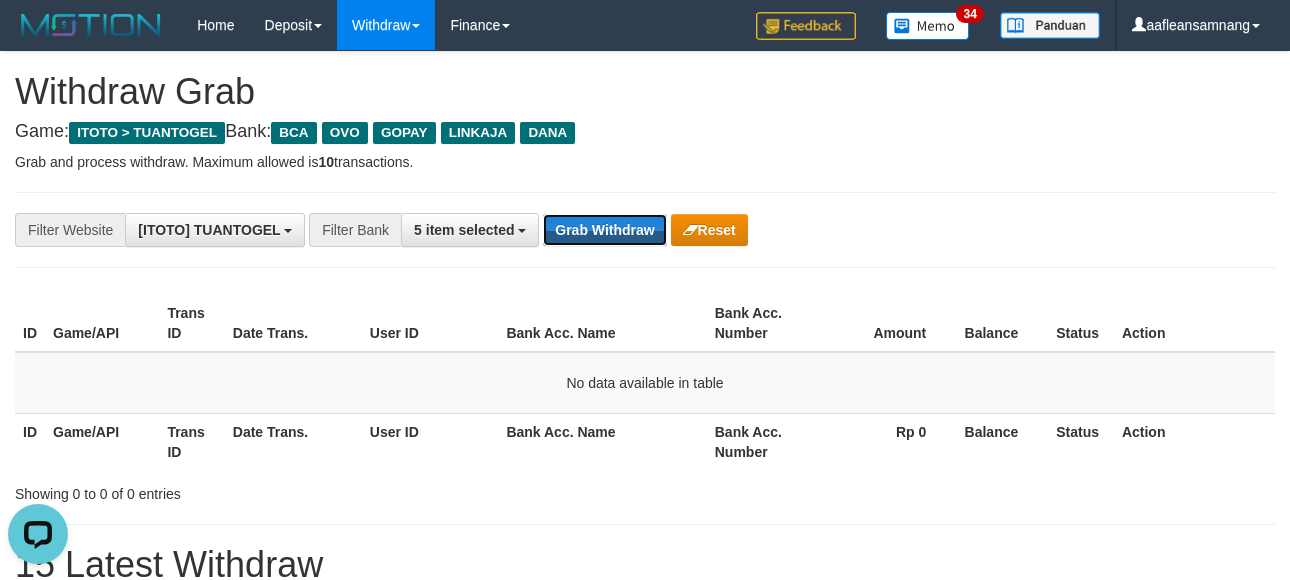 drag, startPoint x: 619, startPoint y: 217, endPoint x: 1306, endPoint y: 316, distance: 694.09656 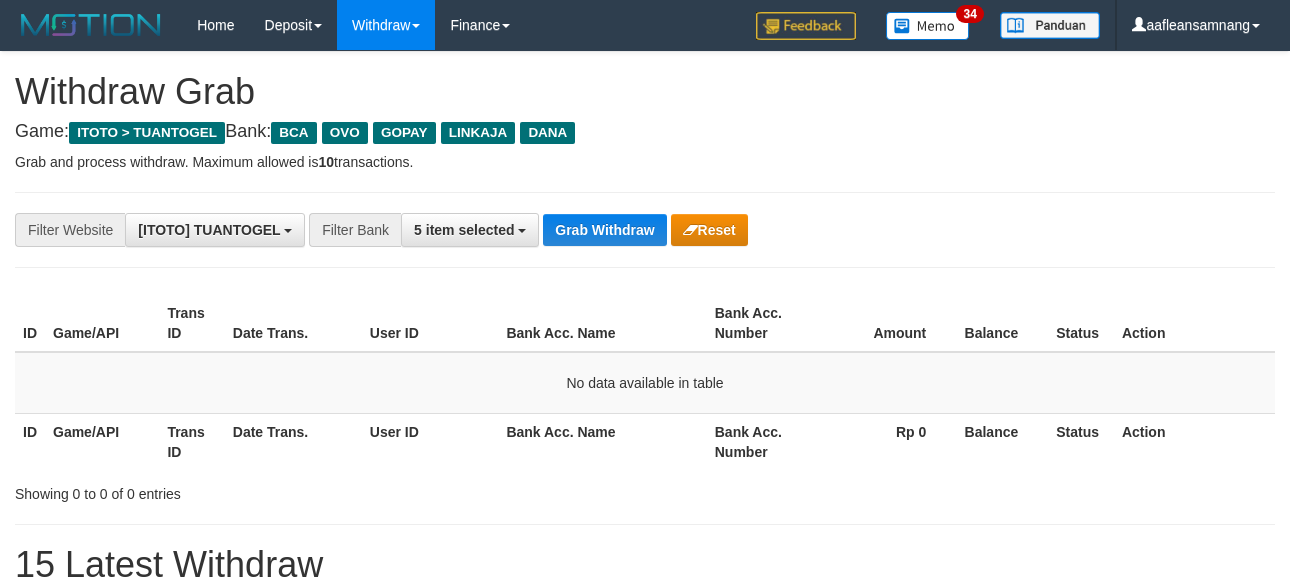 scroll, scrollTop: 0, scrollLeft: 0, axis: both 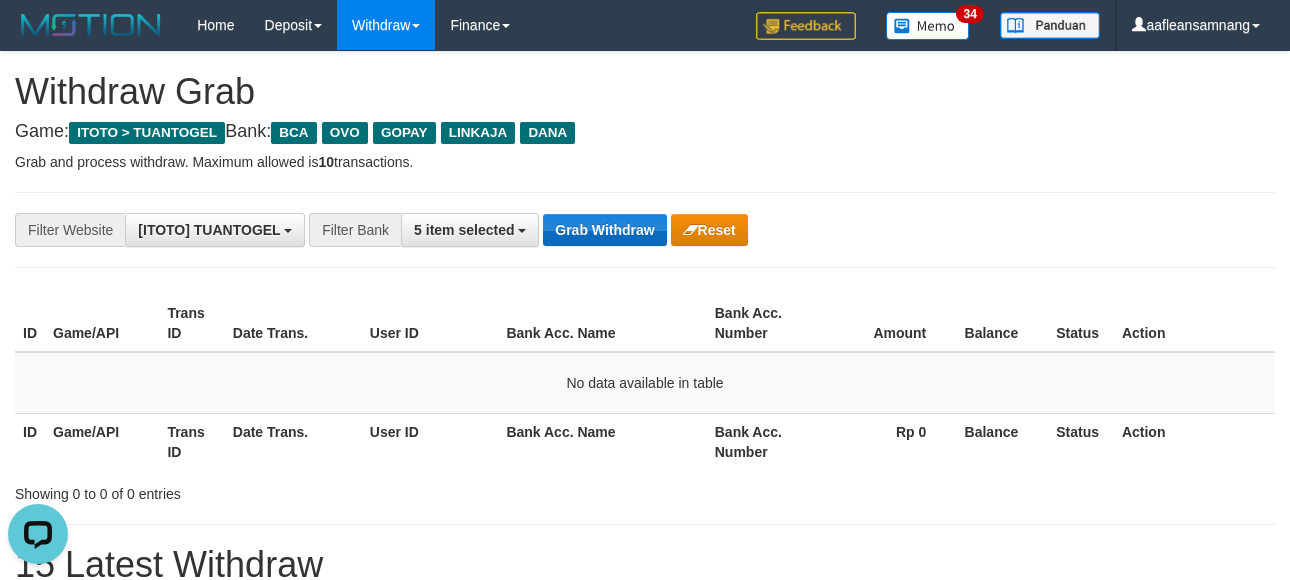 click on "**********" at bounding box center [645, 230] 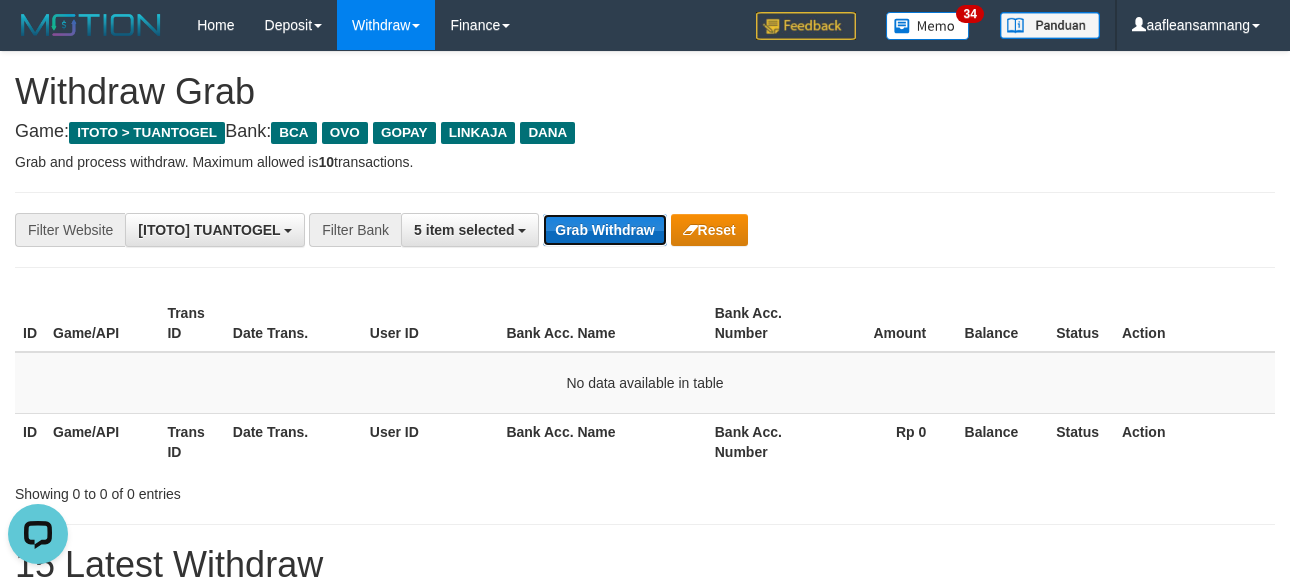 click on "Grab Withdraw" at bounding box center [604, 230] 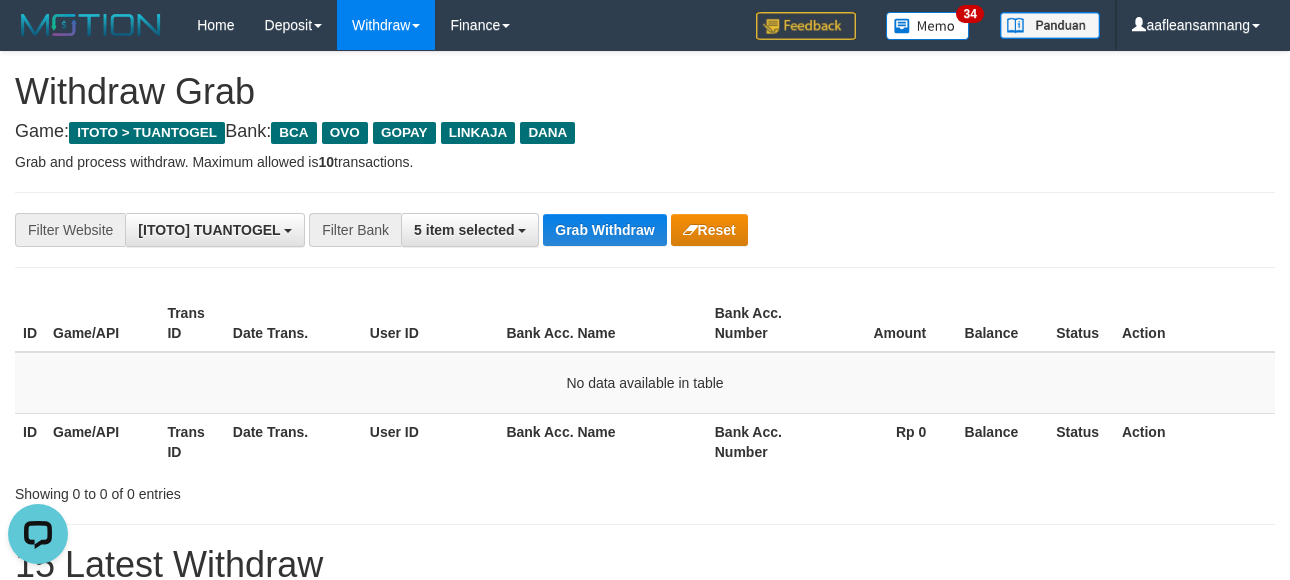 click on "**********" at bounding box center [537, 230] 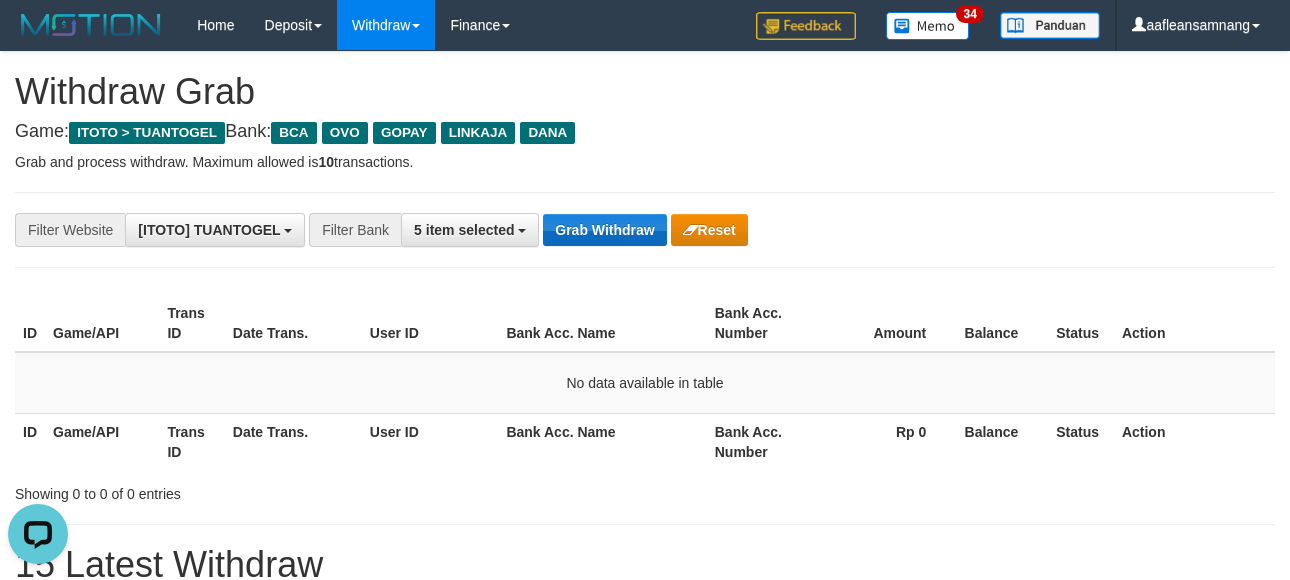 drag, startPoint x: 609, startPoint y: 208, endPoint x: 610, endPoint y: 225, distance: 17.029387 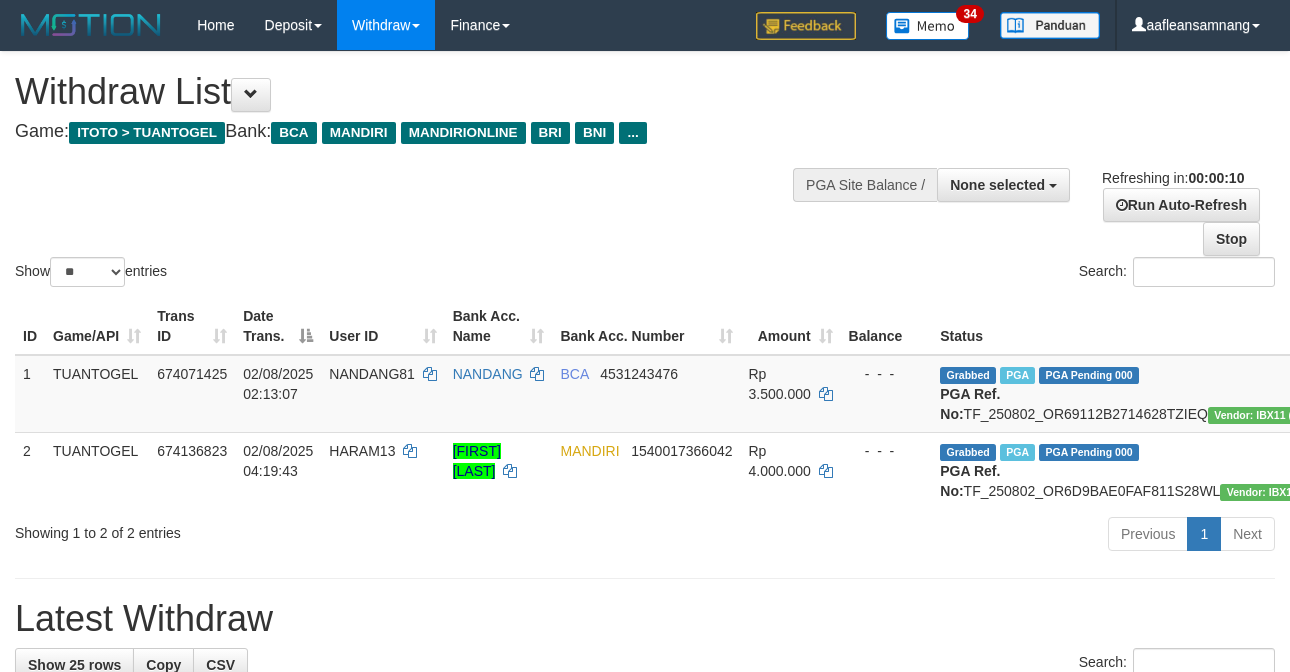 select 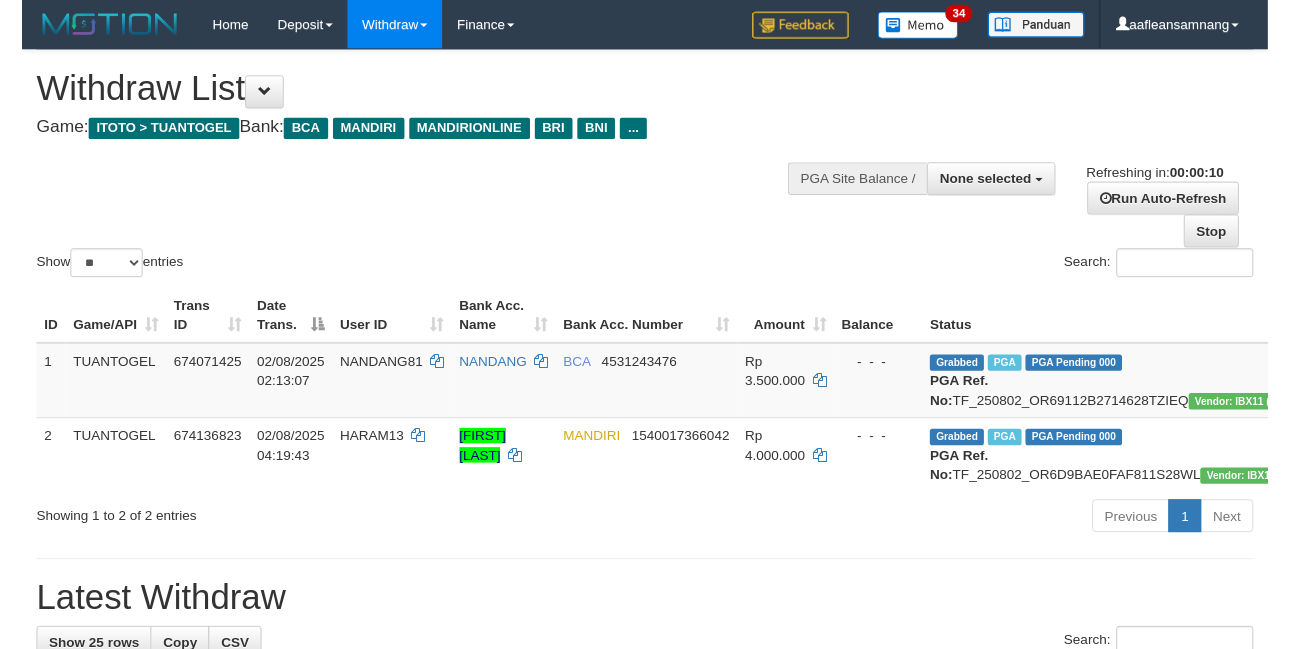 scroll, scrollTop: 0, scrollLeft: 0, axis: both 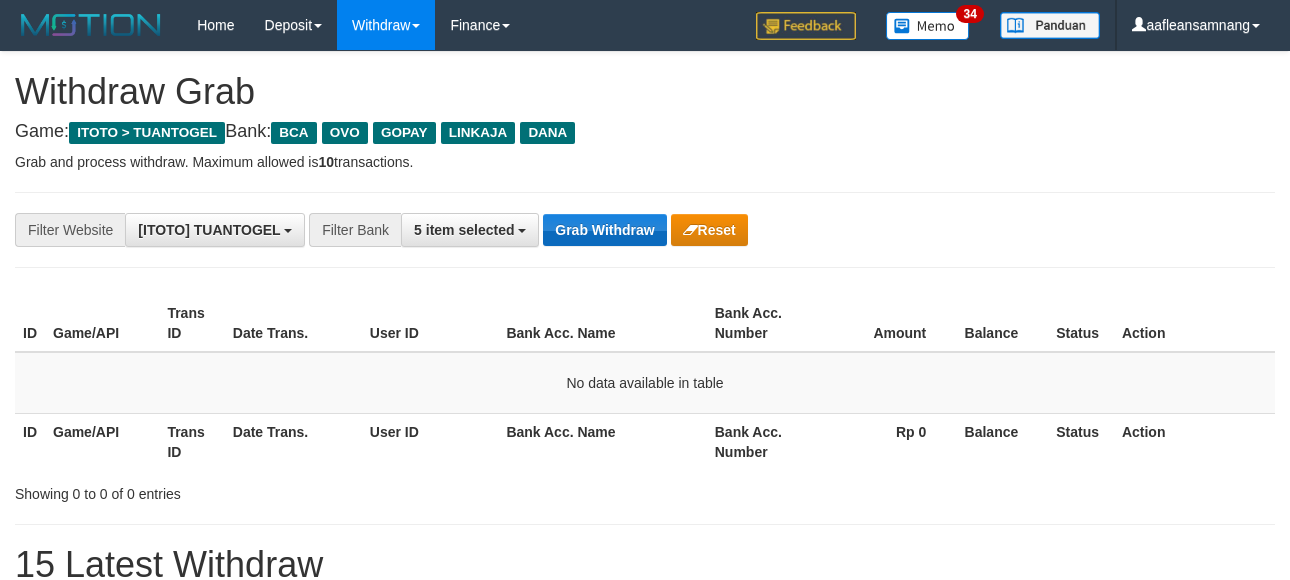 click on "Grab Withdraw" at bounding box center [604, 230] 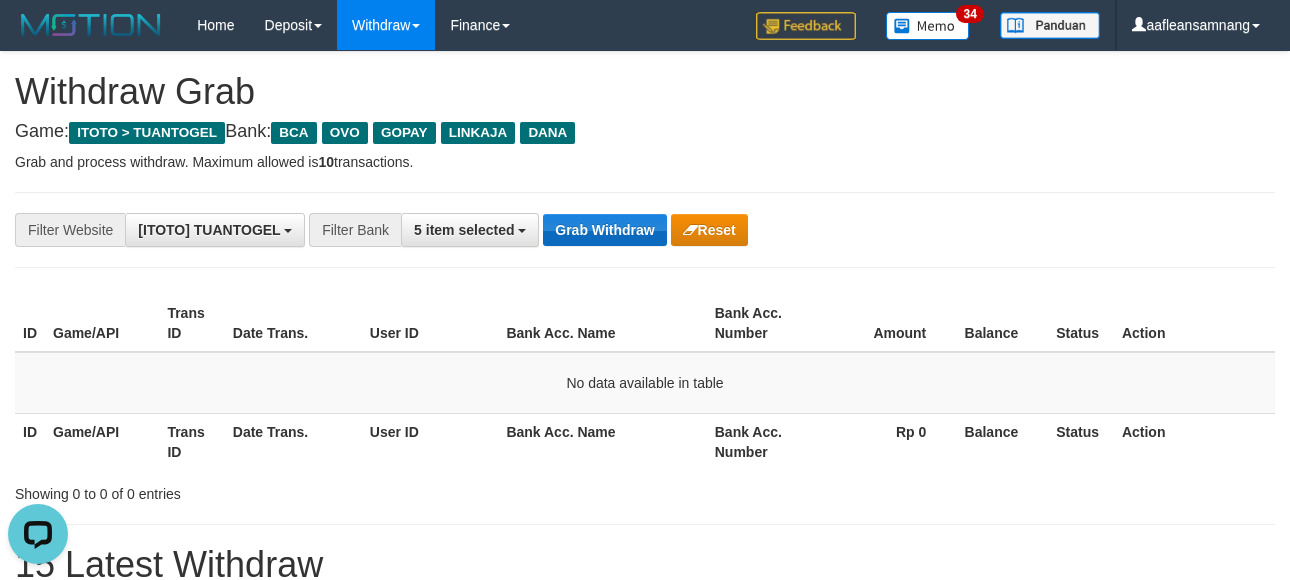 scroll, scrollTop: 0, scrollLeft: 0, axis: both 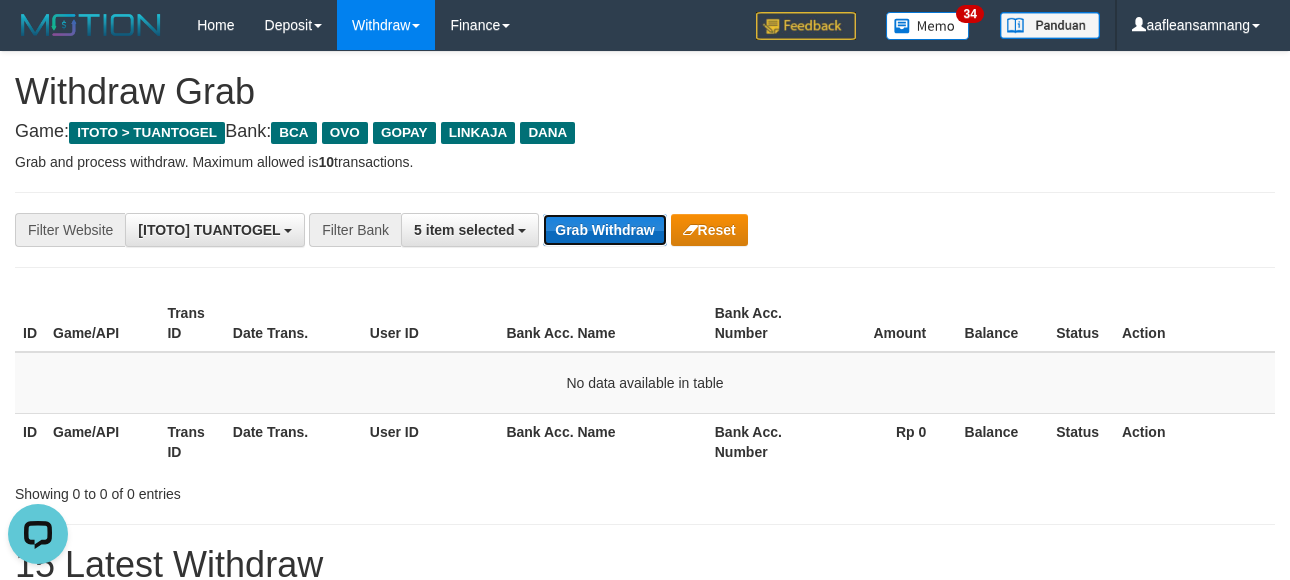 click on "Grab Withdraw" at bounding box center [604, 230] 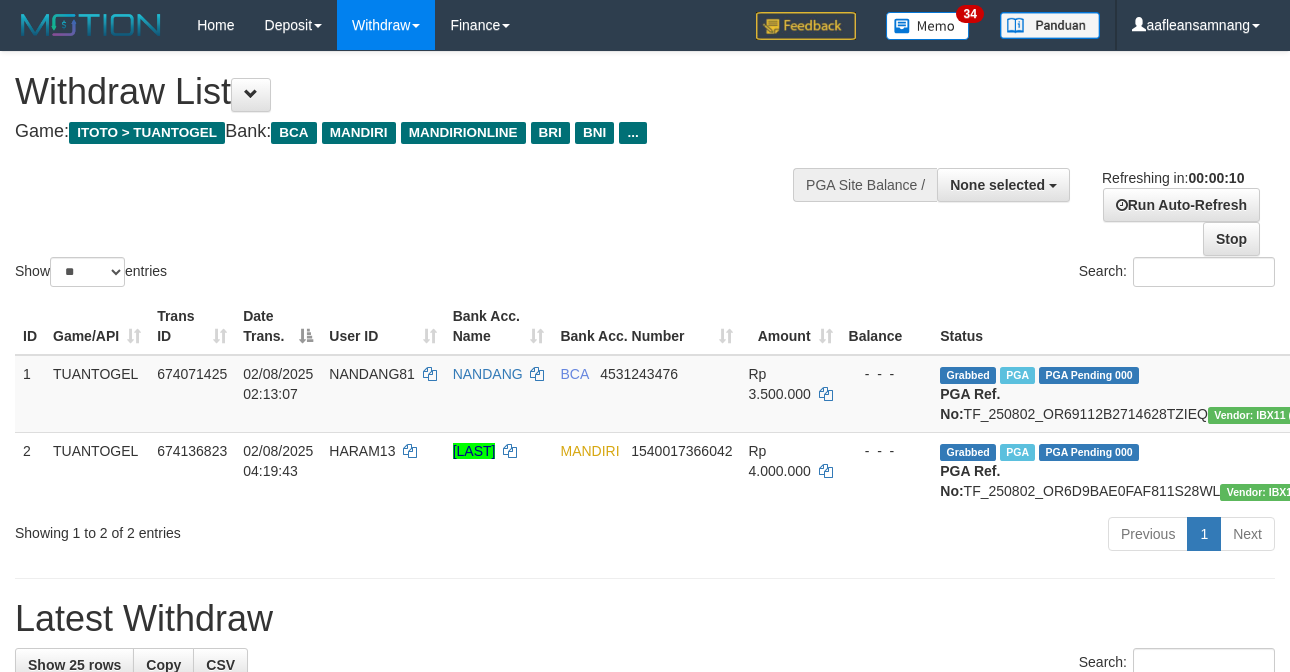 select 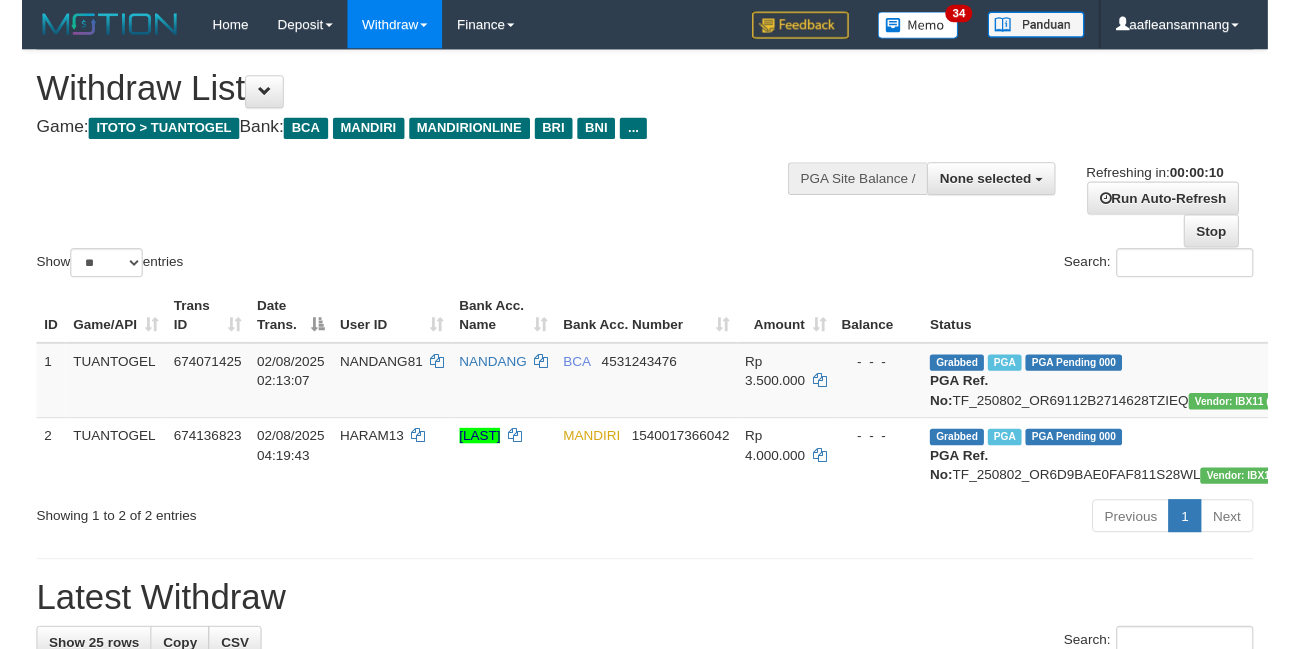 scroll, scrollTop: 0, scrollLeft: 0, axis: both 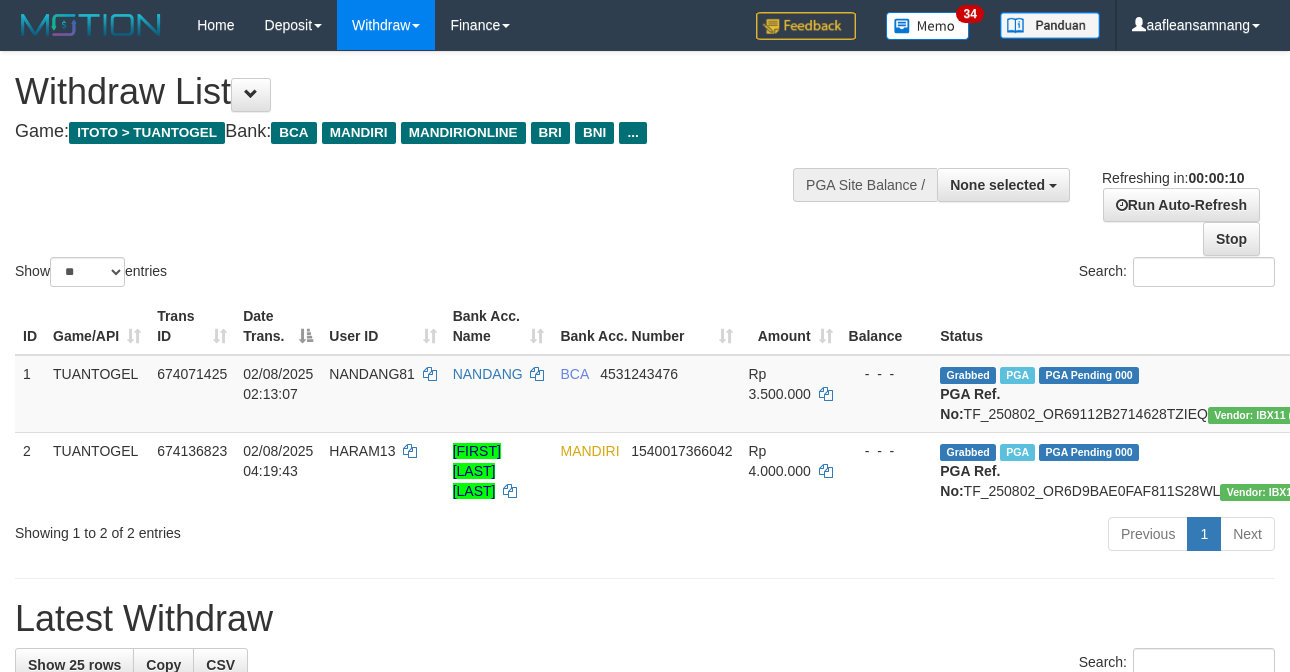 select 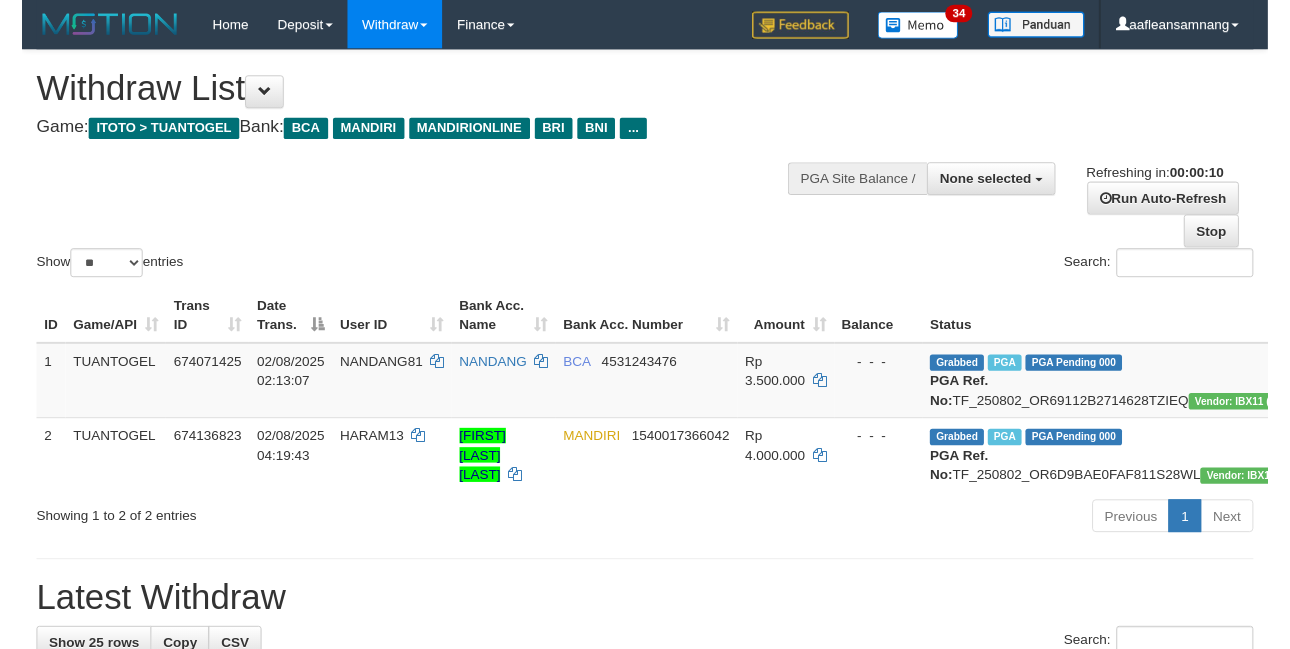 scroll, scrollTop: 0, scrollLeft: 0, axis: both 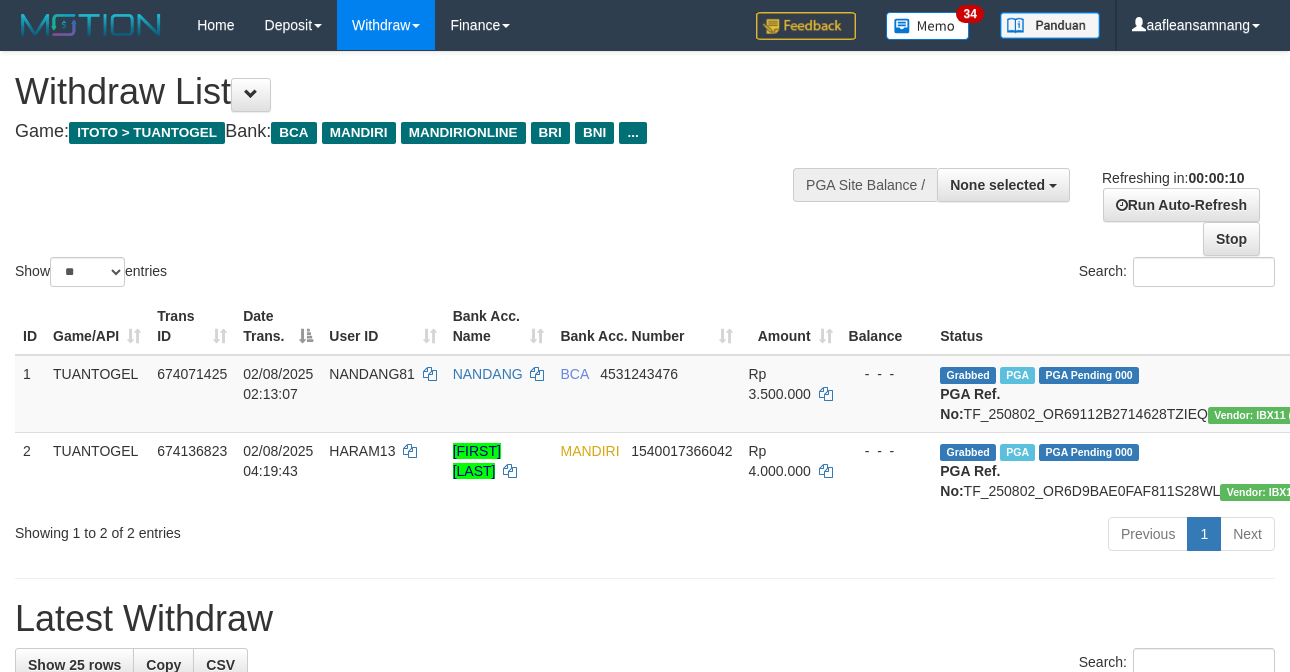 select 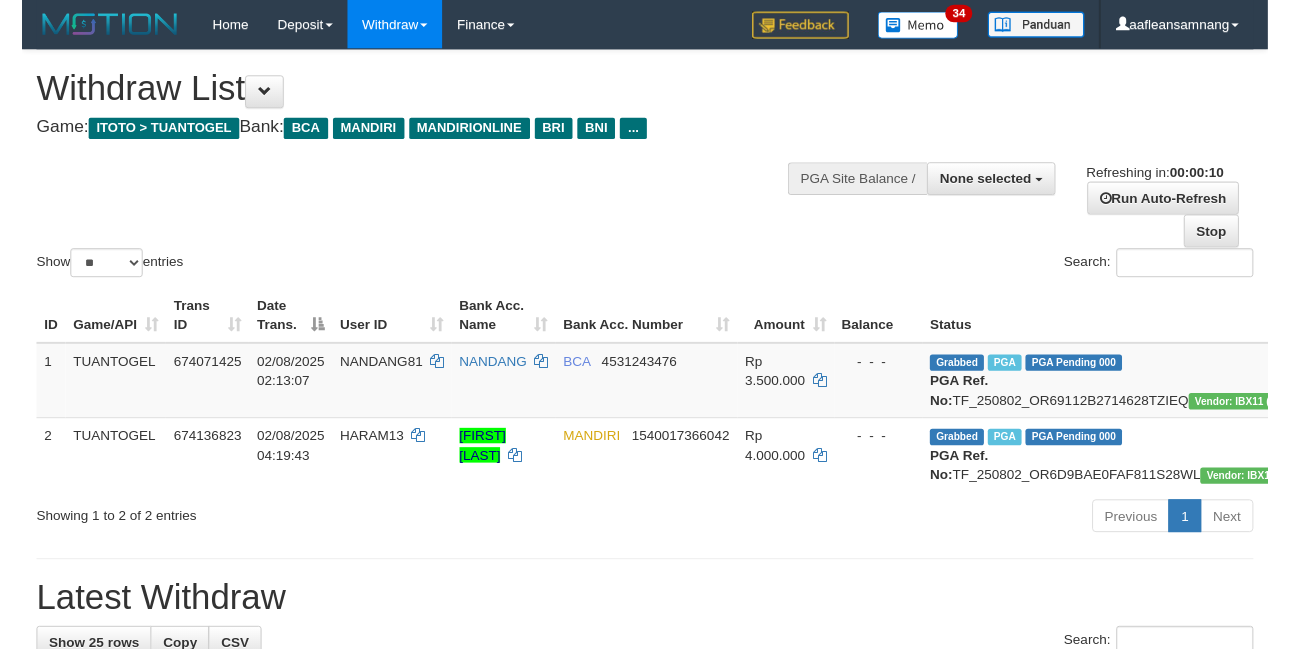 scroll, scrollTop: 0, scrollLeft: 0, axis: both 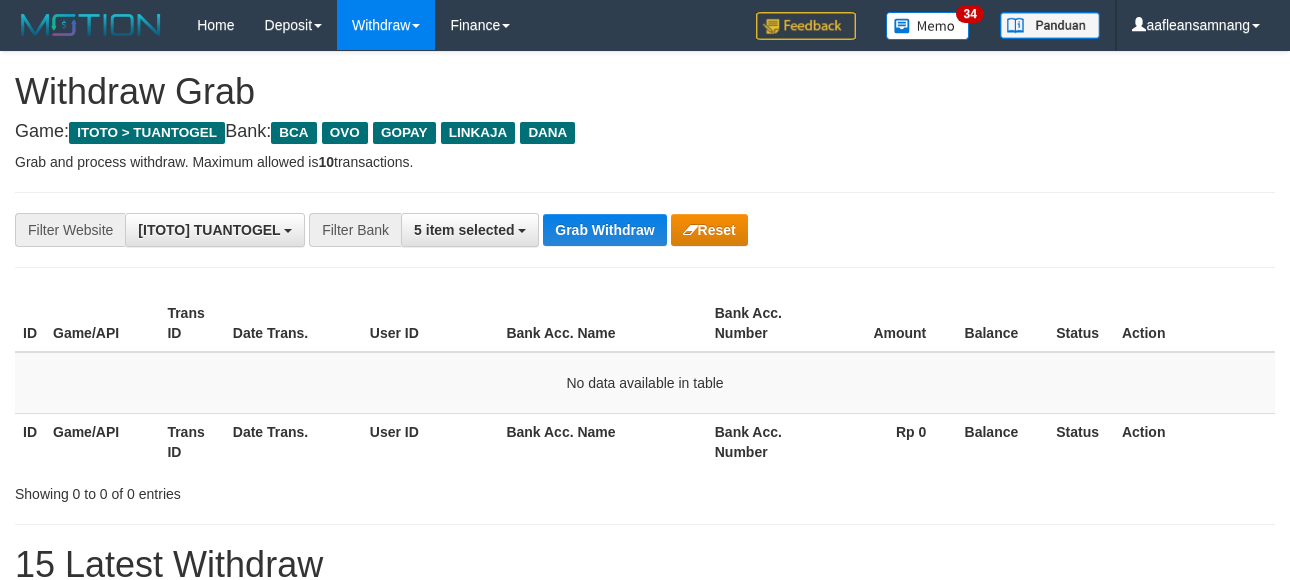 click on "Grab Withdraw" at bounding box center (604, 230) 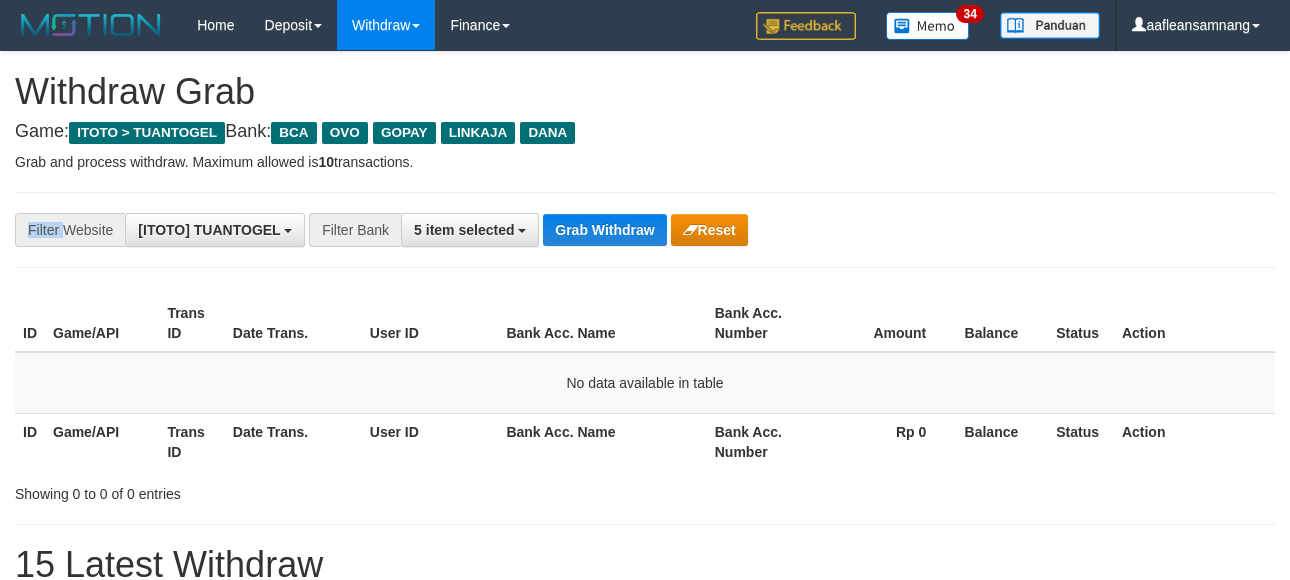 click on "**********" at bounding box center [645, 230] 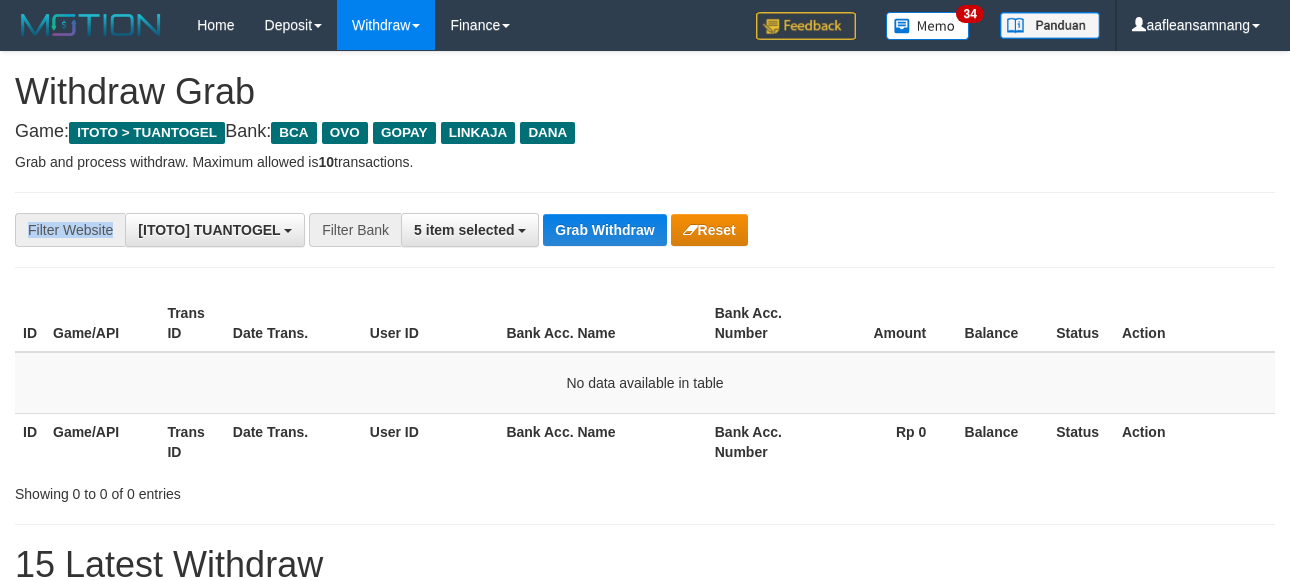 click on "**********" at bounding box center (645, 230) 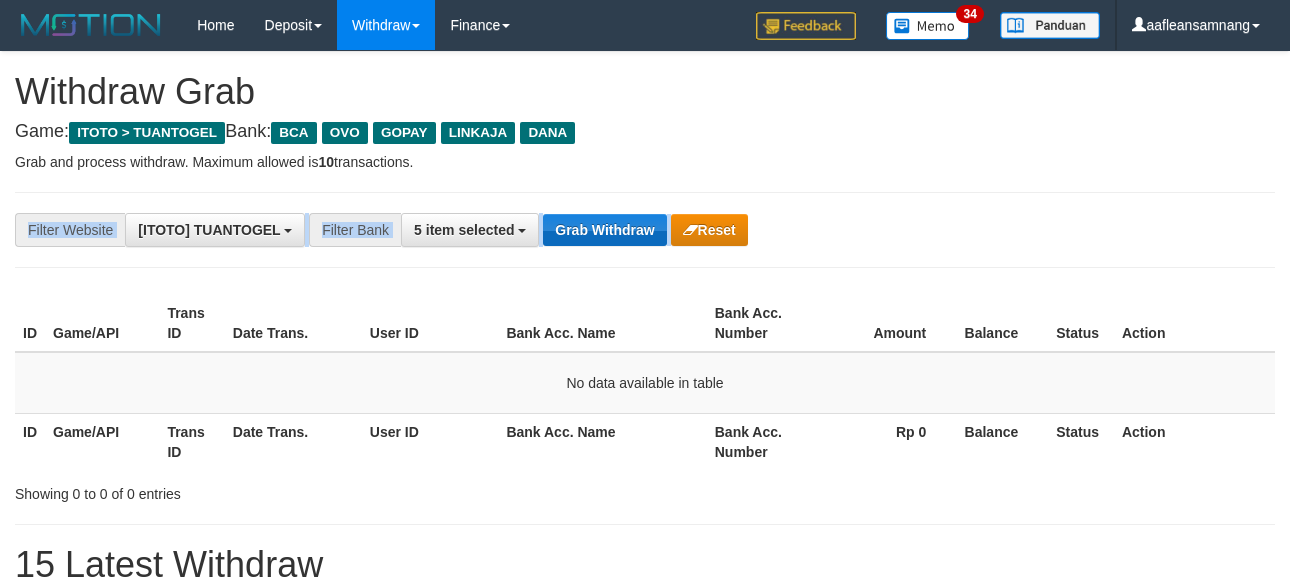 click on "**********" at bounding box center [645, 230] 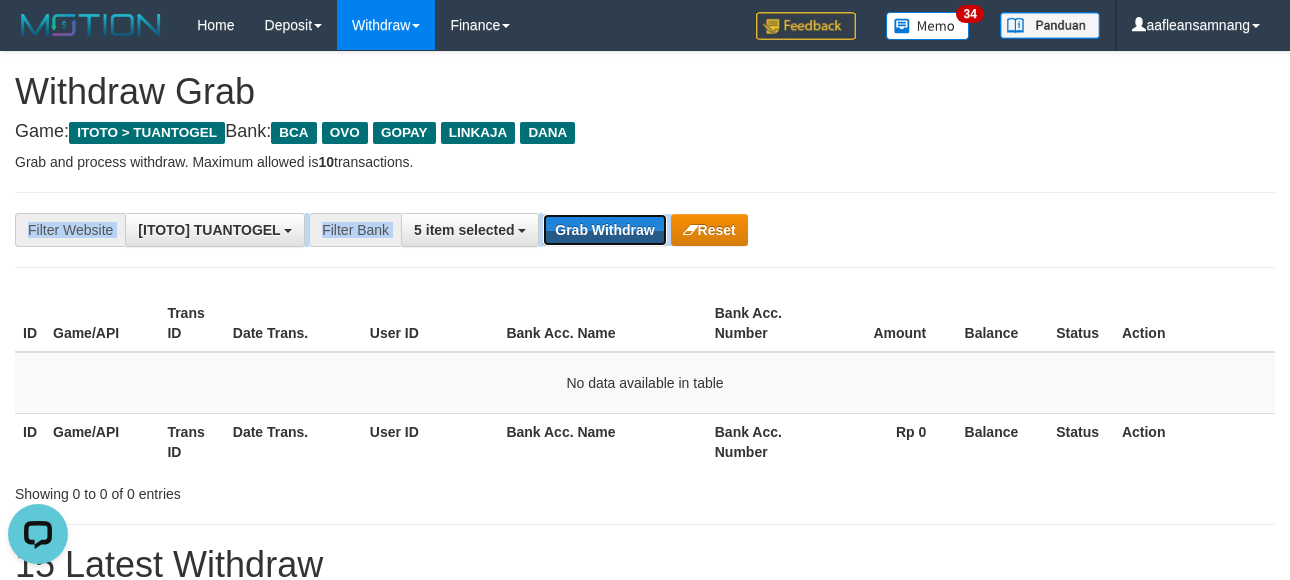 scroll, scrollTop: 0, scrollLeft: 0, axis: both 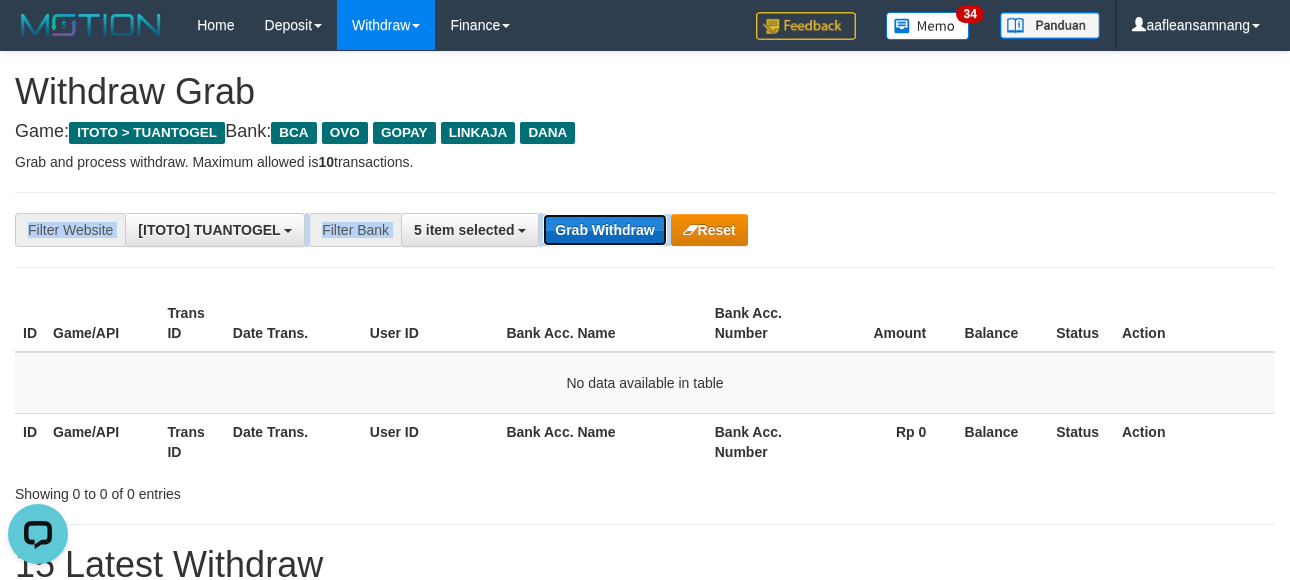 click on "Grab Withdraw" at bounding box center [604, 230] 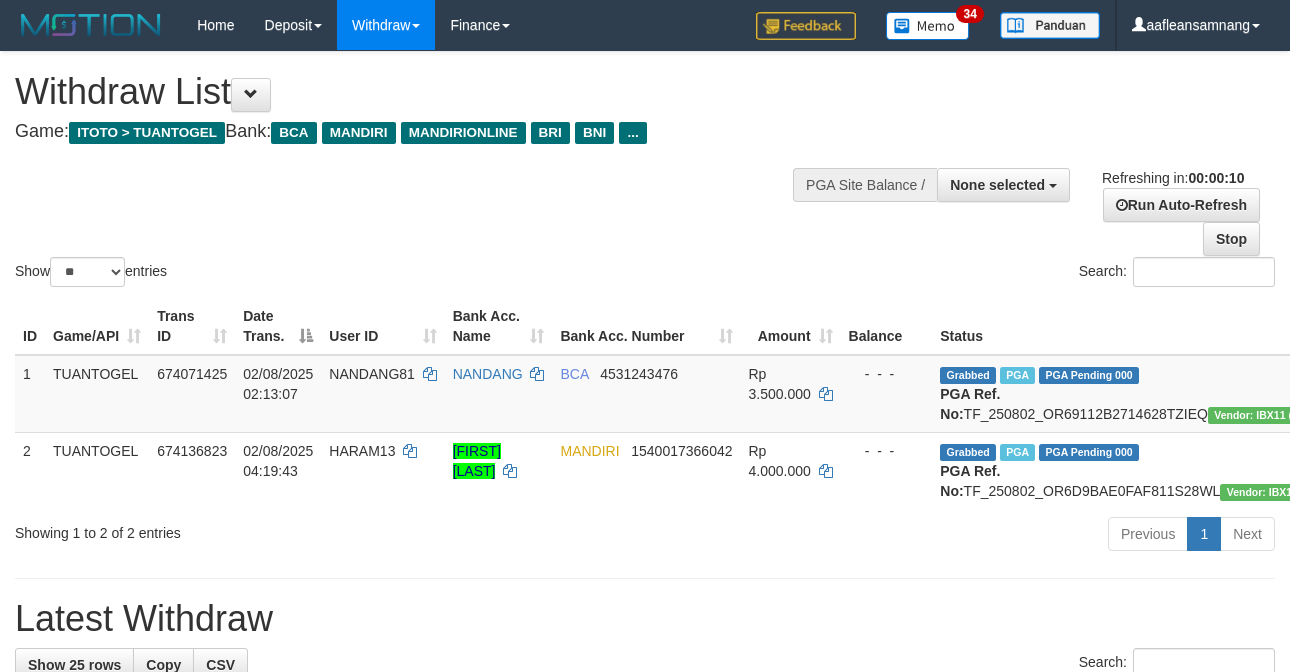 select 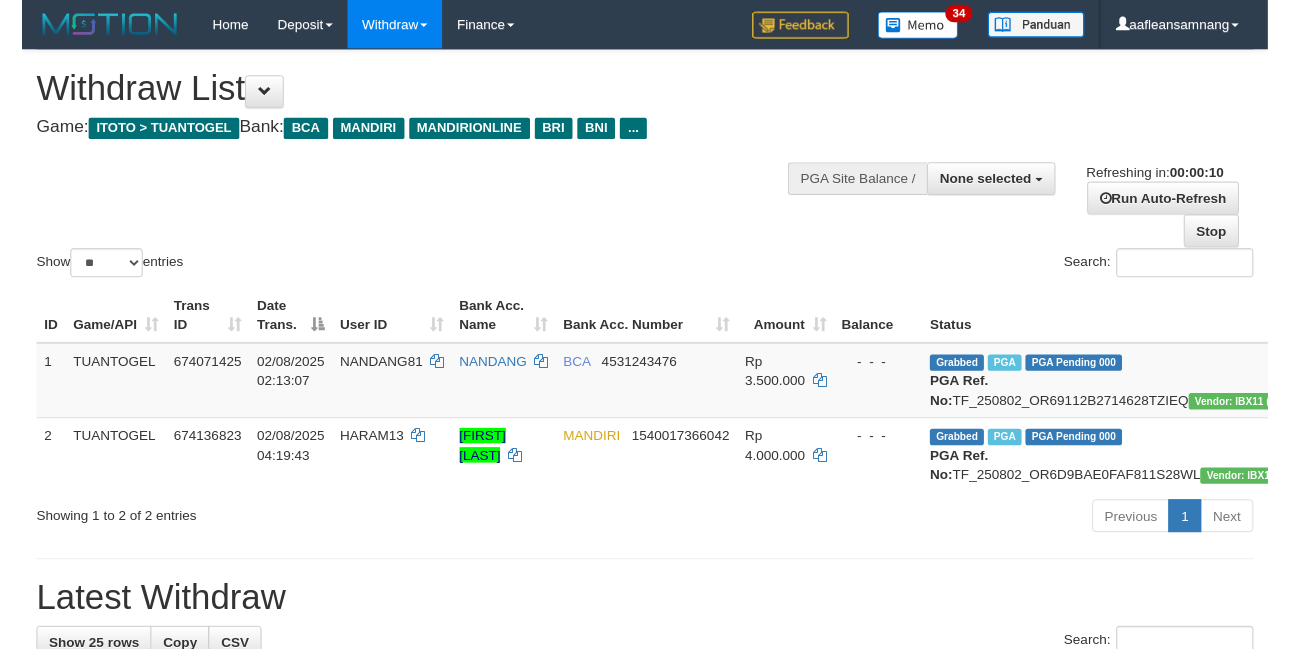 scroll, scrollTop: 0, scrollLeft: 0, axis: both 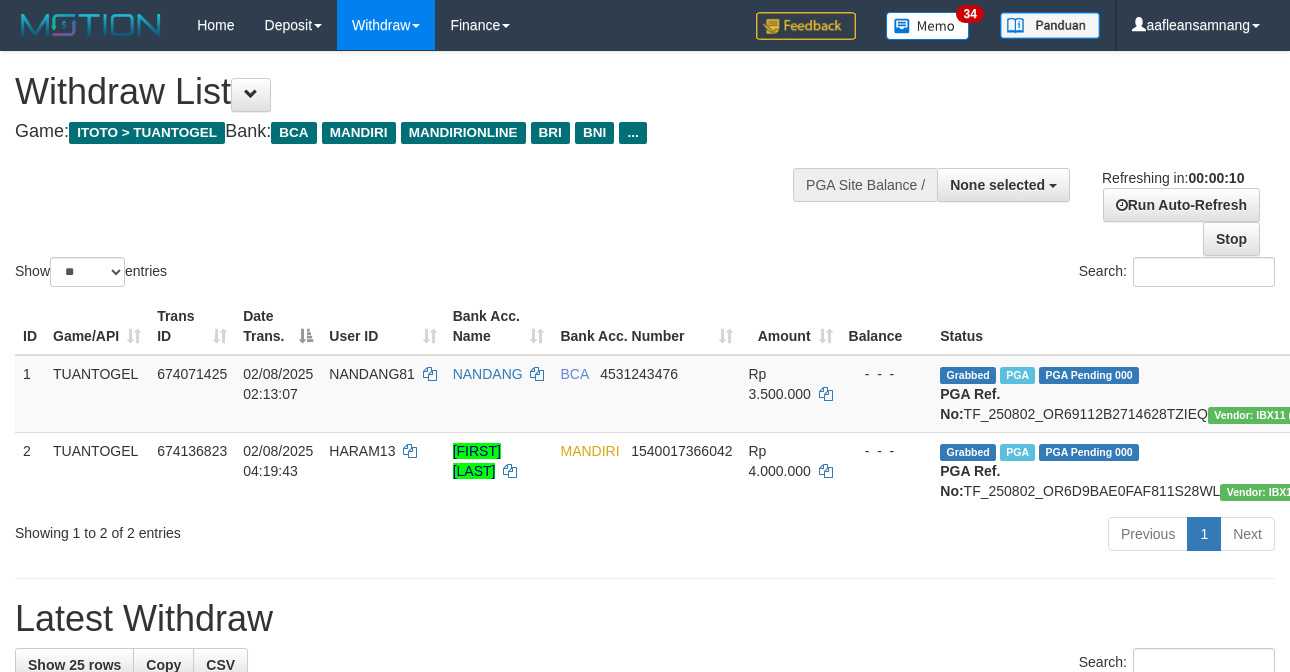 select 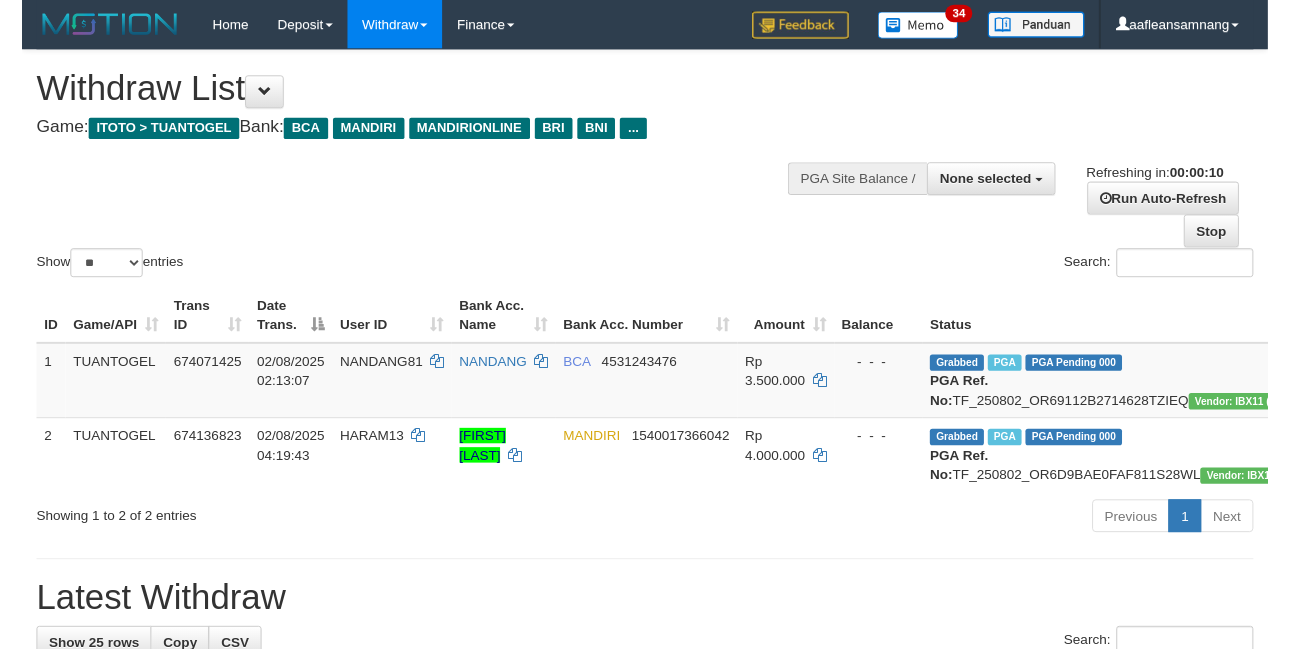 scroll, scrollTop: 0, scrollLeft: 0, axis: both 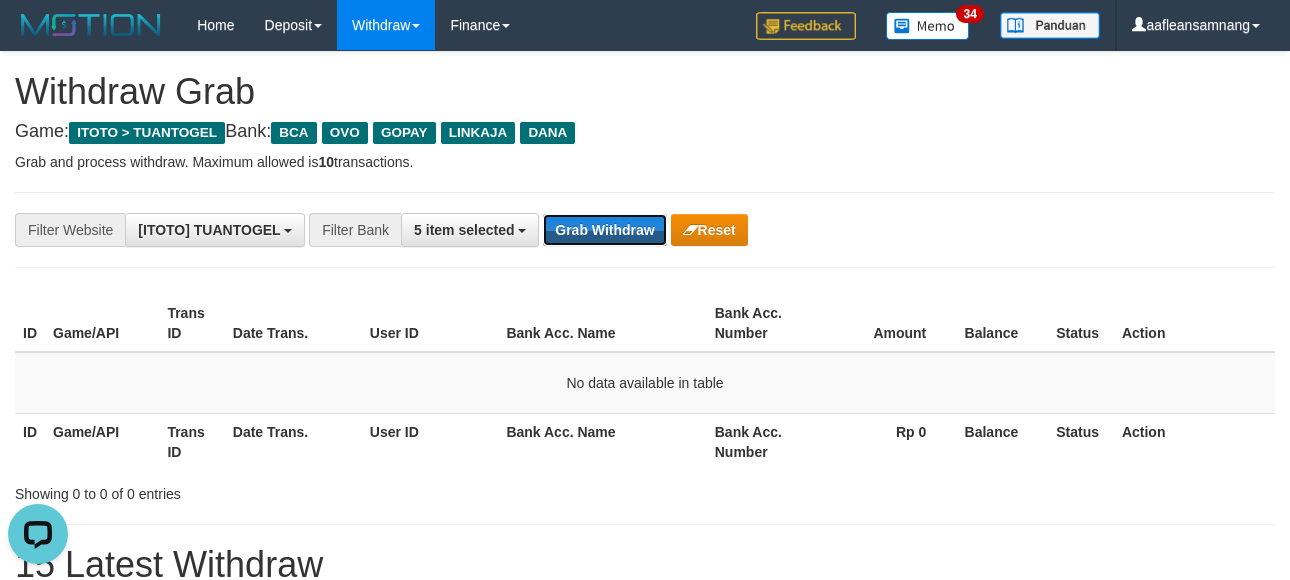 click on "**********" at bounding box center (537, 230) 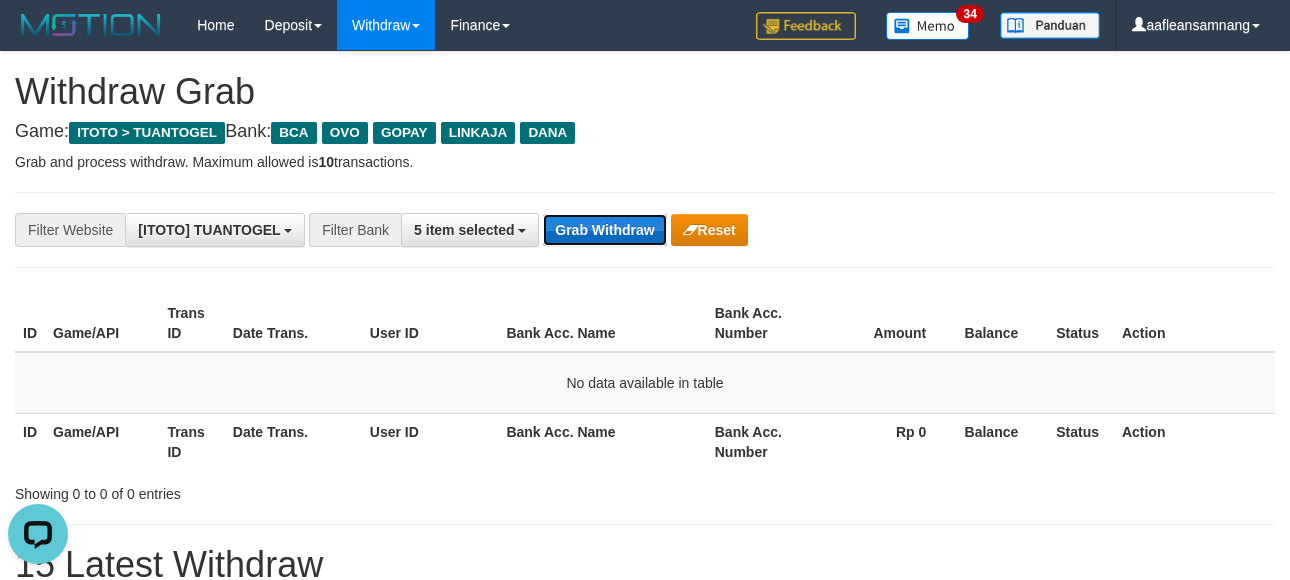 drag, startPoint x: 597, startPoint y: 246, endPoint x: 610, endPoint y: 243, distance: 13.341664 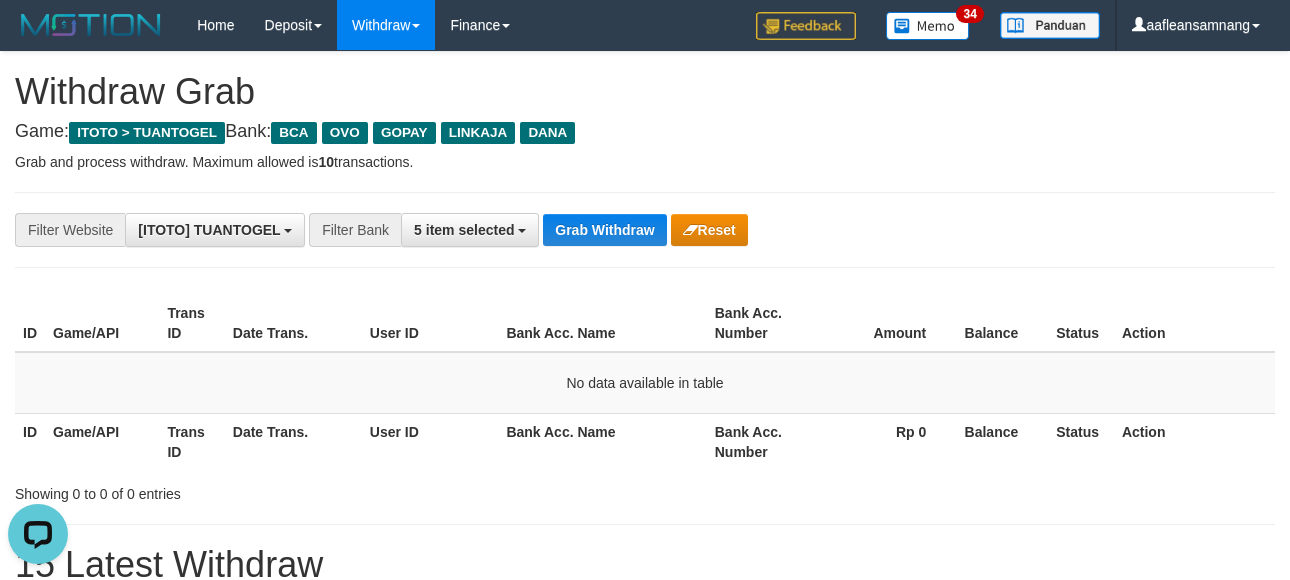 drag, startPoint x: 594, startPoint y: 201, endPoint x: 588, endPoint y: 213, distance: 13.416408 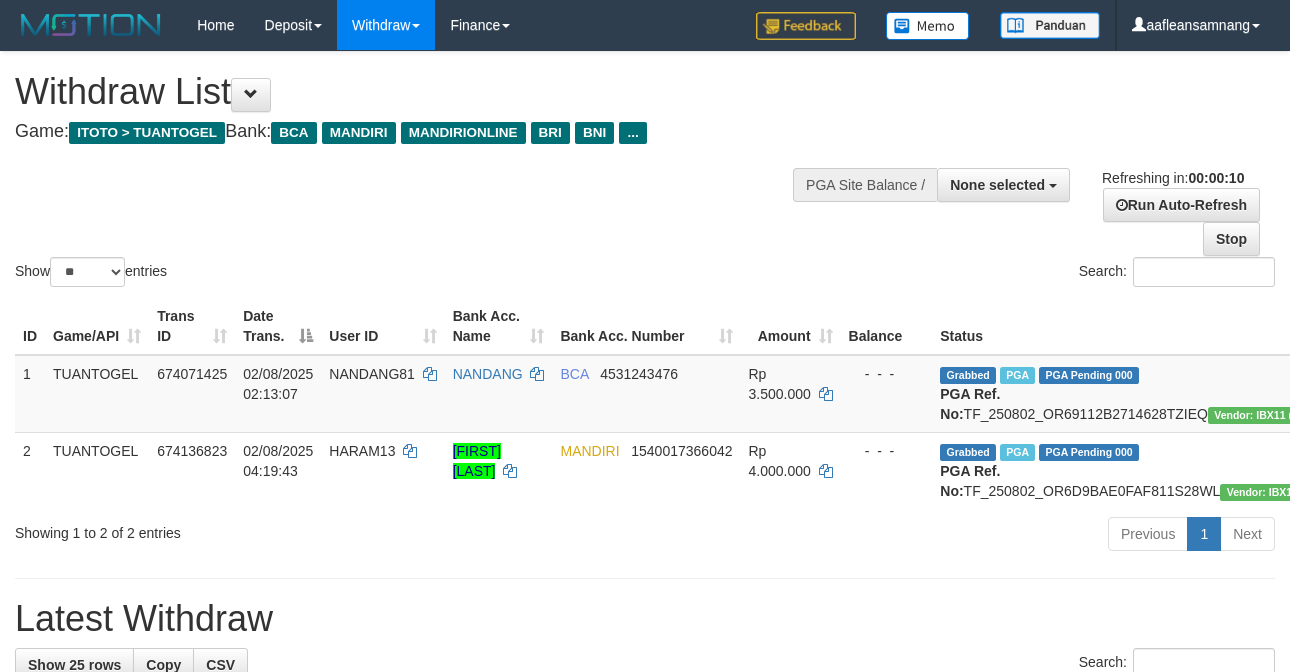 select 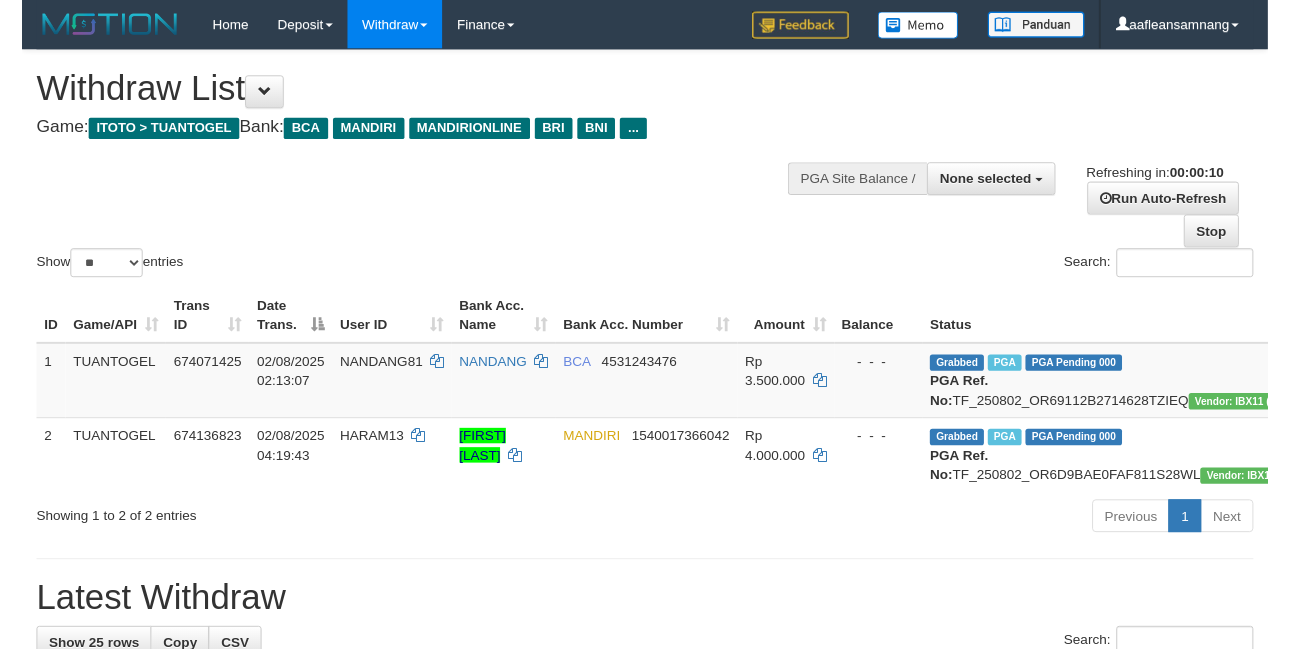 scroll, scrollTop: 0, scrollLeft: 0, axis: both 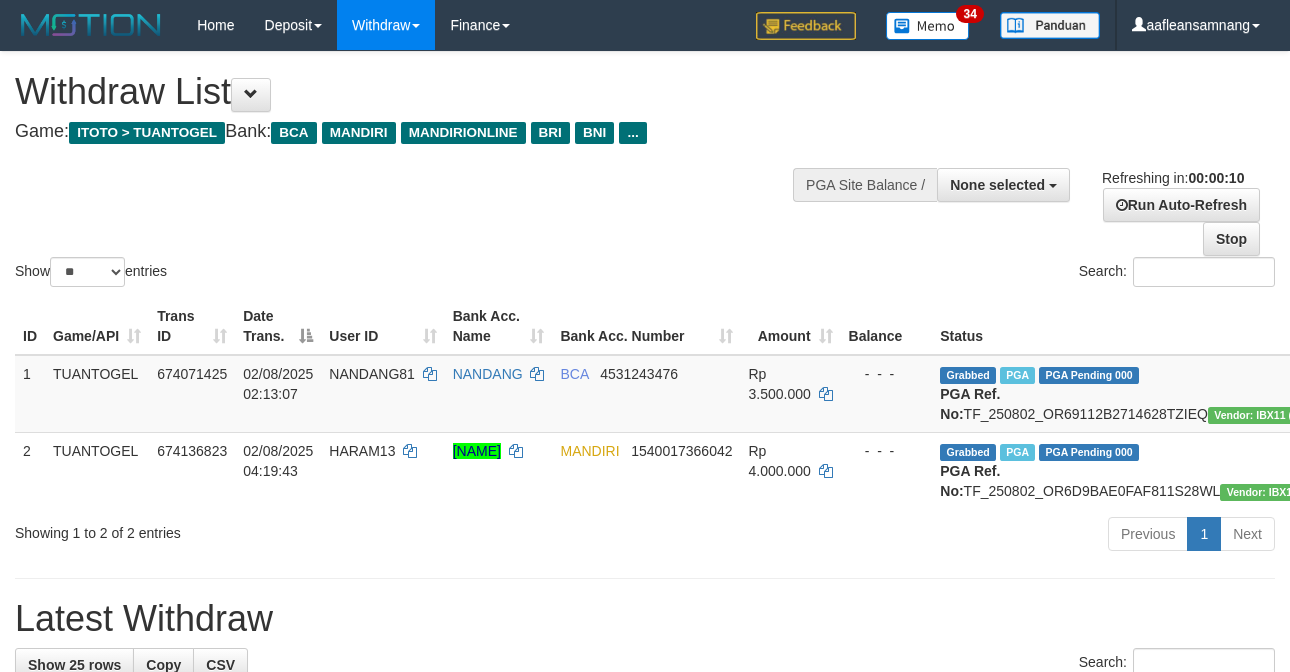 select 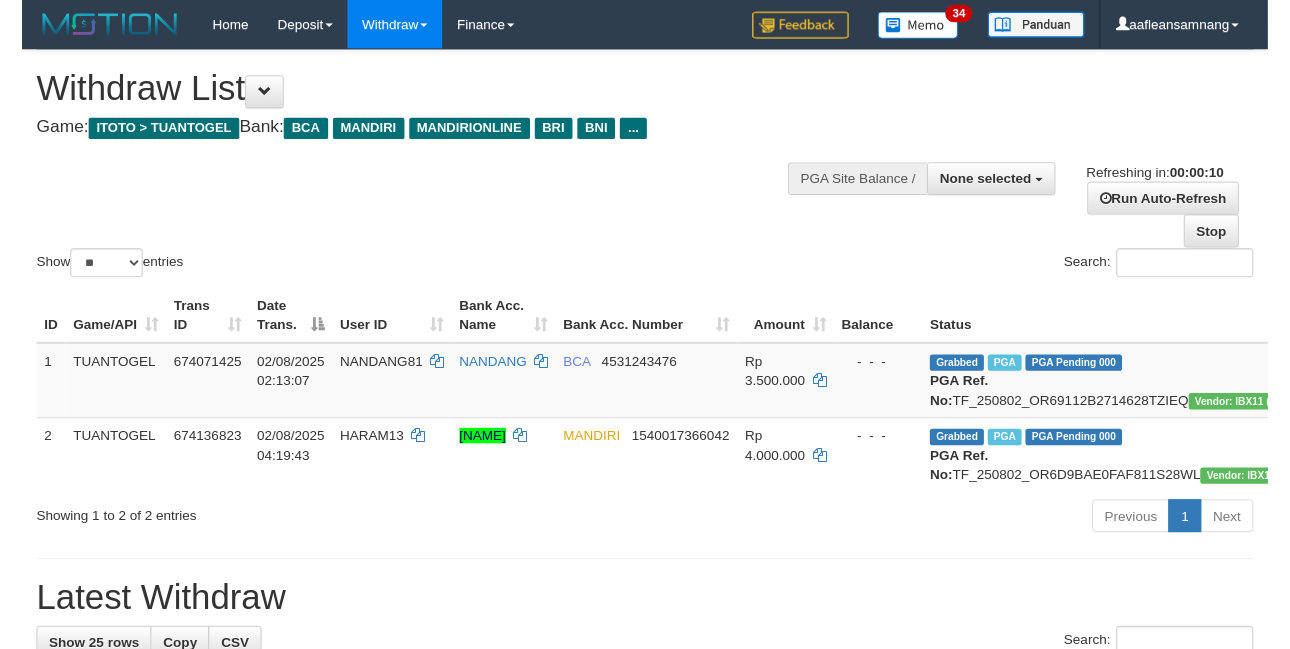 scroll, scrollTop: 0, scrollLeft: 0, axis: both 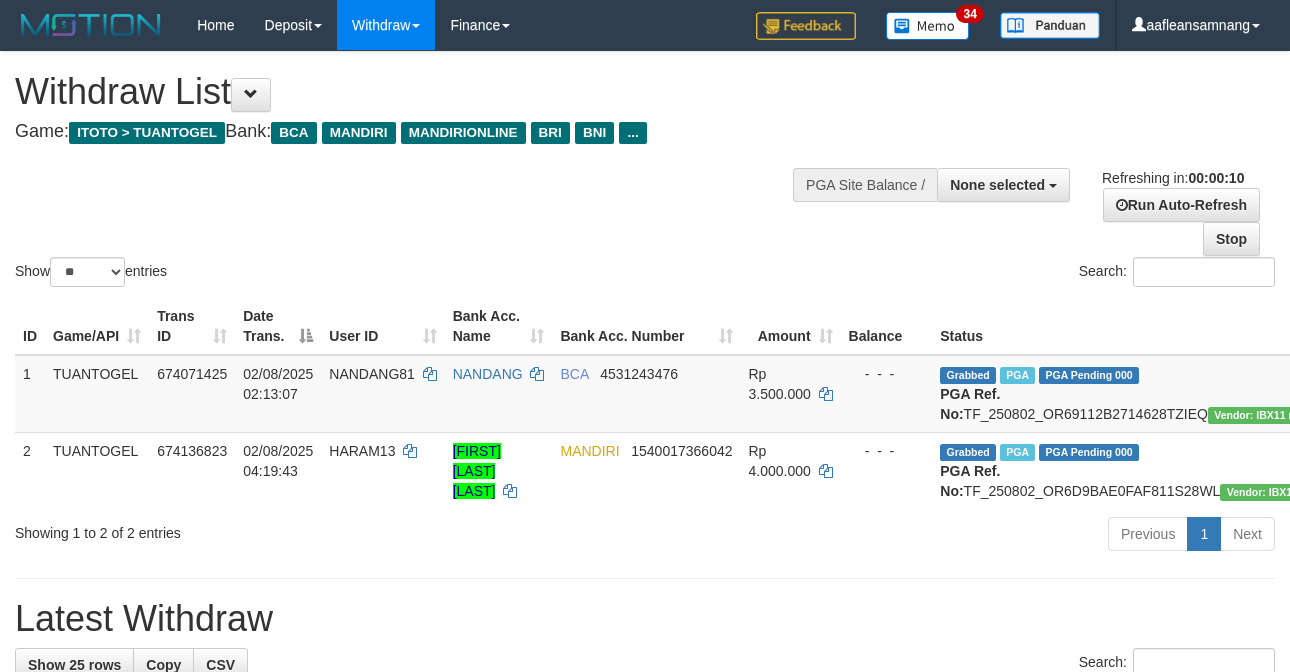 select 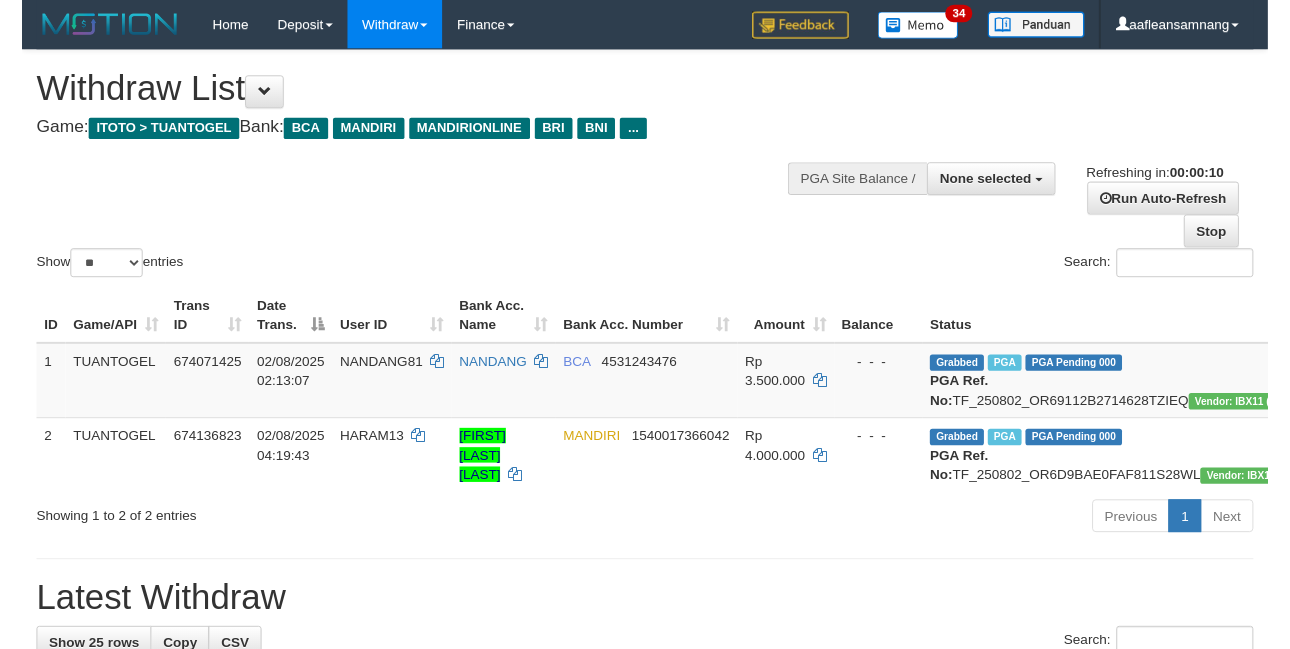 scroll, scrollTop: 0, scrollLeft: 0, axis: both 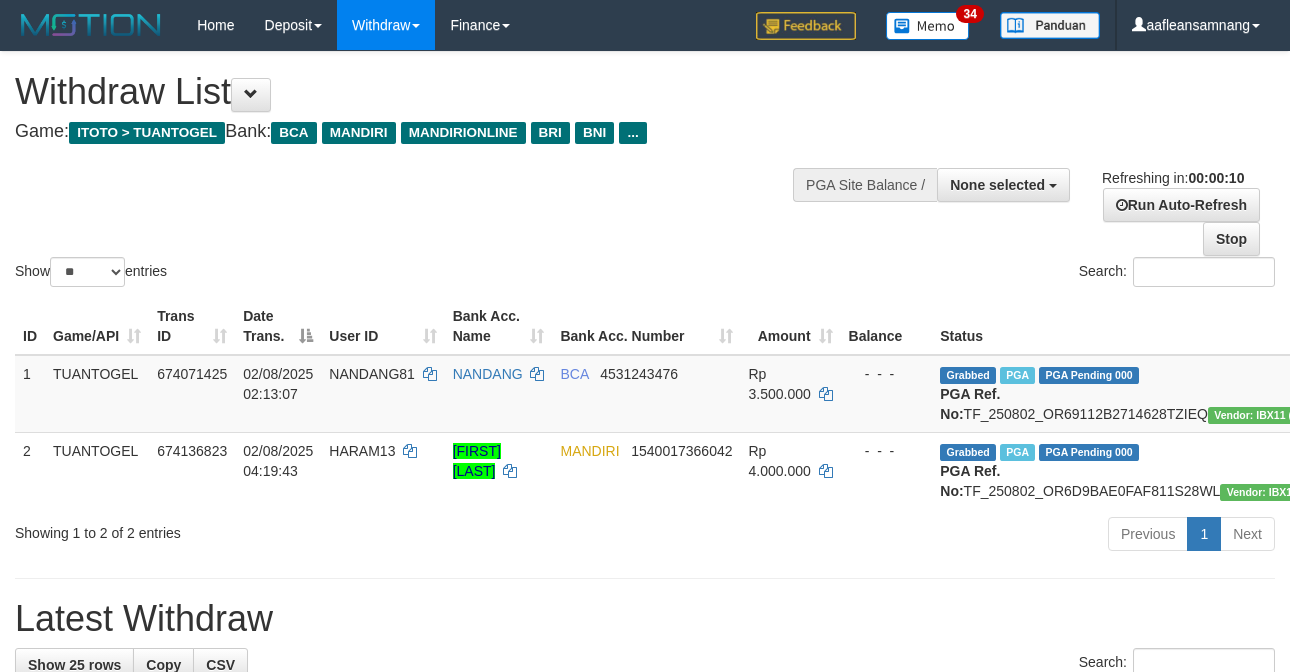 select 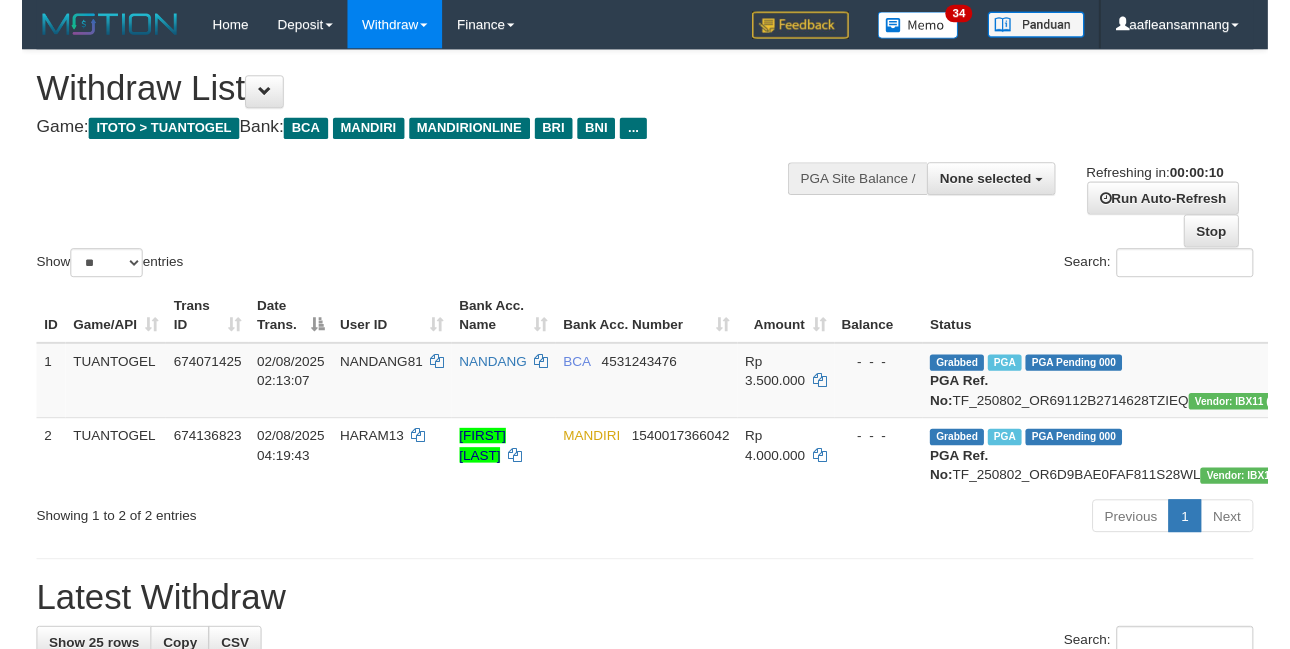 scroll, scrollTop: 0, scrollLeft: 0, axis: both 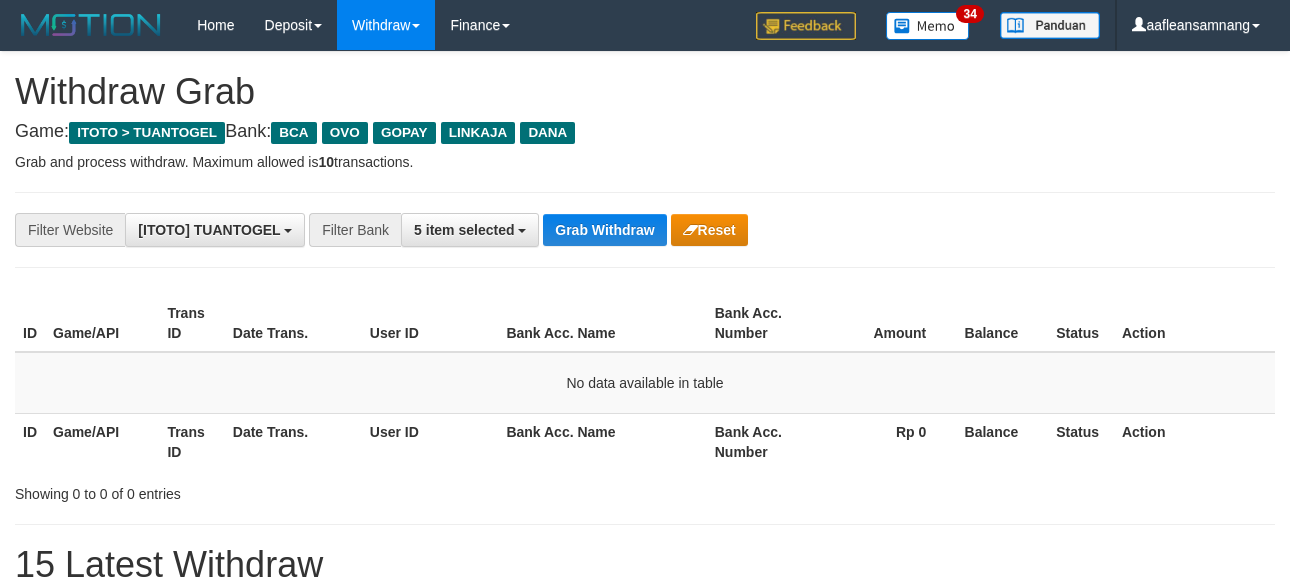 click on "**********" at bounding box center [537, 230] 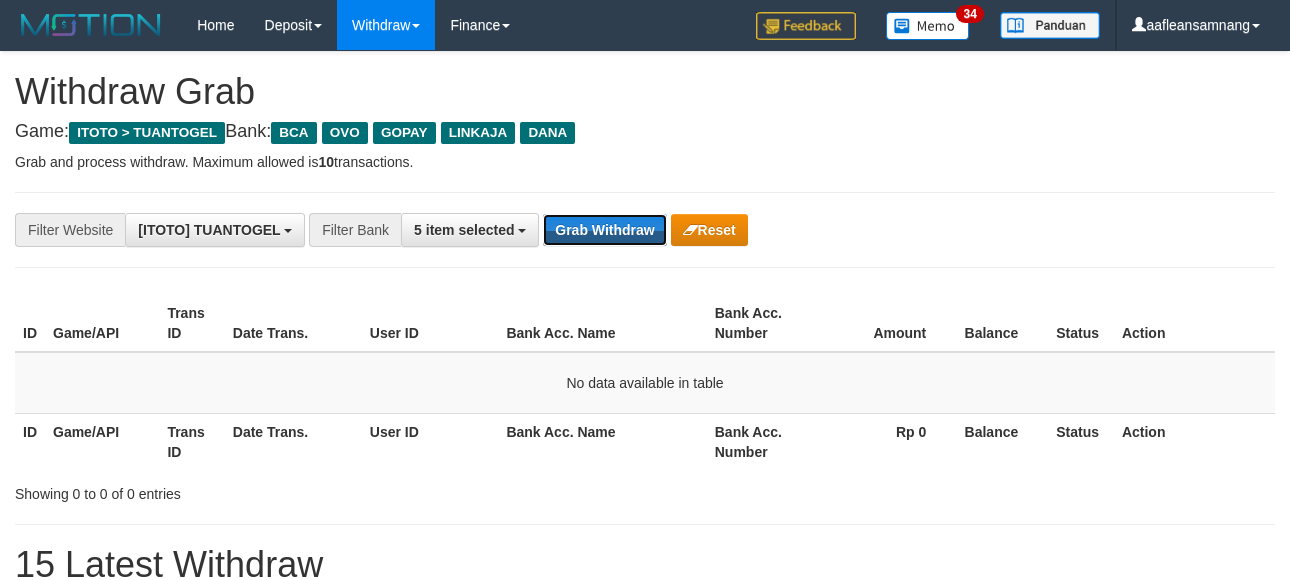 click on "**********" at bounding box center (645, 230) 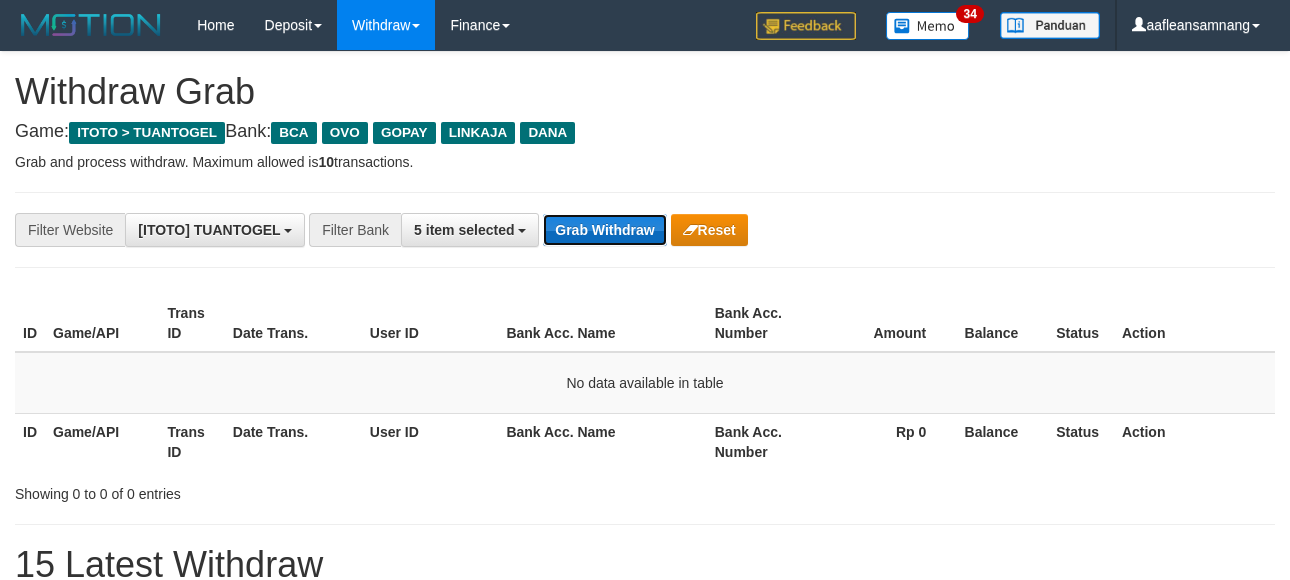 click on "Grab Withdraw" at bounding box center [604, 230] 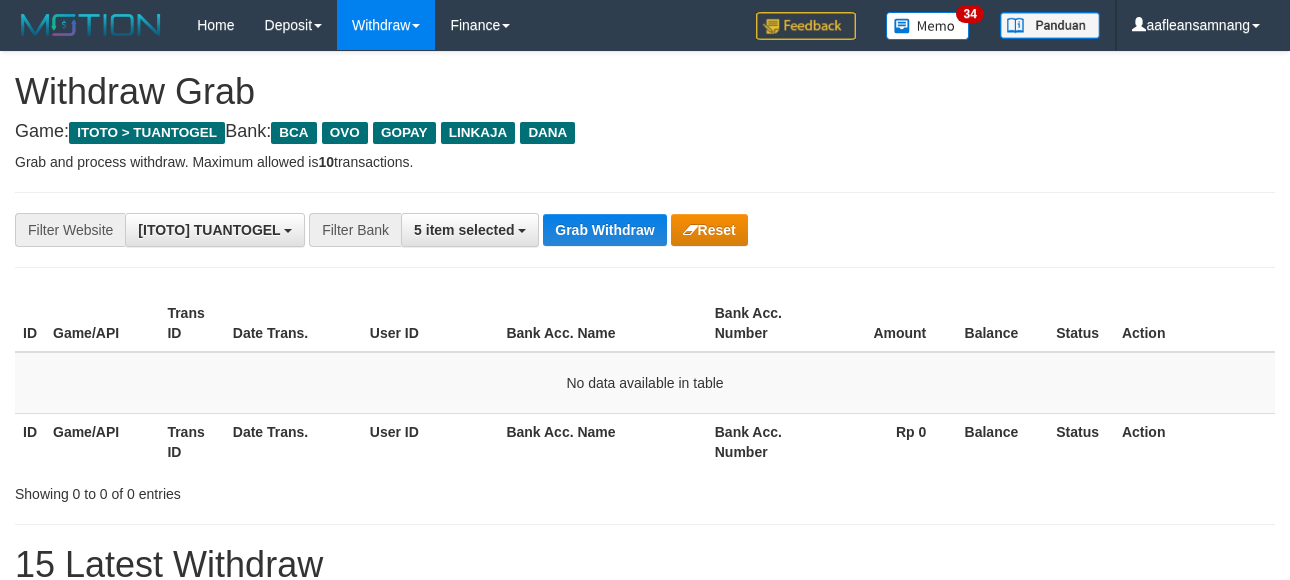 scroll, scrollTop: 0, scrollLeft: 0, axis: both 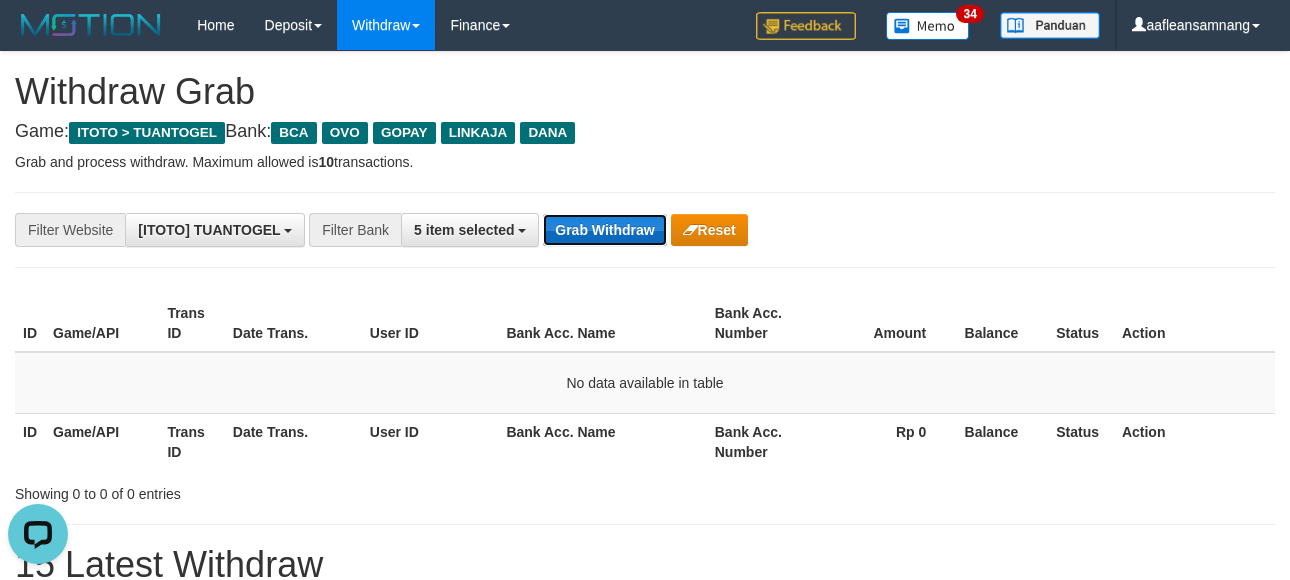 click on "Grab Withdraw" at bounding box center (604, 230) 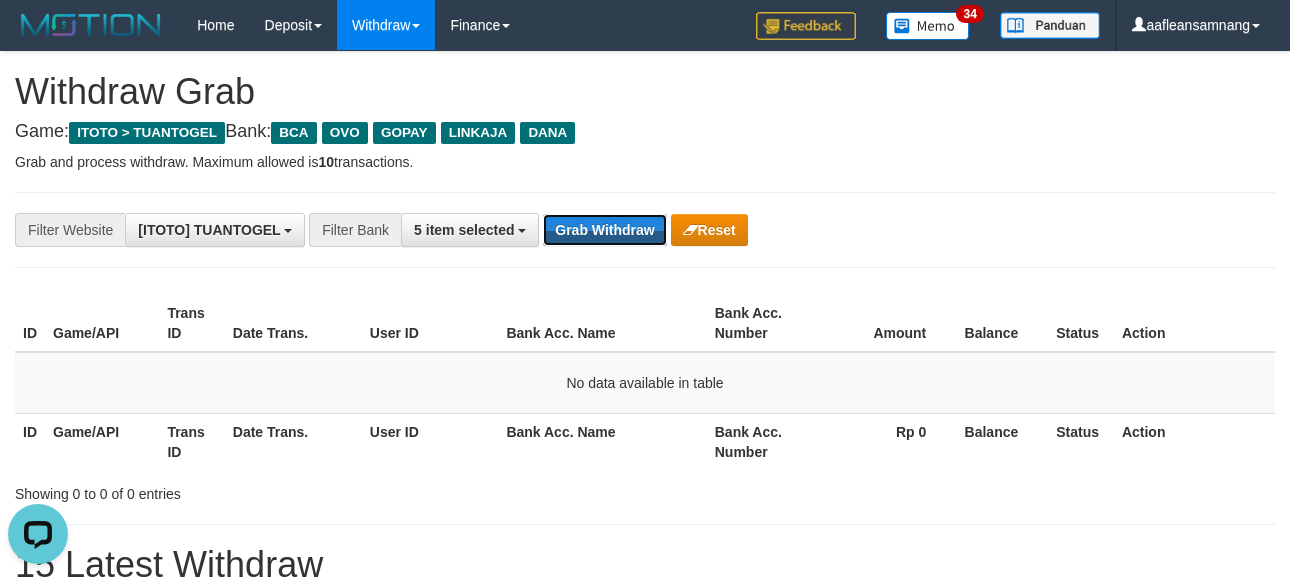 click on "**********" at bounding box center (645, 230) 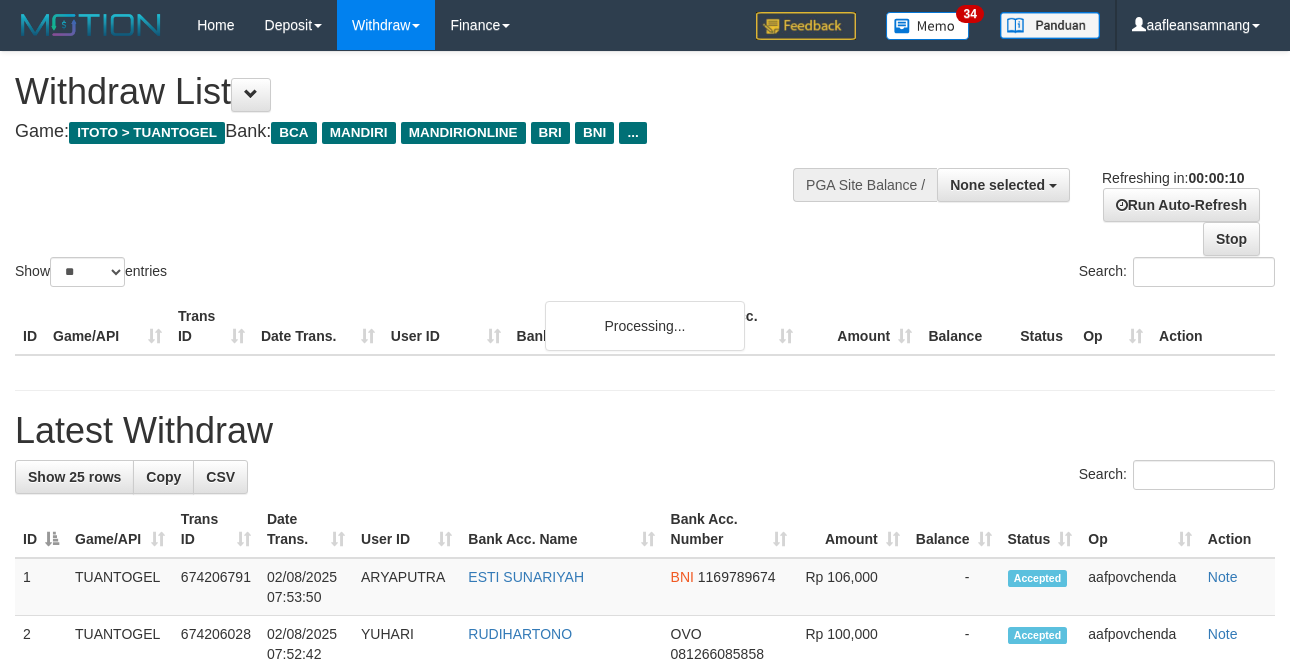select 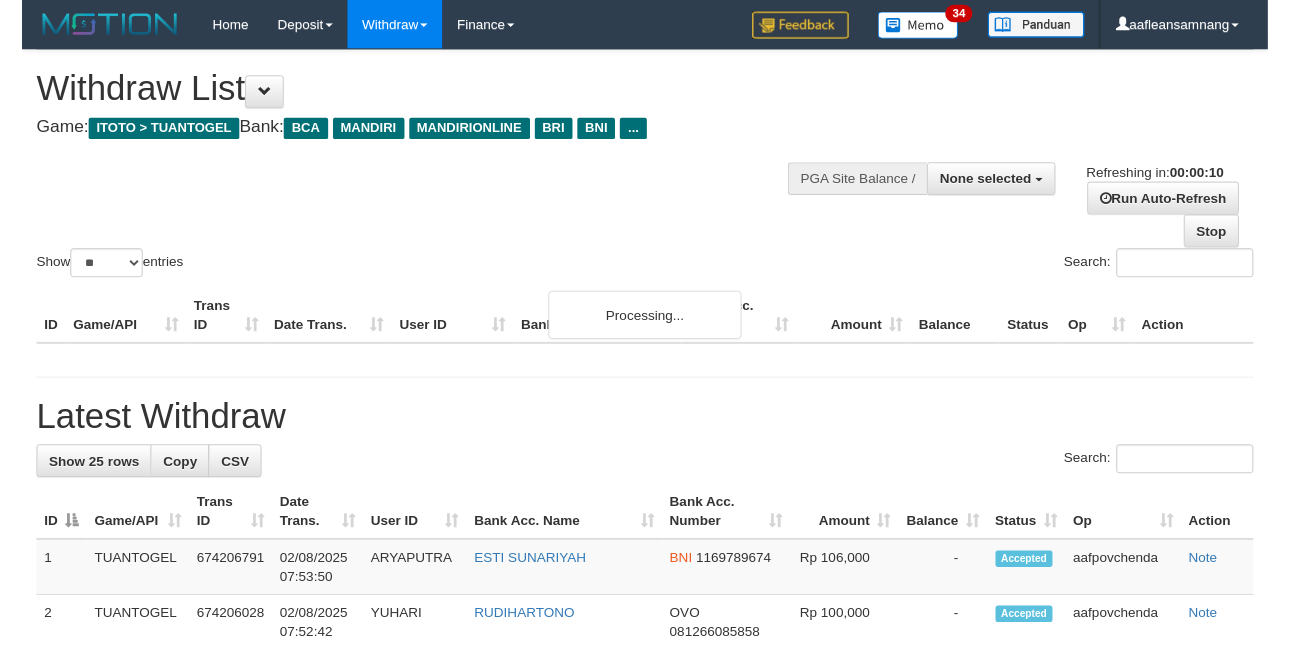 scroll, scrollTop: 0, scrollLeft: 0, axis: both 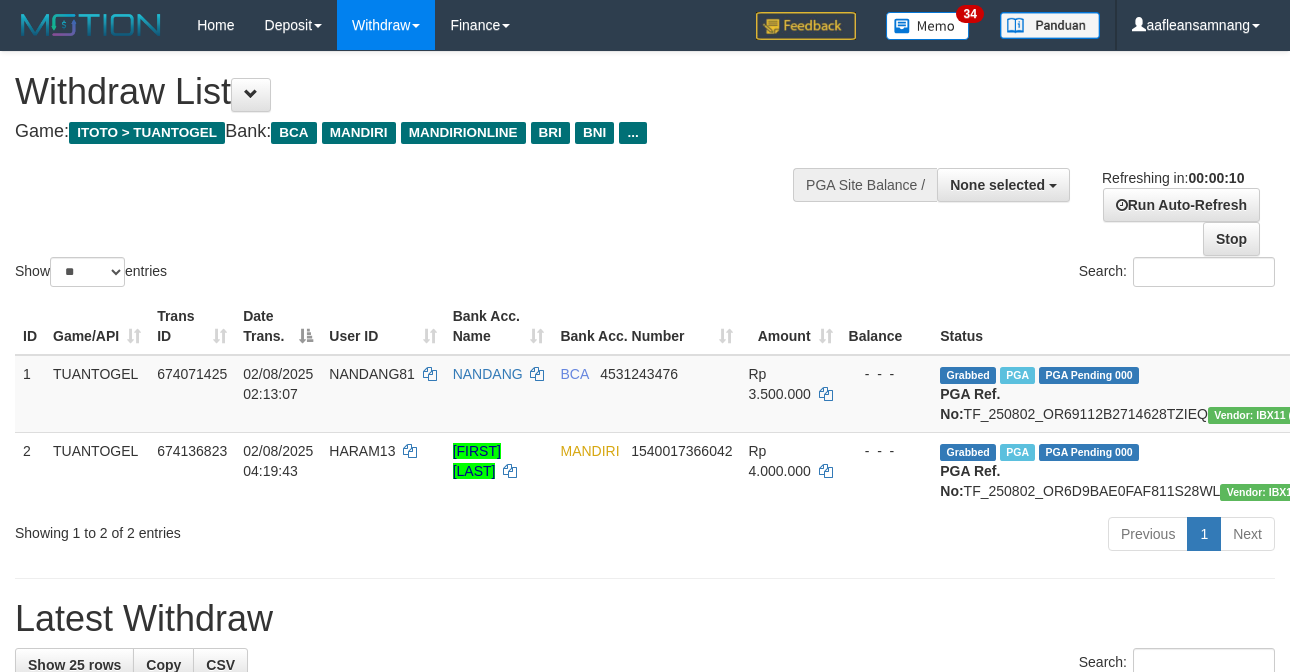 select 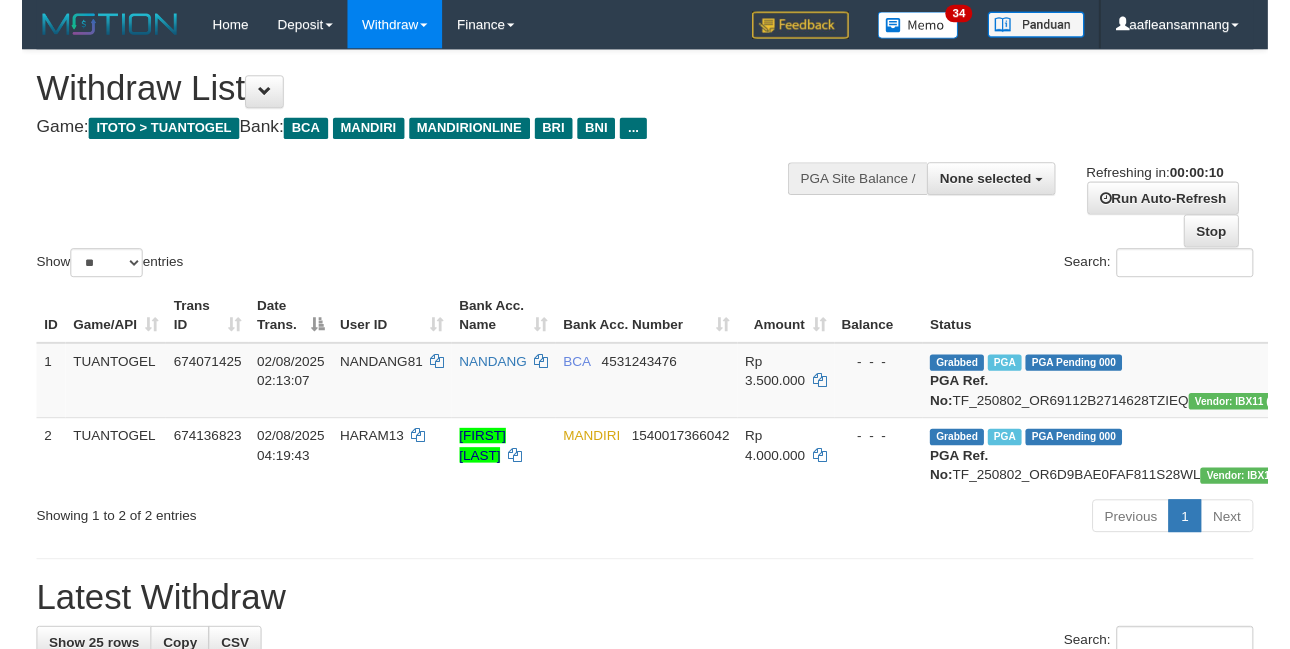 scroll, scrollTop: 0, scrollLeft: 0, axis: both 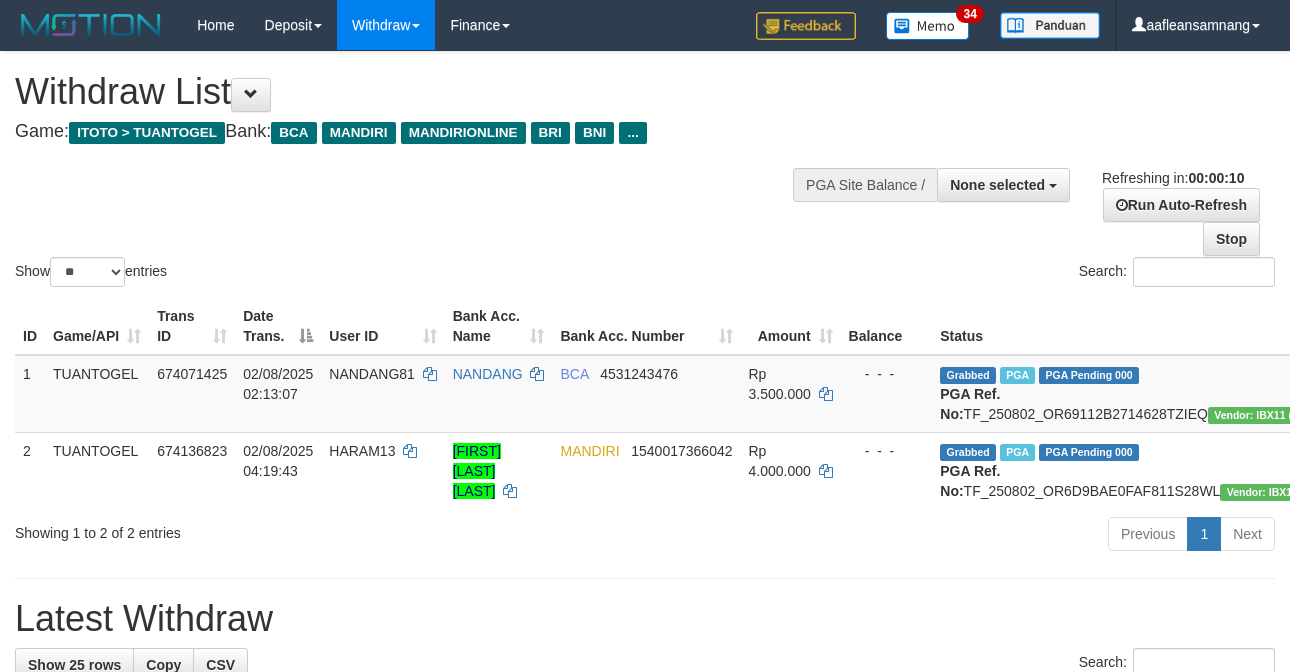 select 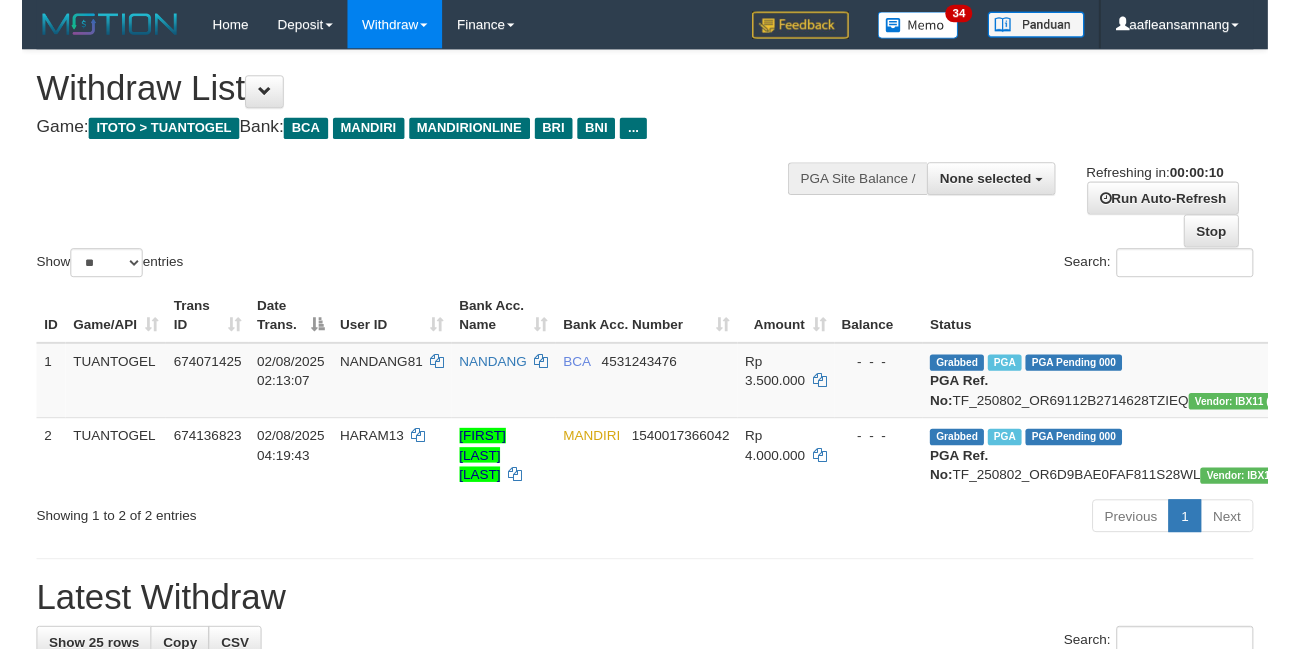 scroll, scrollTop: 0, scrollLeft: 0, axis: both 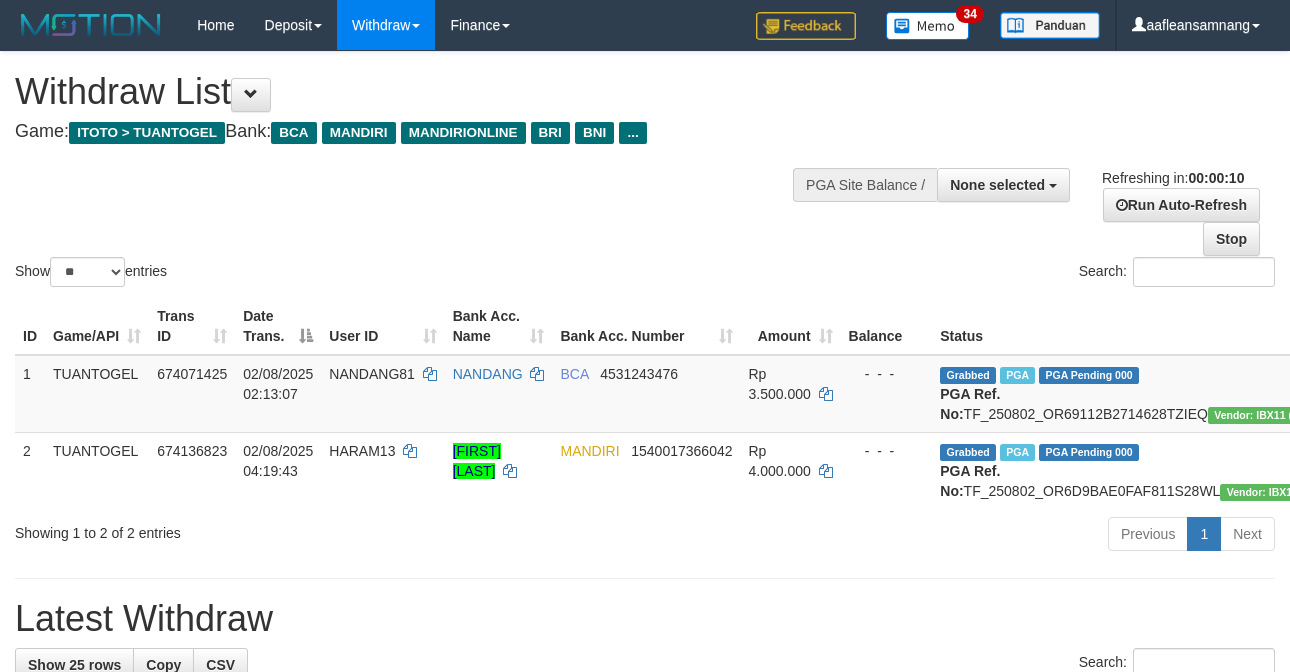 select 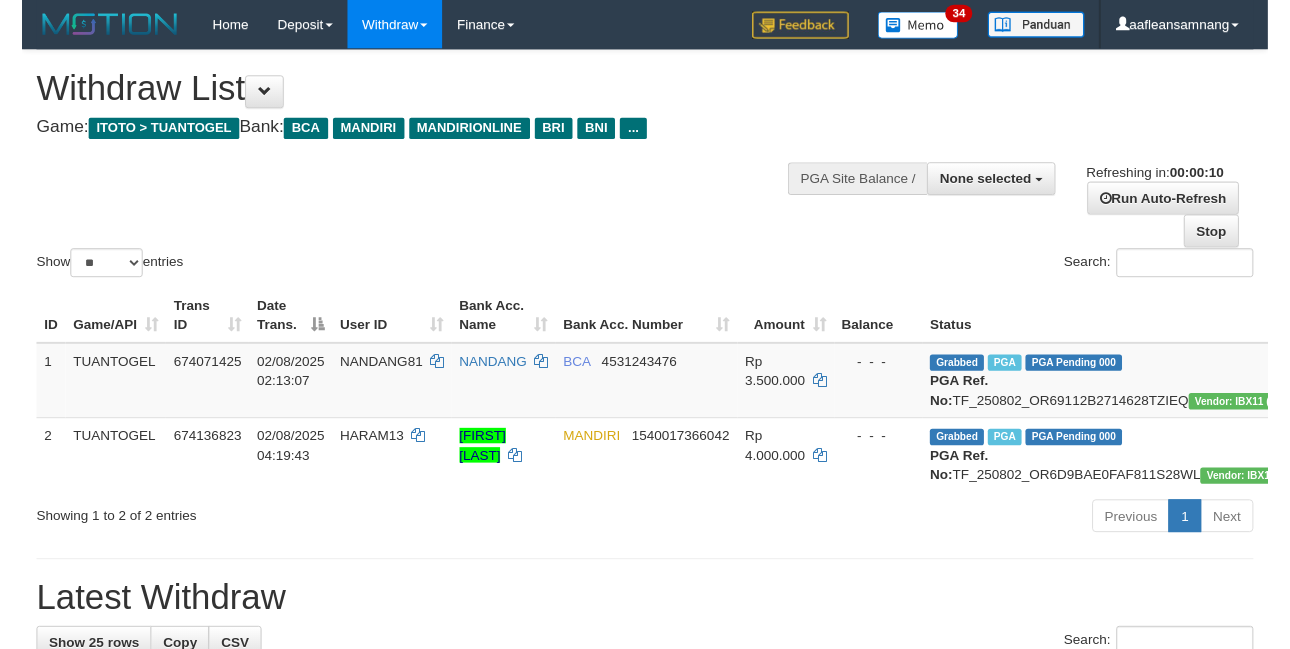 scroll, scrollTop: 0, scrollLeft: 0, axis: both 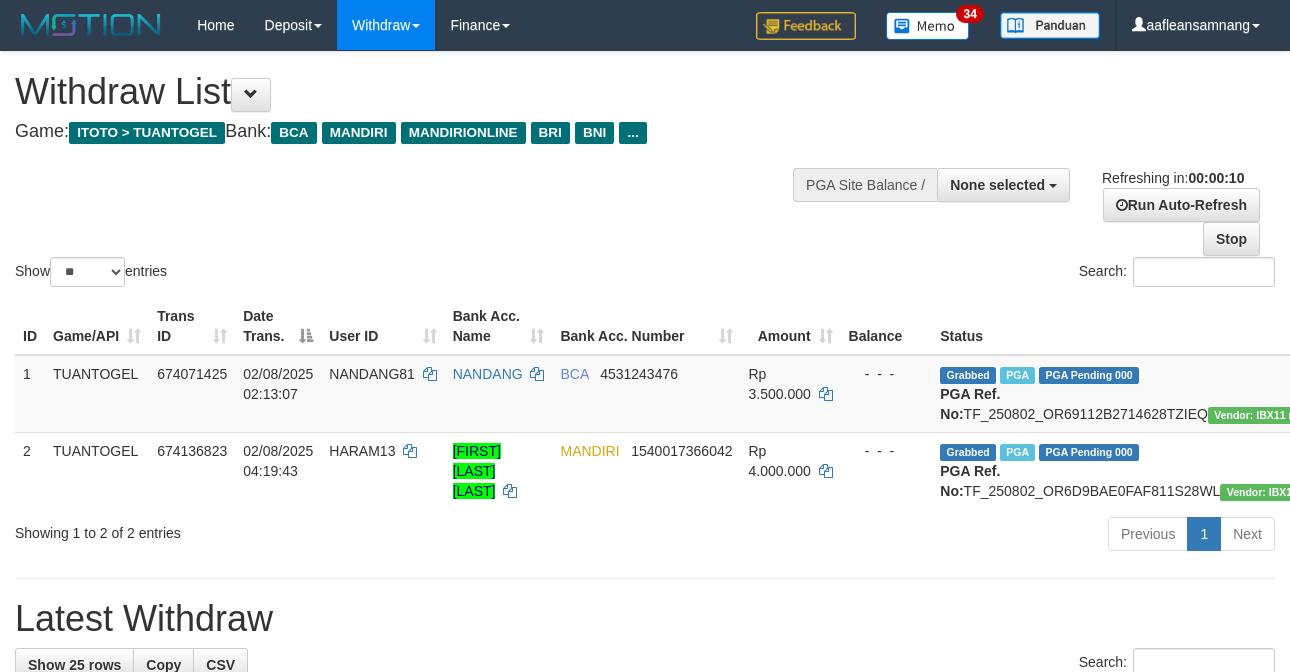 select 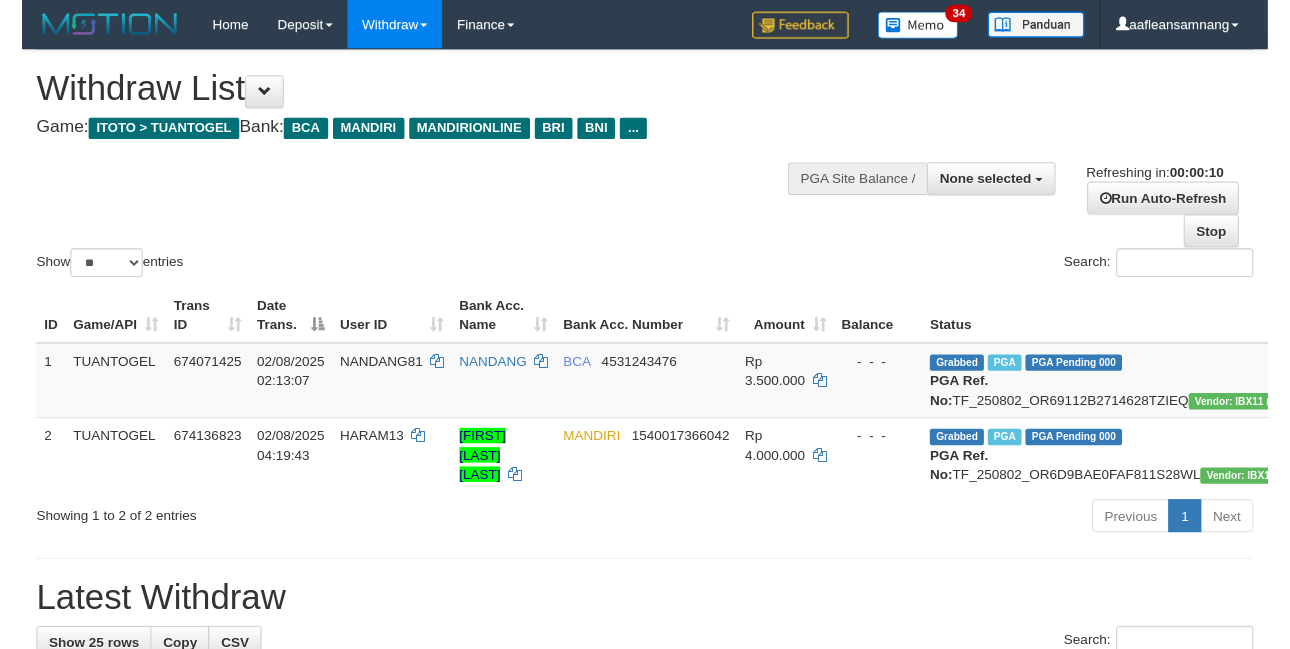 scroll, scrollTop: 0, scrollLeft: 0, axis: both 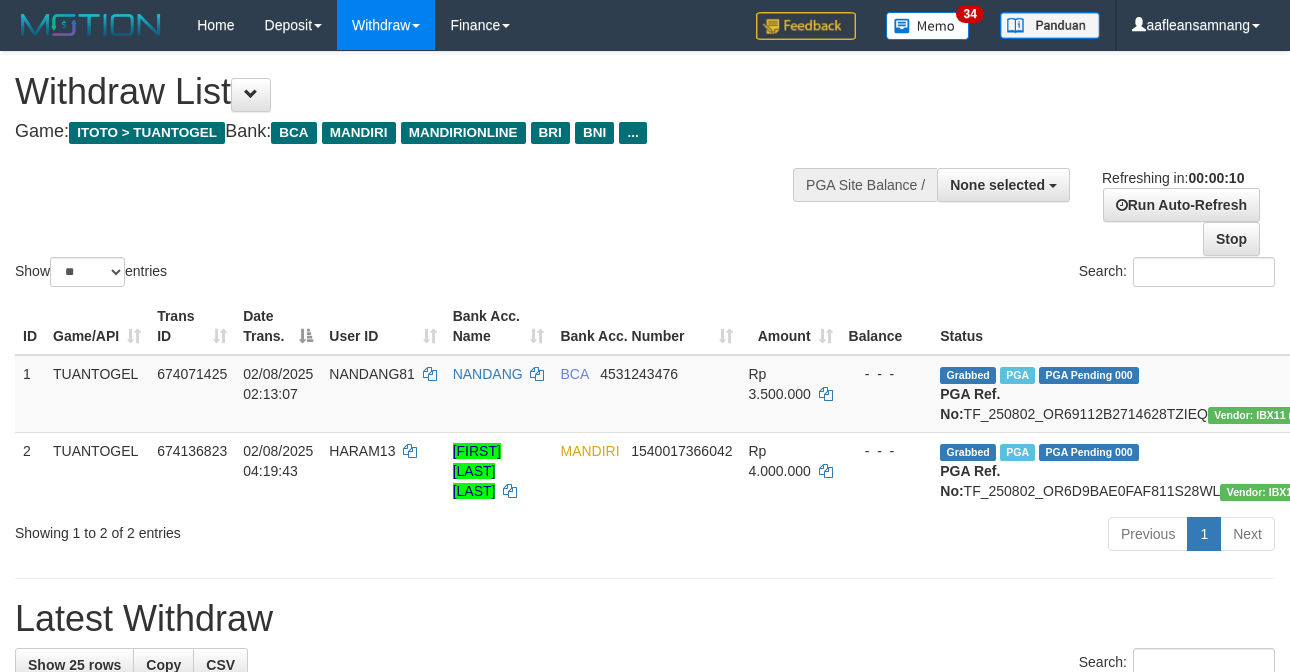 select 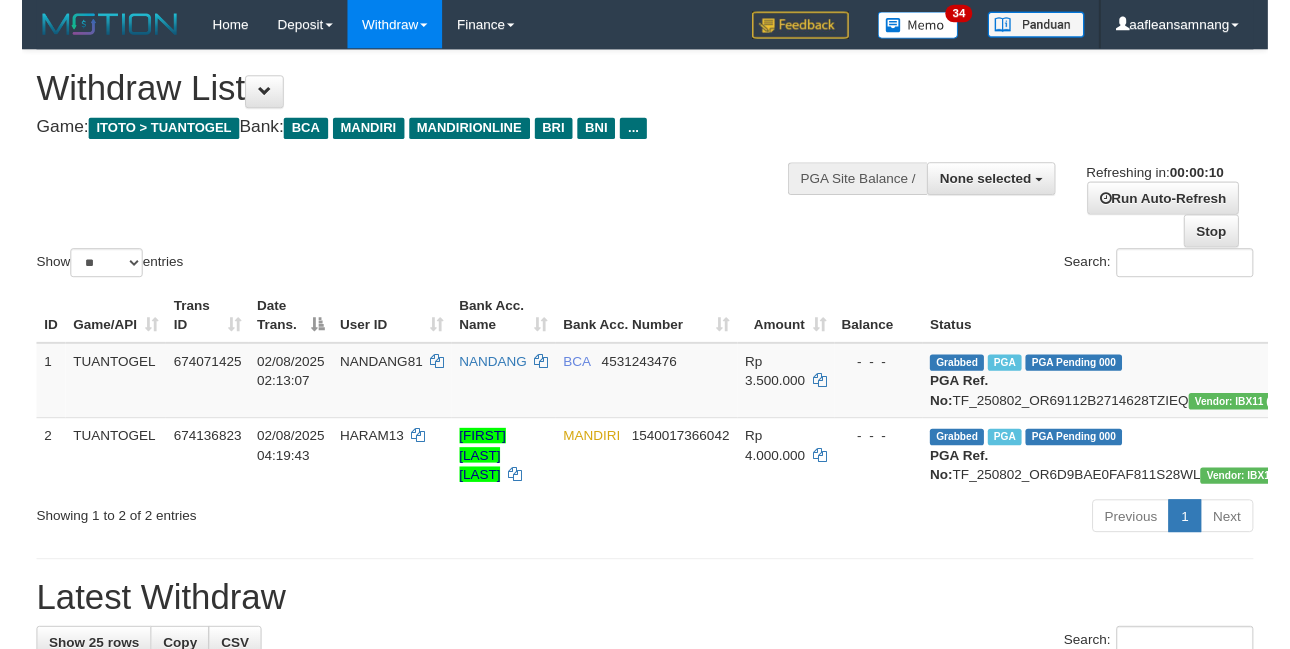 scroll, scrollTop: 0, scrollLeft: 0, axis: both 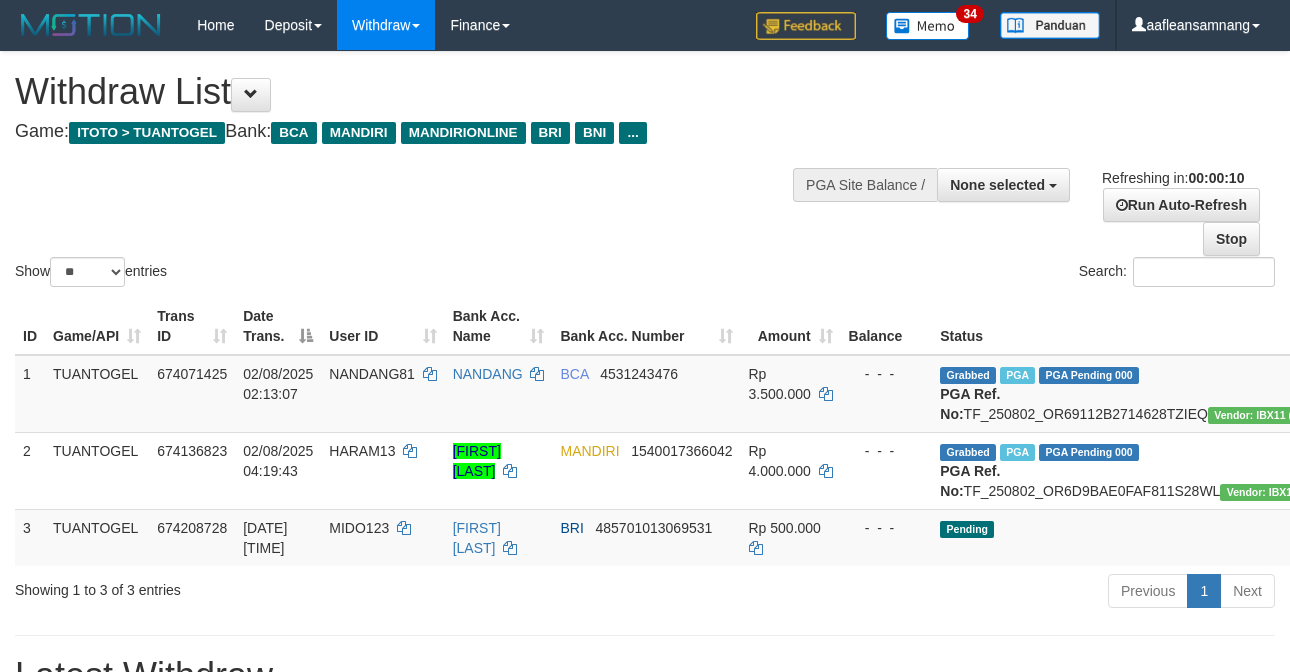 select 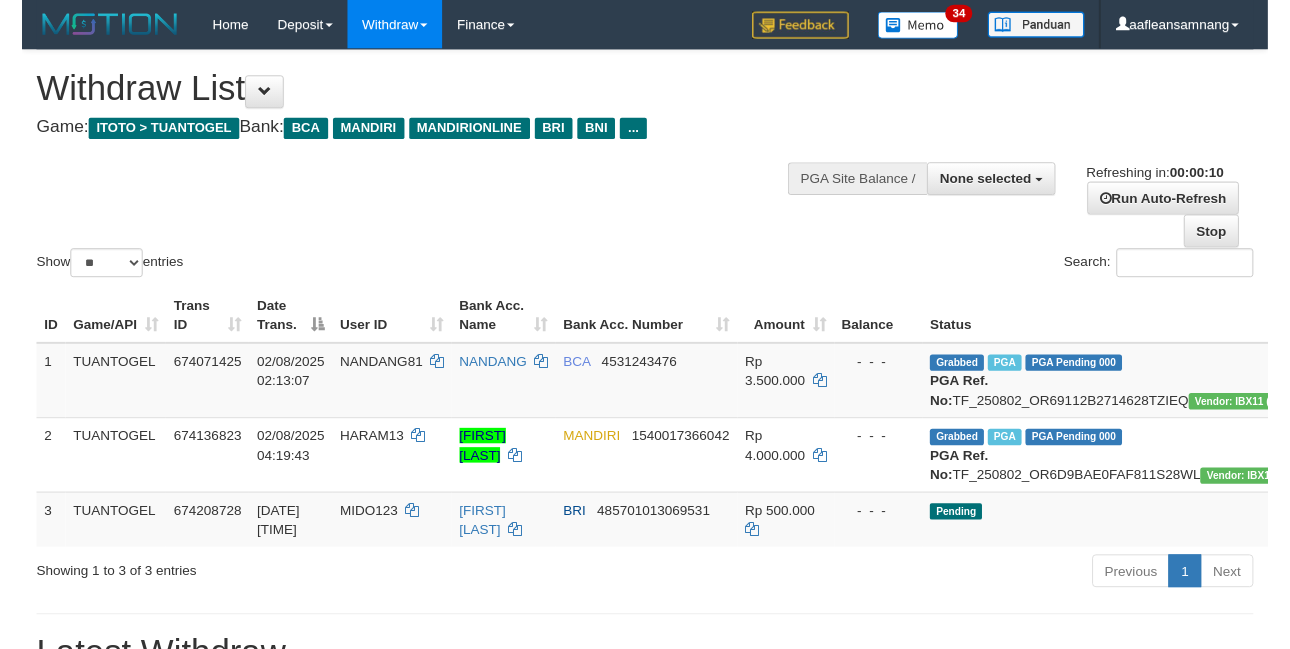 scroll, scrollTop: 0, scrollLeft: 0, axis: both 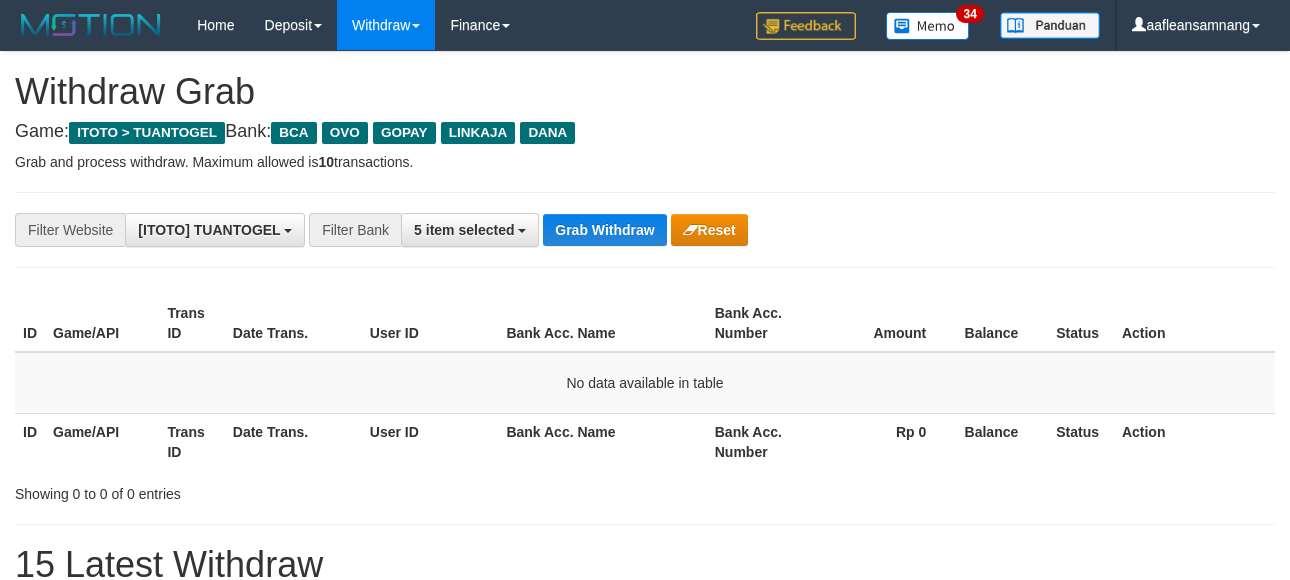 click on "**********" at bounding box center [537, 230] 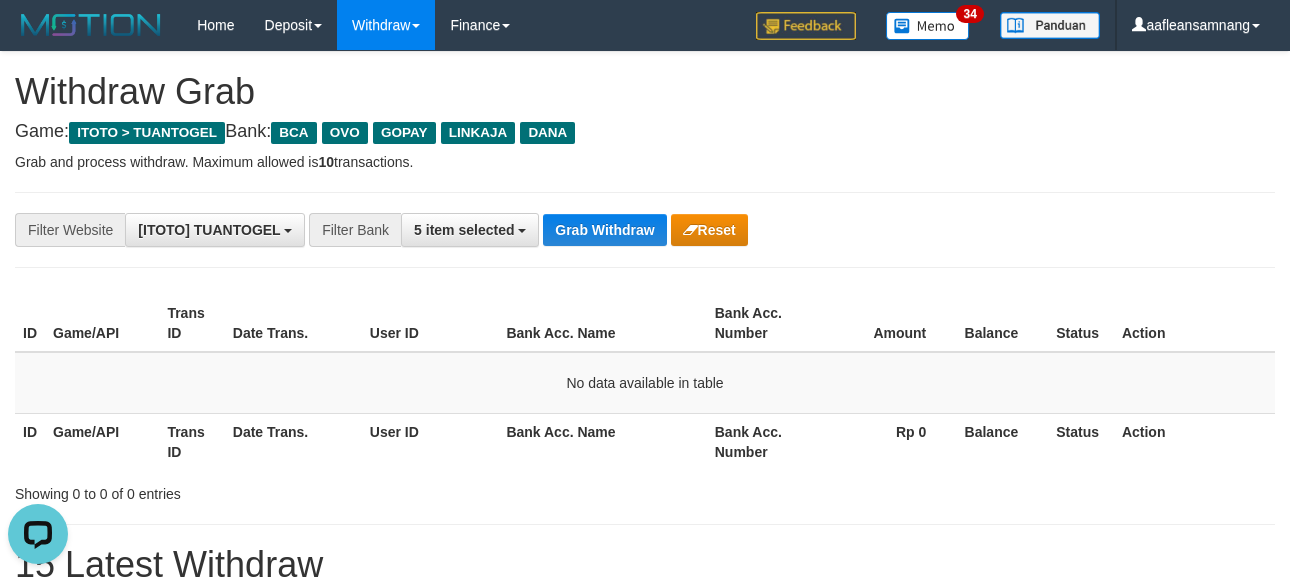 scroll, scrollTop: 0, scrollLeft: 0, axis: both 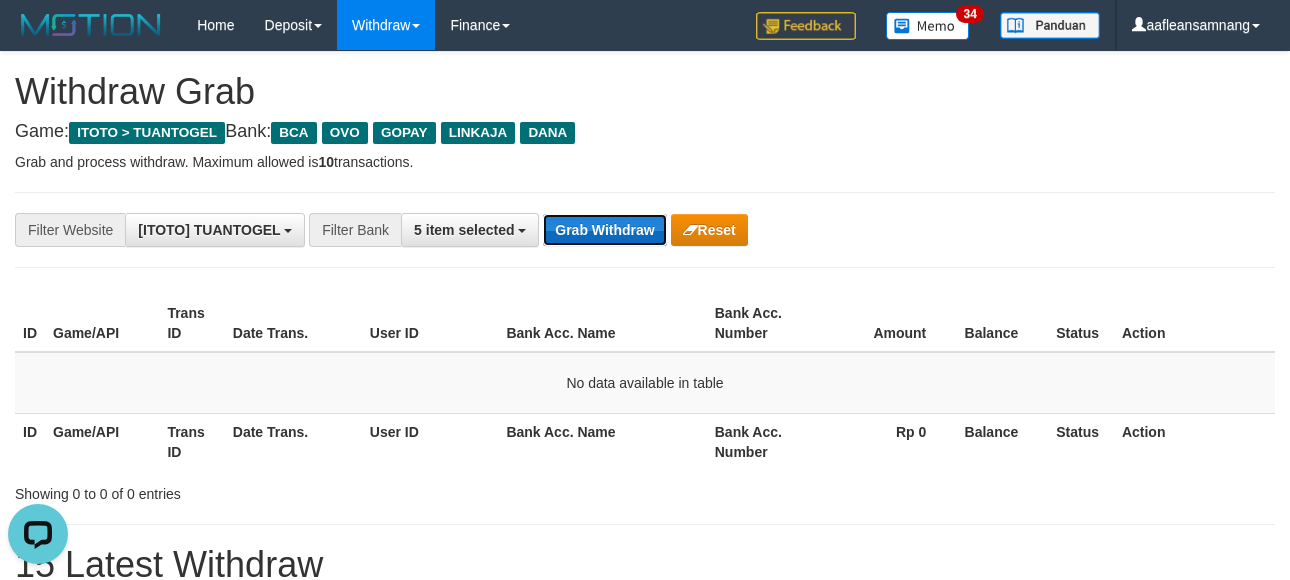 click on "Grab Withdraw" at bounding box center [604, 230] 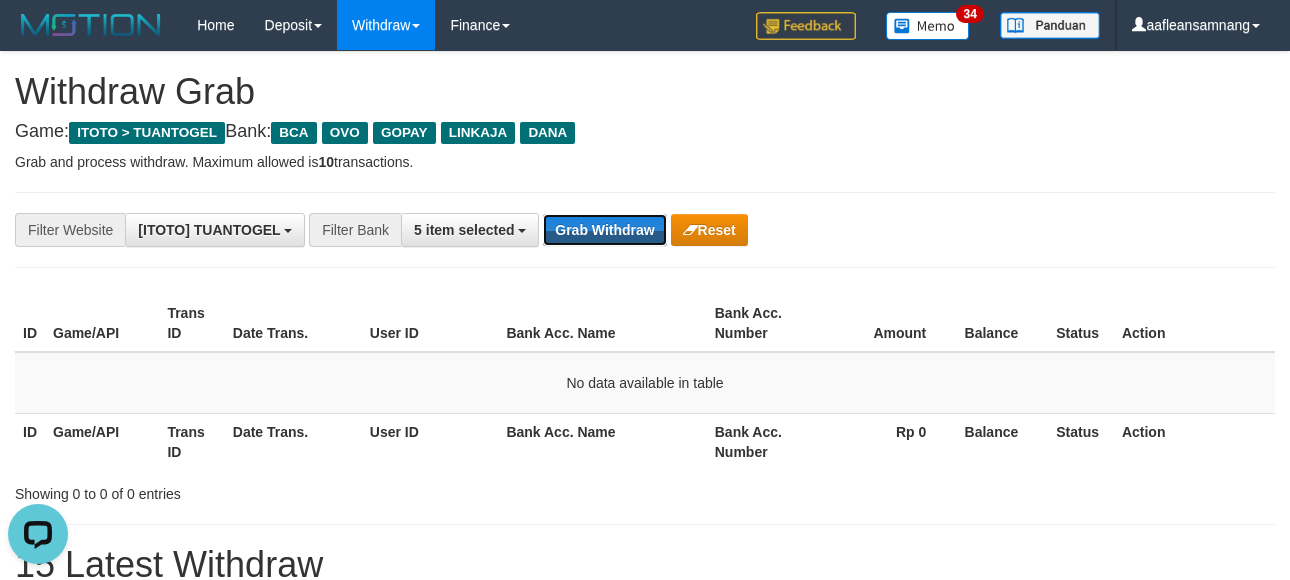 drag, startPoint x: 592, startPoint y: 226, endPoint x: 639, endPoint y: 418, distance: 197.66891 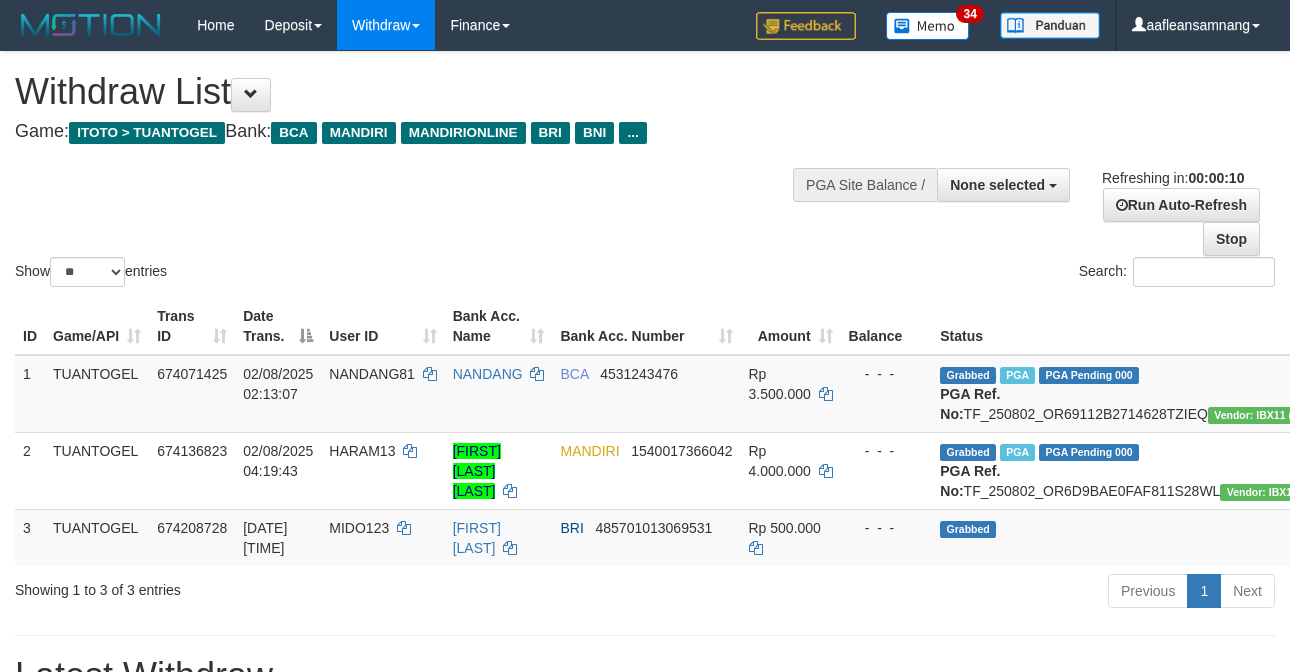 select 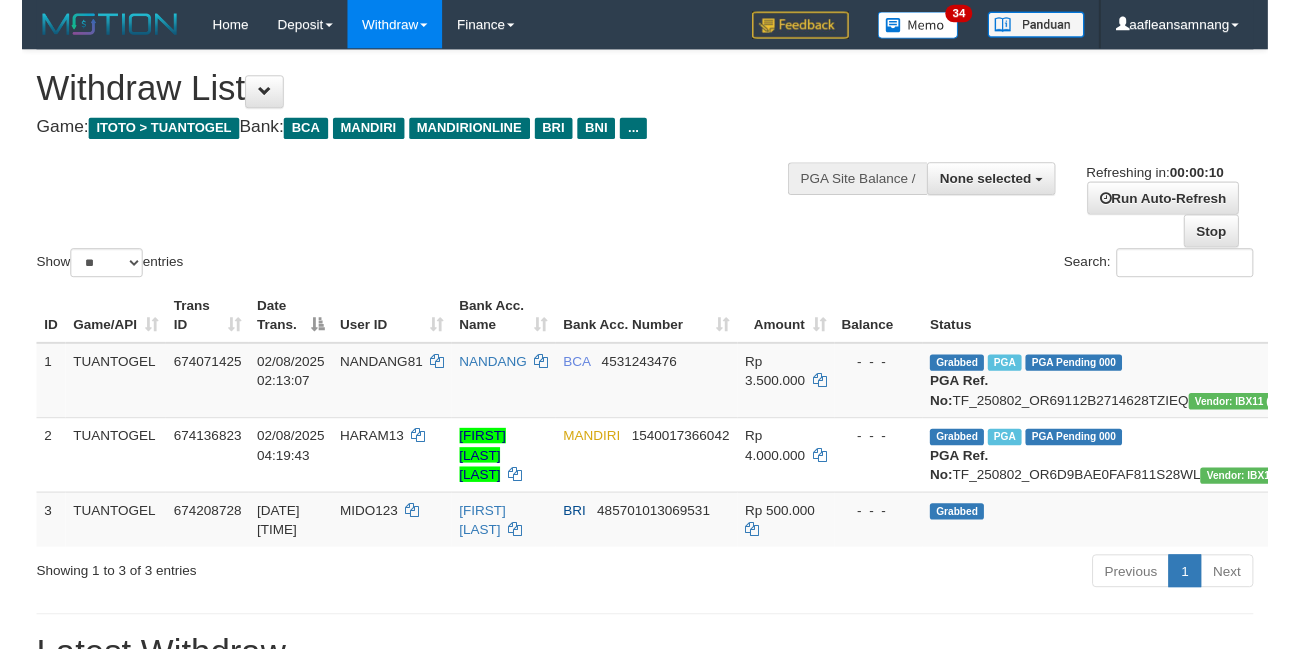 scroll, scrollTop: 0, scrollLeft: 0, axis: both 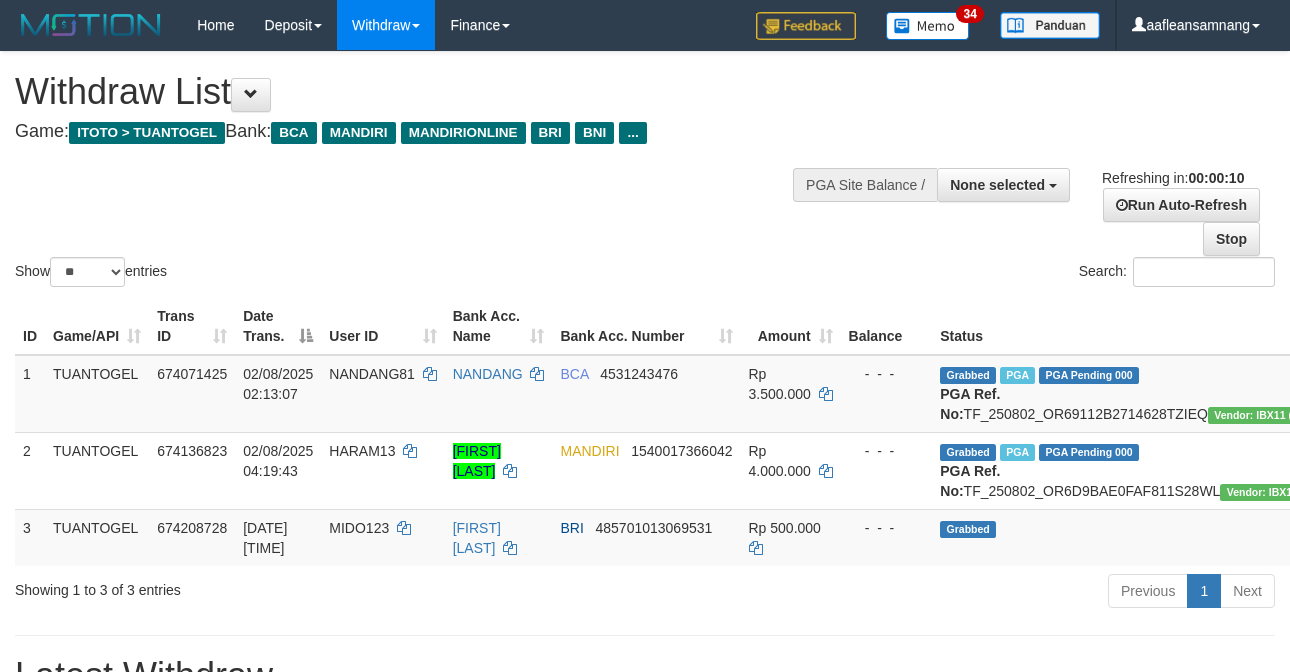 select 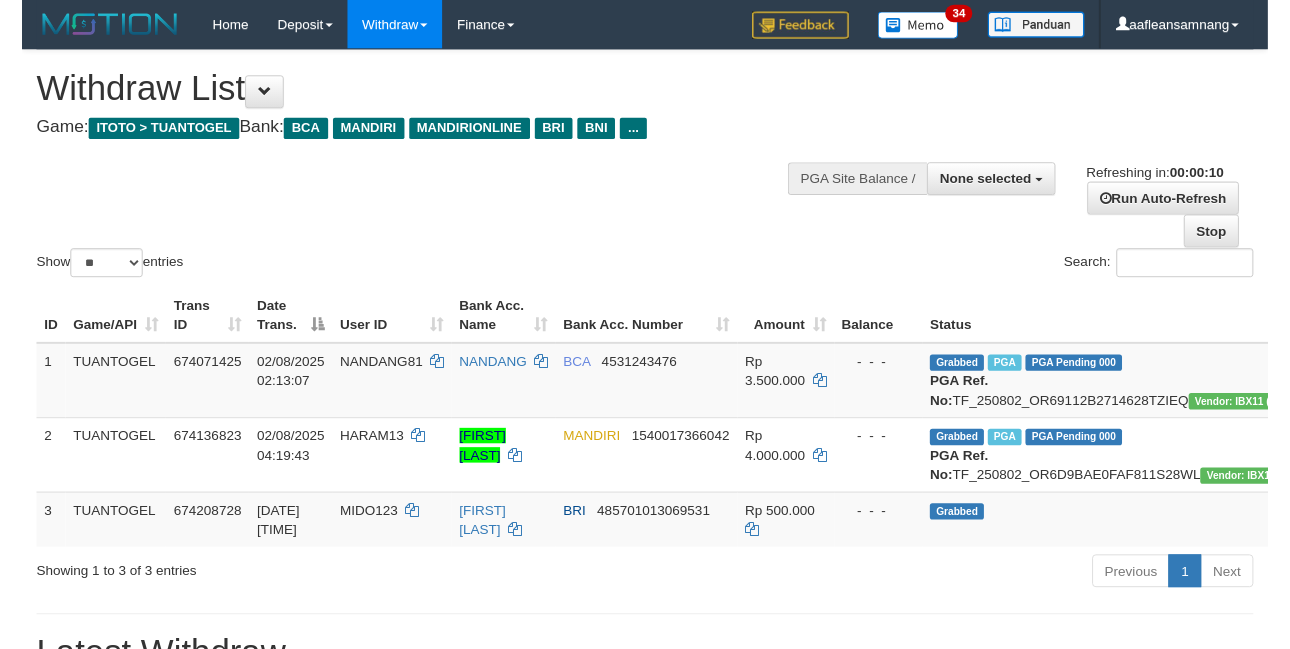 scroll, scrollTop: 0, scrollLeft: 0, axis: both 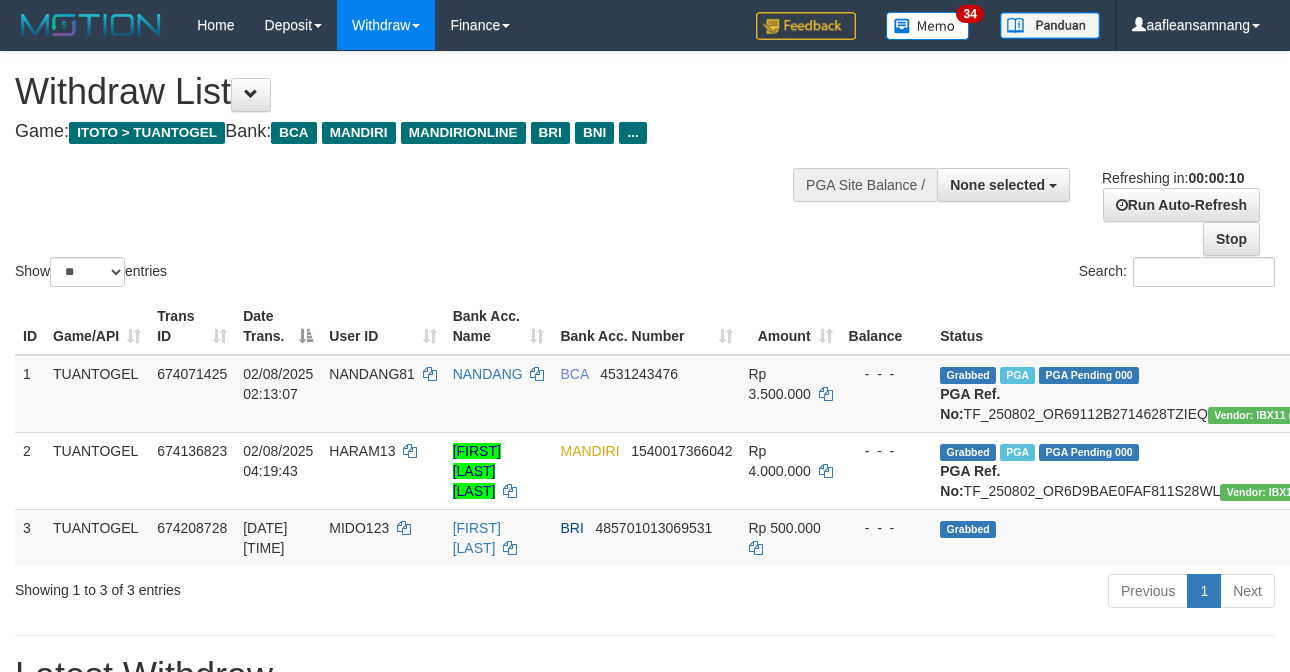 select 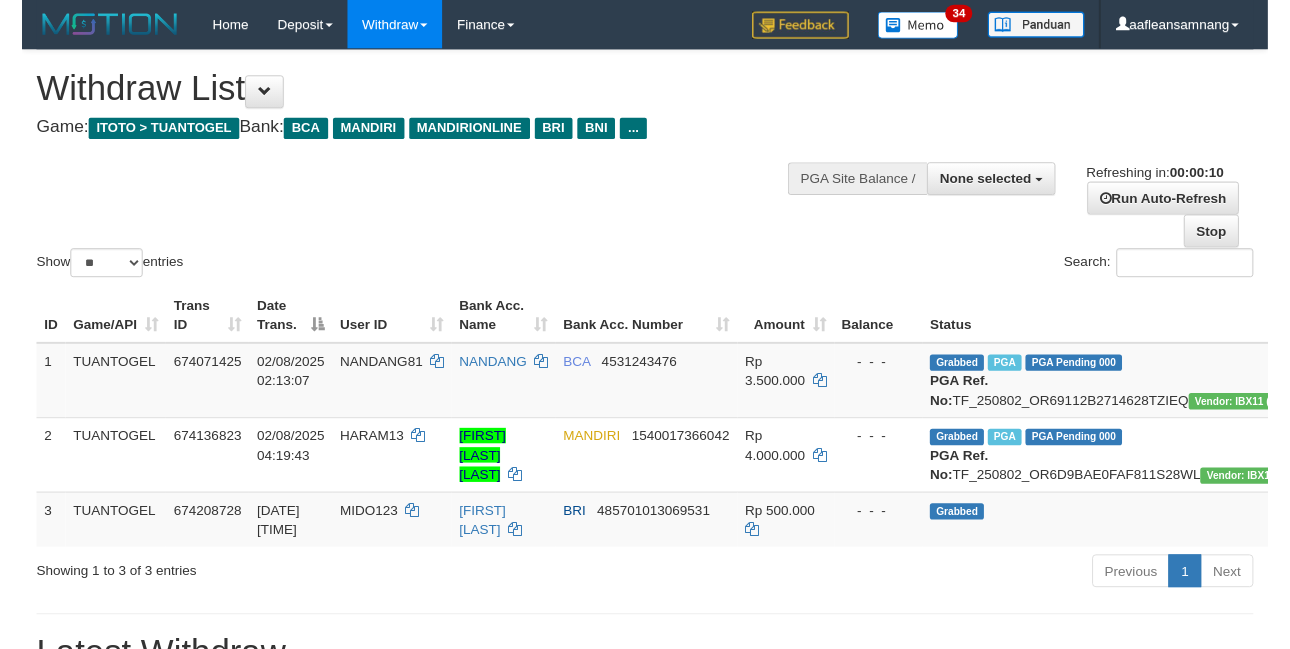 scroll, scrollTop: 0, scrollLeft: 0, axis: both 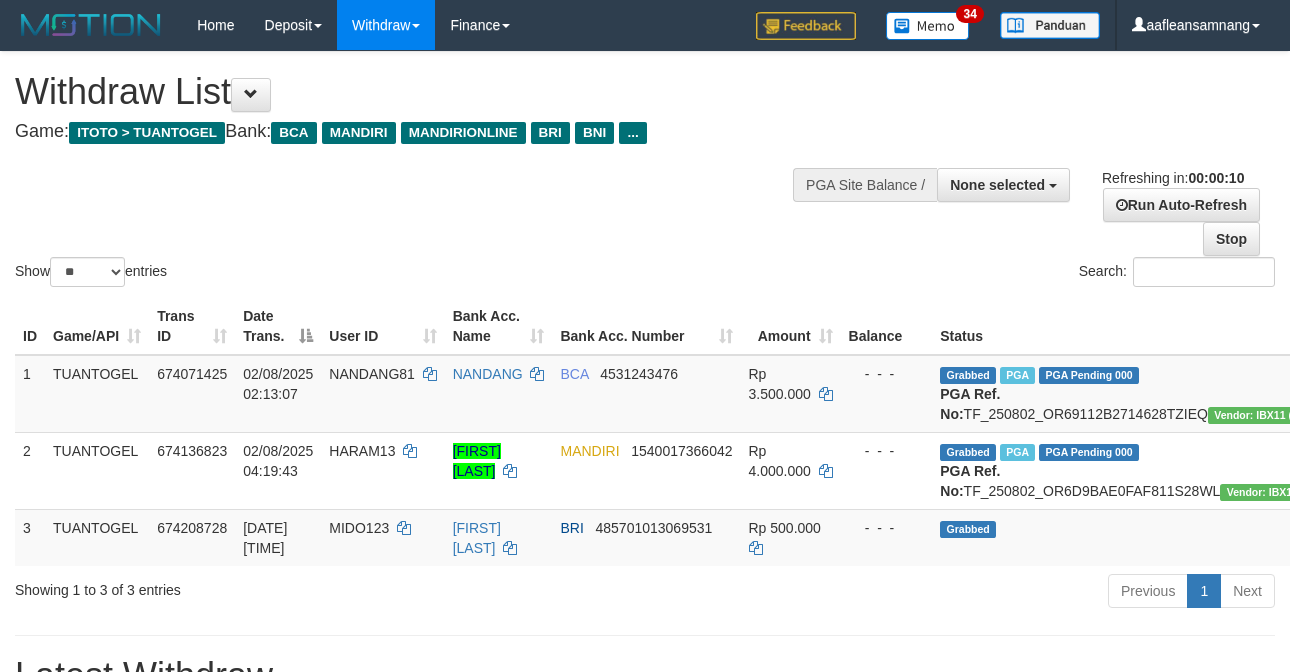 select 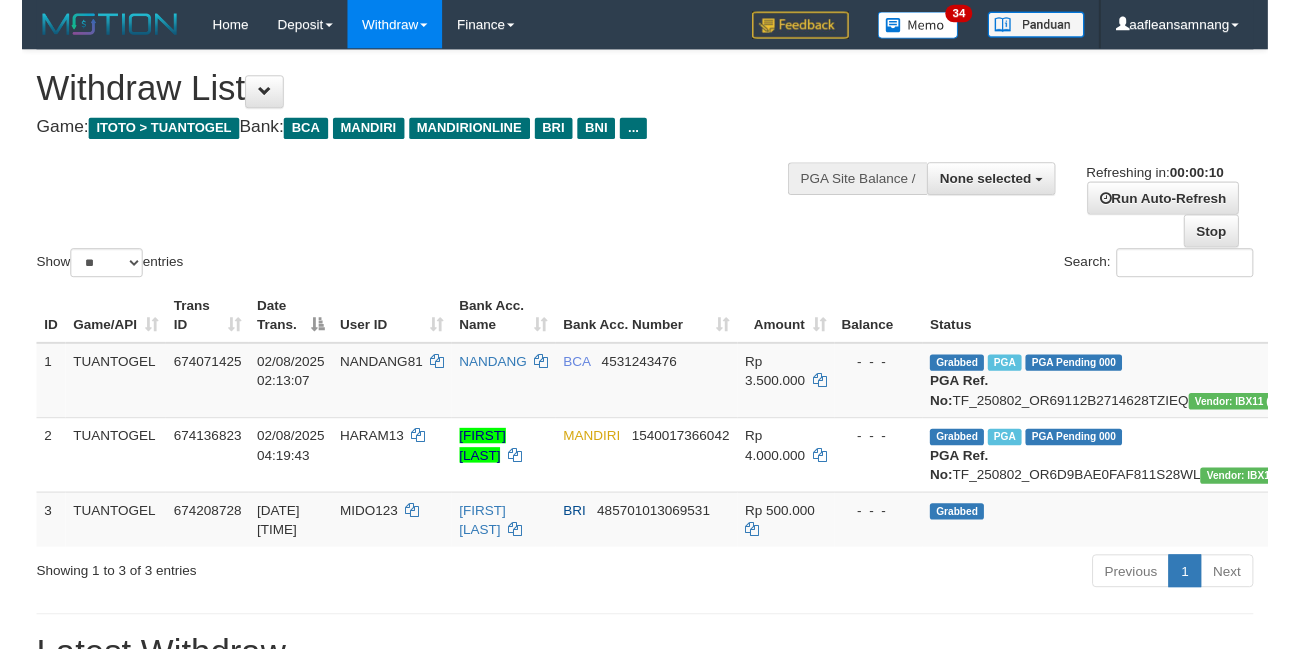 scroll, scrollTop: 0, scrollLeft: 0, axis: both 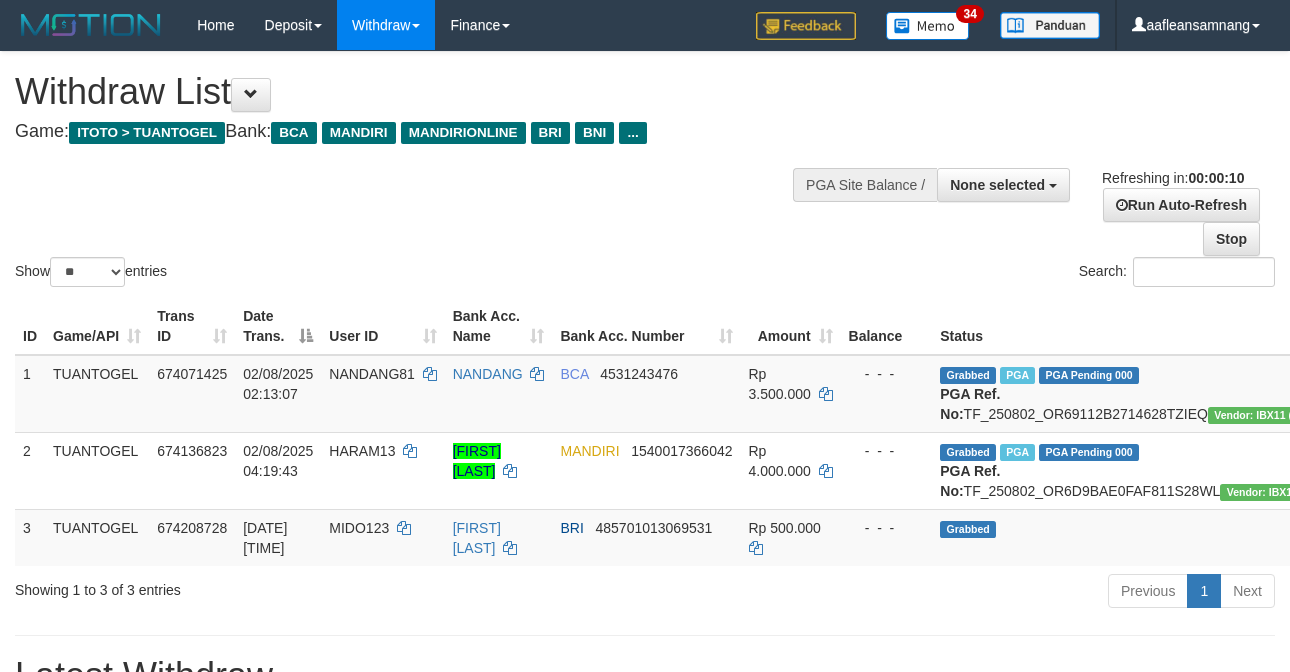 select 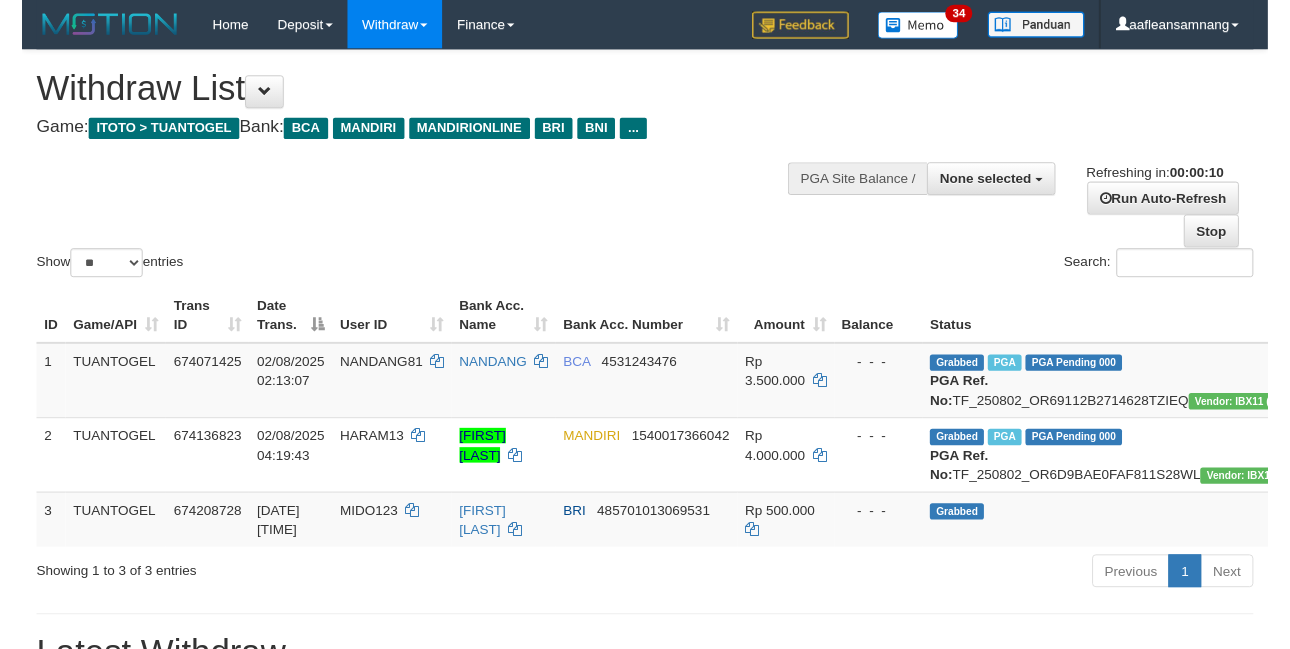 scroll, scrollTop: 0, scrollLeft: 0, axis: both 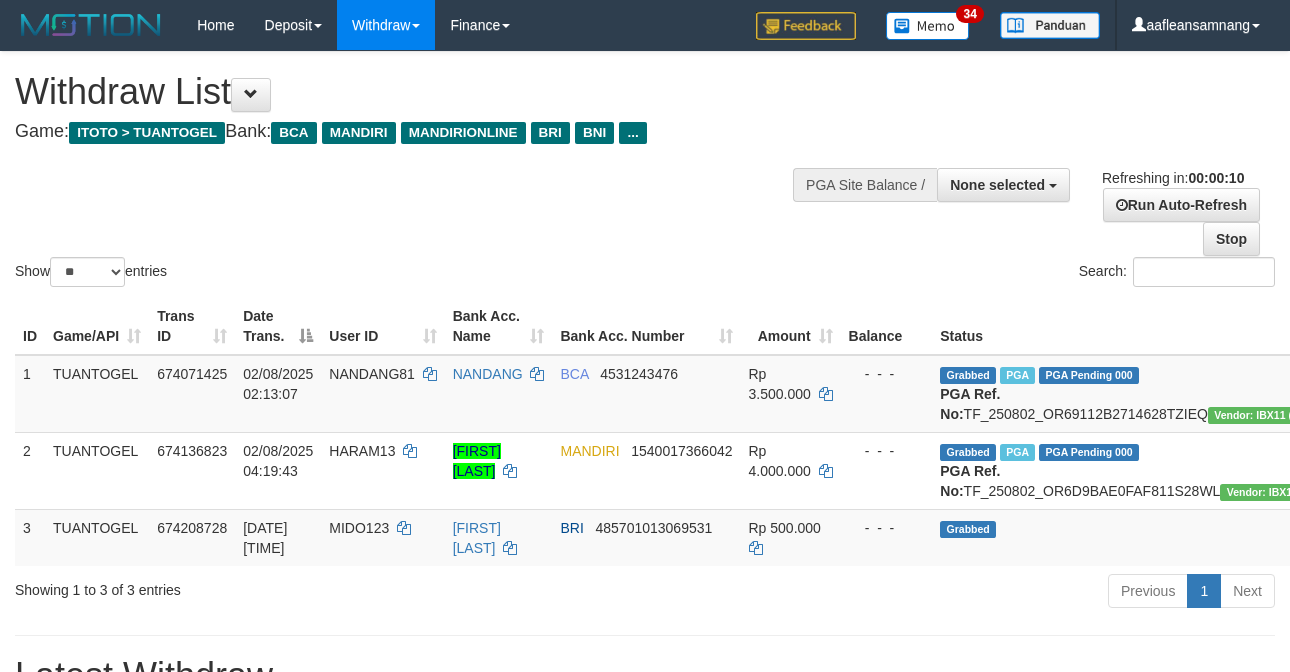 select 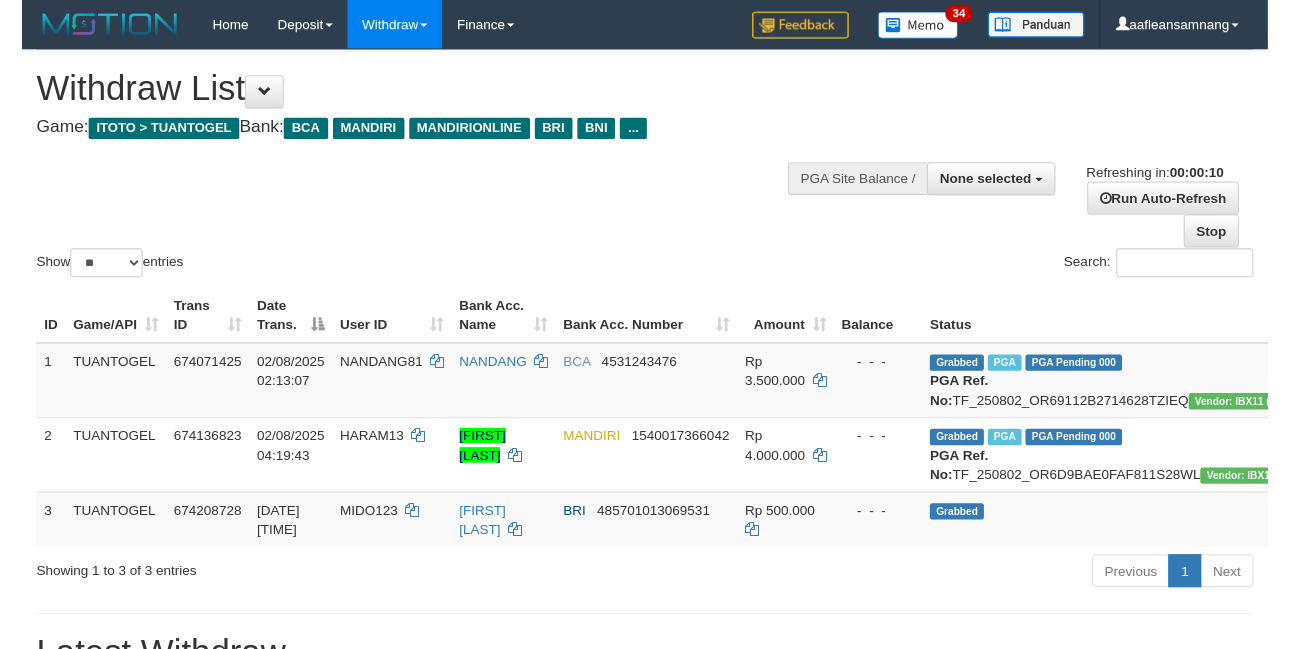 scroll, scrollTop: 0, scrollLeft: 0, axis: both 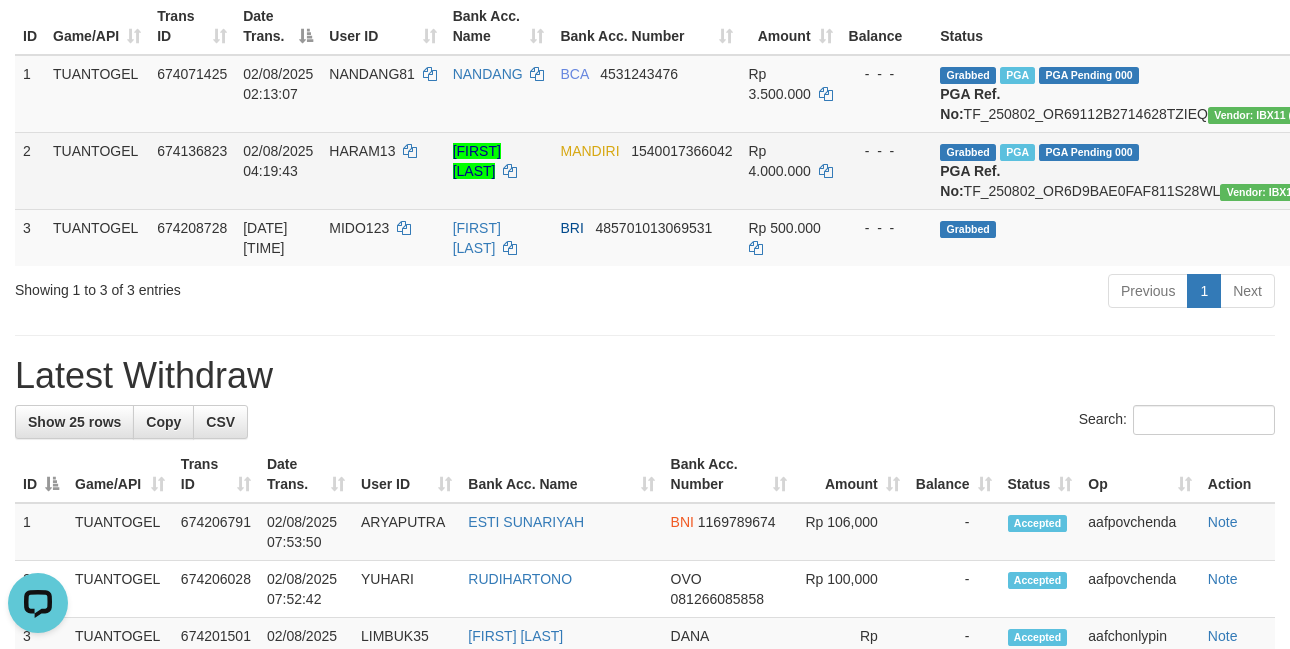 drag, startPoint x: 838, startPoint y: 414, endPoint x: 784, endPoint y: 174, distance: 246 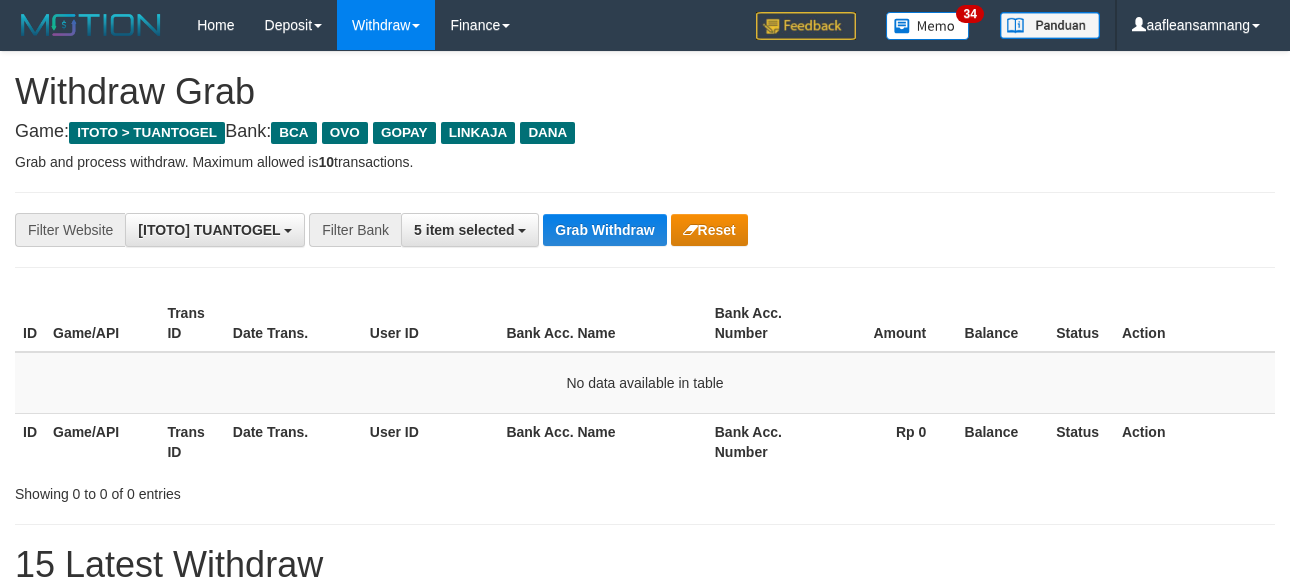 scroll, scrollTop: 0, scrollLeft: 0, axis: both 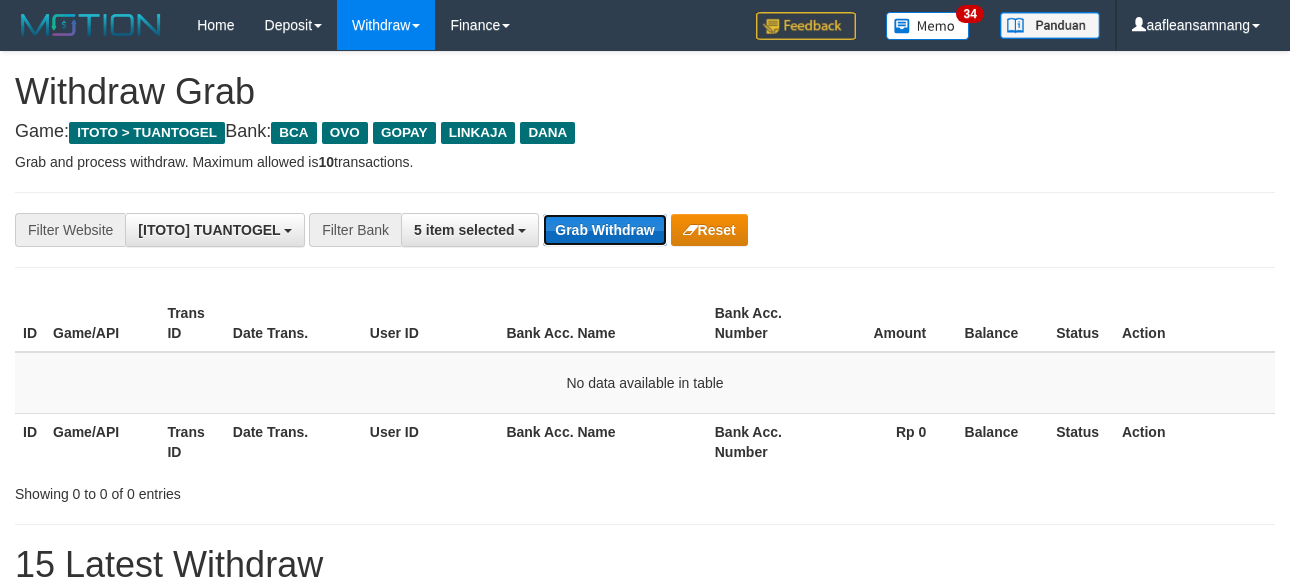 click on "Grab Withdraw" at bounding box center [604, 230] 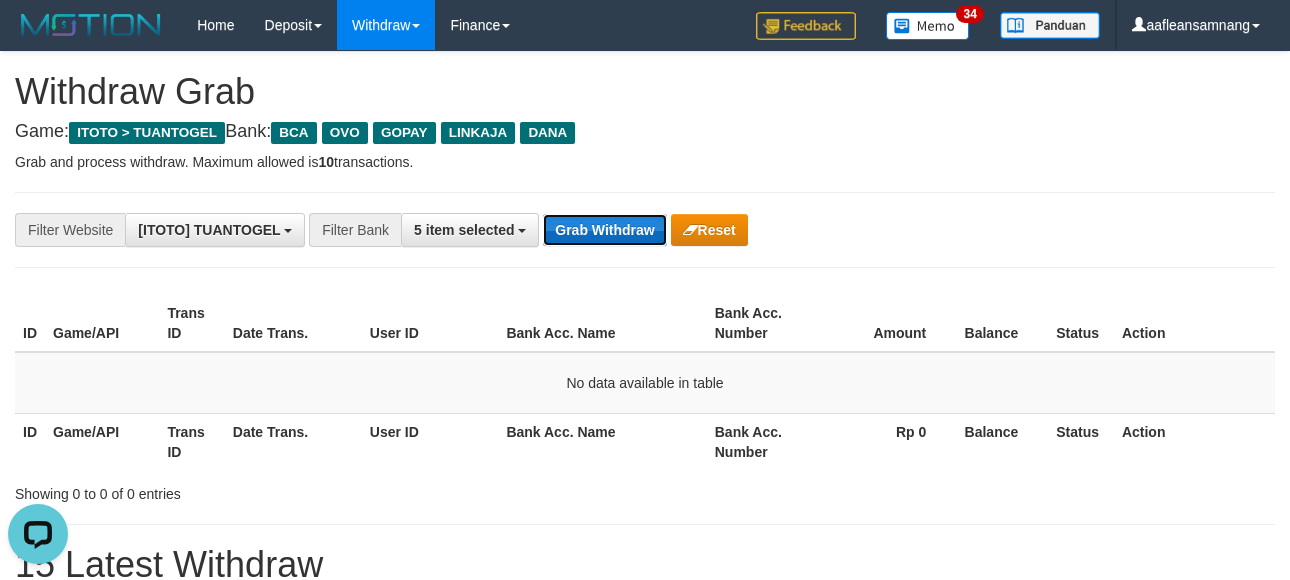 scroll, scrollTop: 0, scrollLeft: 0, axis: both 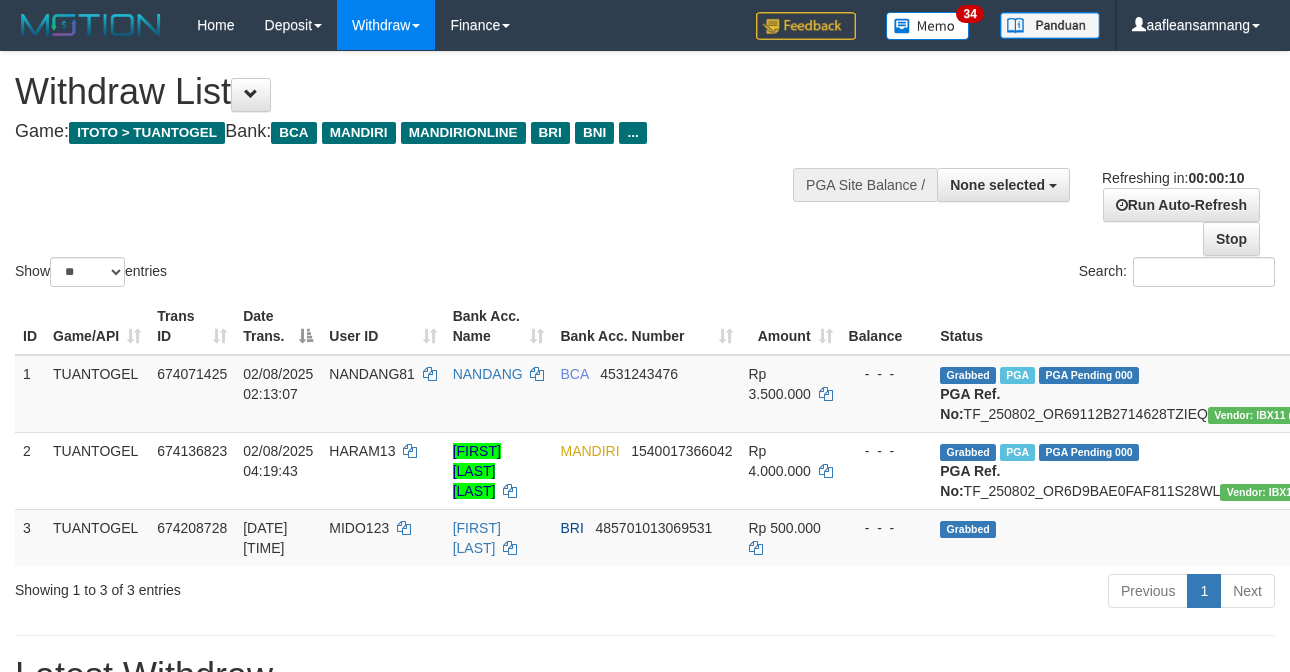 select 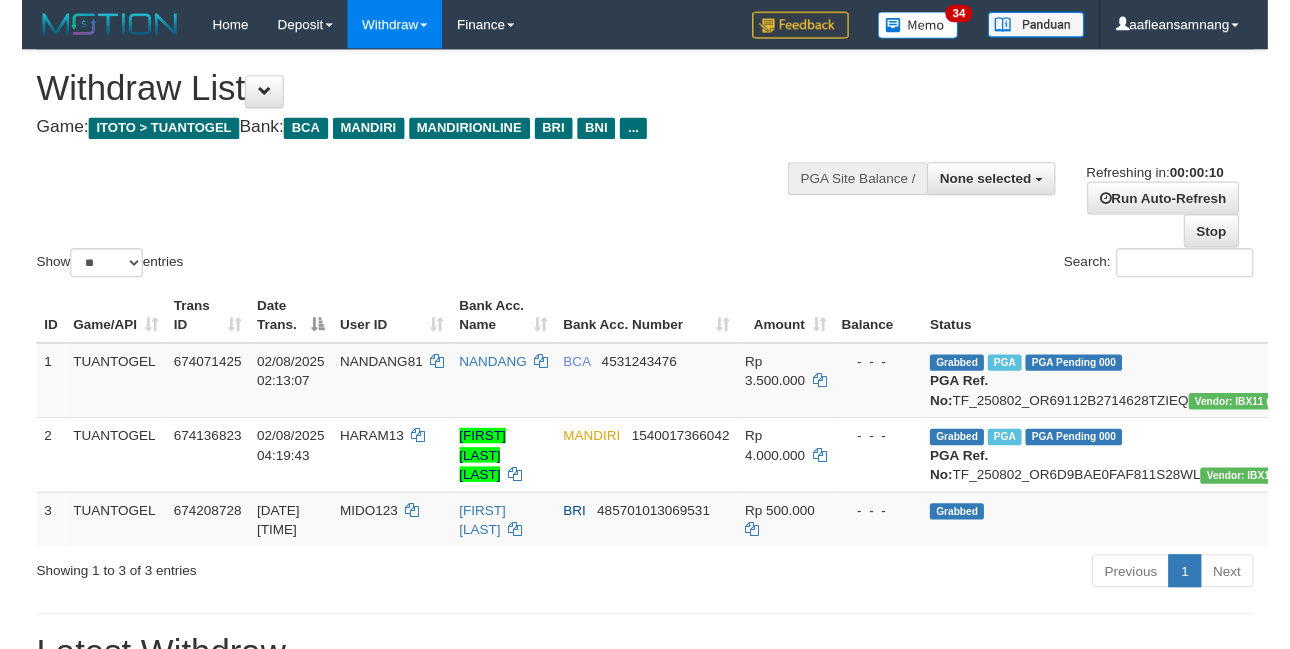 scroll, scrollTop: 300, scrollLeft: 0, axis: vertical 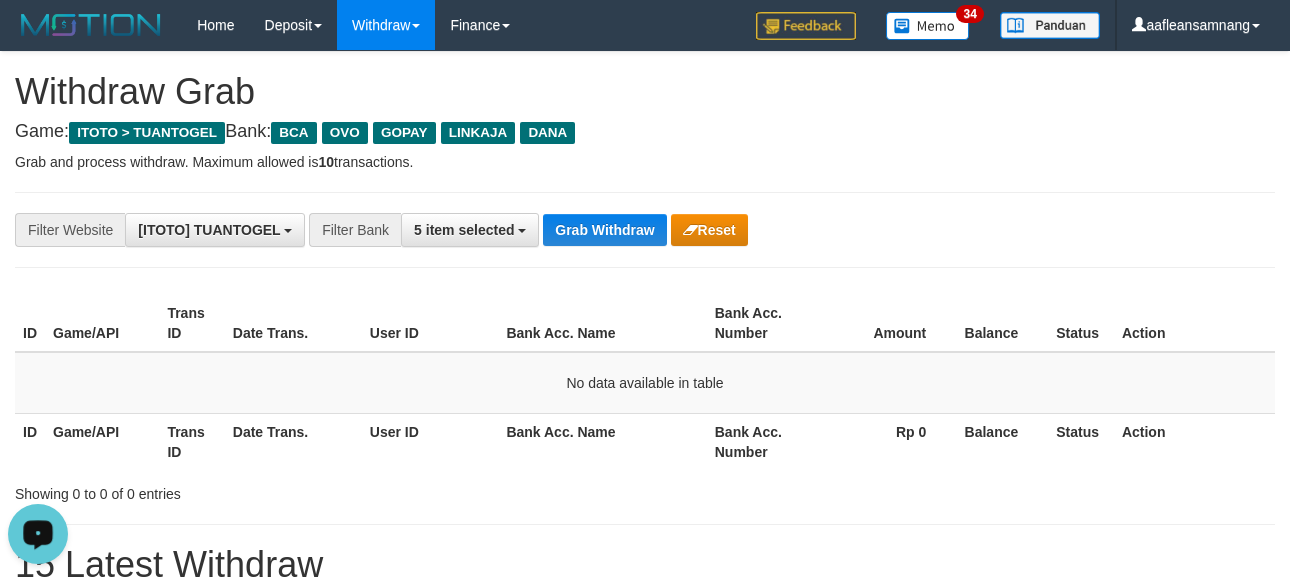 click on "**********" at bounding box center (645, 230) 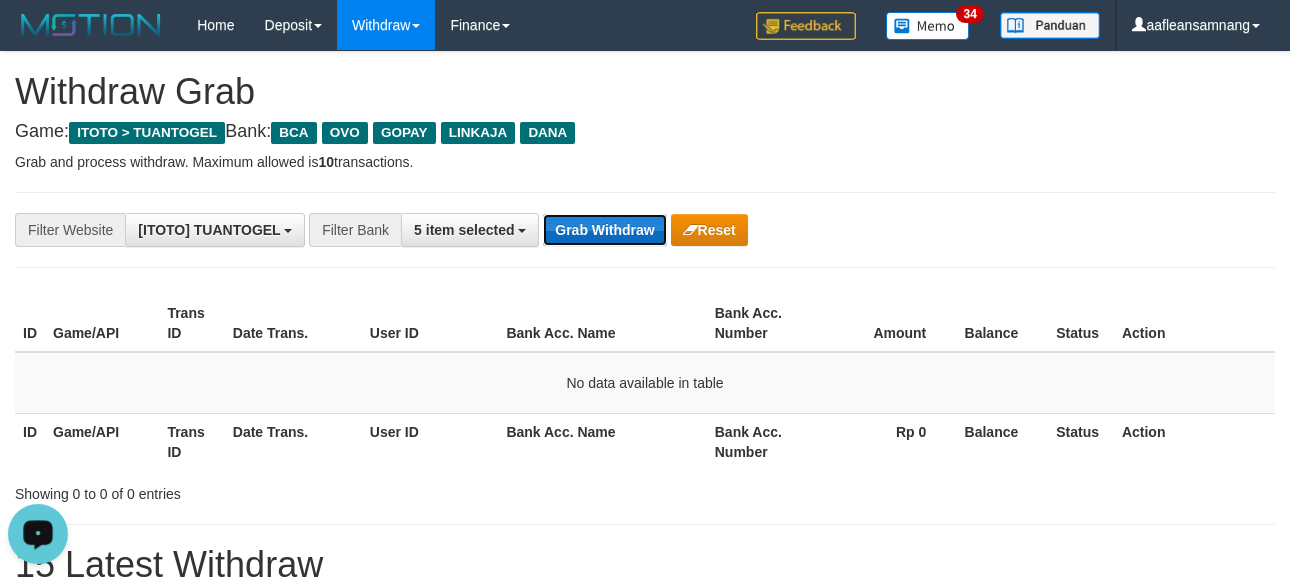 click on "Grab Withdraw" at bounding box center [604, 230] 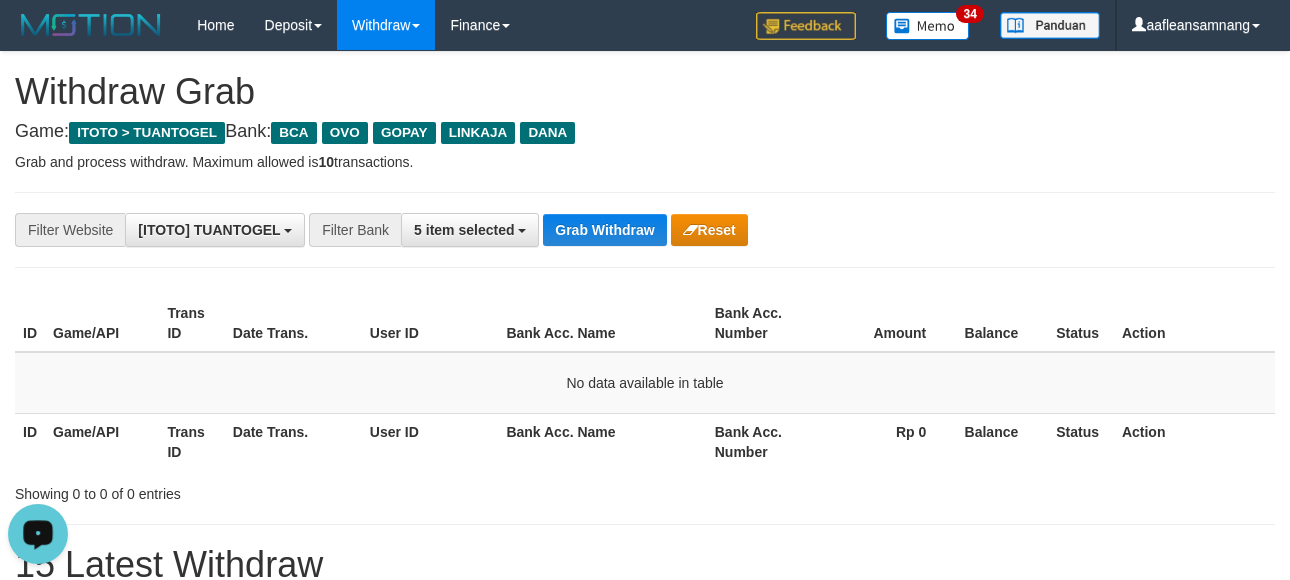 click on "**********" at bounding box center (537, 230) 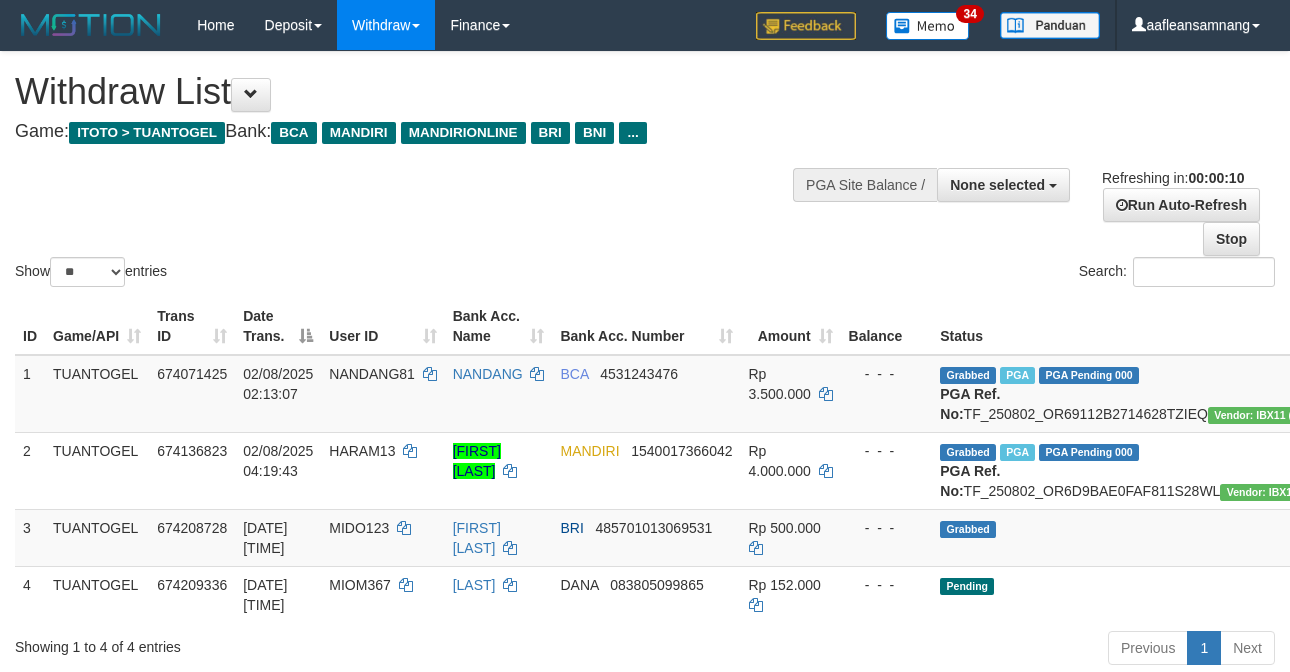 select 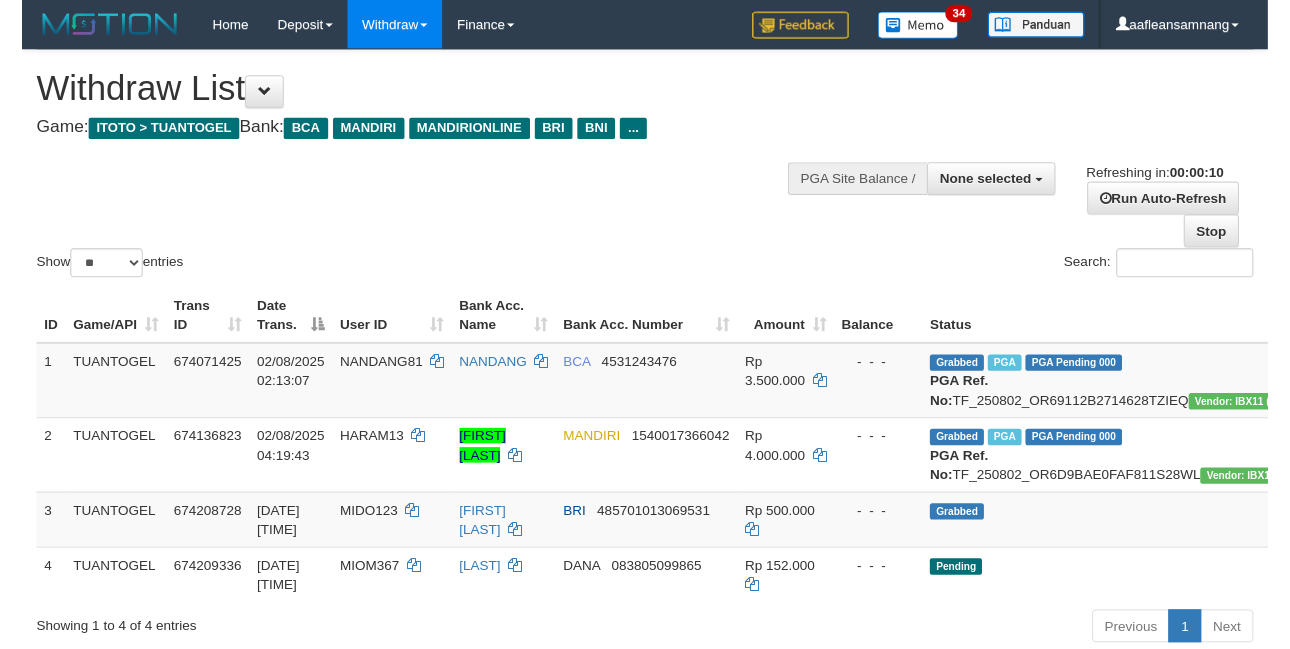 scroll, scrollTop: 0, scrollLeft: 0, axis: both 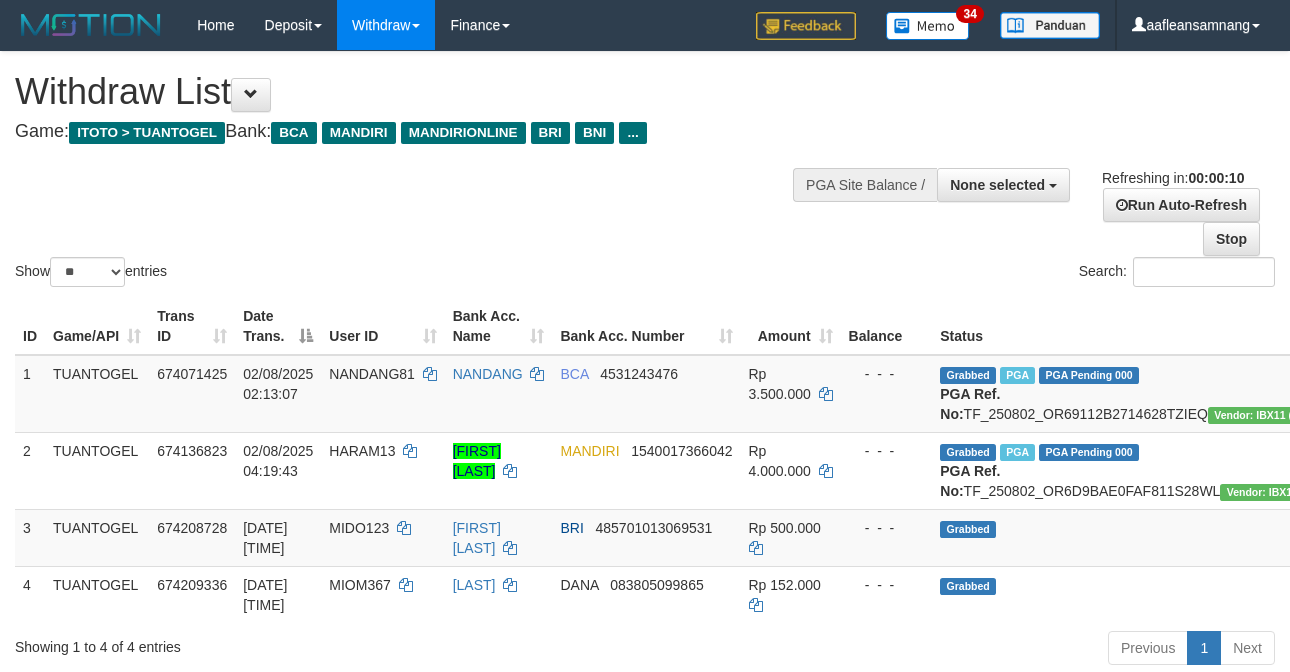 select 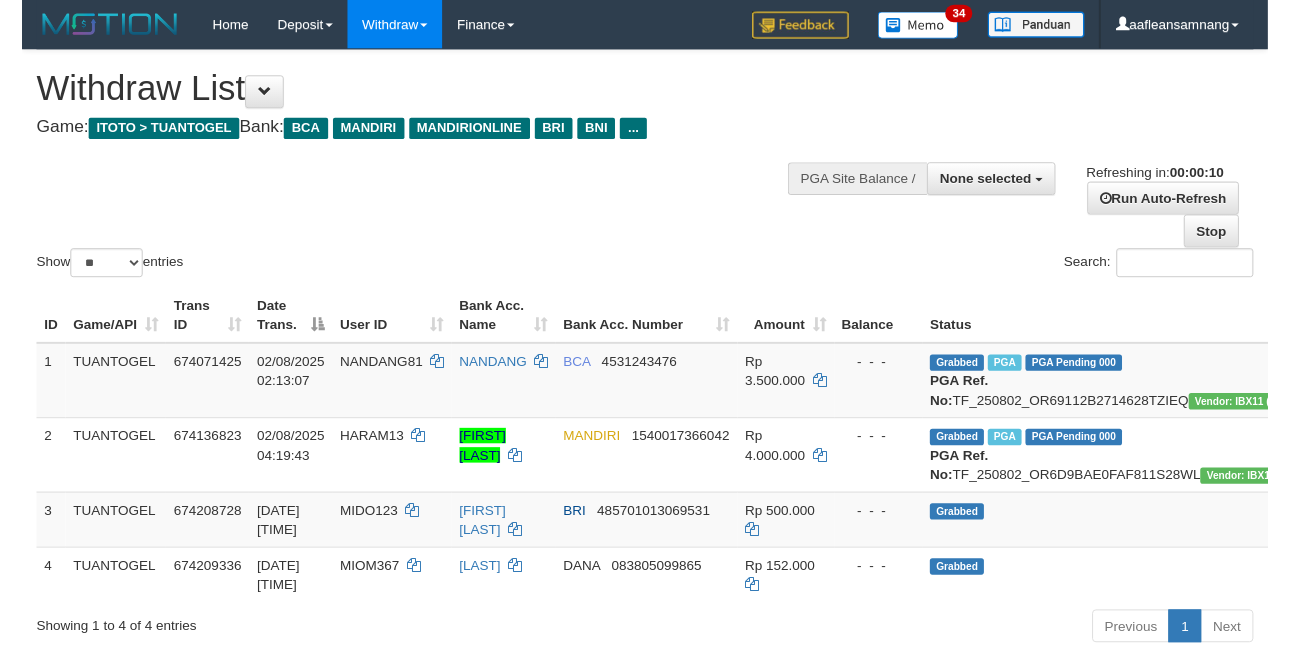 scroll, scrollTop: 0, scrollLeft: 0, axis: both 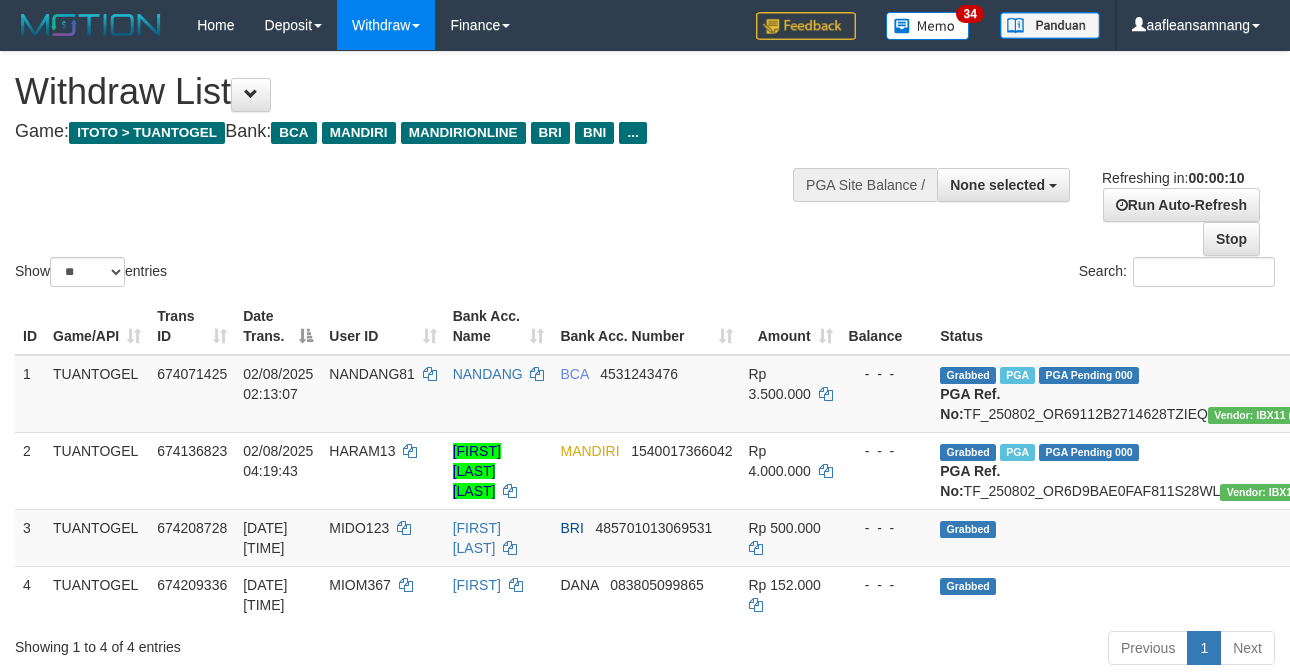 select 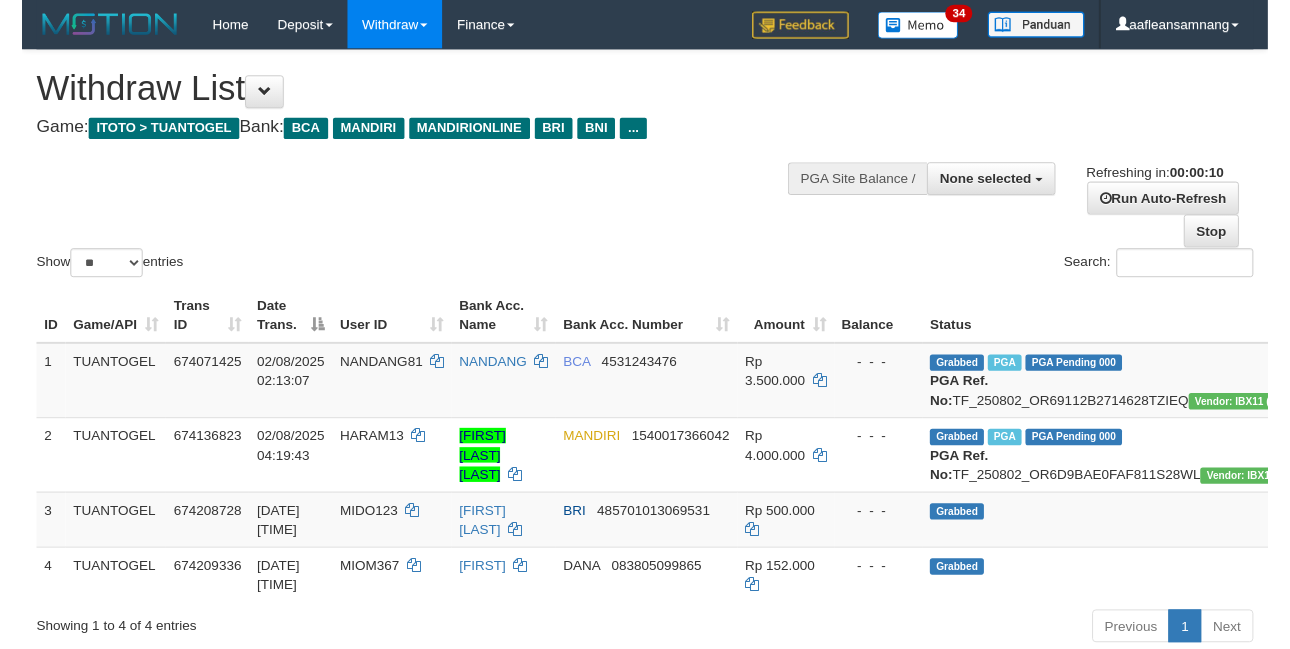 scroll, scrollTop: 0, scrollLeft: 0, axis: both 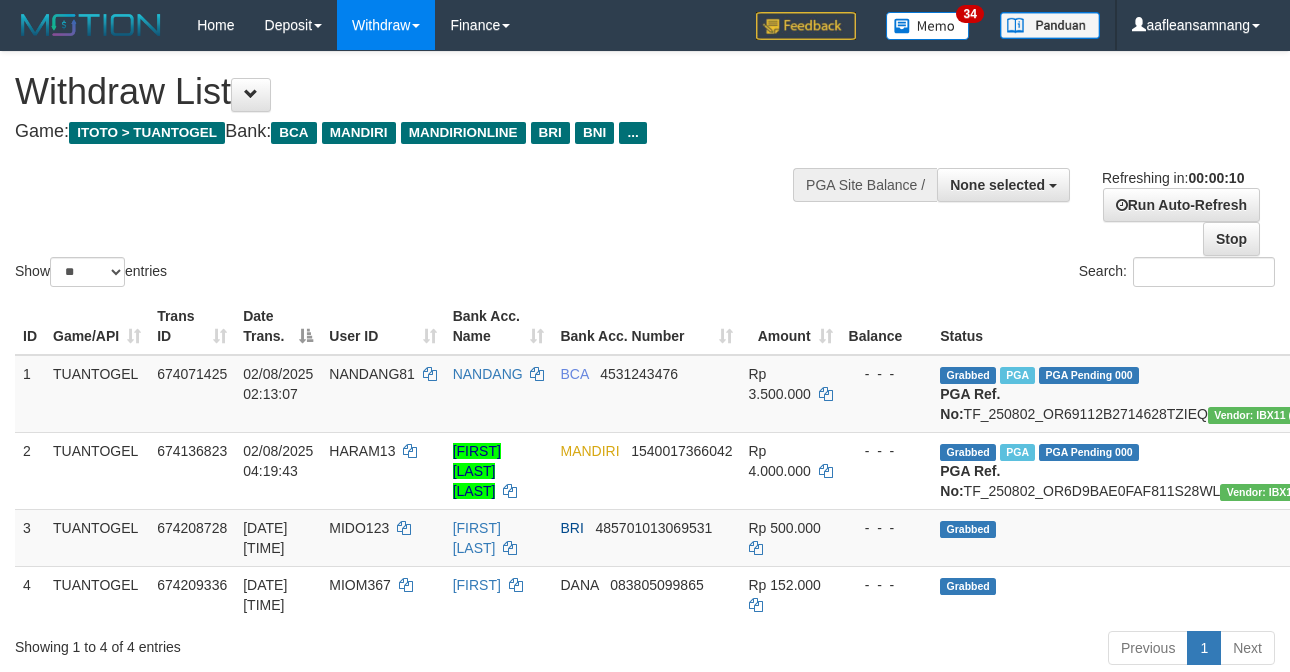 select 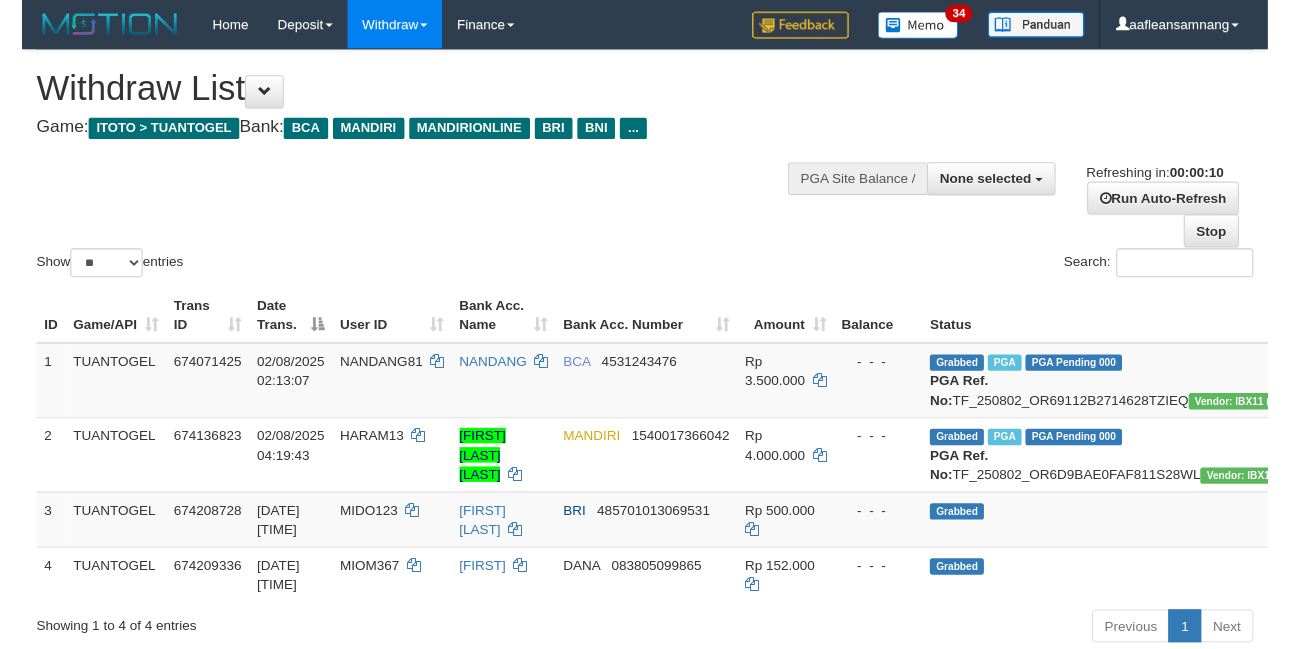scroll, scrollTop: 0, scrollLeft: 0, axis: both 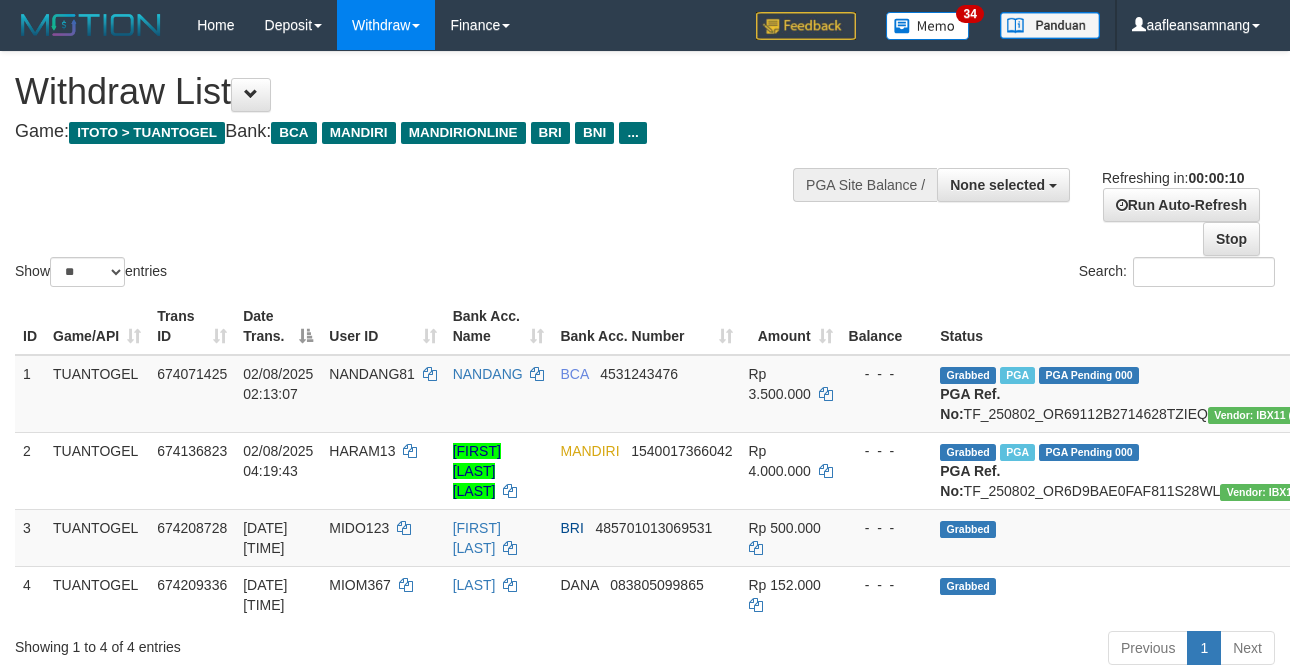 select 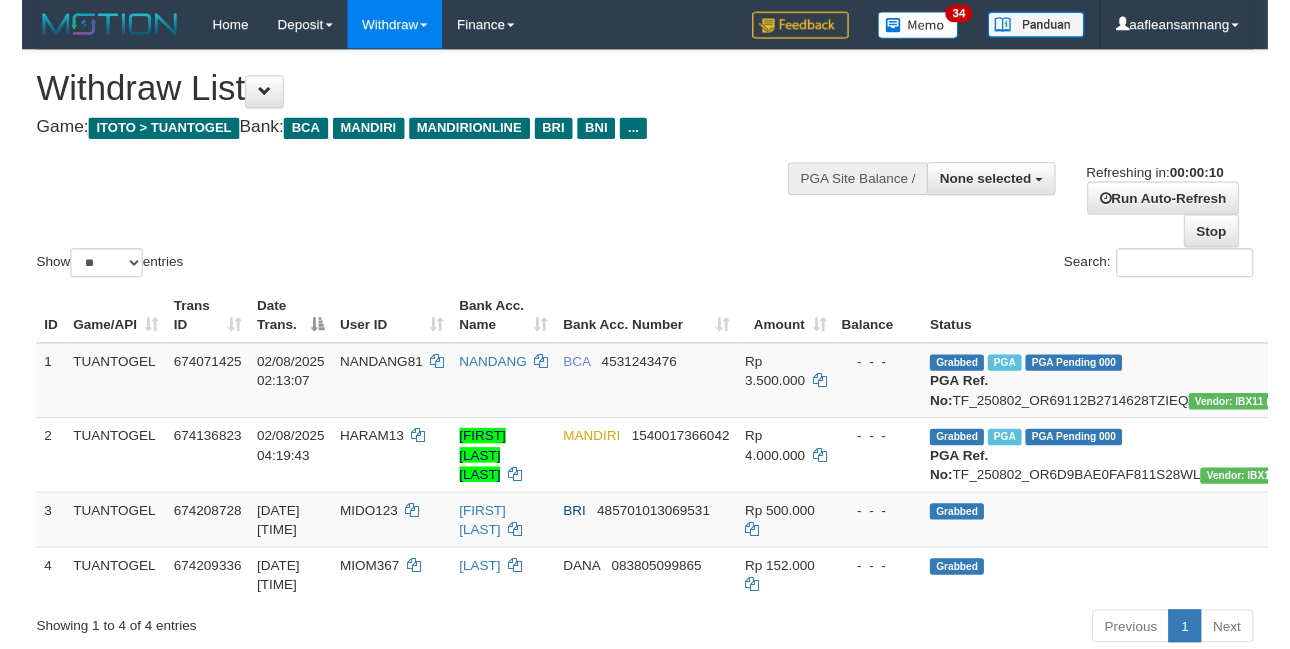 scroll, scrollTop: 0, scrollLeft: 0, axis: both 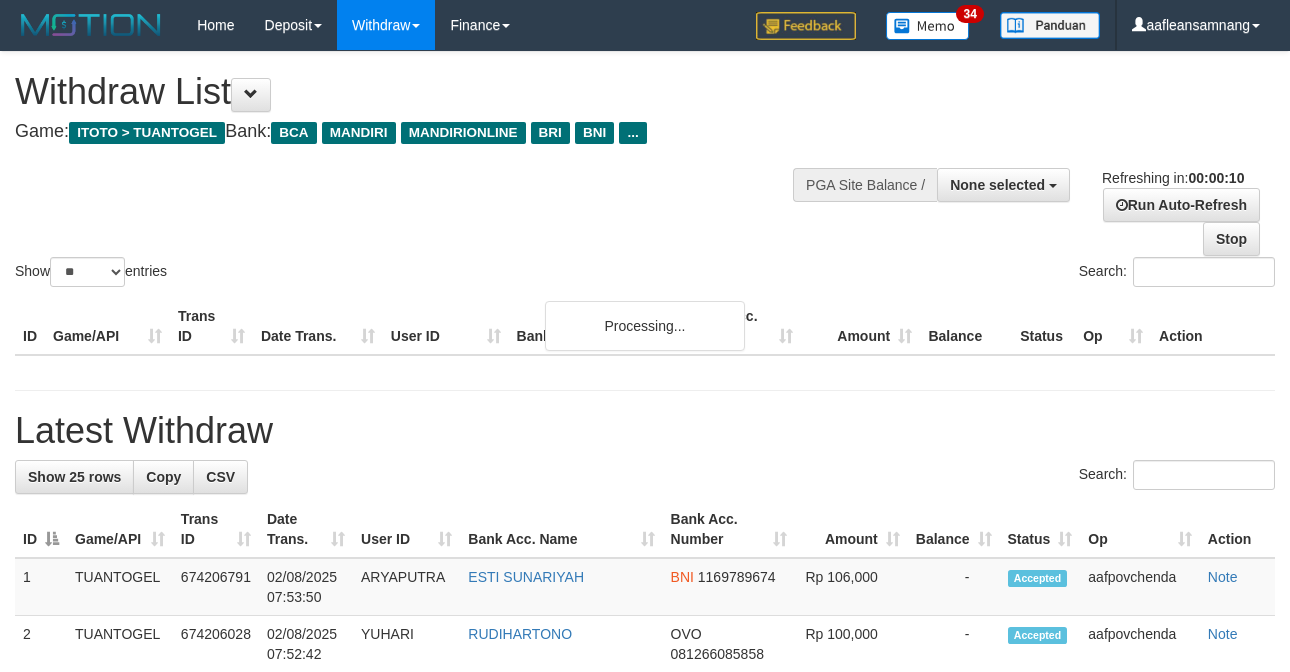select 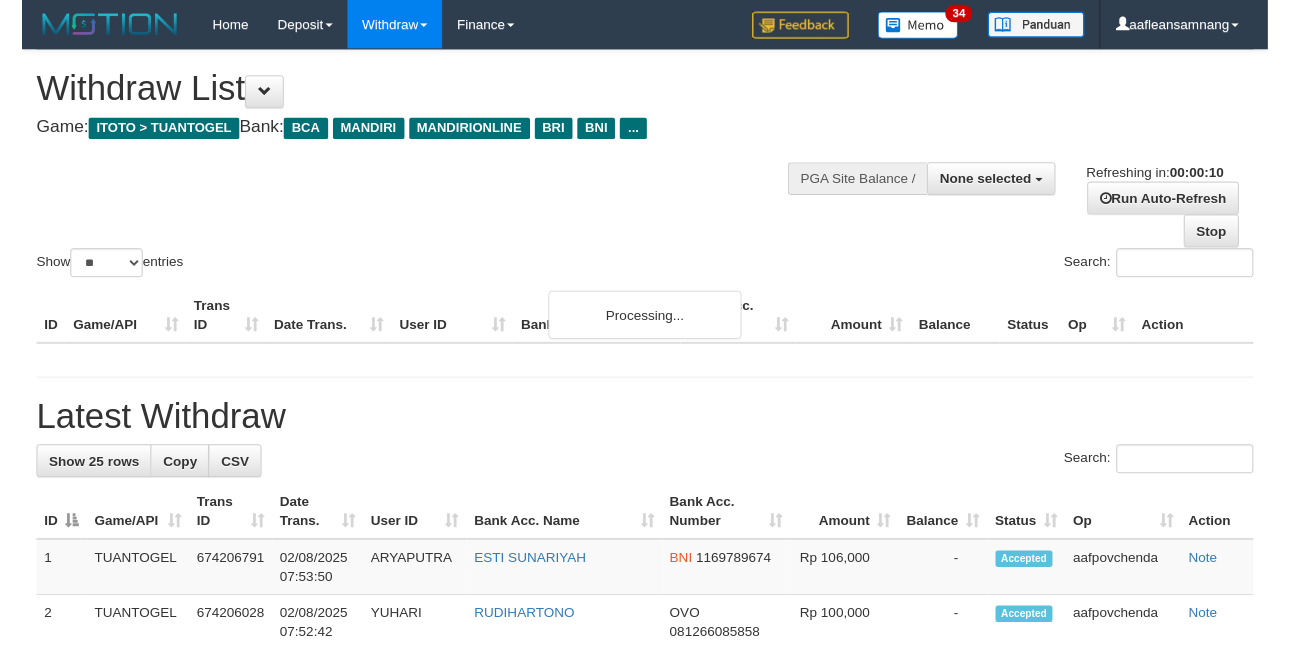 scroll, scrollTop: 0, scrollLeft: 0, axis: both 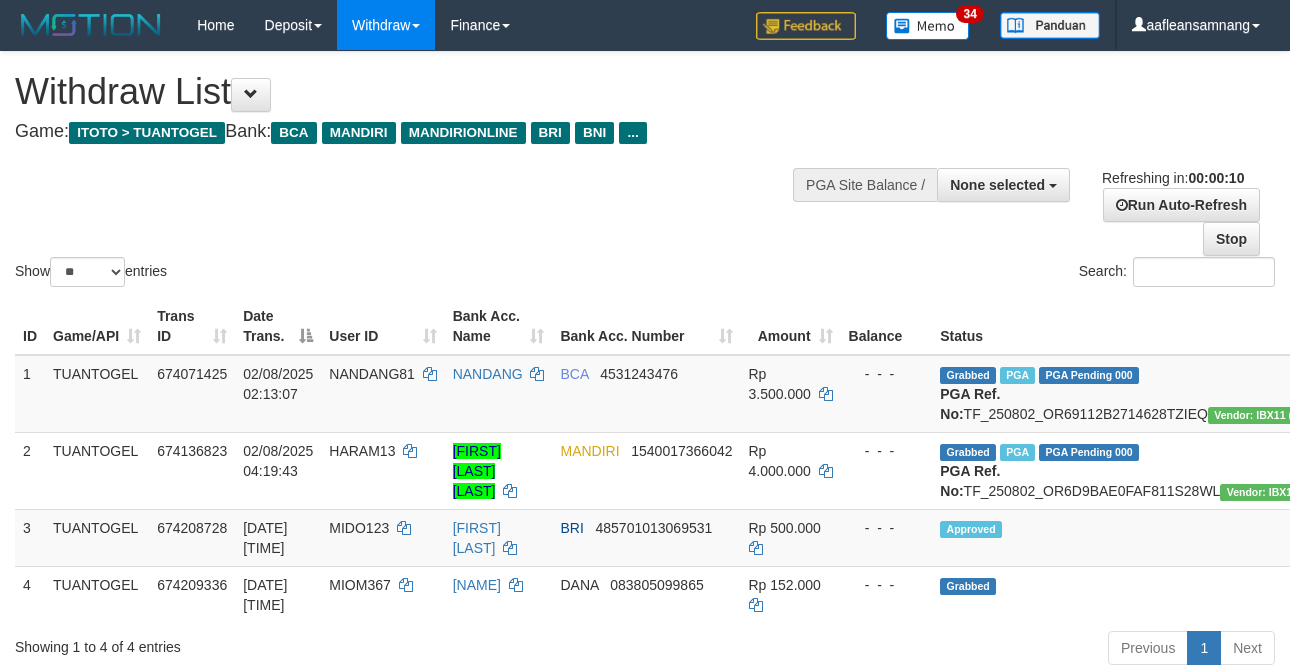 select 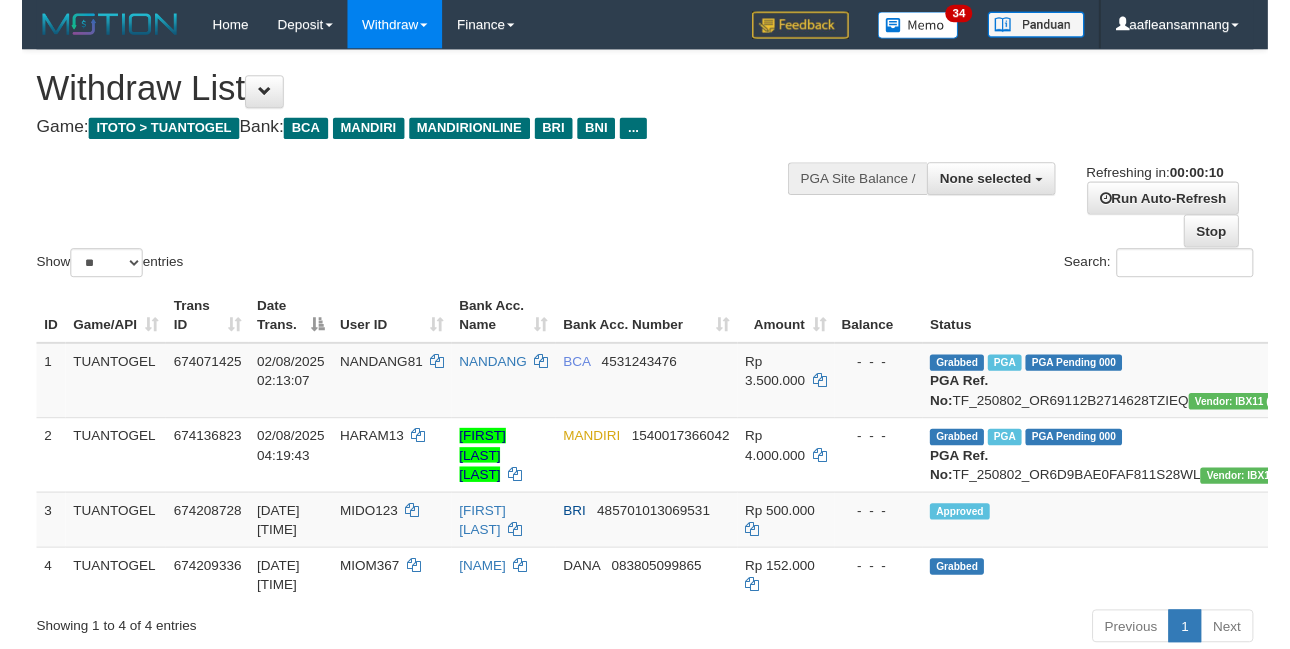 scroll, scrollTop: 0, scrollLeft: 0, axis: both 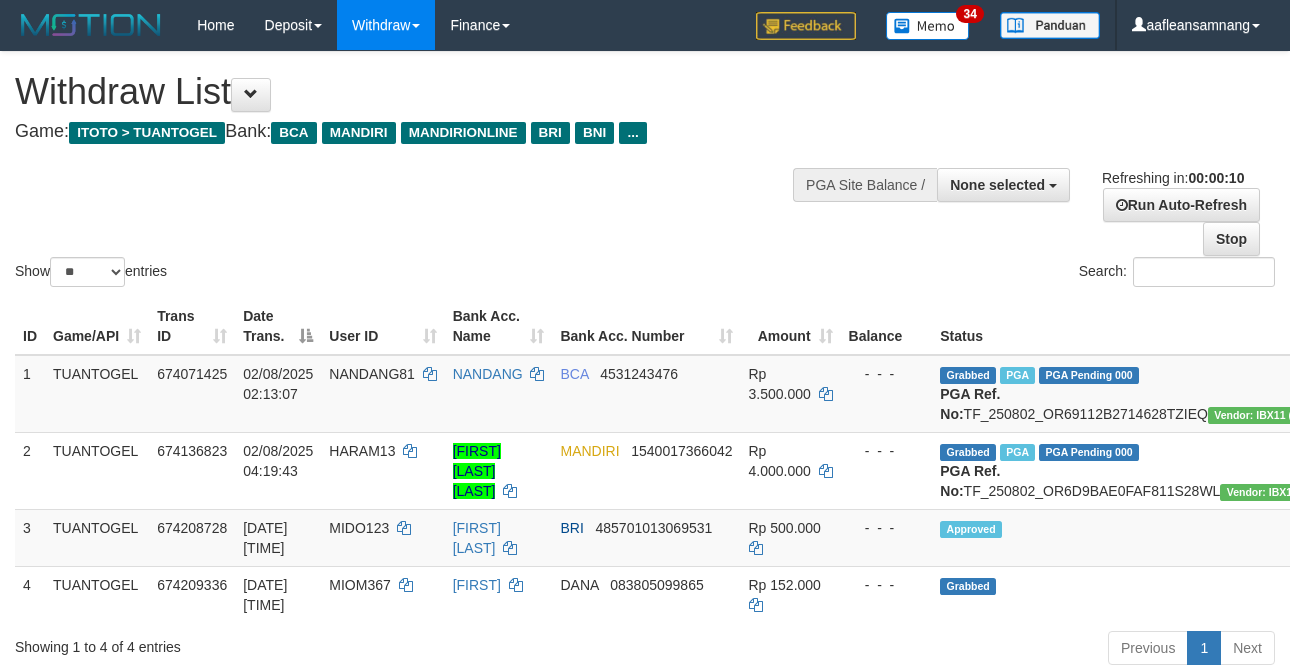 select 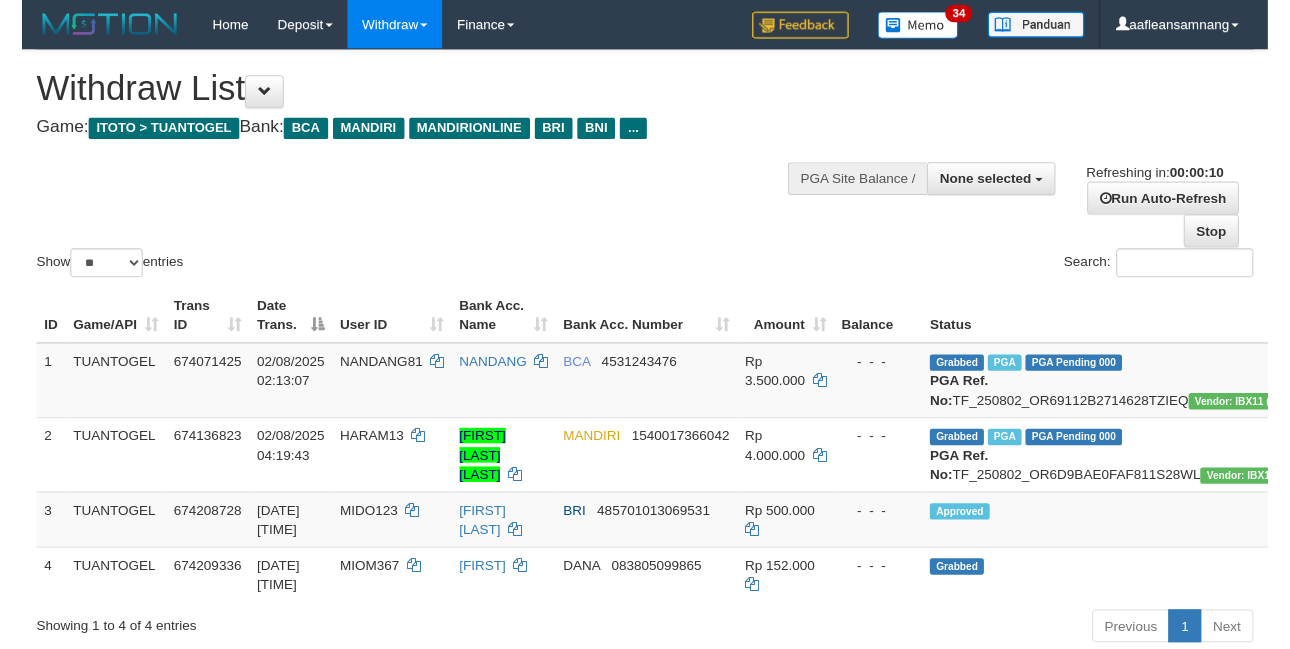 scroll, scrollTop: 0, scrollLeft: 0, axis: both 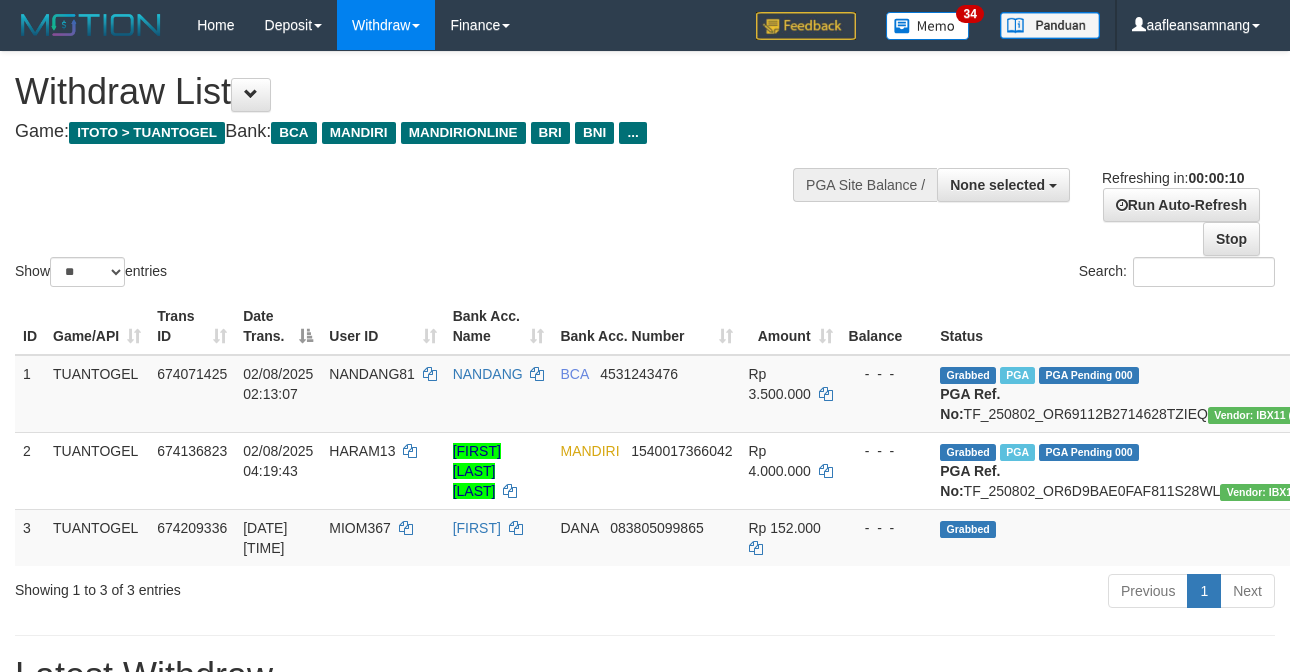 select 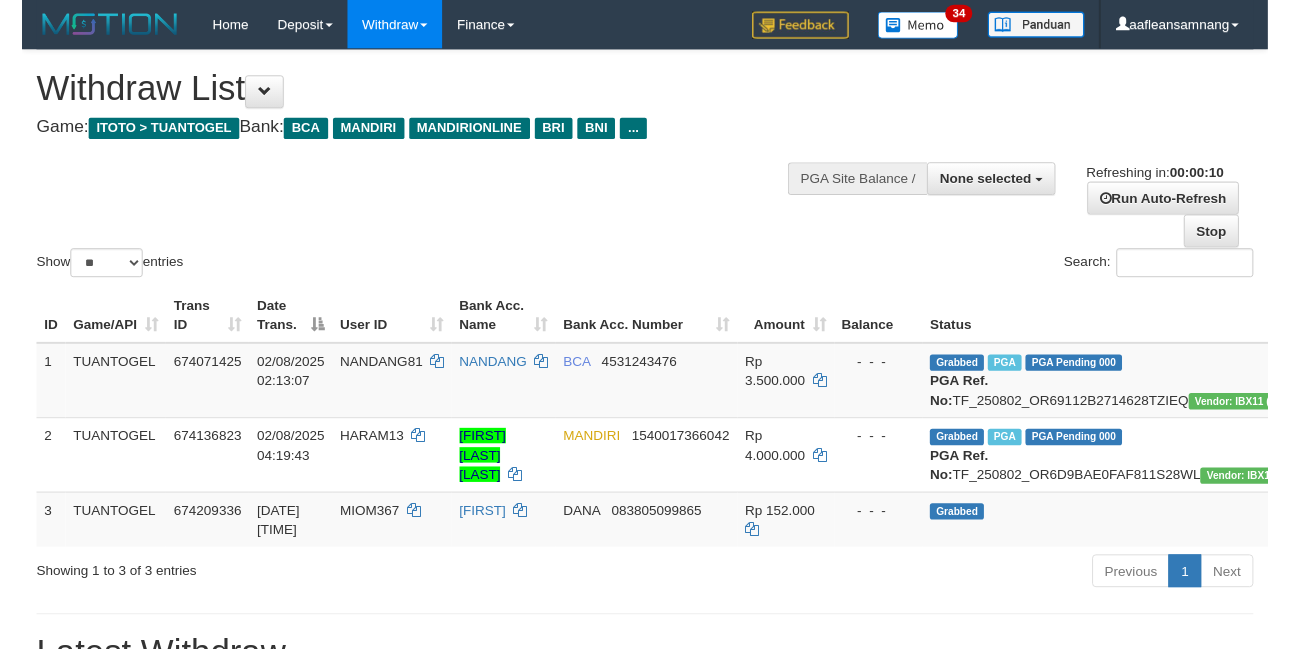 scroll, scrollTop: 0, scrollLeft: 0, axis: both 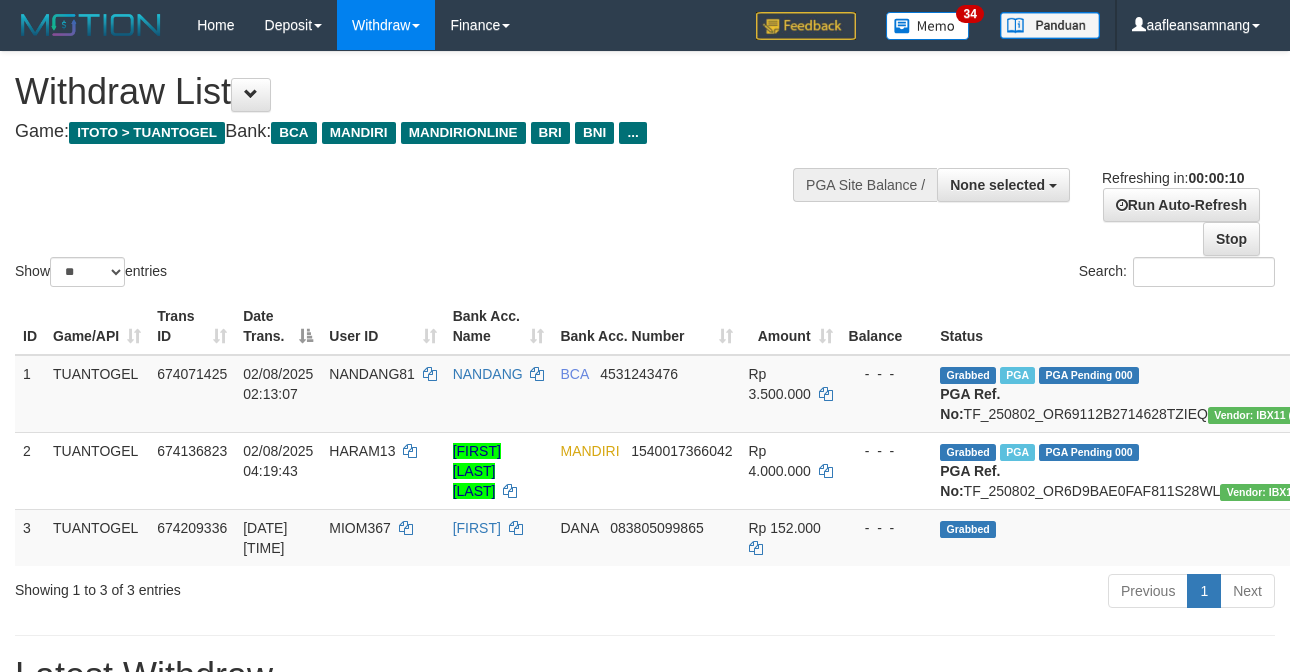 select 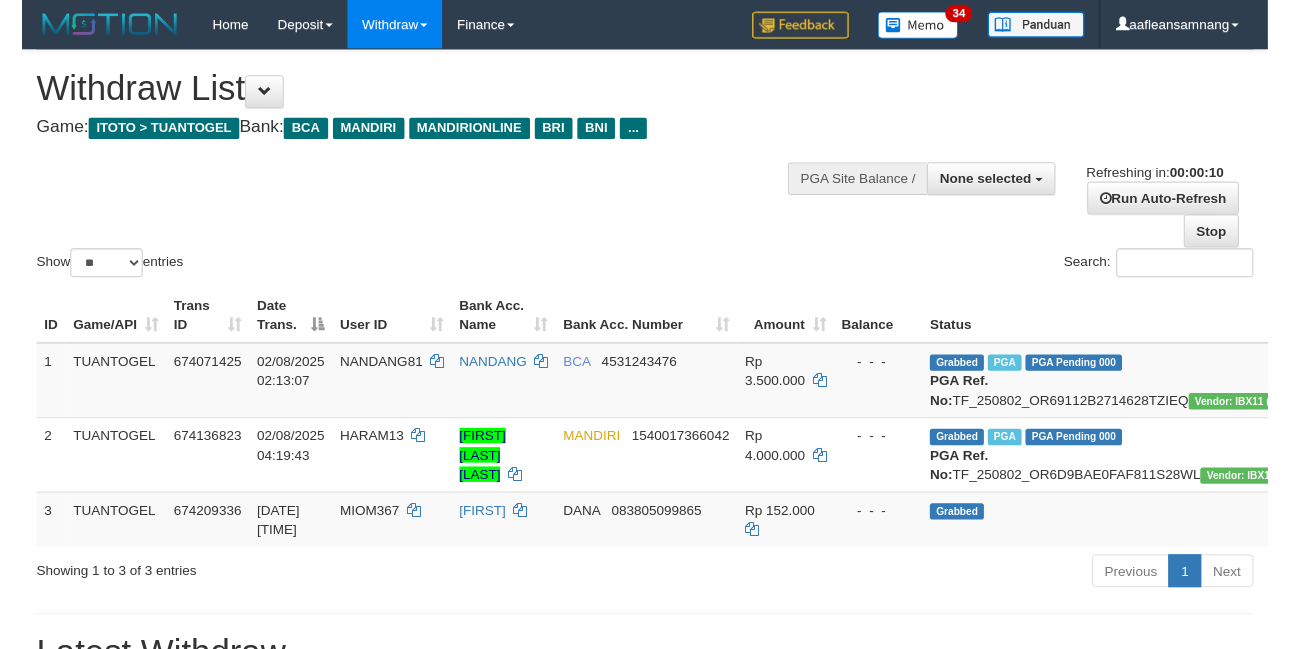 scroll, scrollTop: 0, scrollLeft: 0, axis: both 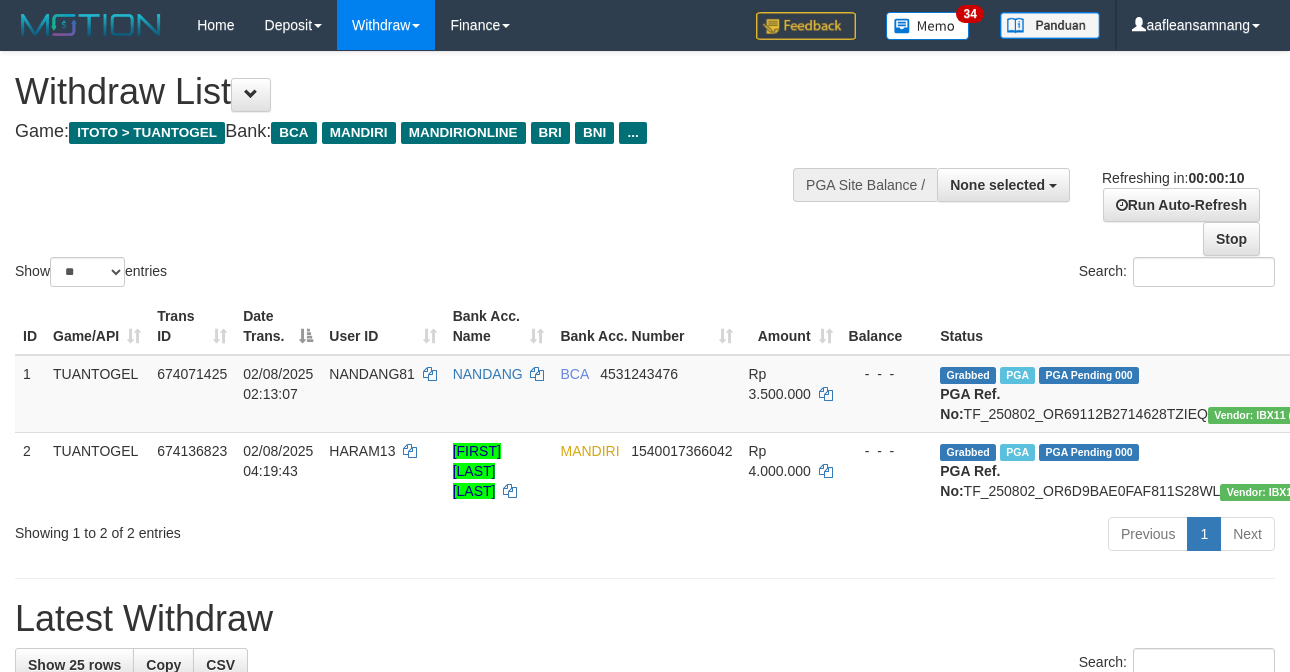 select 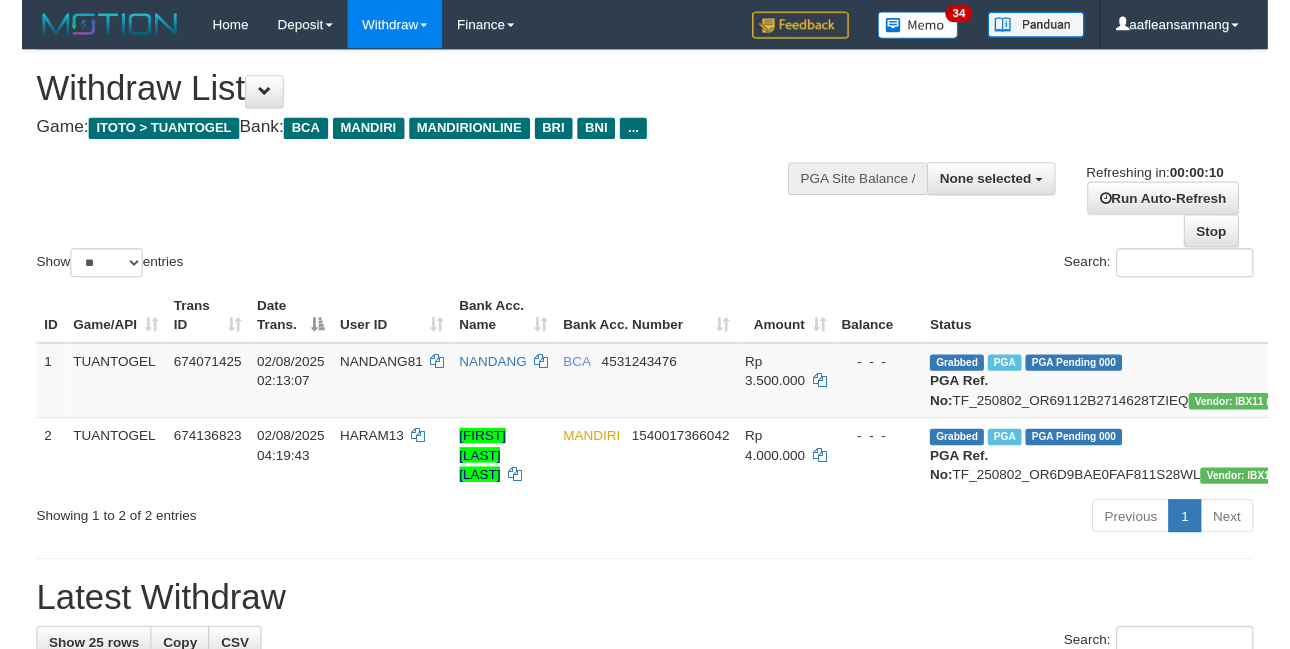 scroll, scrollTop: 0, scrollLeft: 0, axis: both 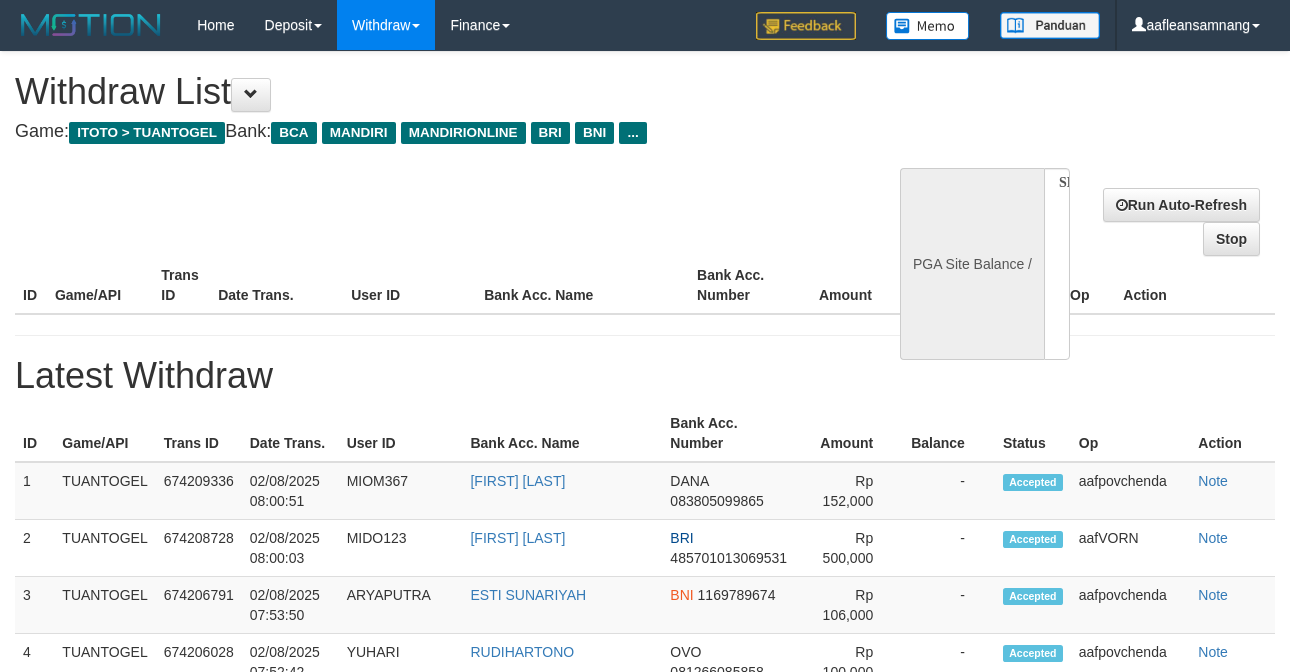 select 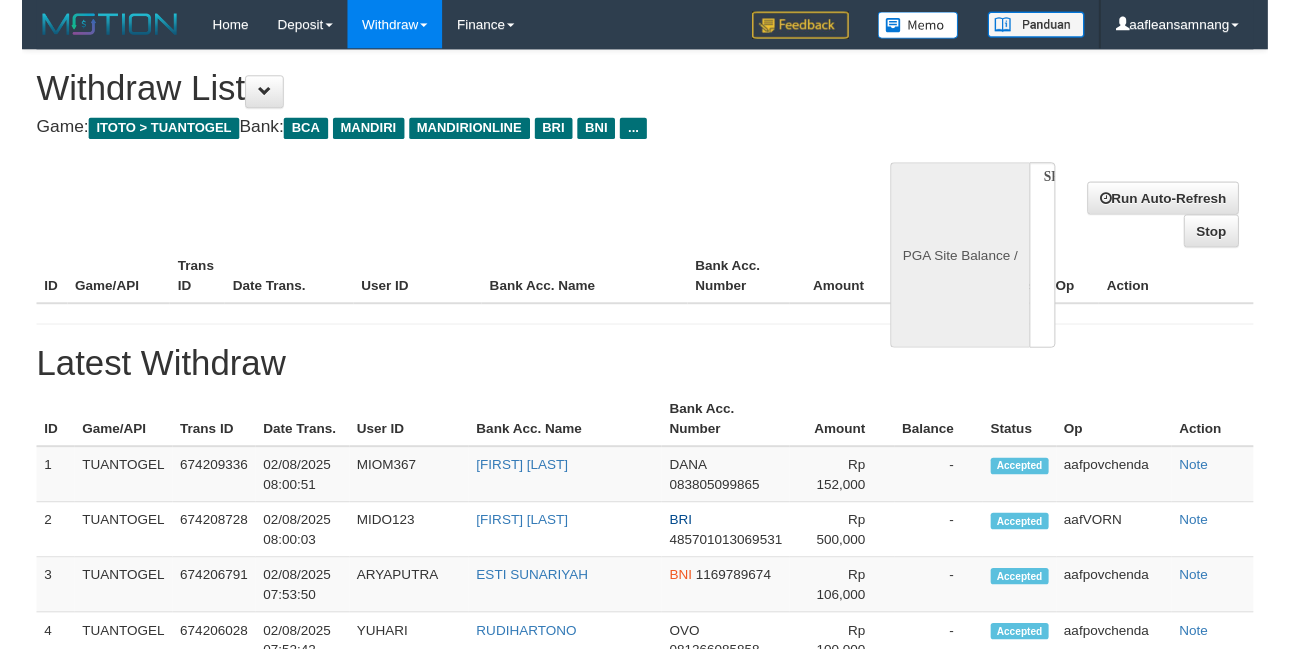 scroll, scrollTop: 0, scrollLeft: 0, axis: both 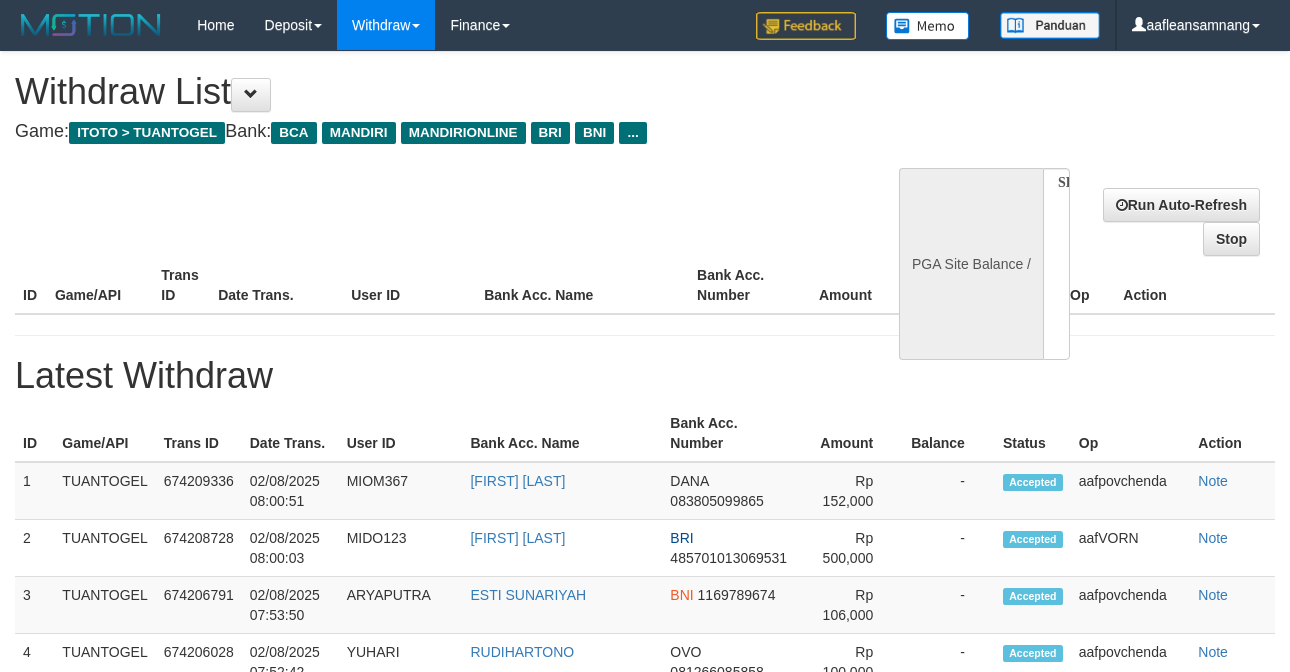 select on "**" 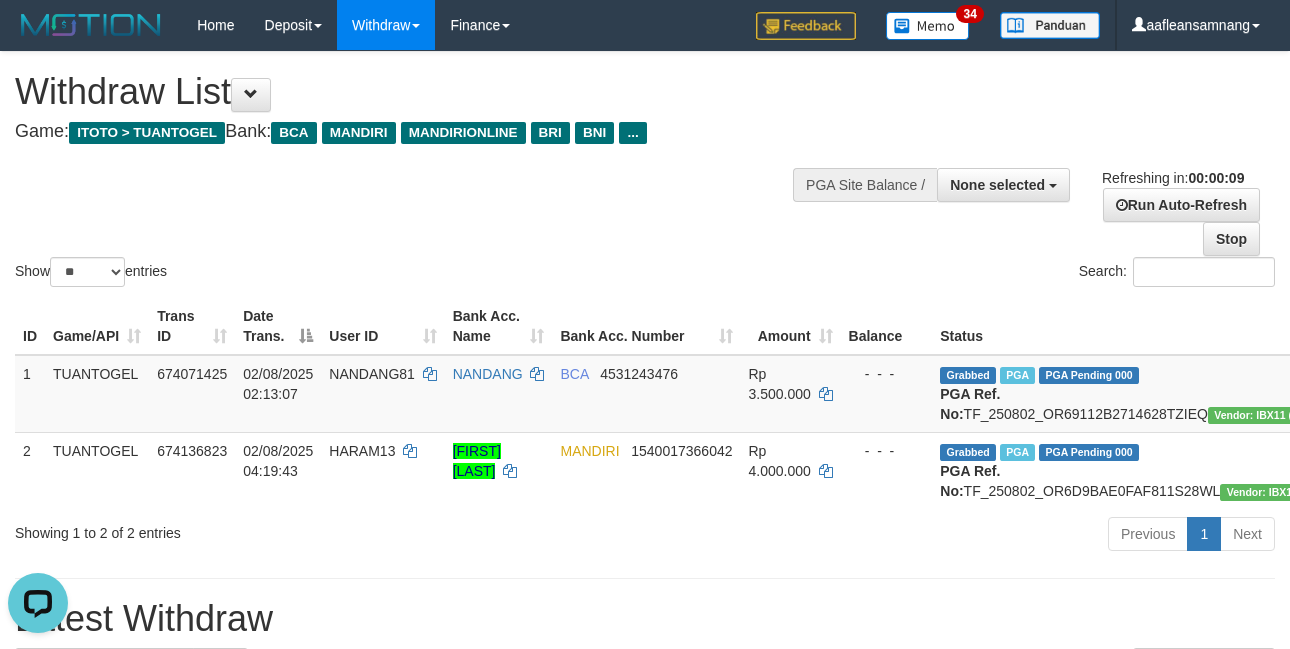 scroll, scrollTop: 0, scrollLeft: 0, axis: both 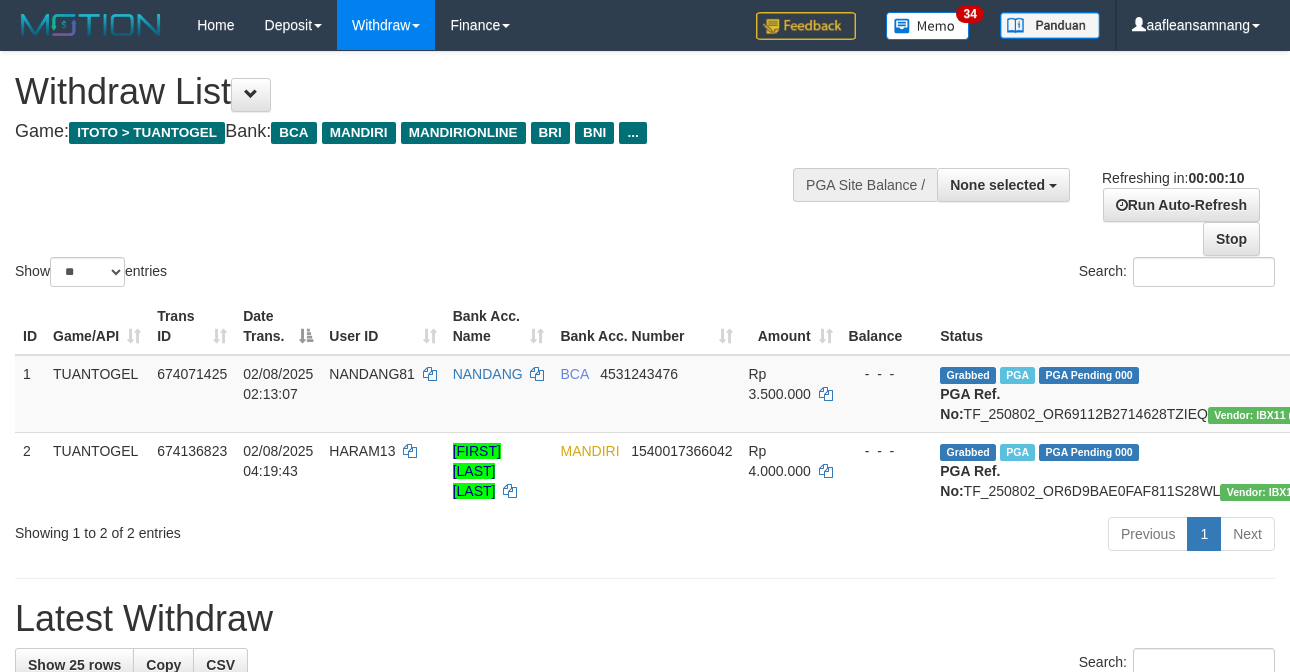 select 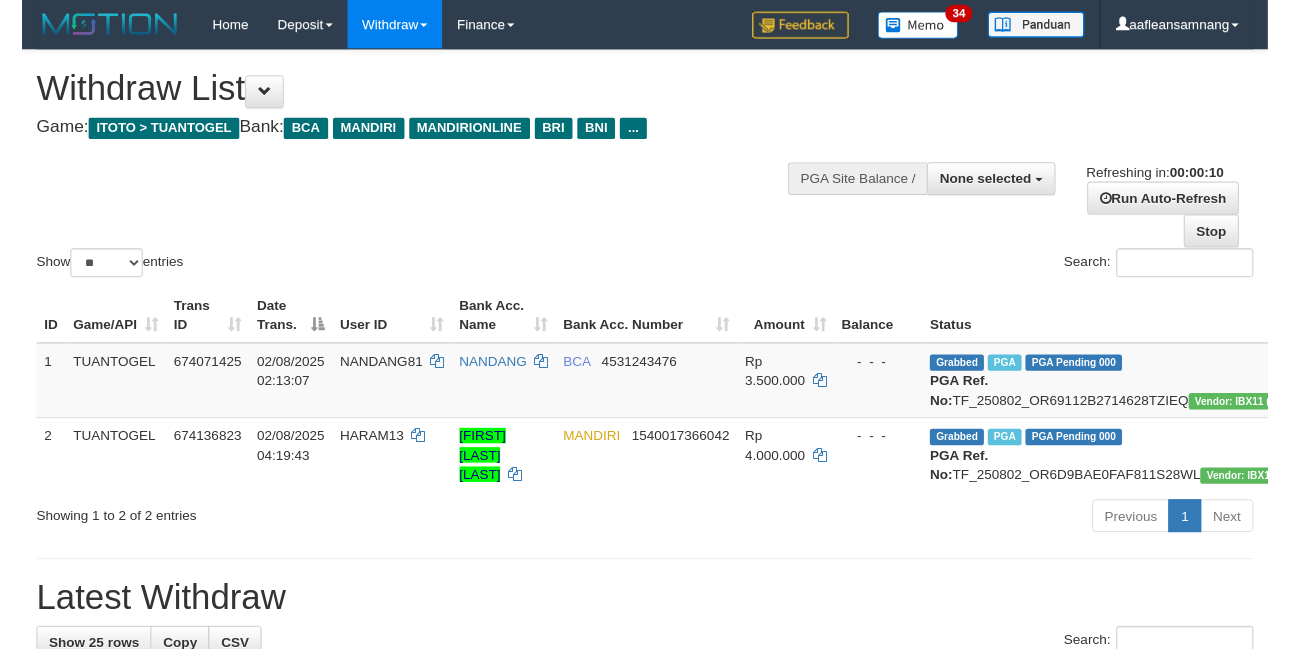 scroll, scrollTop: 0, scrollLeft: 0, axis: both 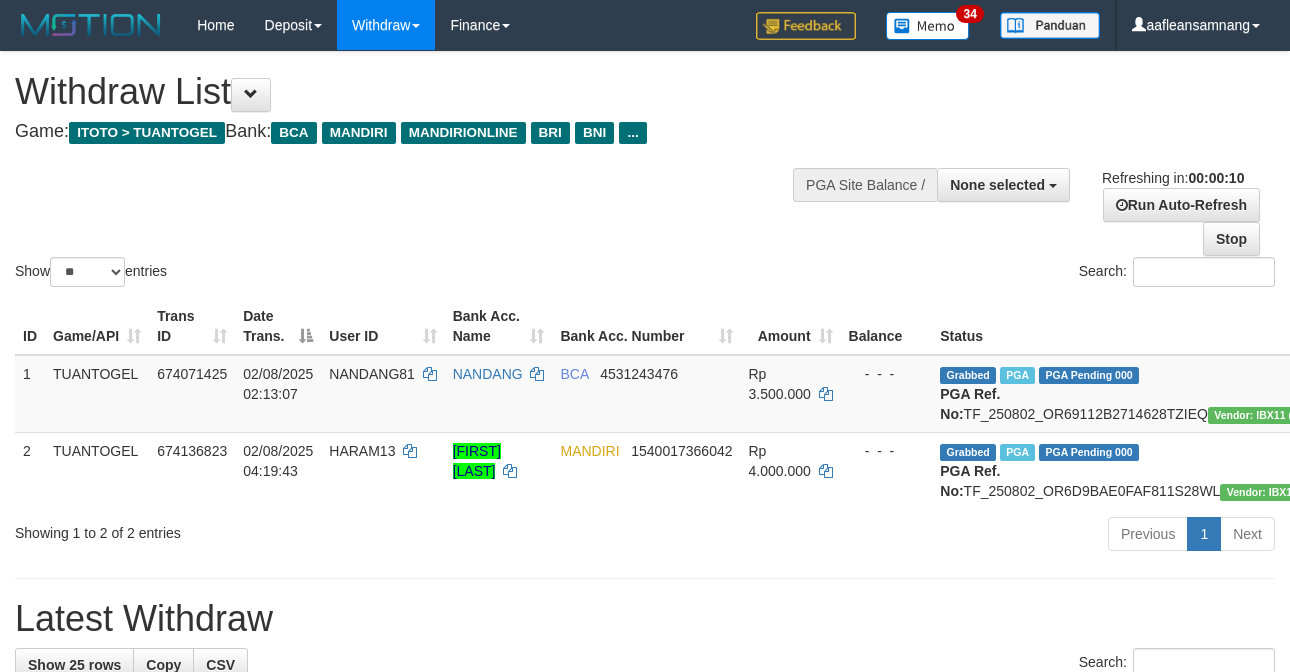select 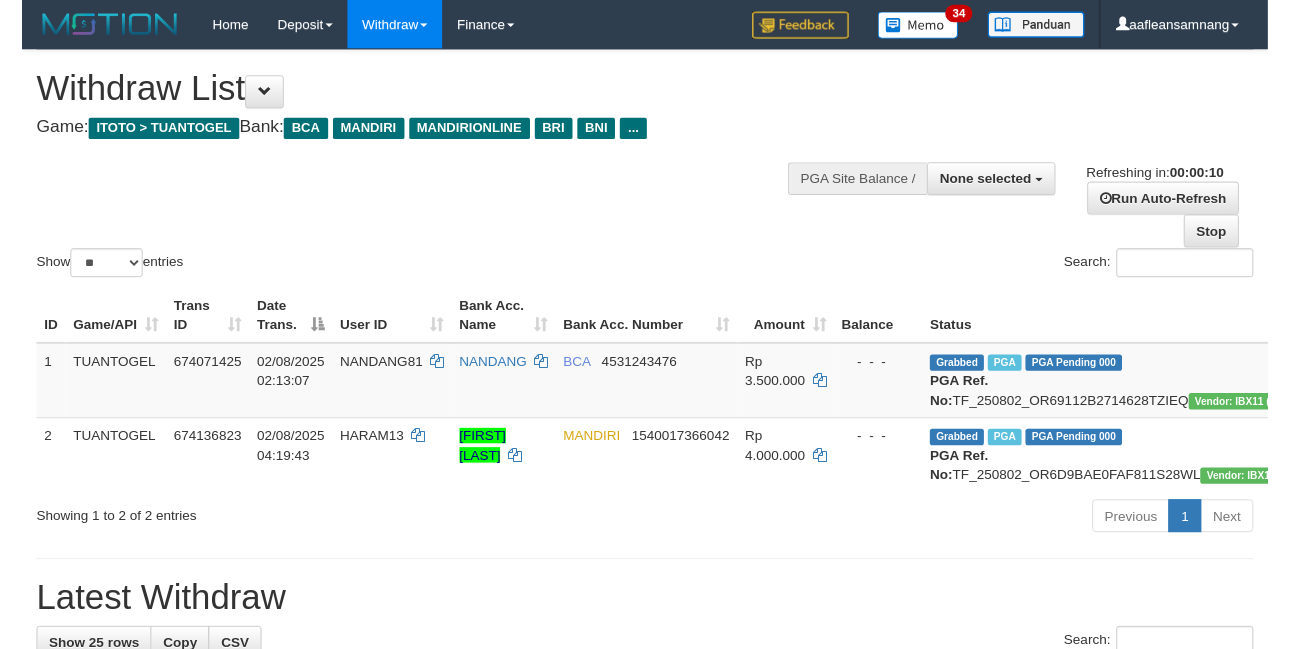 scroll, scrollTop: 0, scrollLeft: 0, axis: both 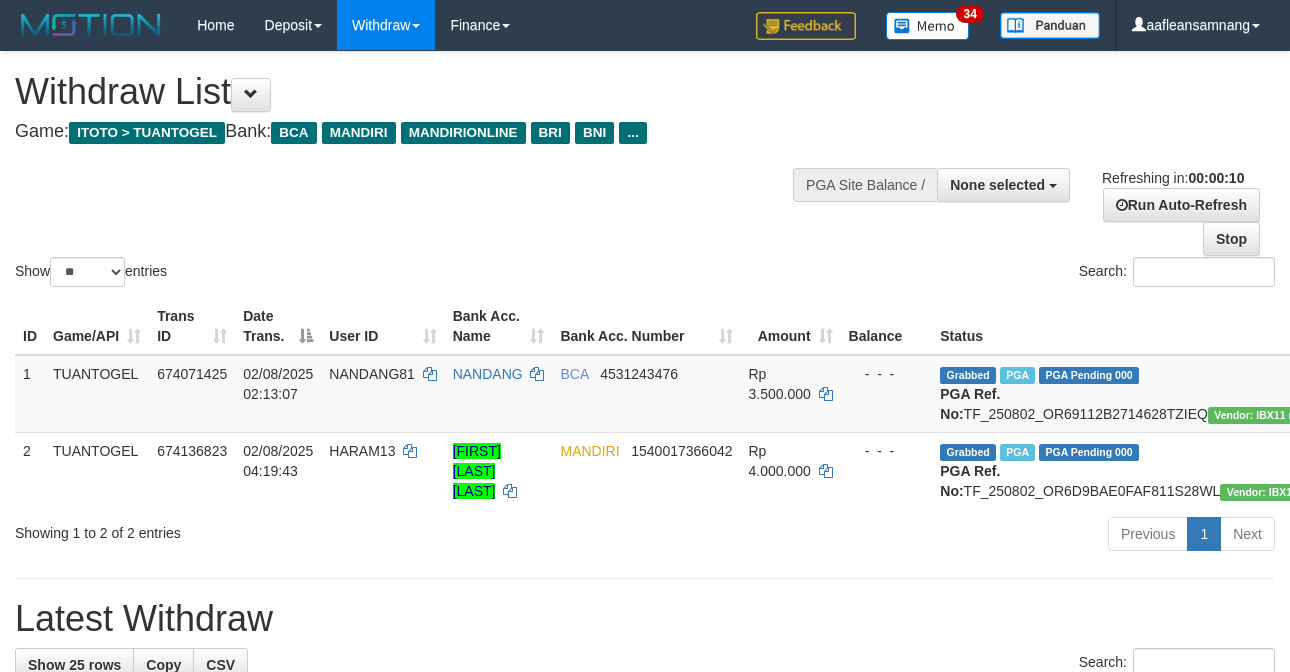 select 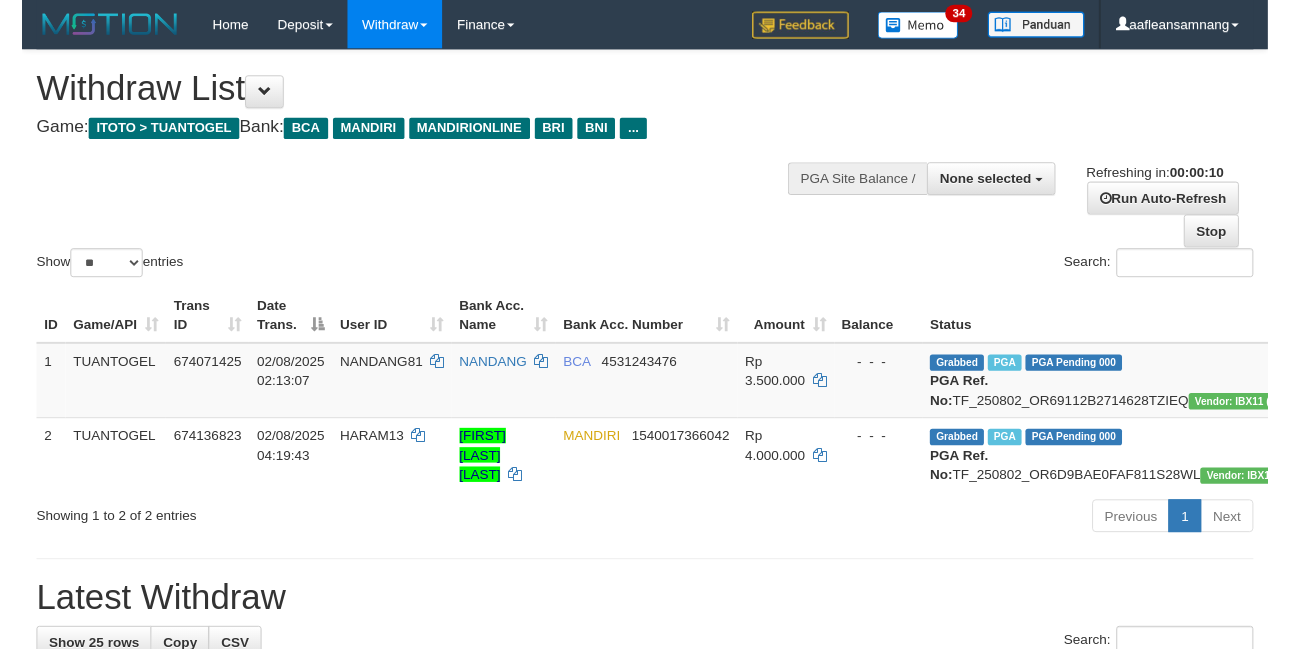 scroll, scrollTop: 0, scrollLeft: 0, axis: both 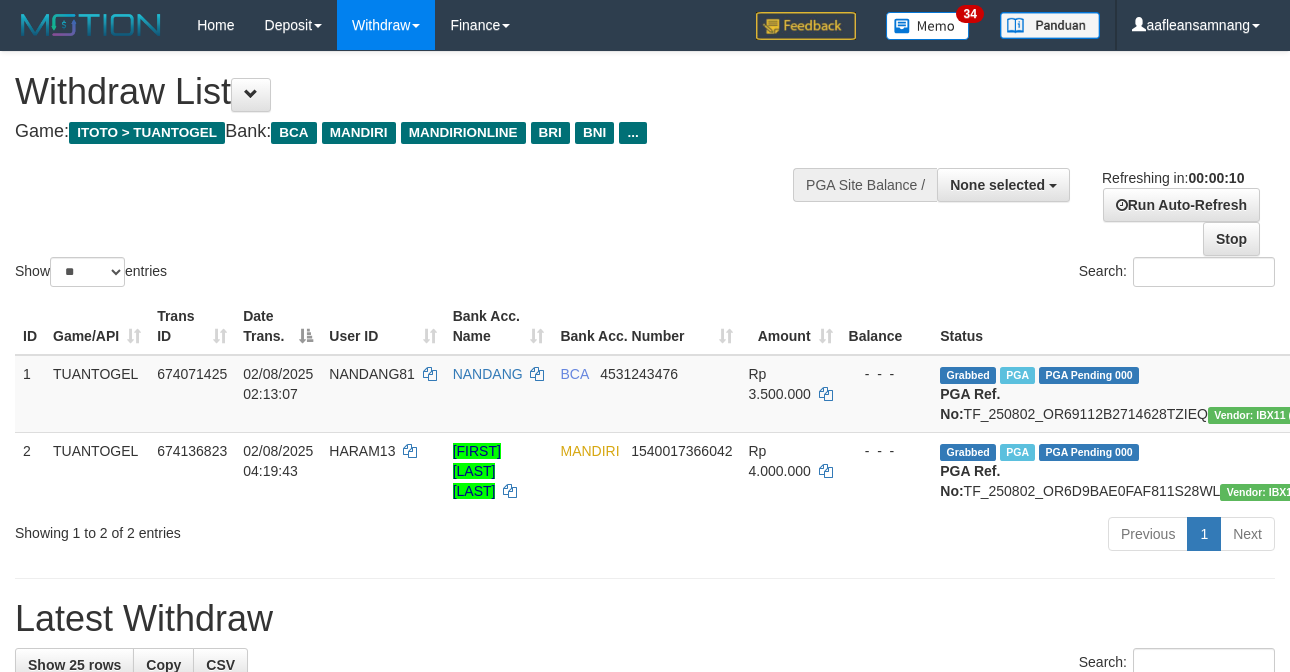 select 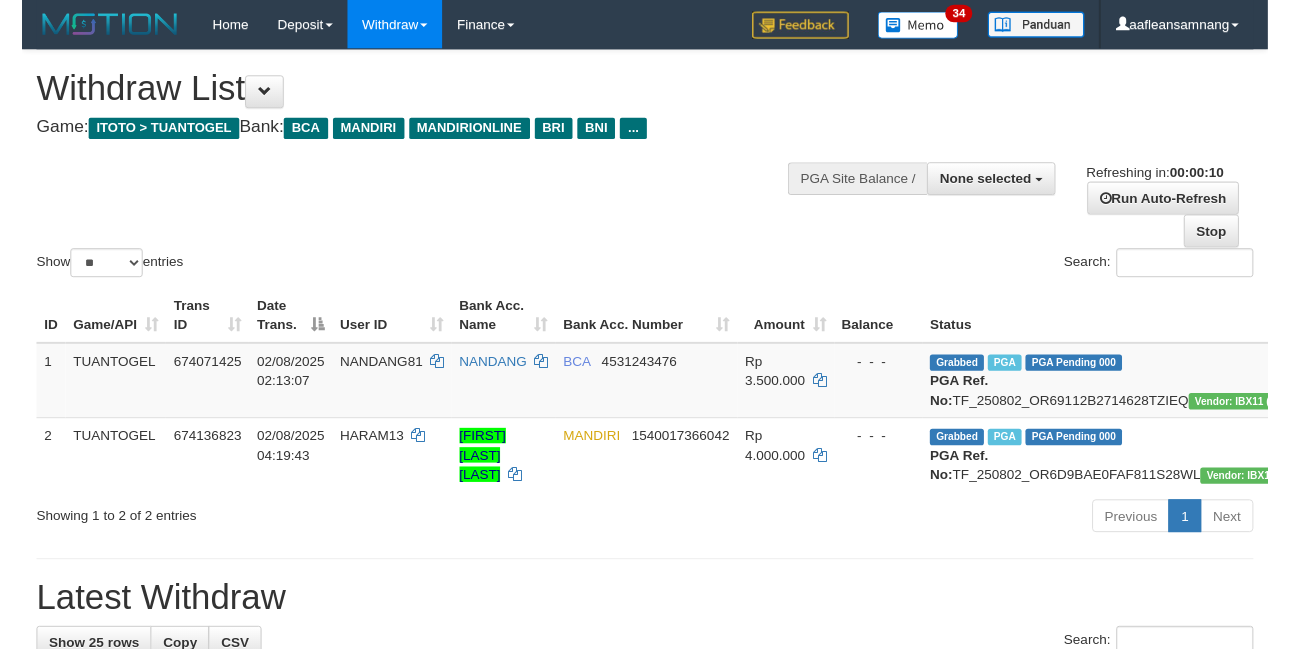 scroll, scrollTop: 0, scrollLeft: 0, axis: both 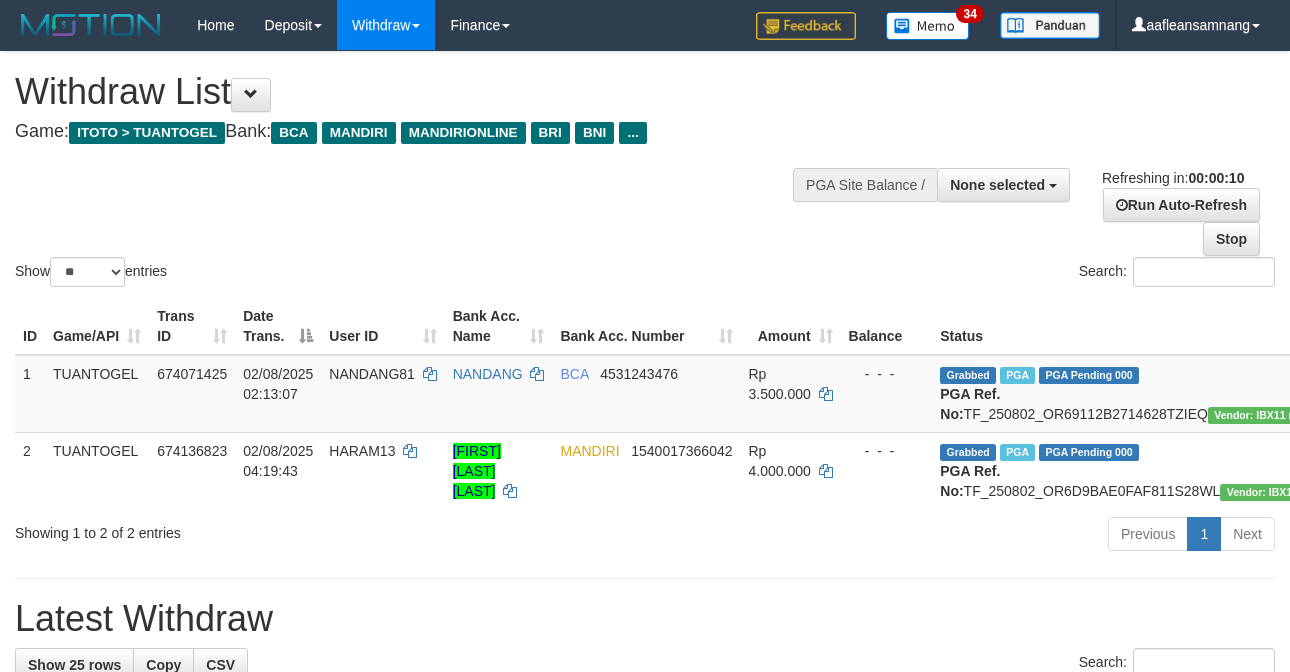 select 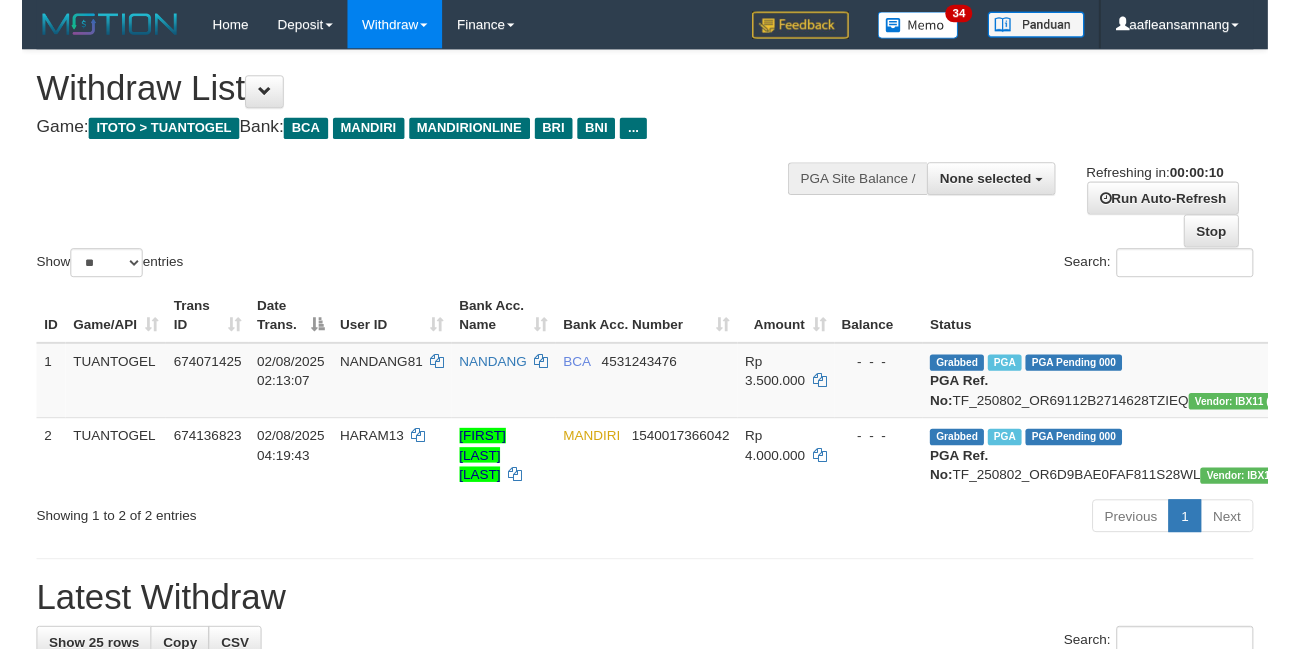 scroll, scrollTop: 0, scrollLeft: 0, axis: both 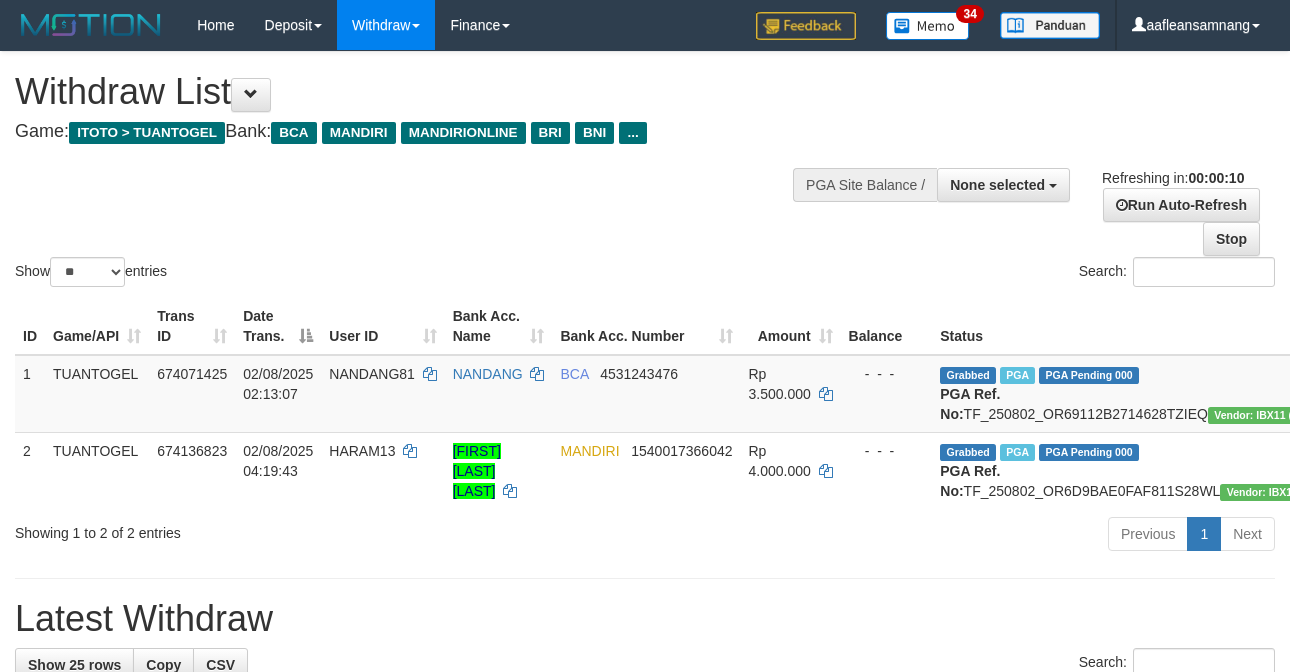 select 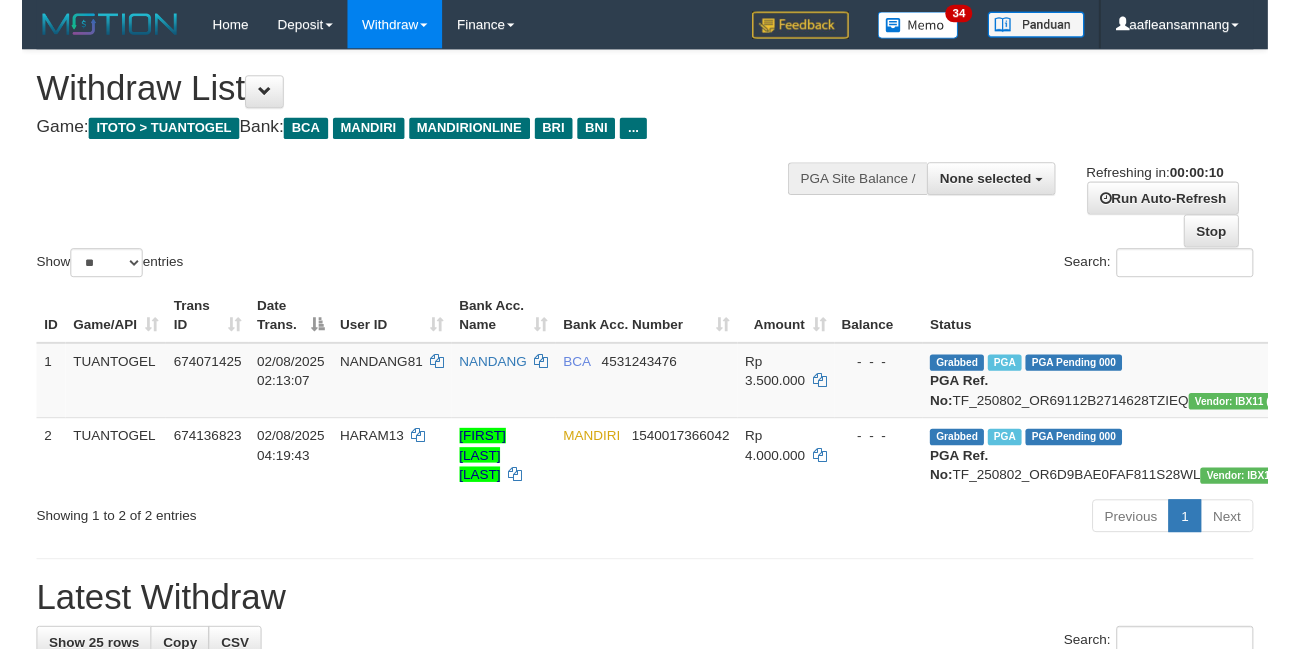scroll, scrollTop: 0, scrollLeft: 0, axis: both 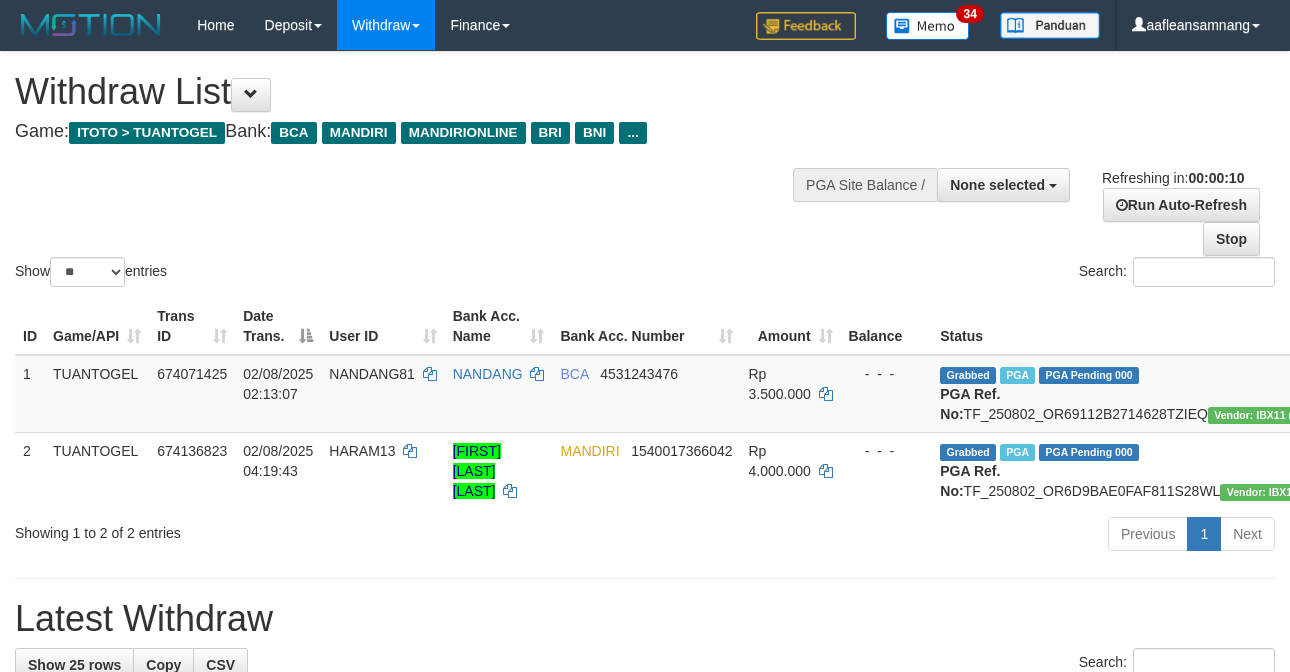 select 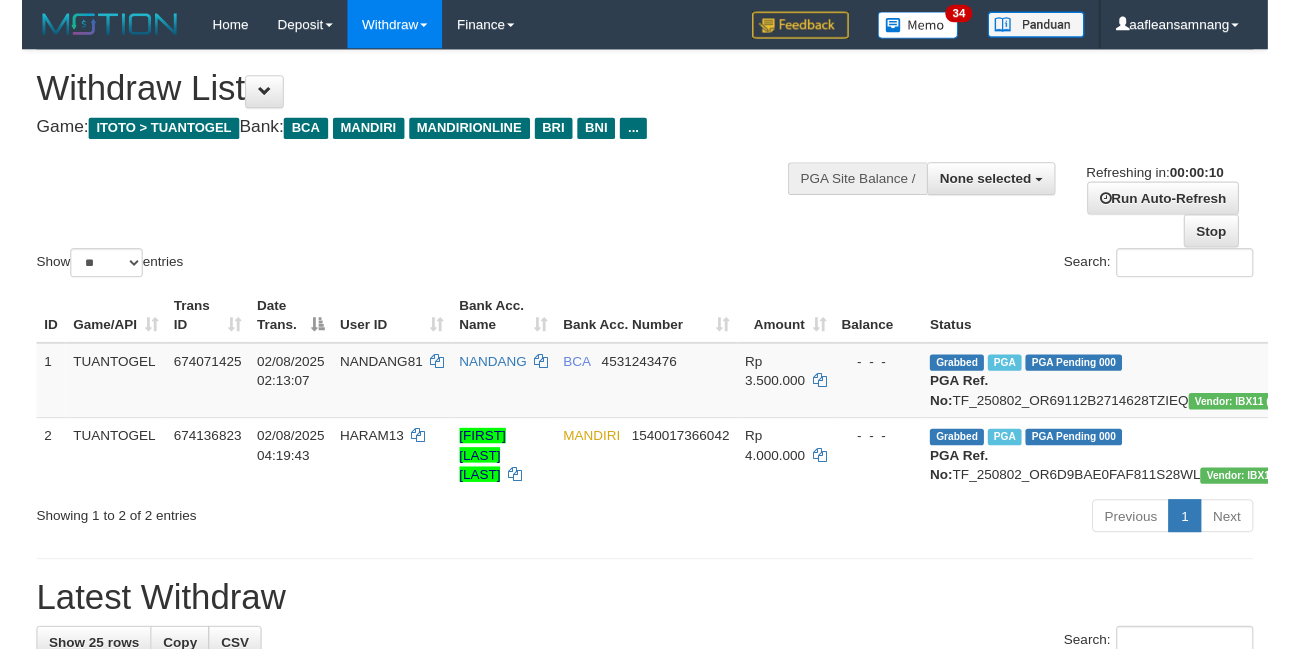 scroll, scrollTop: 0, scrollLeft: 0, axis: both 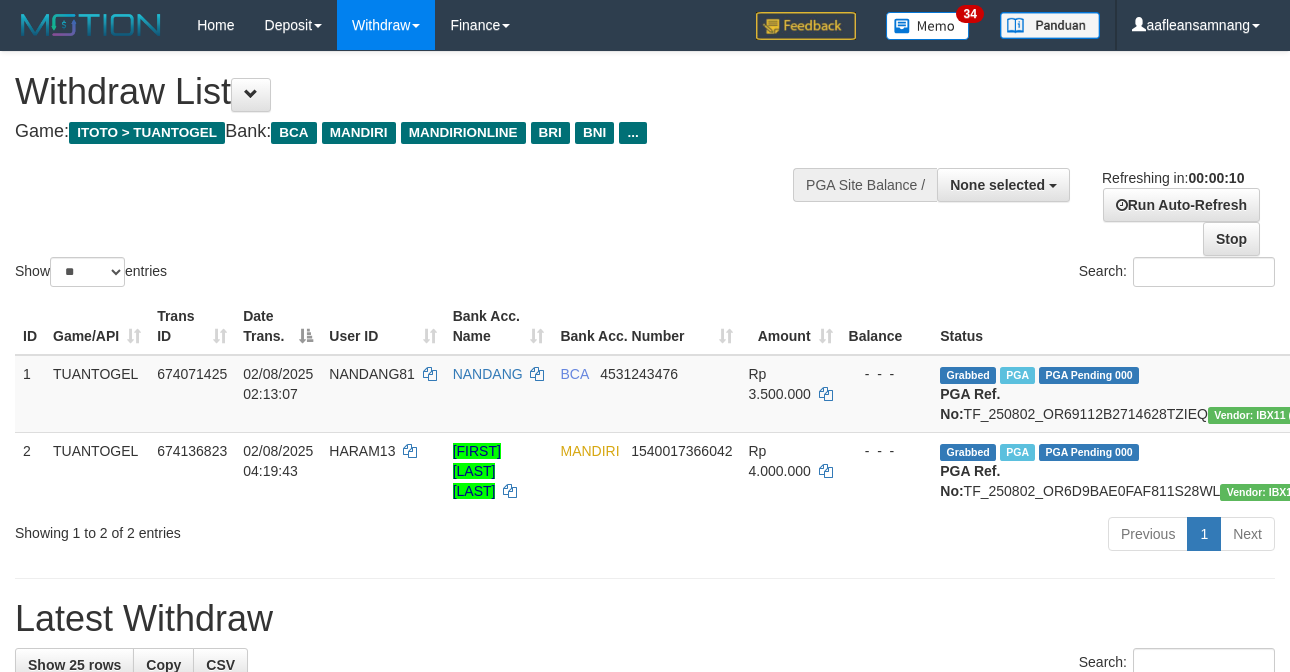 select 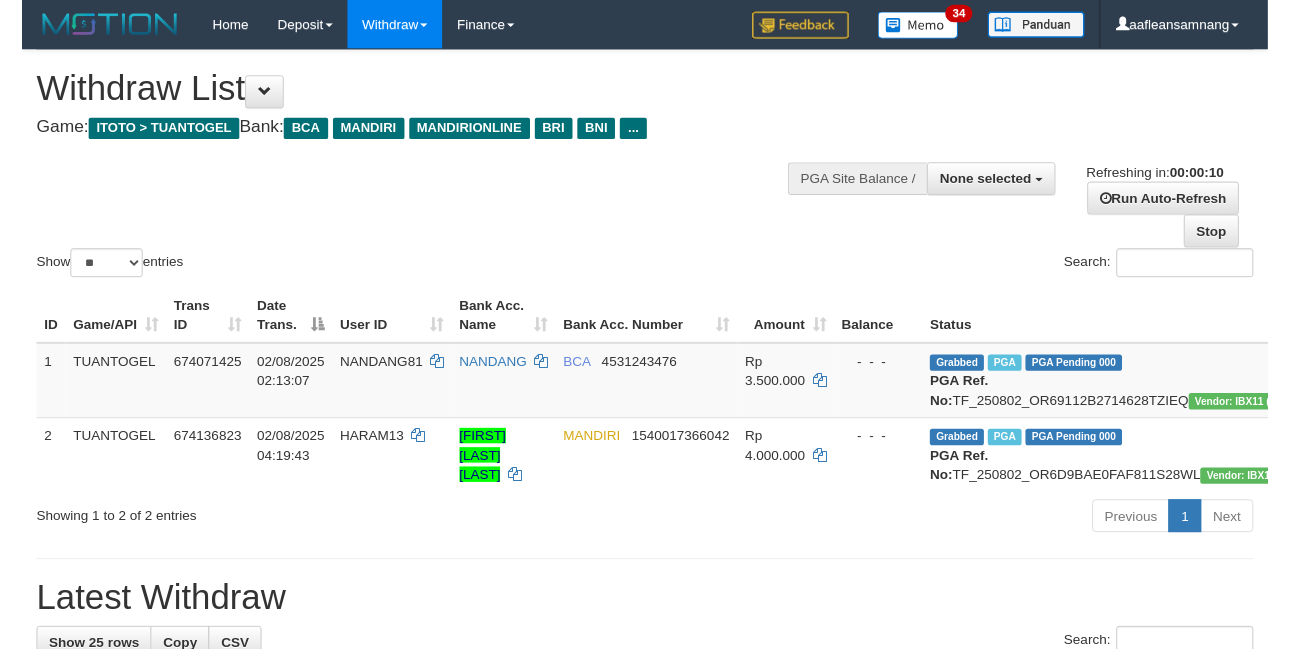 scroll, scrollTop: 0, scrollLeft: 0, axis: both 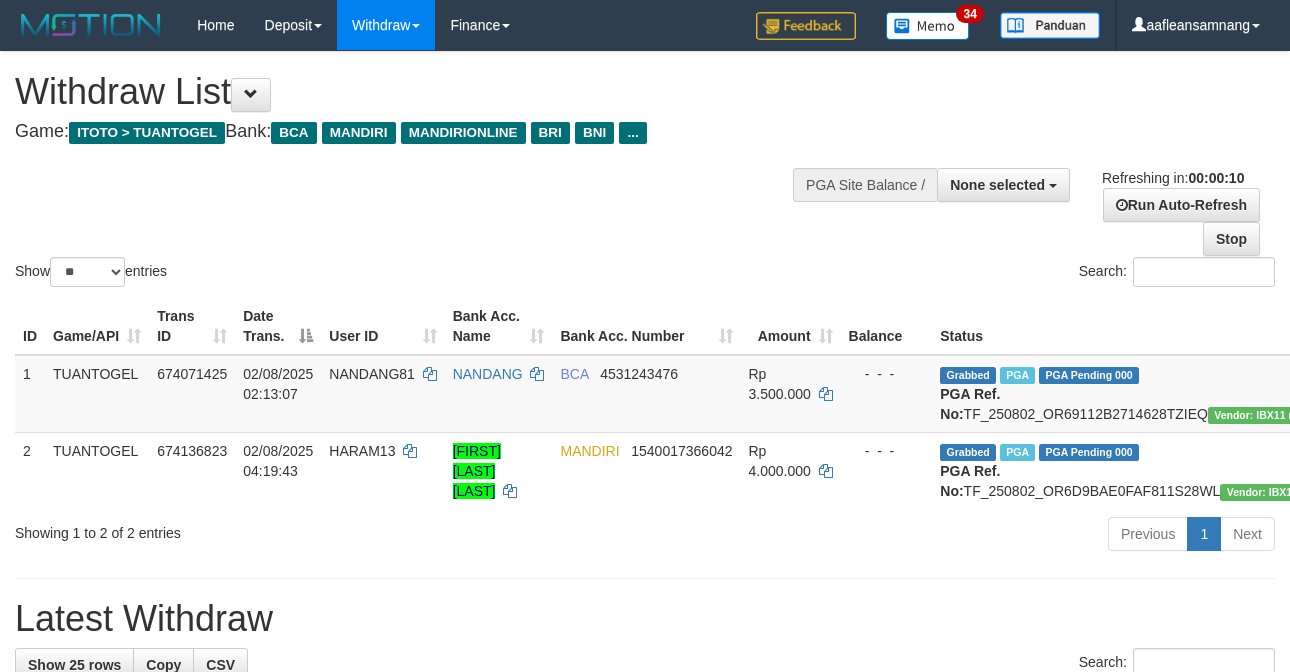 select 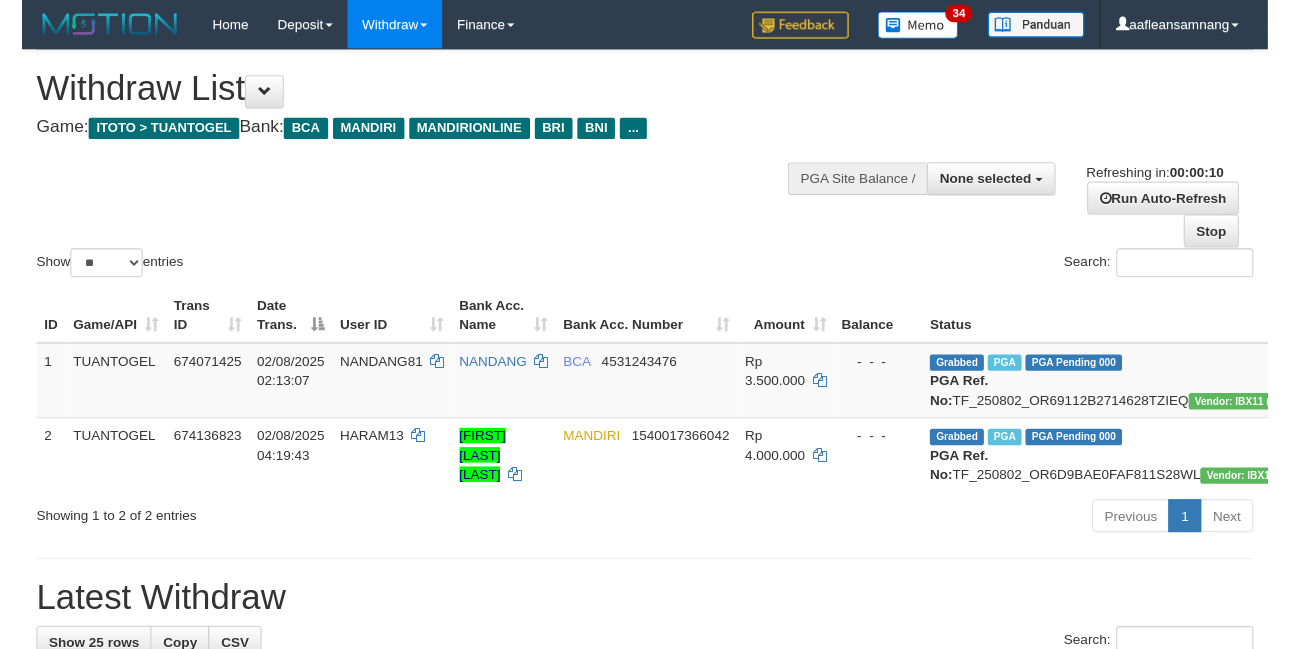 scroll, scrollTop: 0, scrollLeft: 0, axis: both 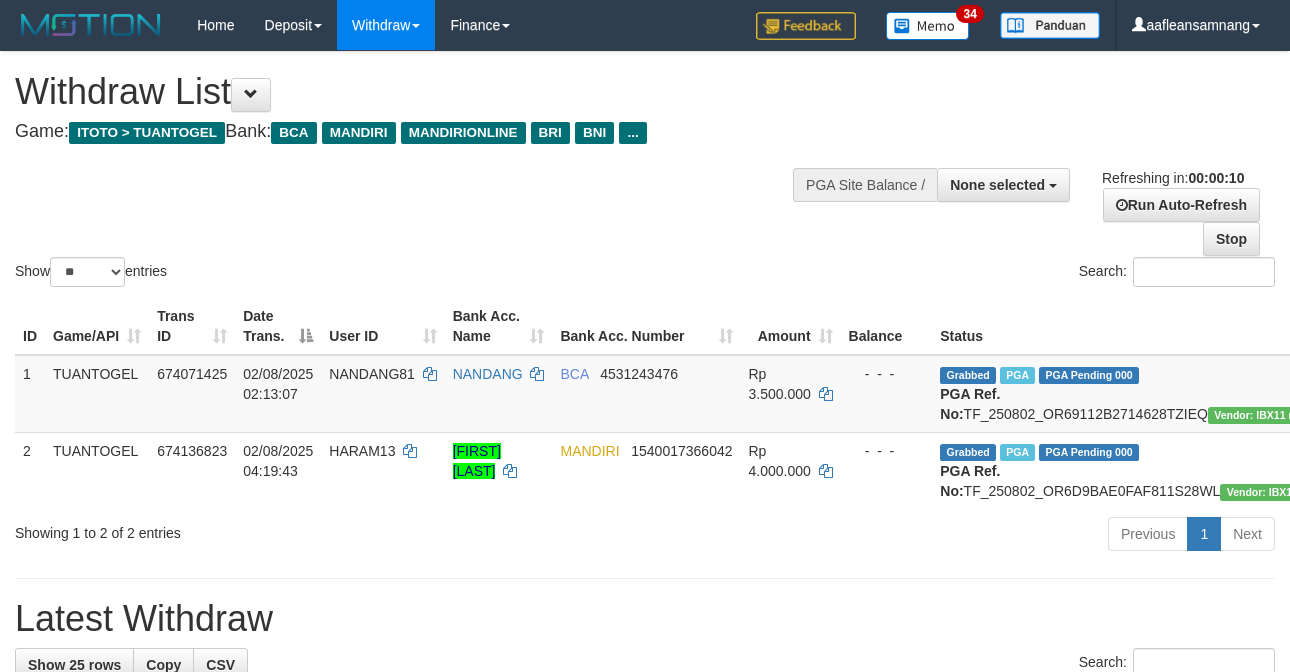 select 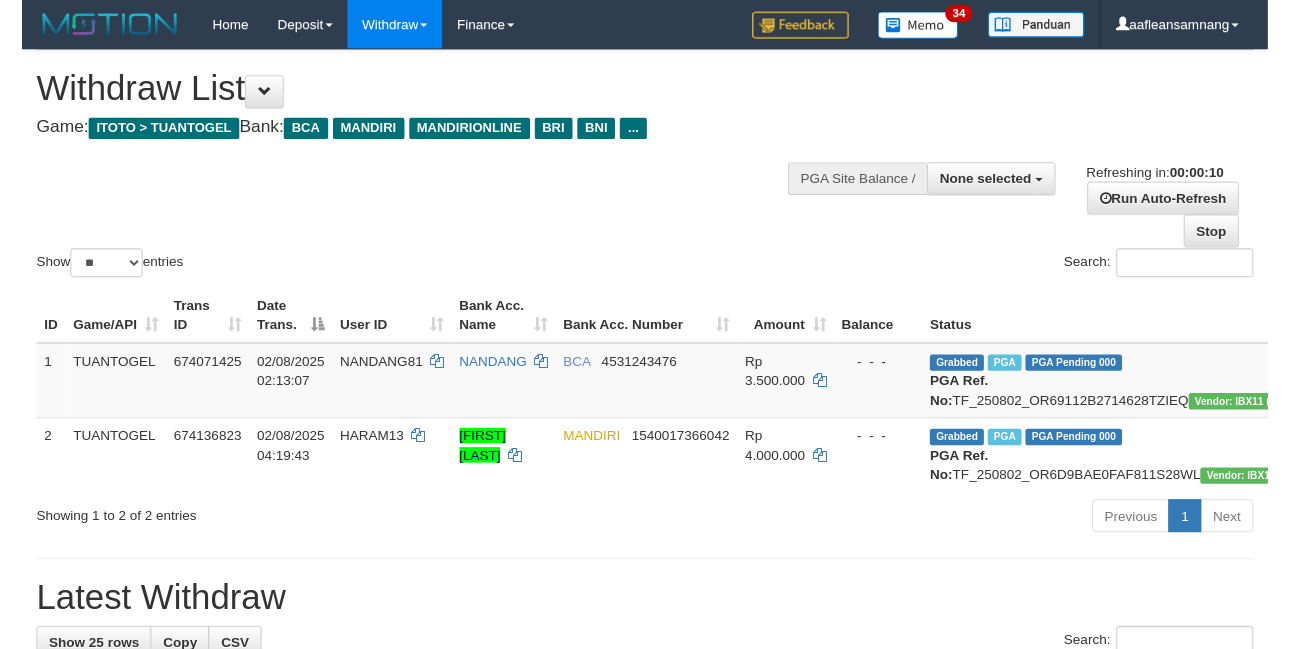 scroll, scrollTop: 0, scrollLeft: 0, axis: both 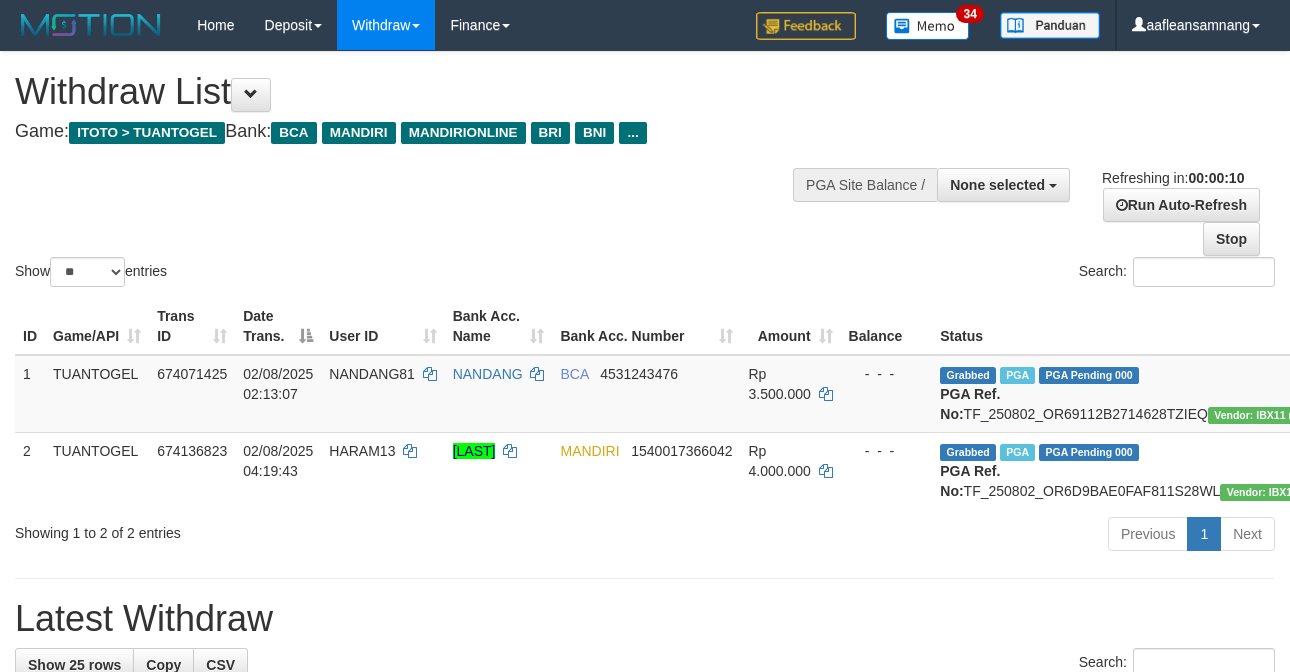 select 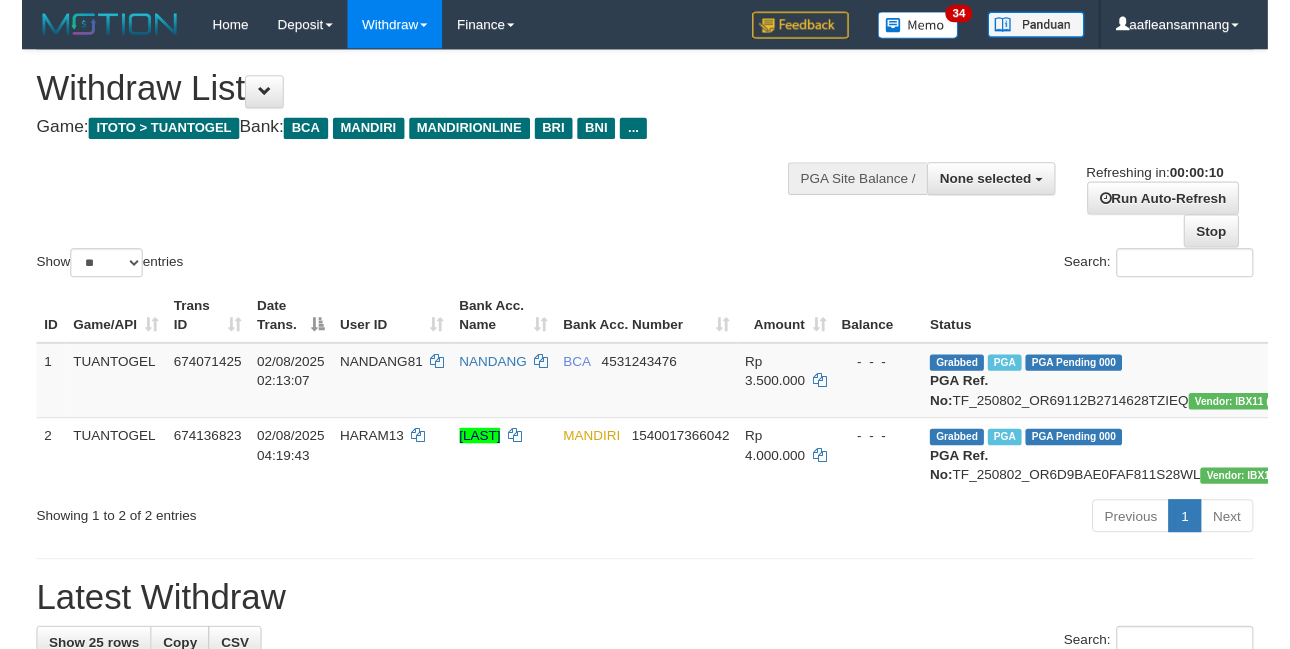scroll, scrollTop: 0, scrollLeft: 0, axis: both 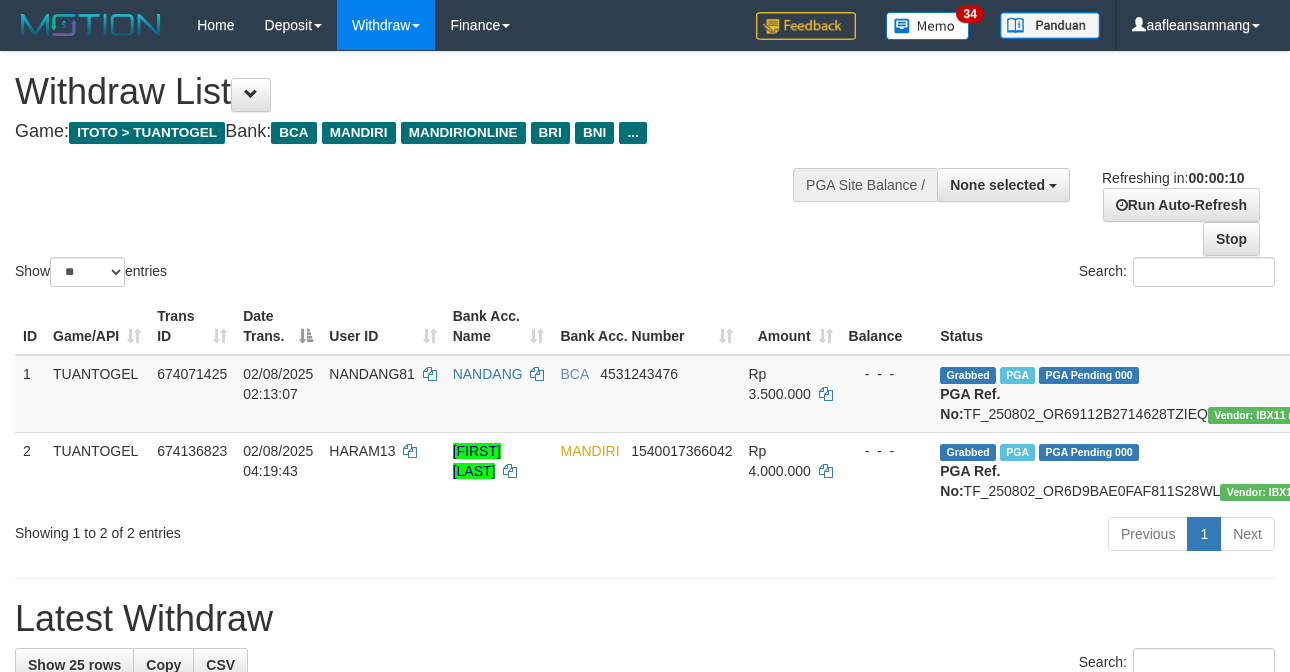 select 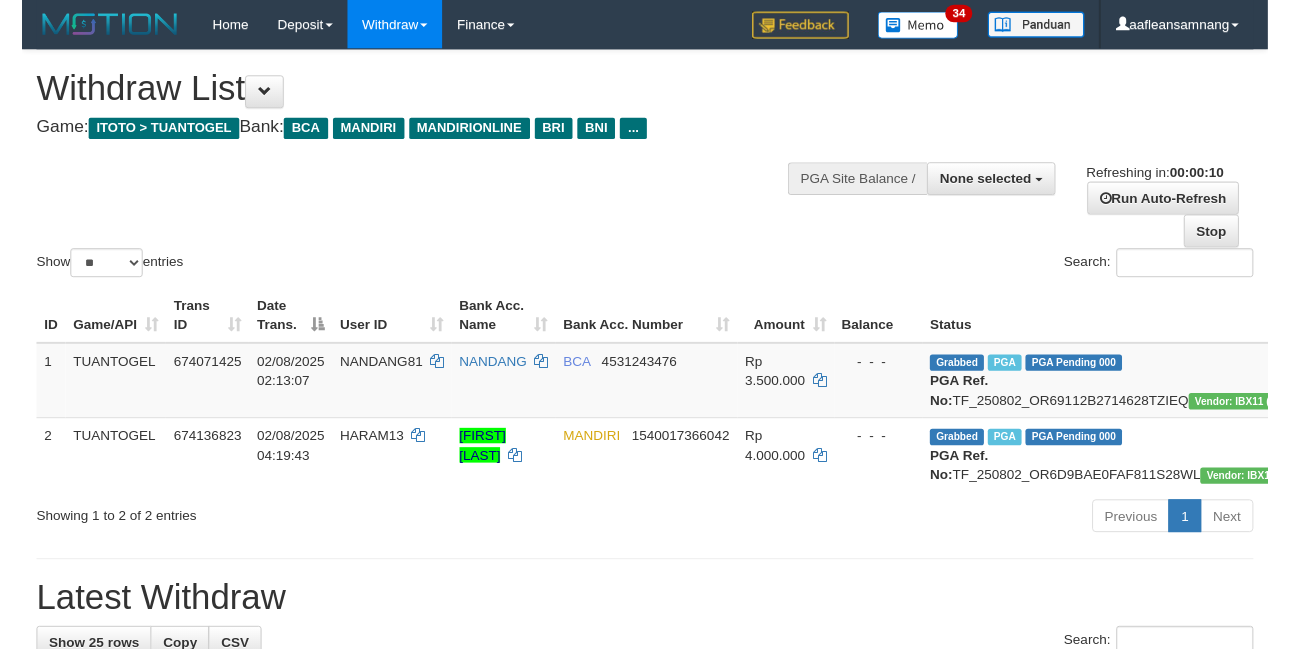 scroll, scrollTop: 0, scrollLeft: 0, axis: both 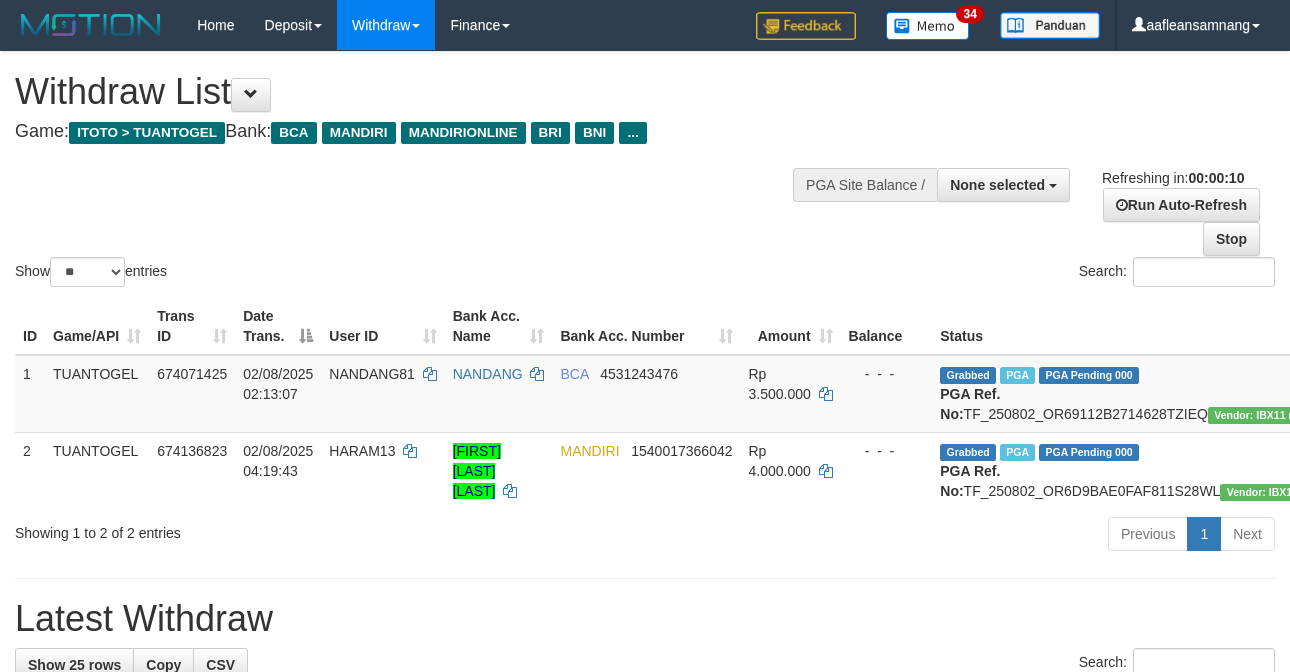 select 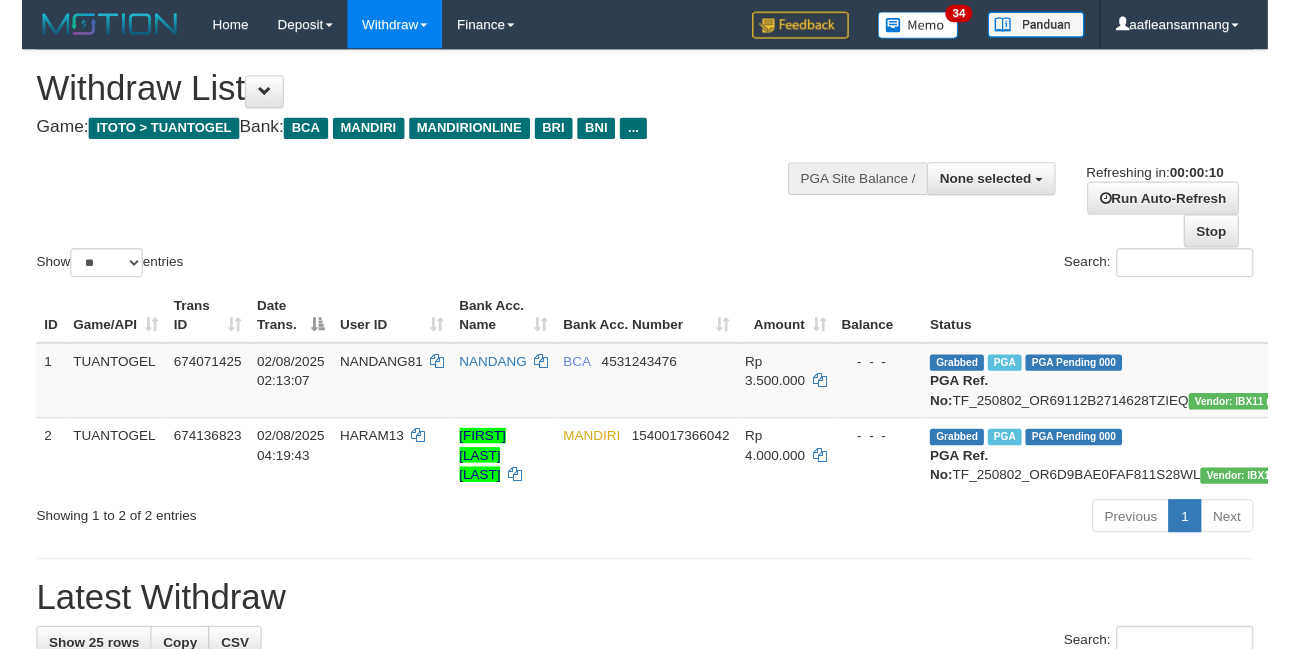 scroll, scrollTop: 0, scrollLeft: 0, axis: both 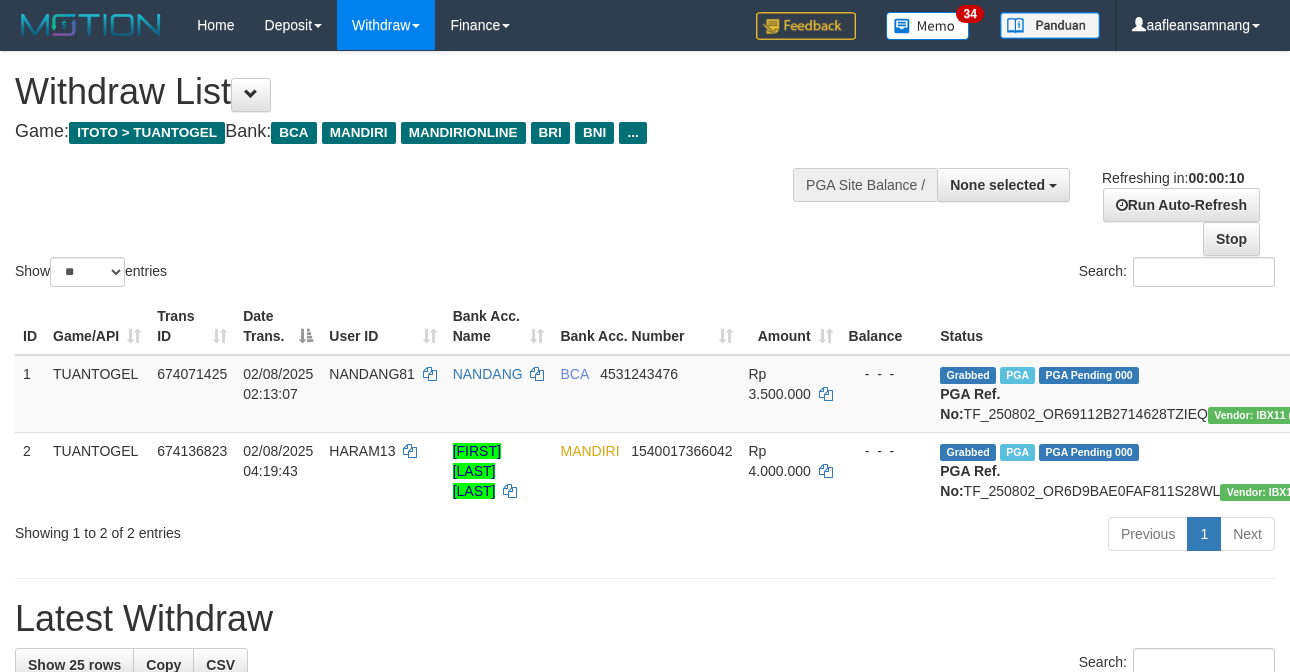 select 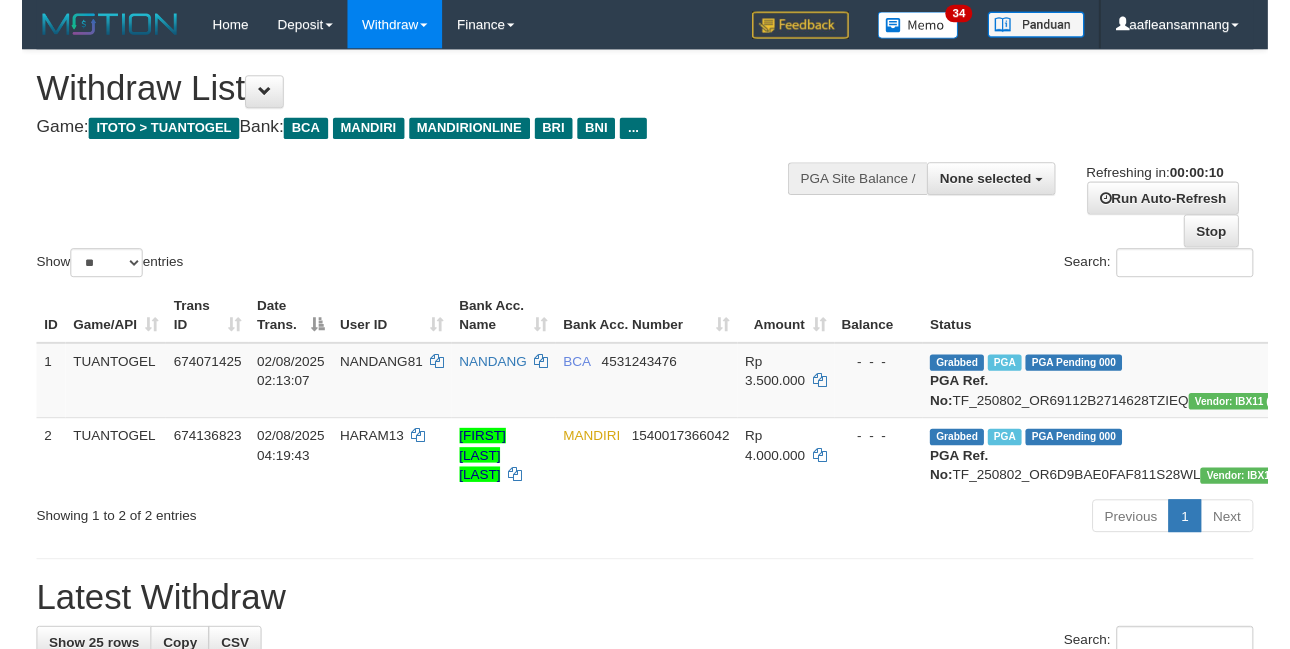 scroll, scrollTop: 0, scrollLeft: 0, axis: both 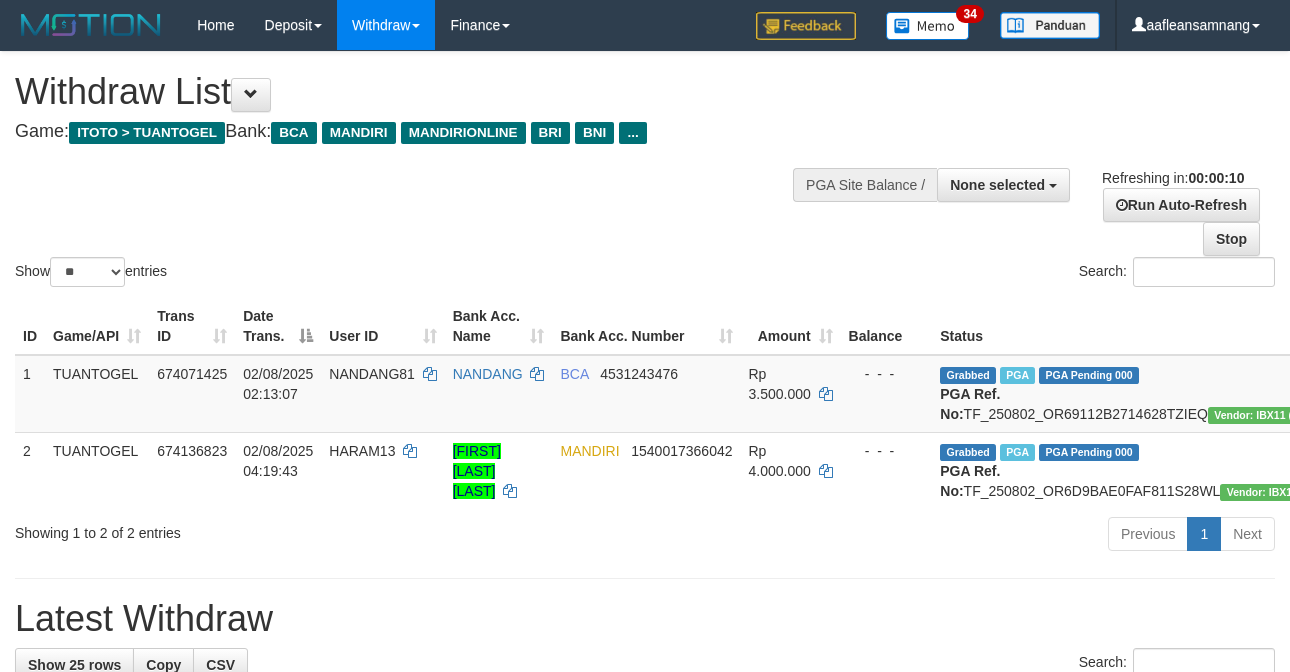 select 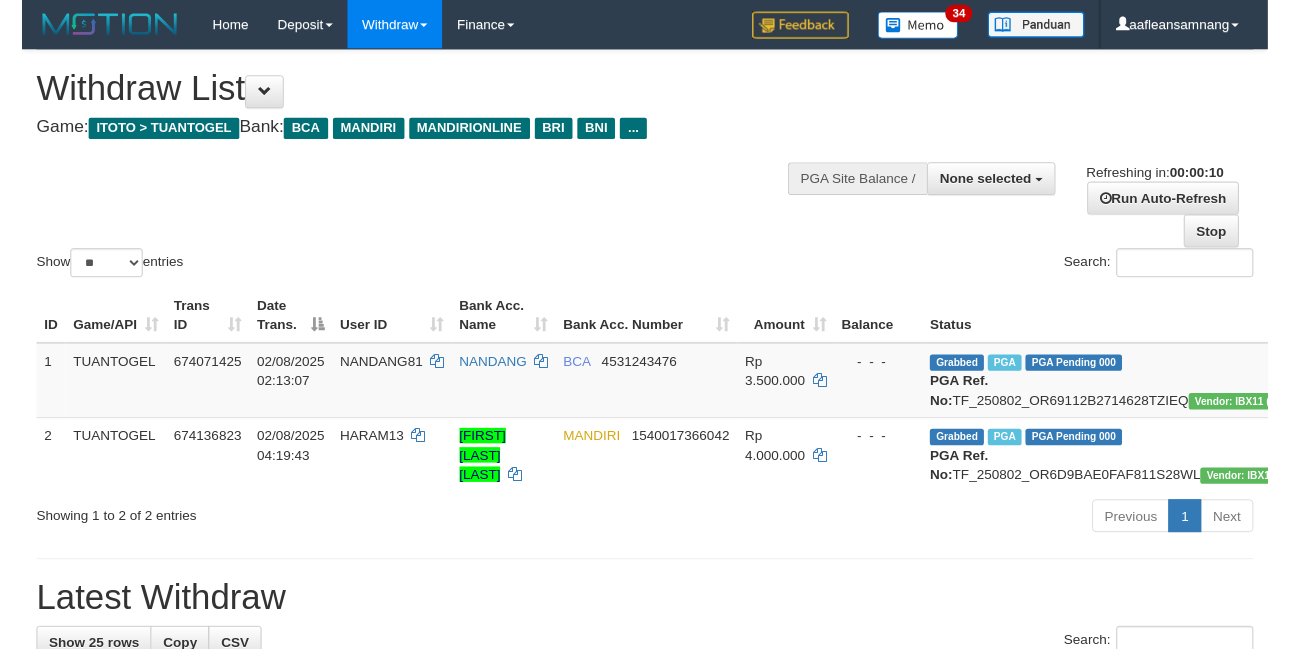 scroll, scrollTop: 0, scrollLeft: 0, axis: both 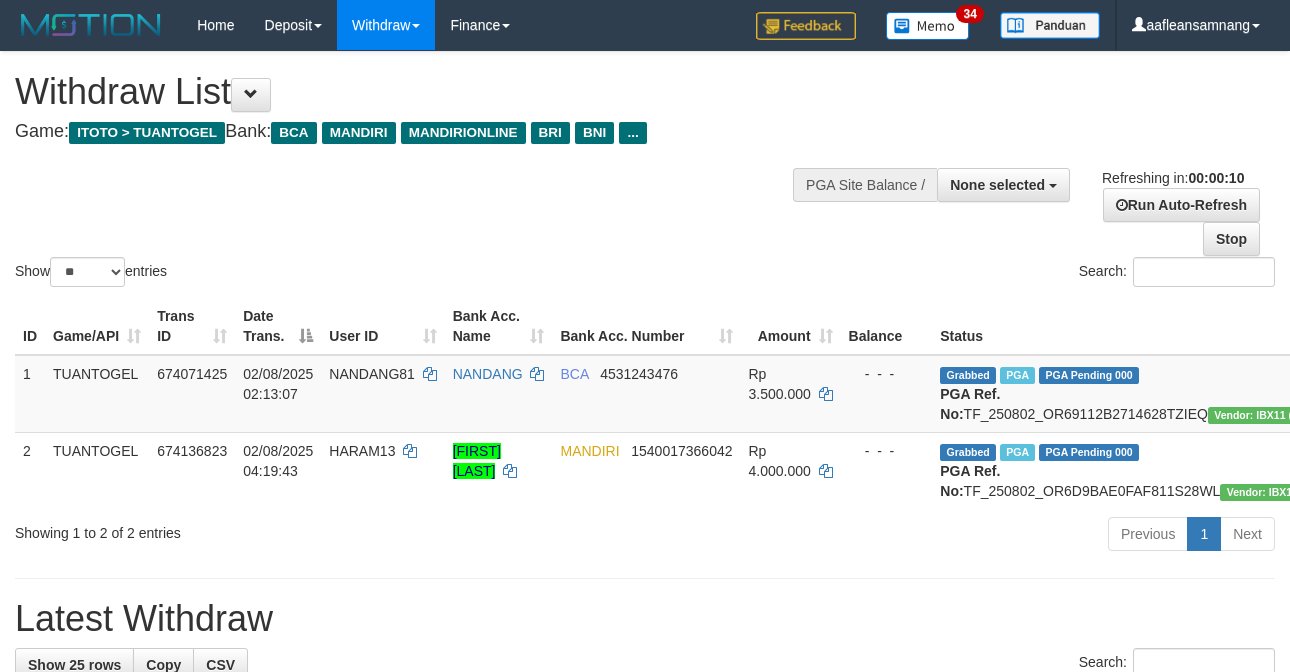 select 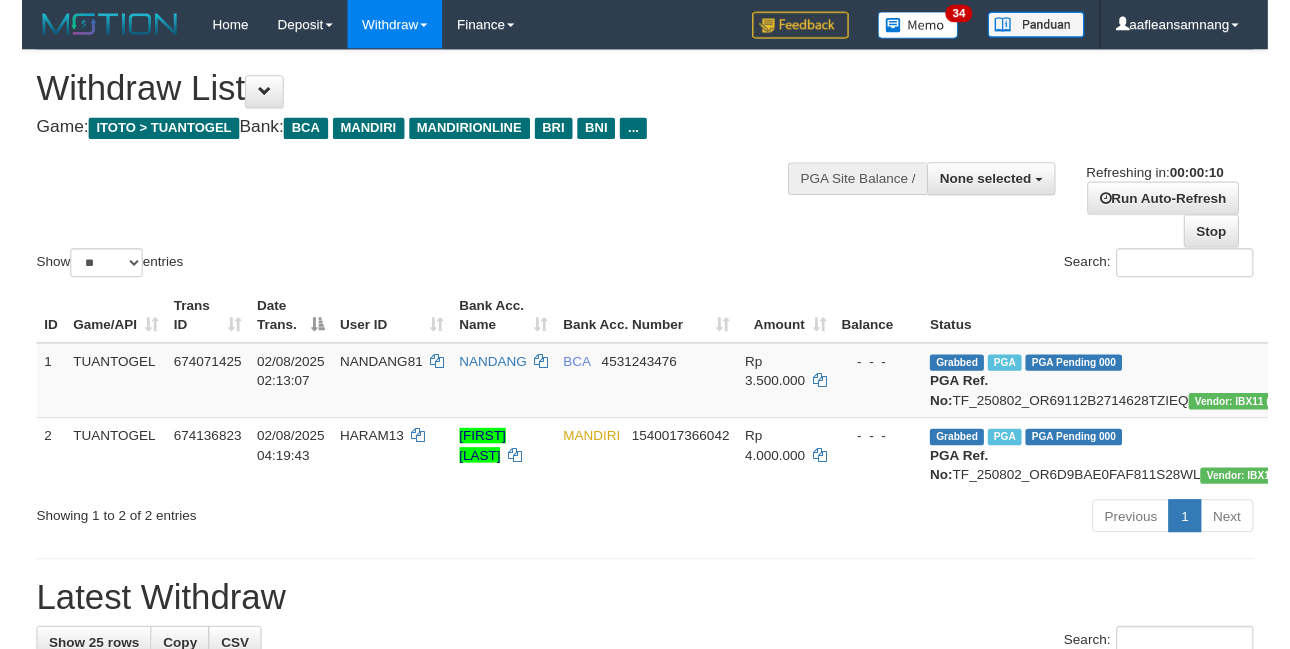 scroll, scrollTop: 0, scrollLeft: 0, axis: both 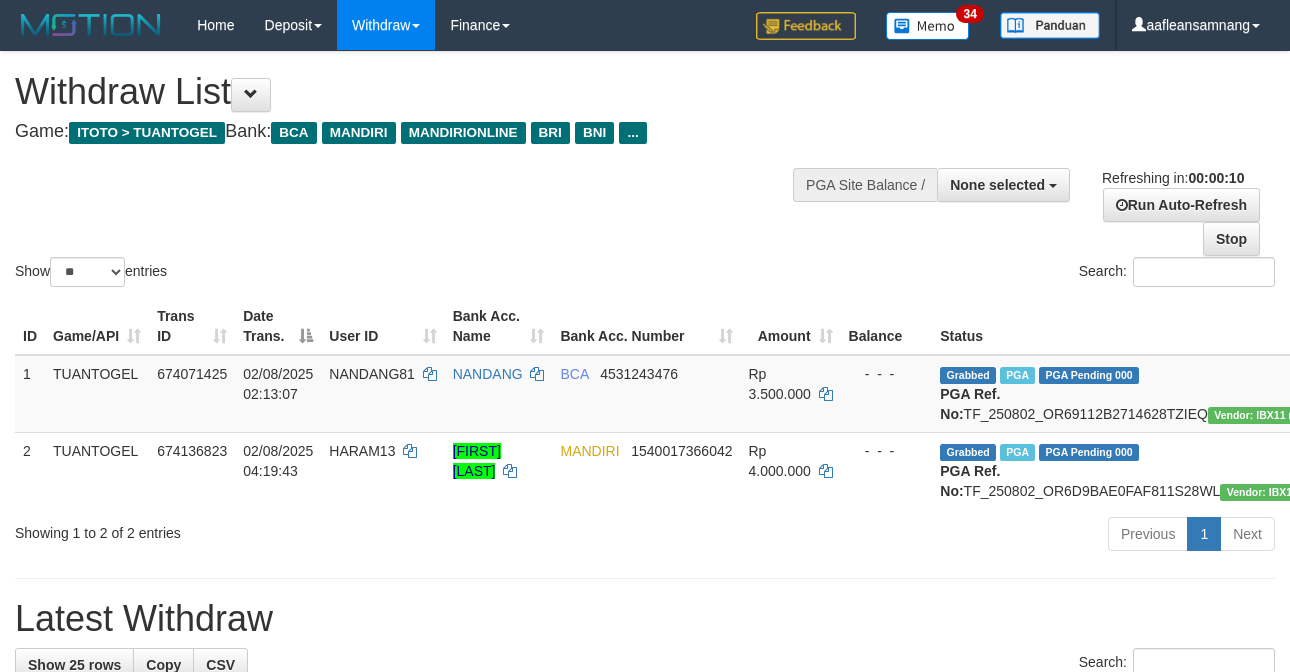 select 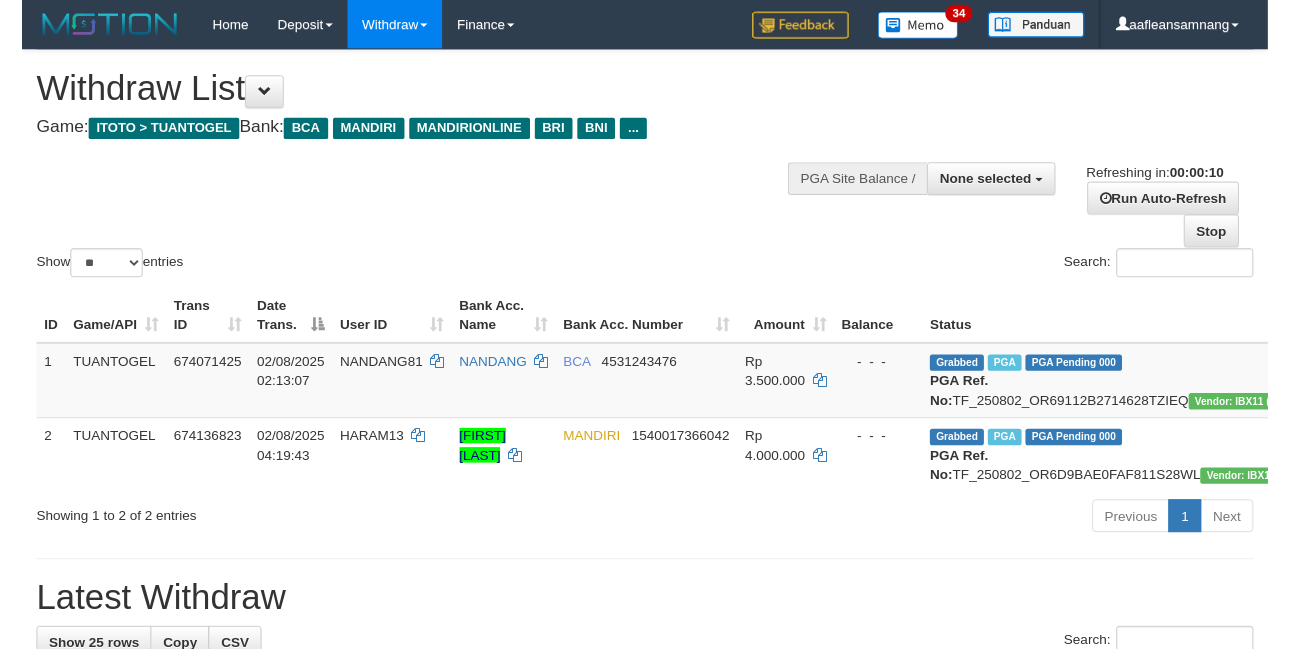 scroll, scrollTop: 0, scrollLeft: 0, axis: both 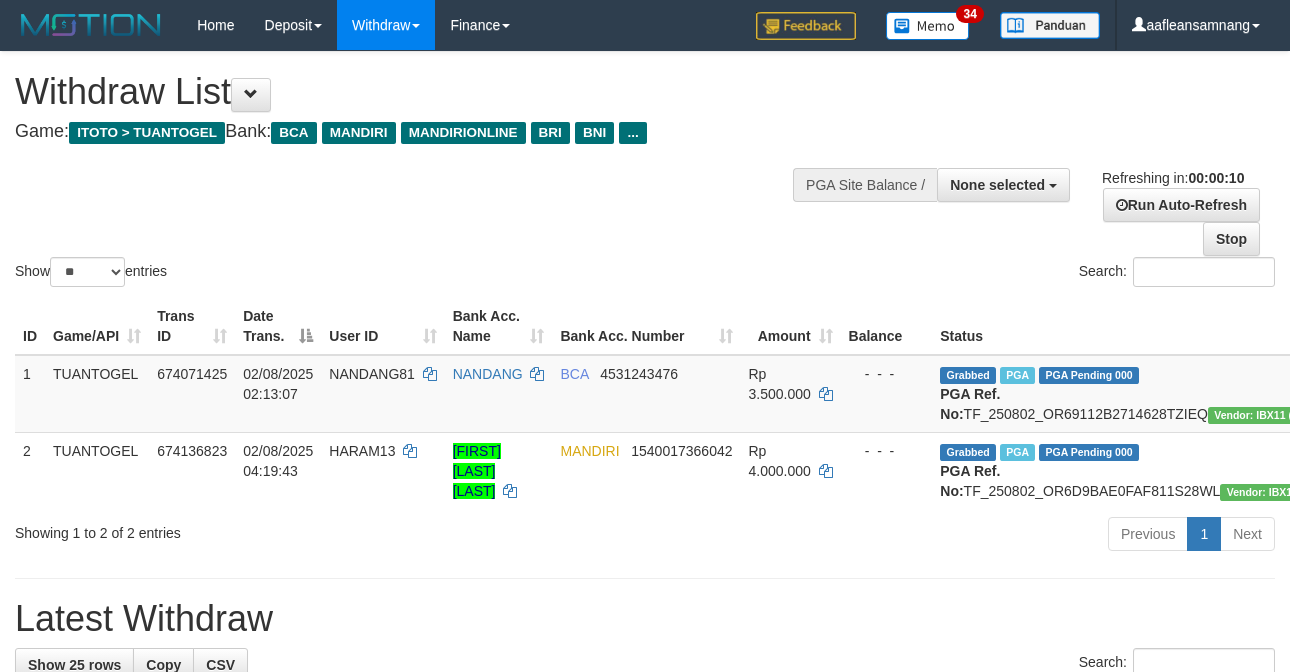 select 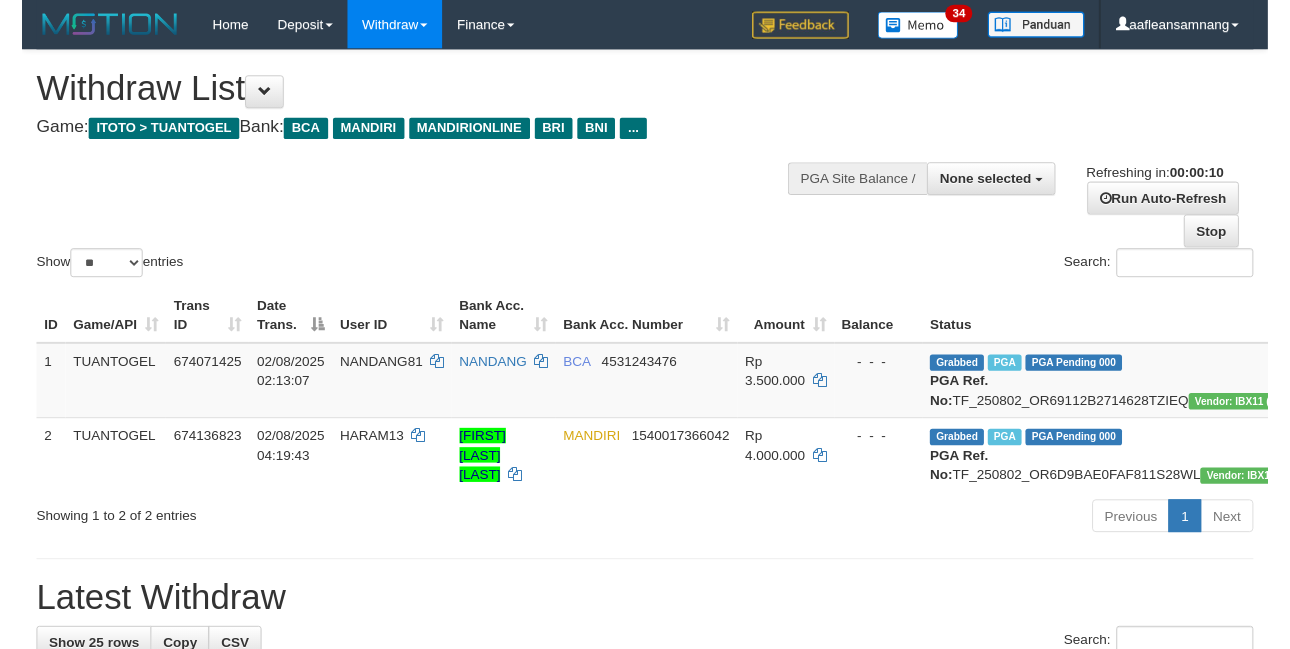 scroll, scrollTop: 0, scrollLeft: 0, axis: both 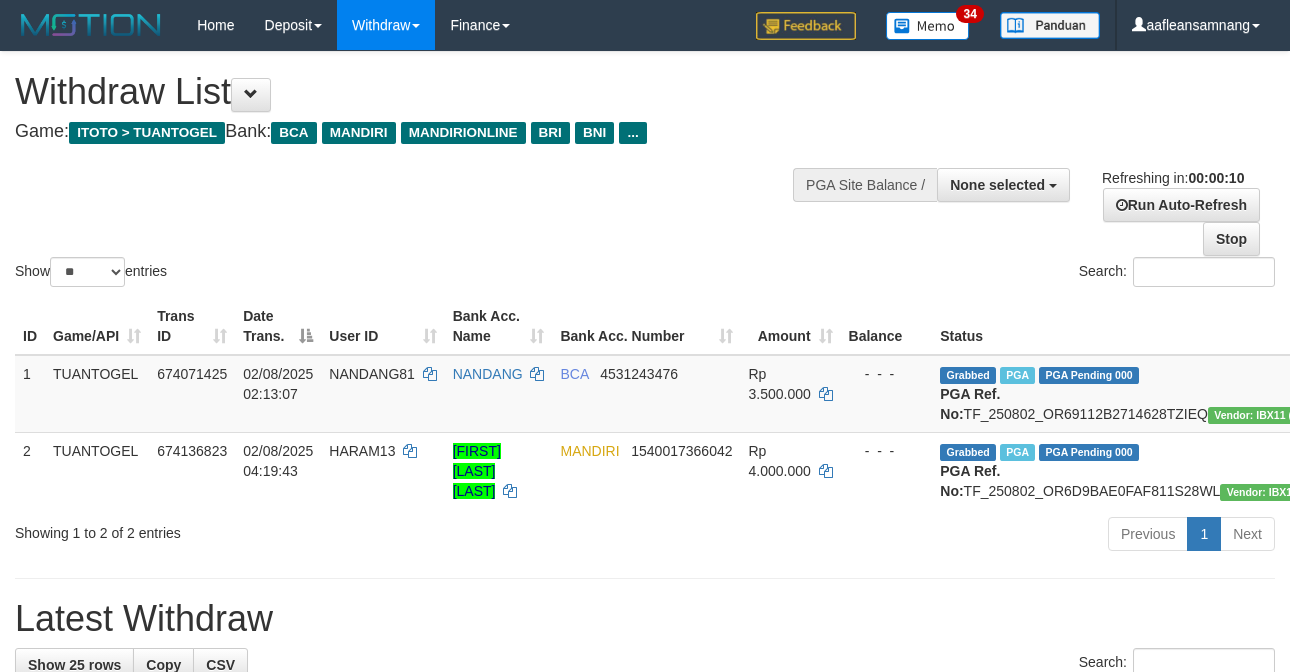 select 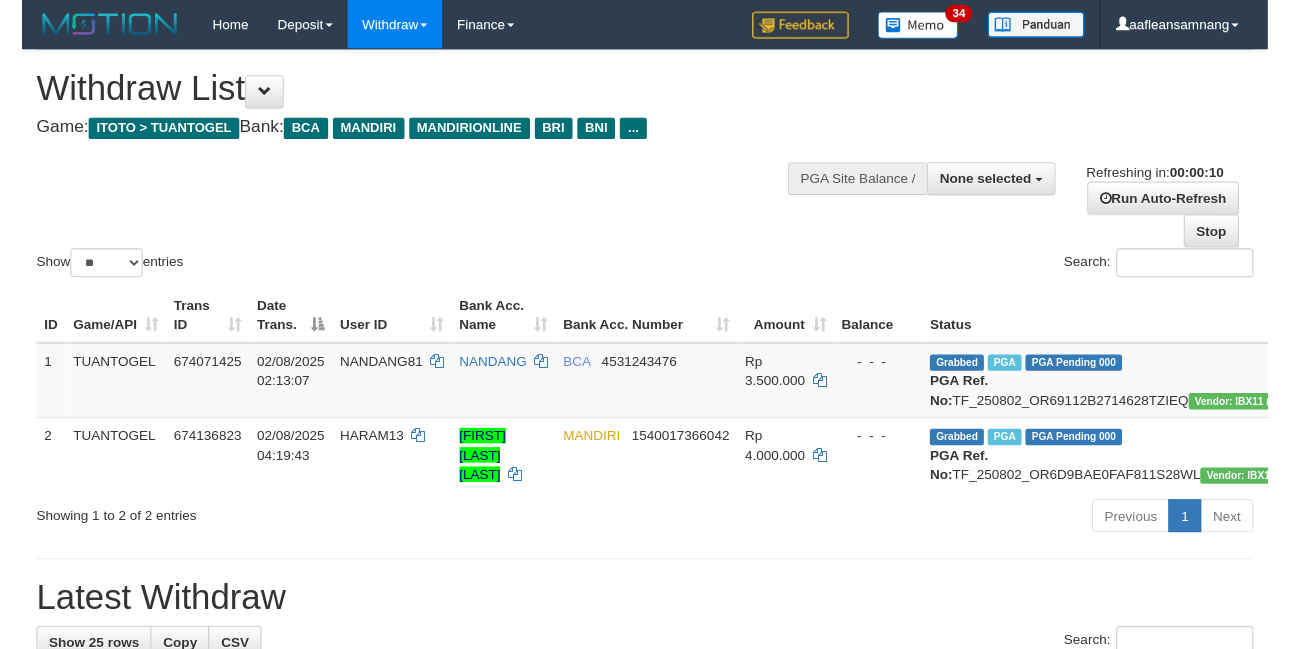 scroll, scrollTop: 0, scrollLeft: 0, axis: both 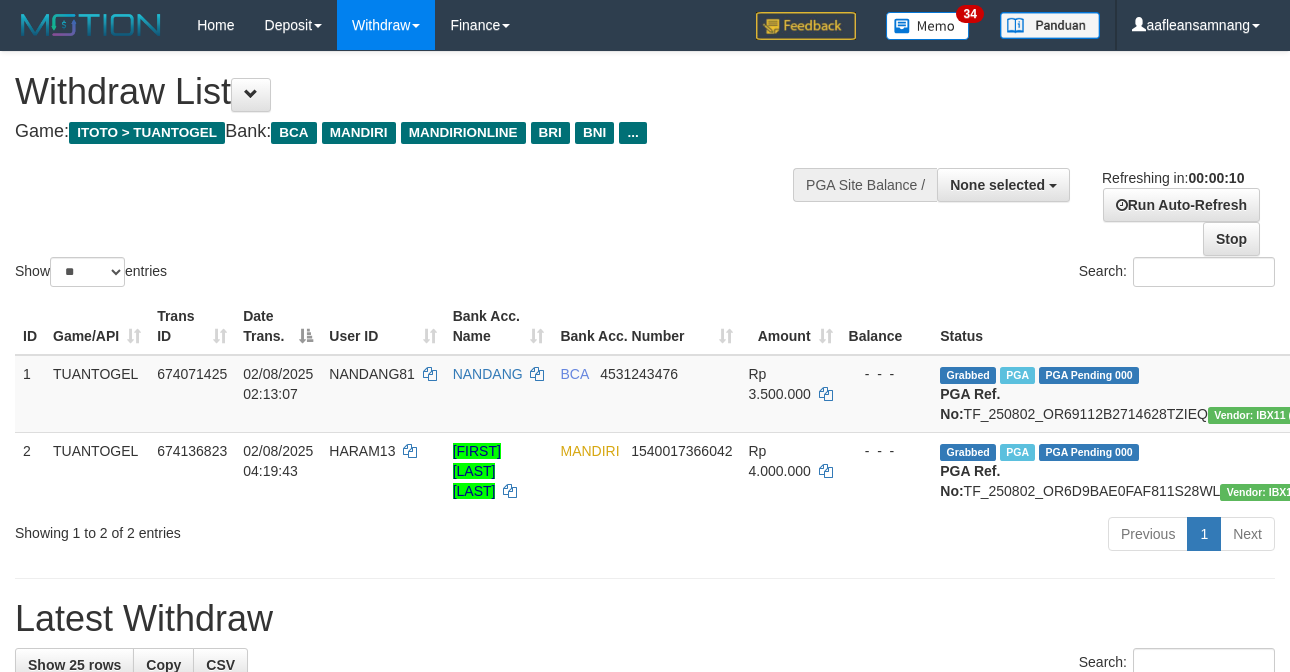 select 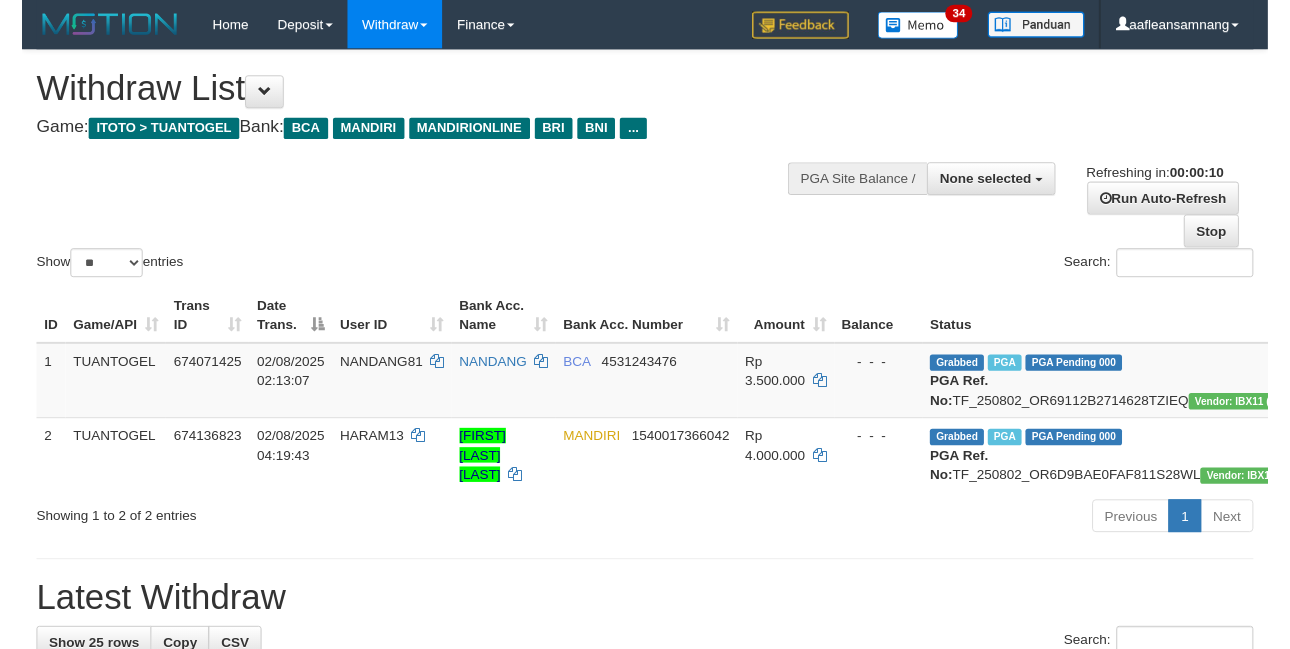 scroll, scrollTop: 0, scrollLeft: 0, axis: both 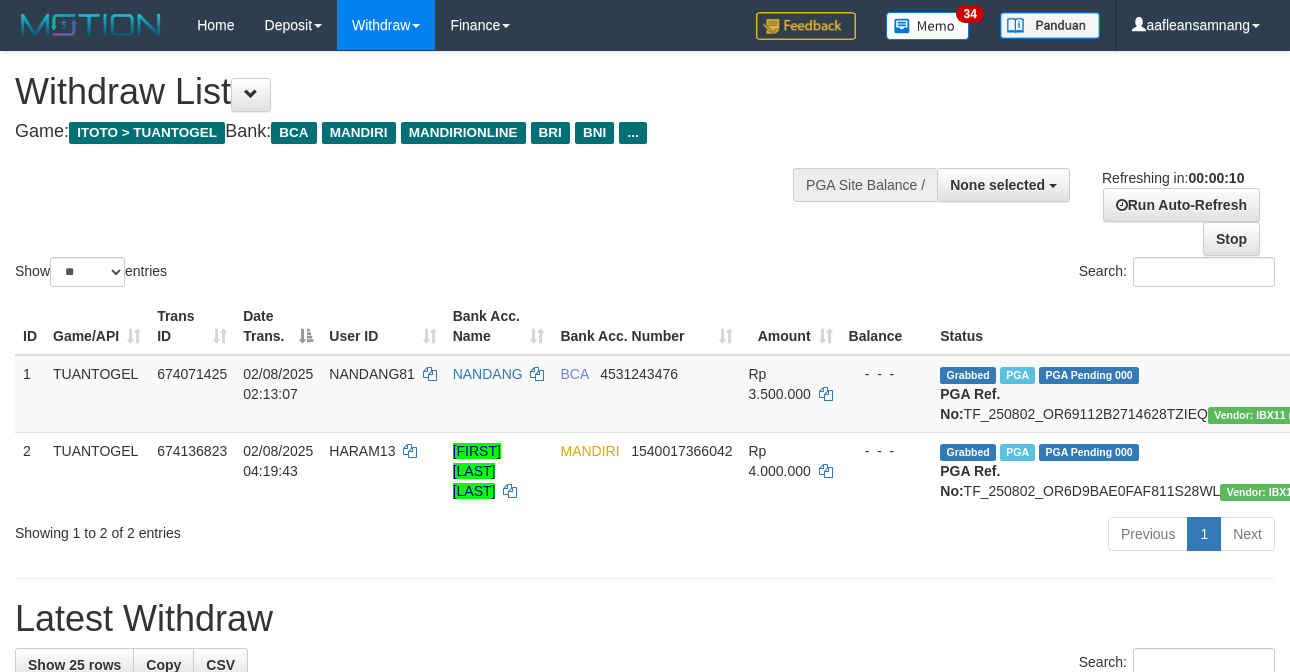 select 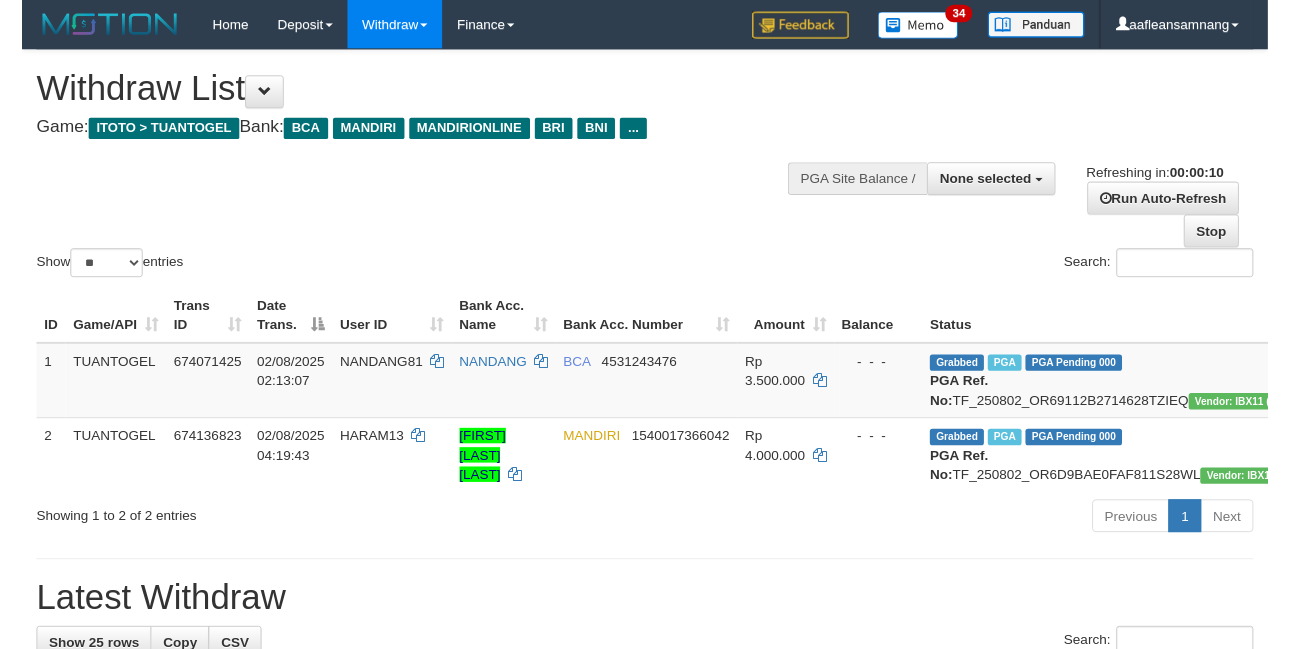 scroll, scrollTop: 0, scrollLeft: 0, axis: both 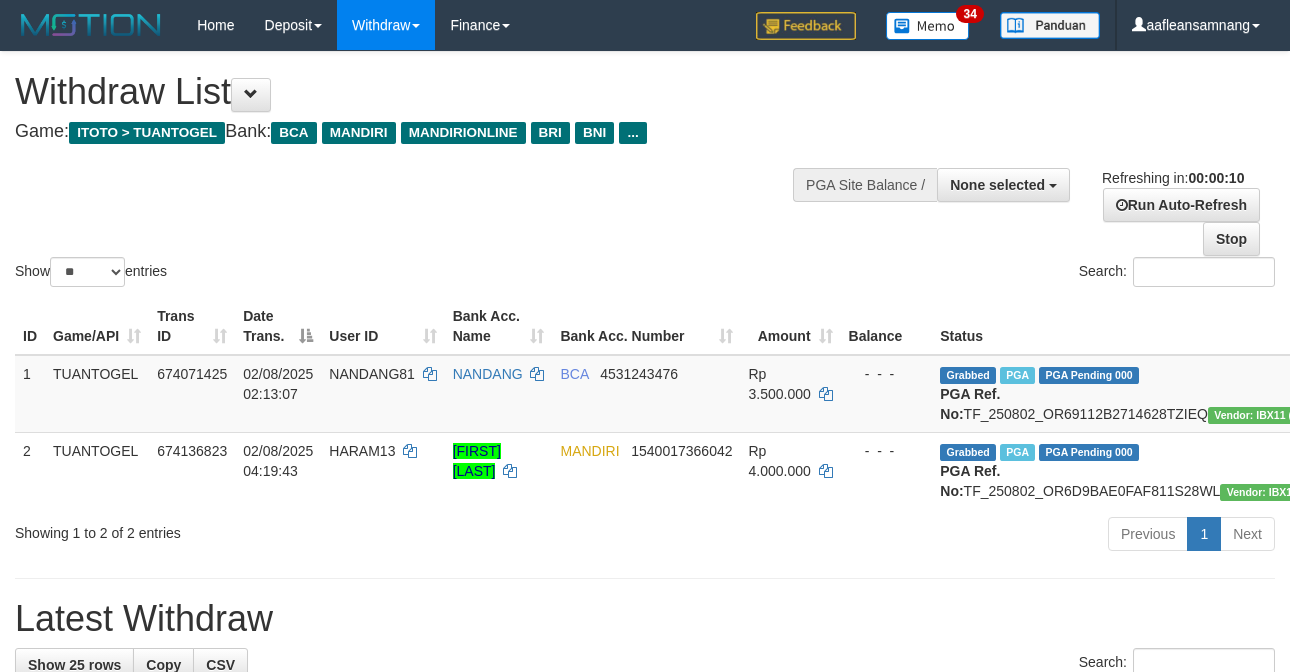 select 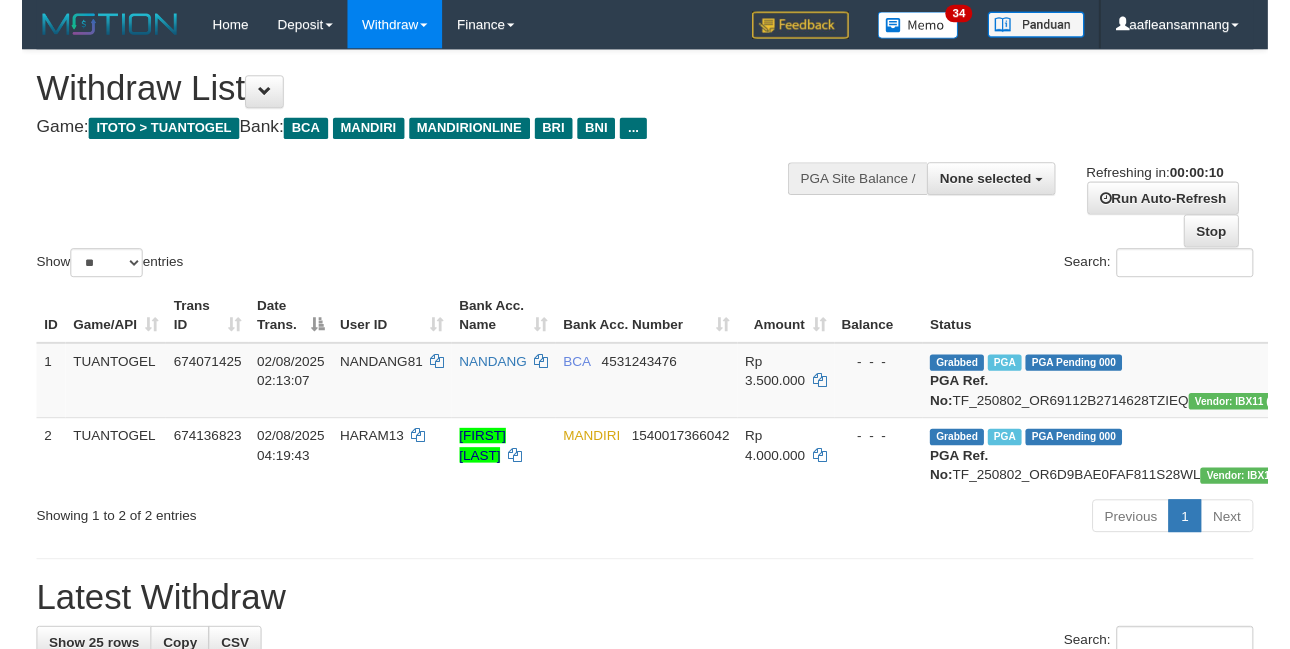 scroll, scrollTop: 0, scrollLeft: 0, axis: both 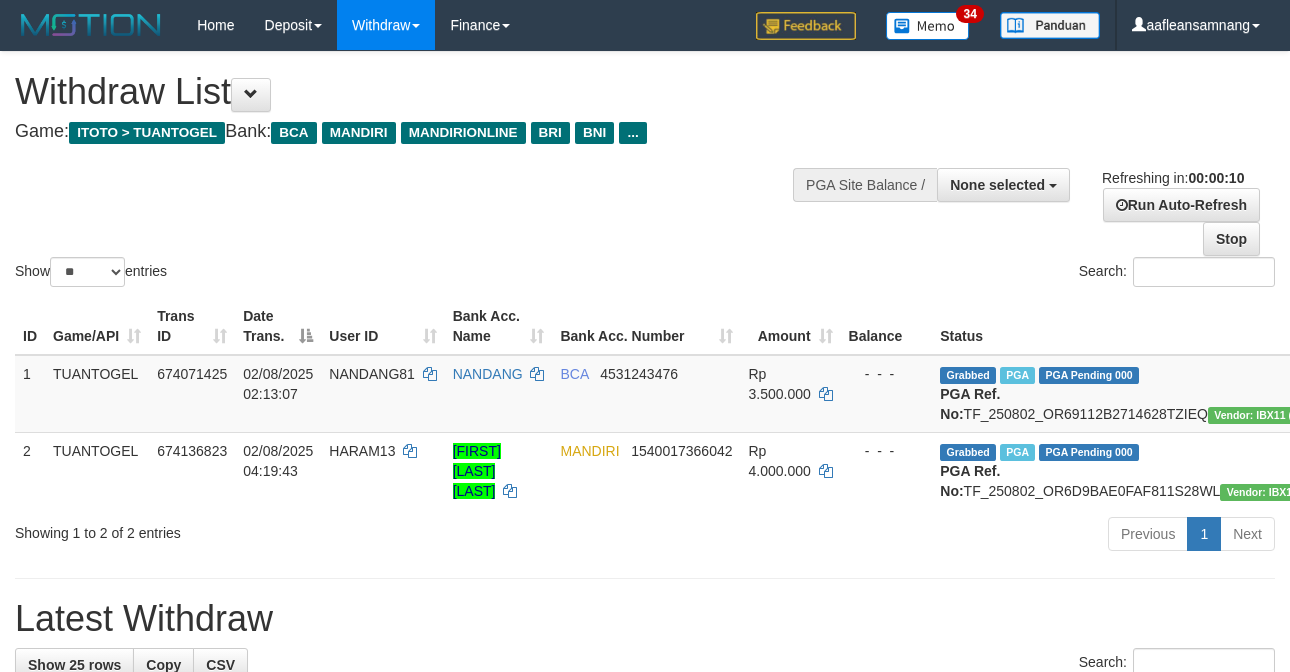 select 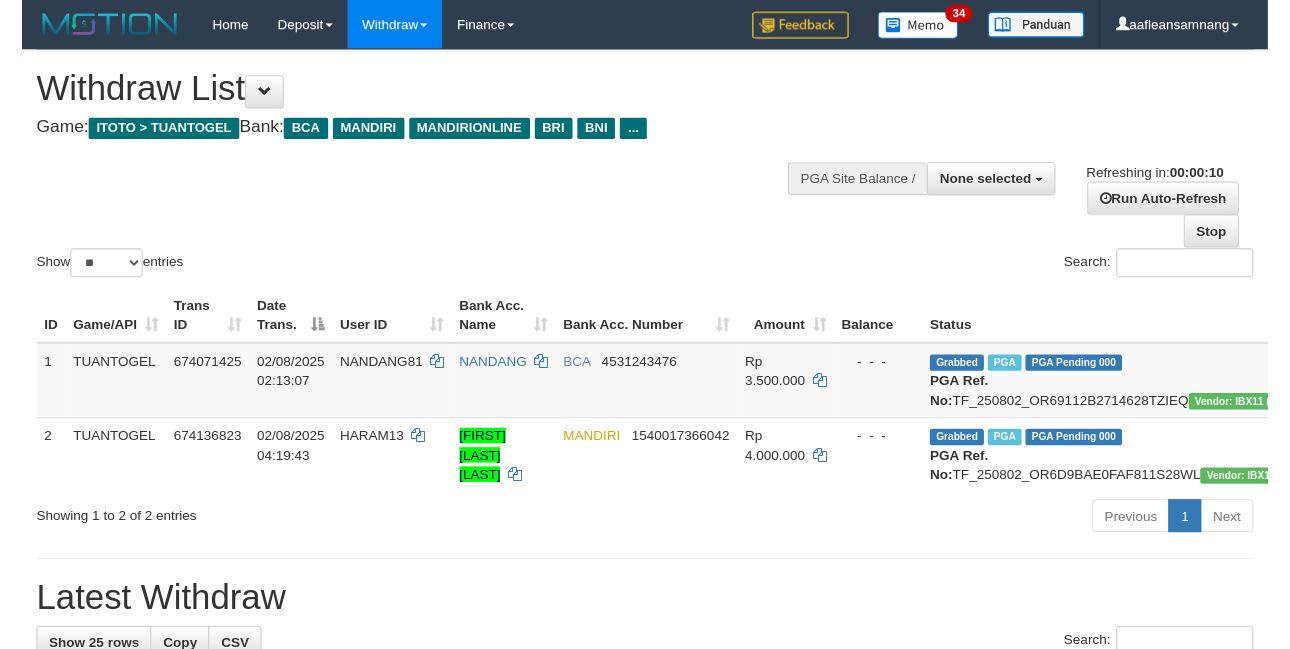 scroll, scrollTop: 0, scrollLeft: 0, axis: both 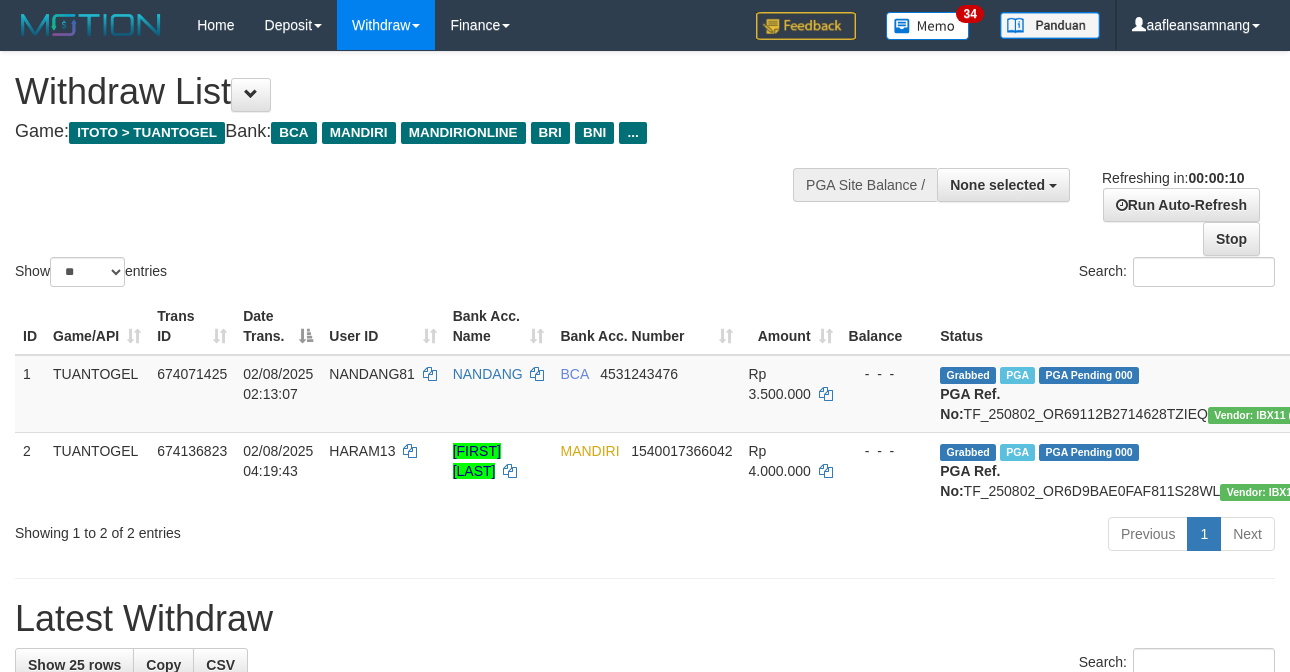 select 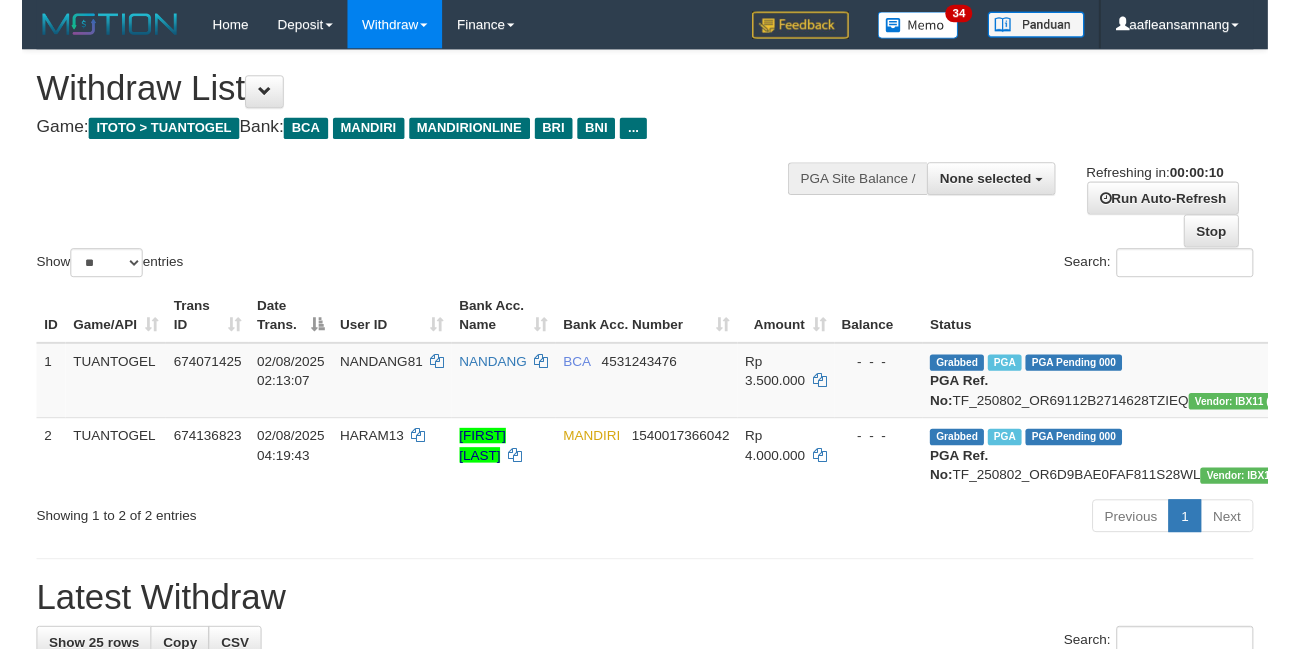 scroll, scrollTop: 0, scrollLeft: 0, axis: both 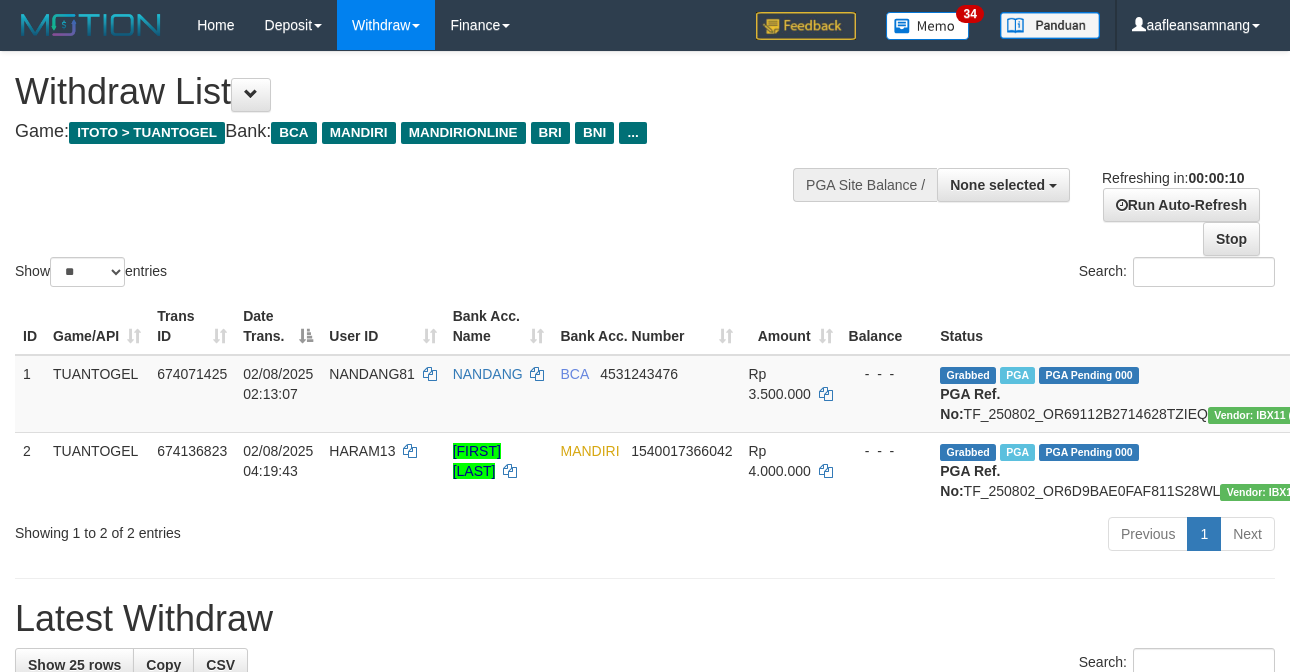 select 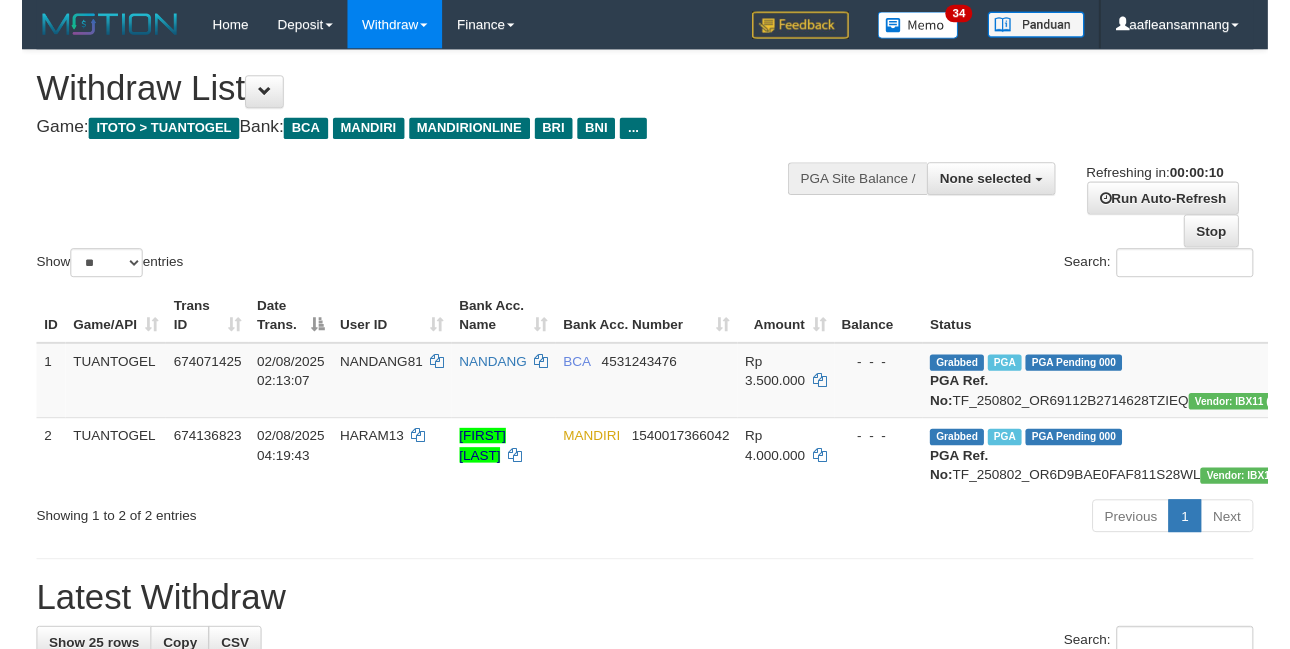 scroll, scrollTop: 0, scrollLeft: 0, axis: both 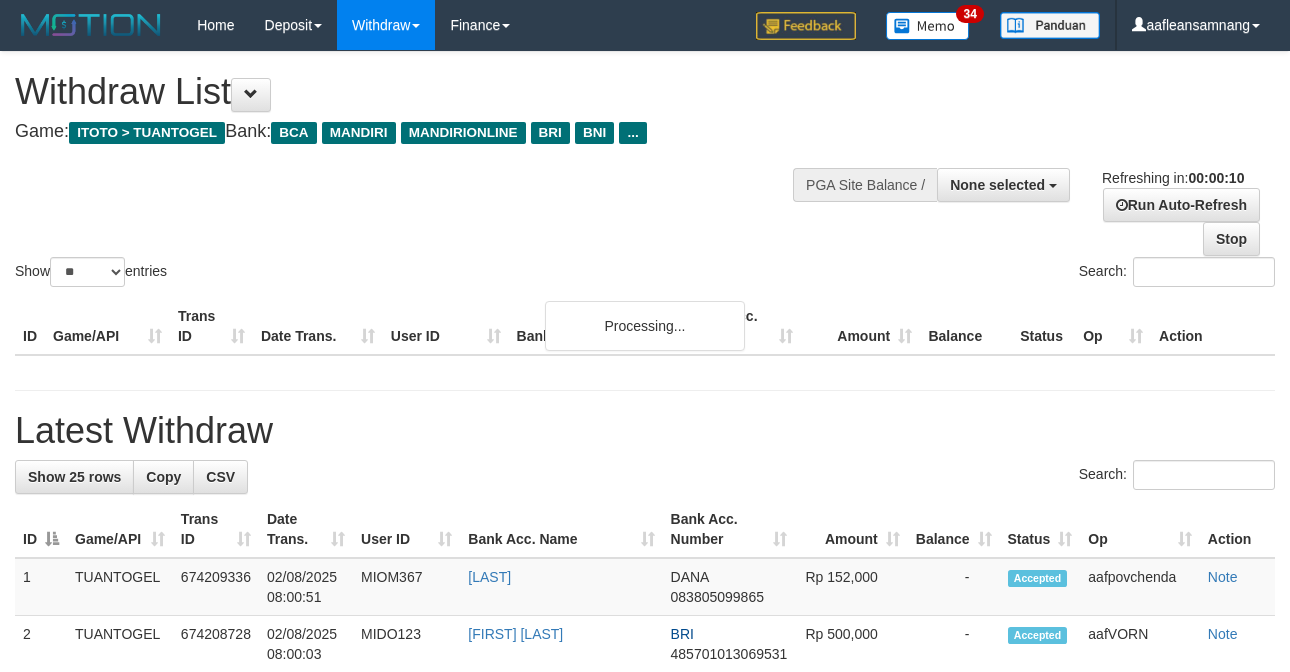 select 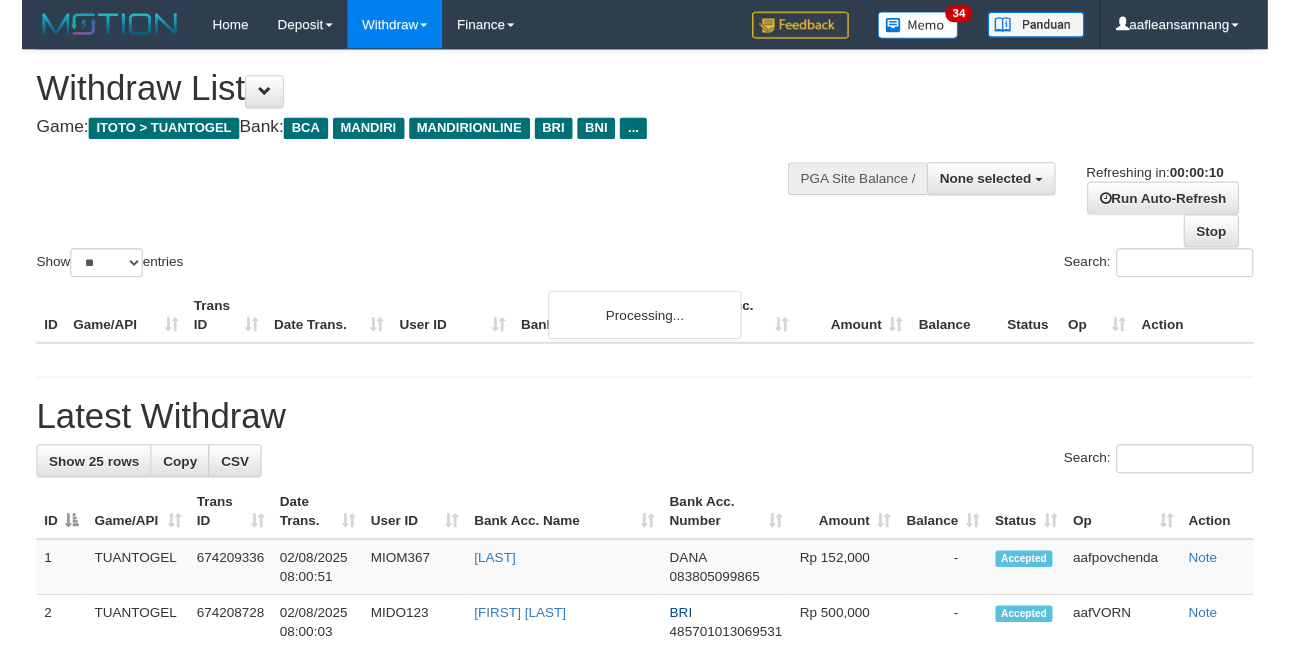scroll, scrollTop: 0, scrollLeft: 0, axis: both 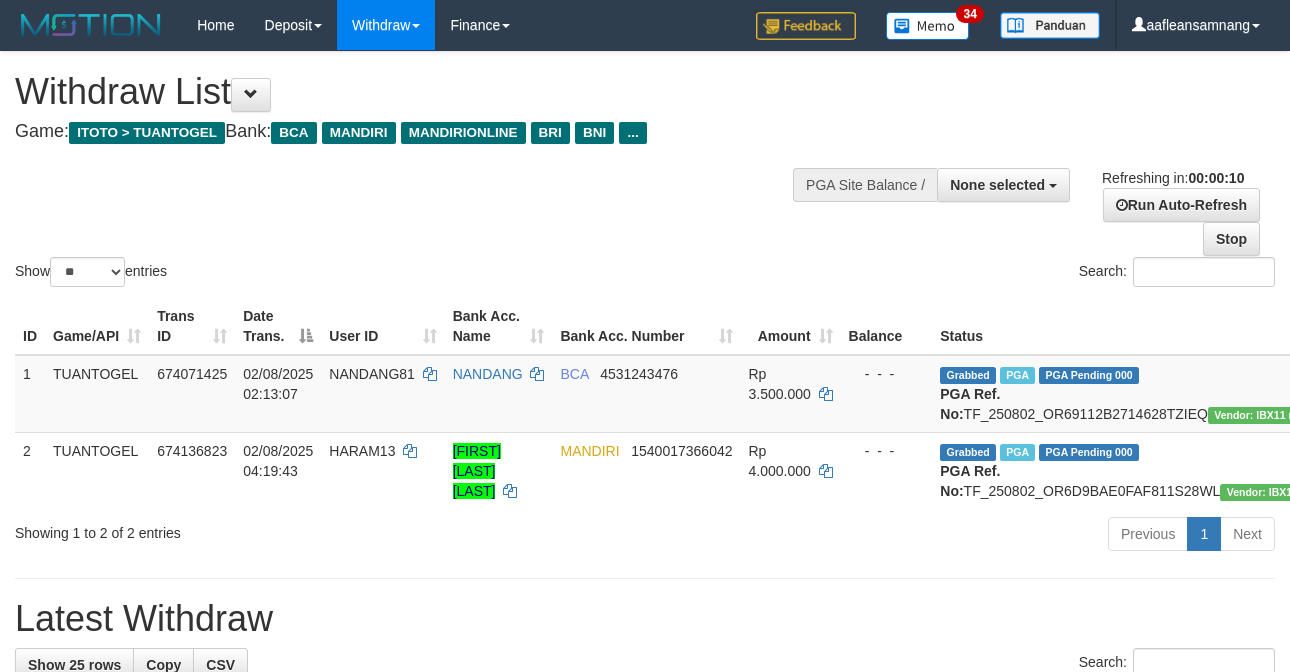 select 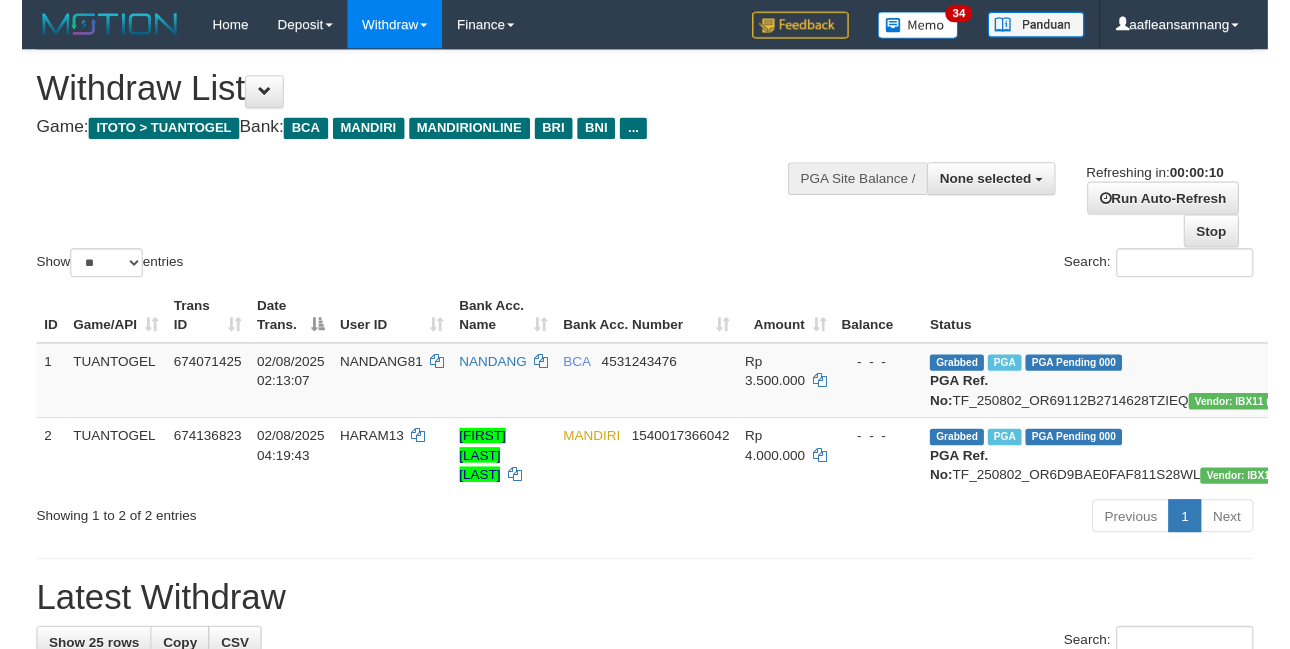scroll, scrollTop: 0, scrollLeft: 0, axis: both 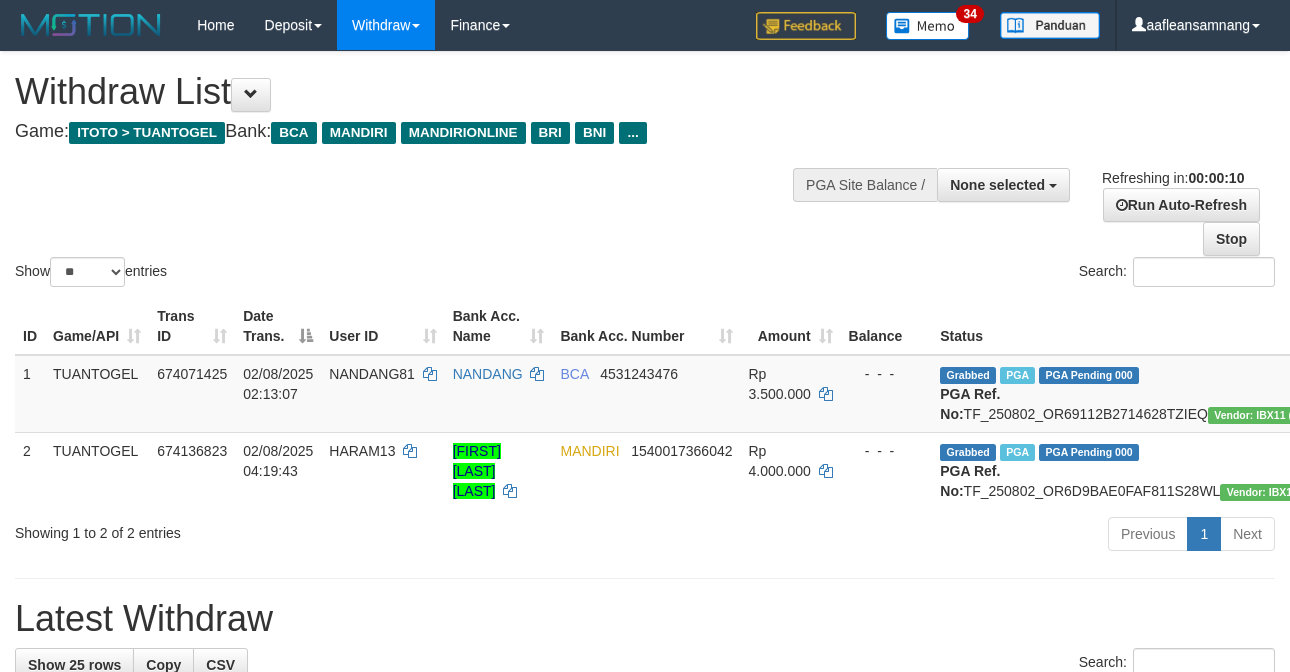 select 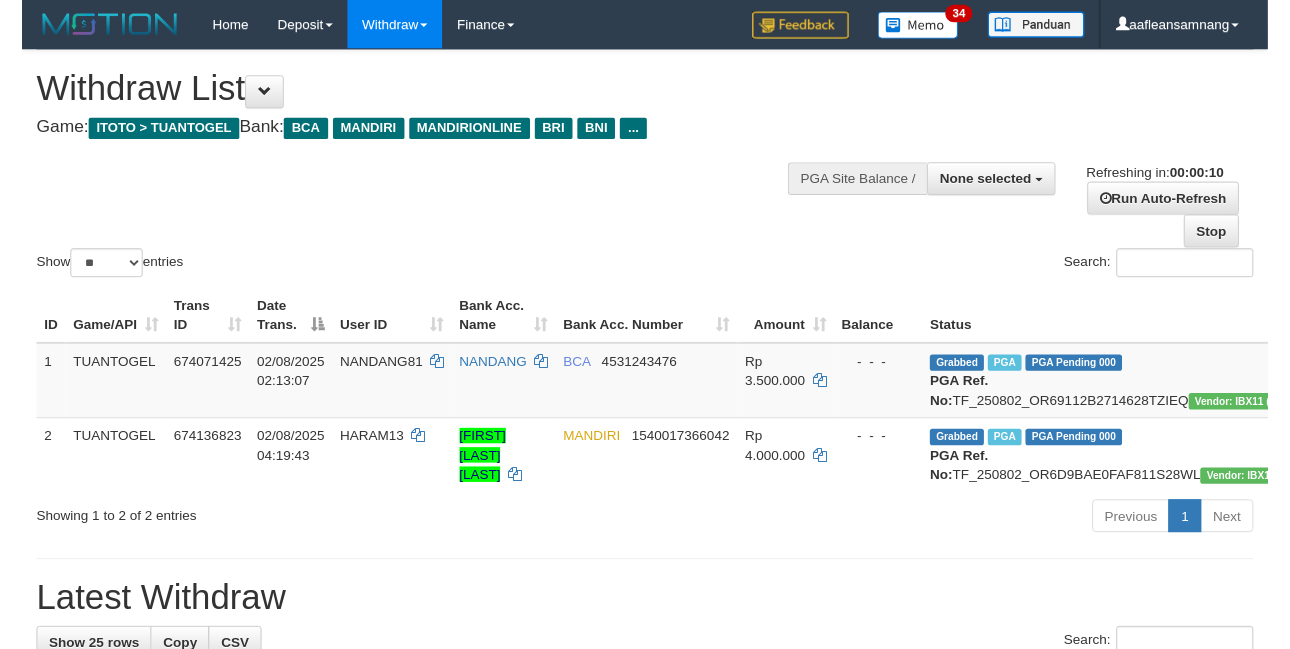 scroll, scrollTop: 0, scrollLeft: 0, axis: both 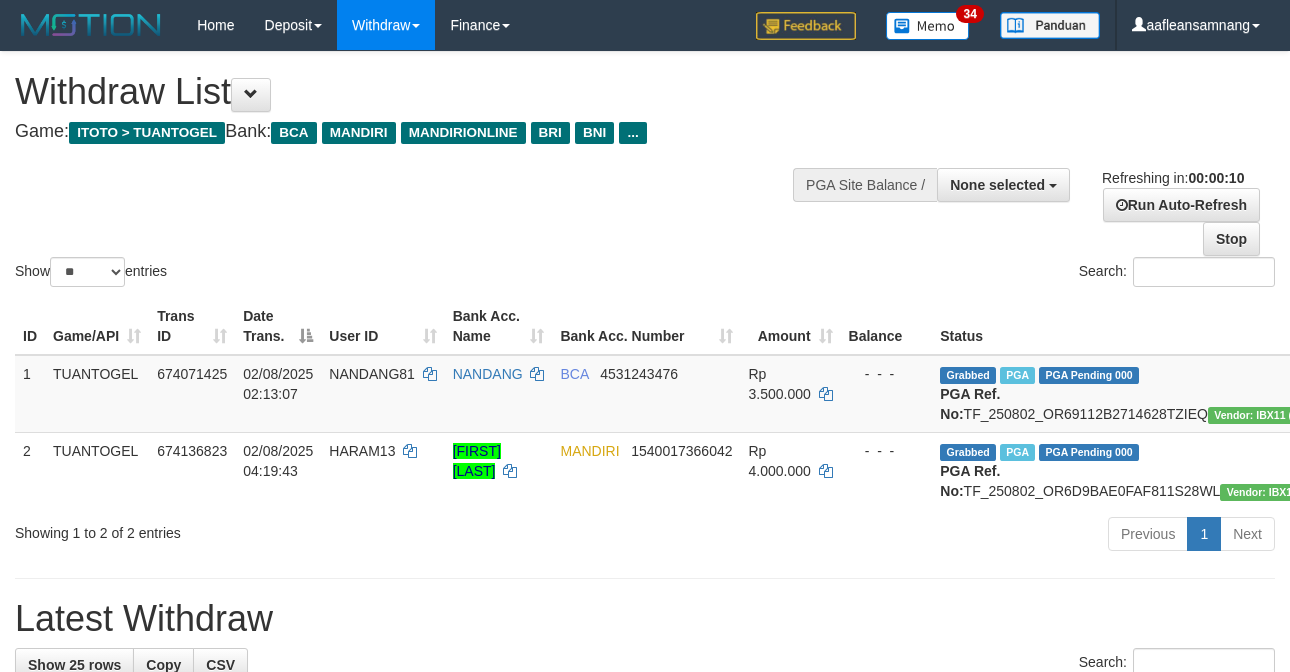 select 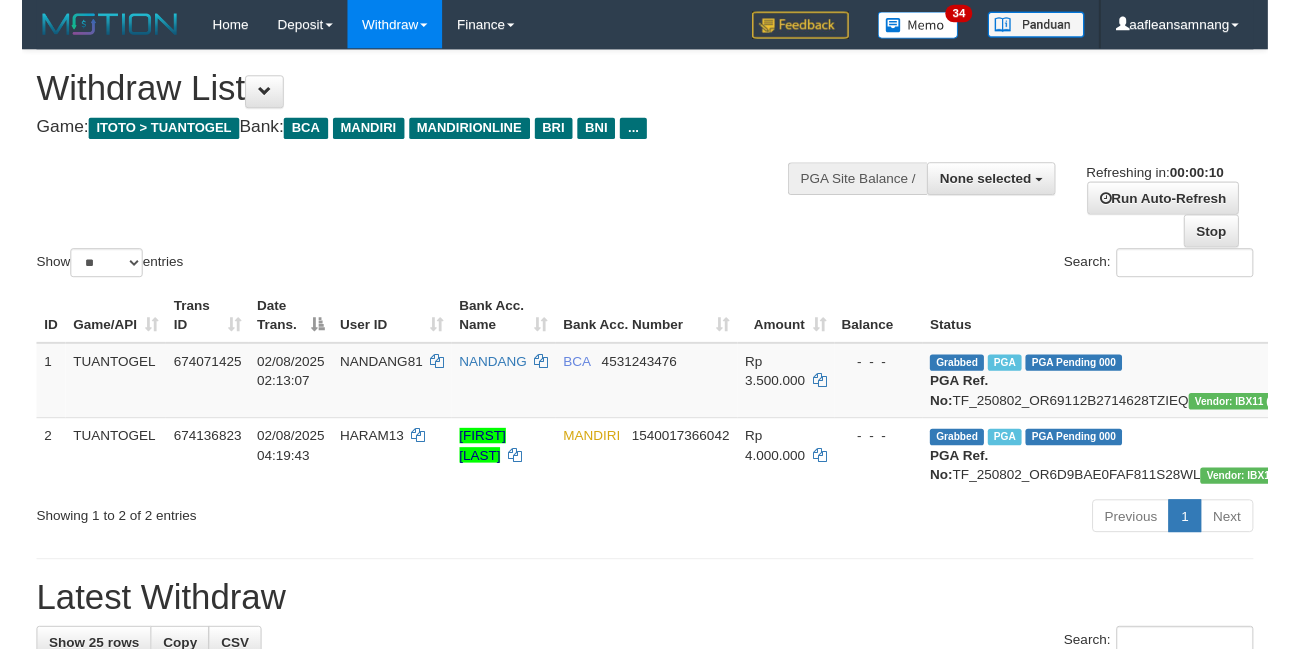 scroll, scrollTop: 0, scrollLeft: 0, axis: both 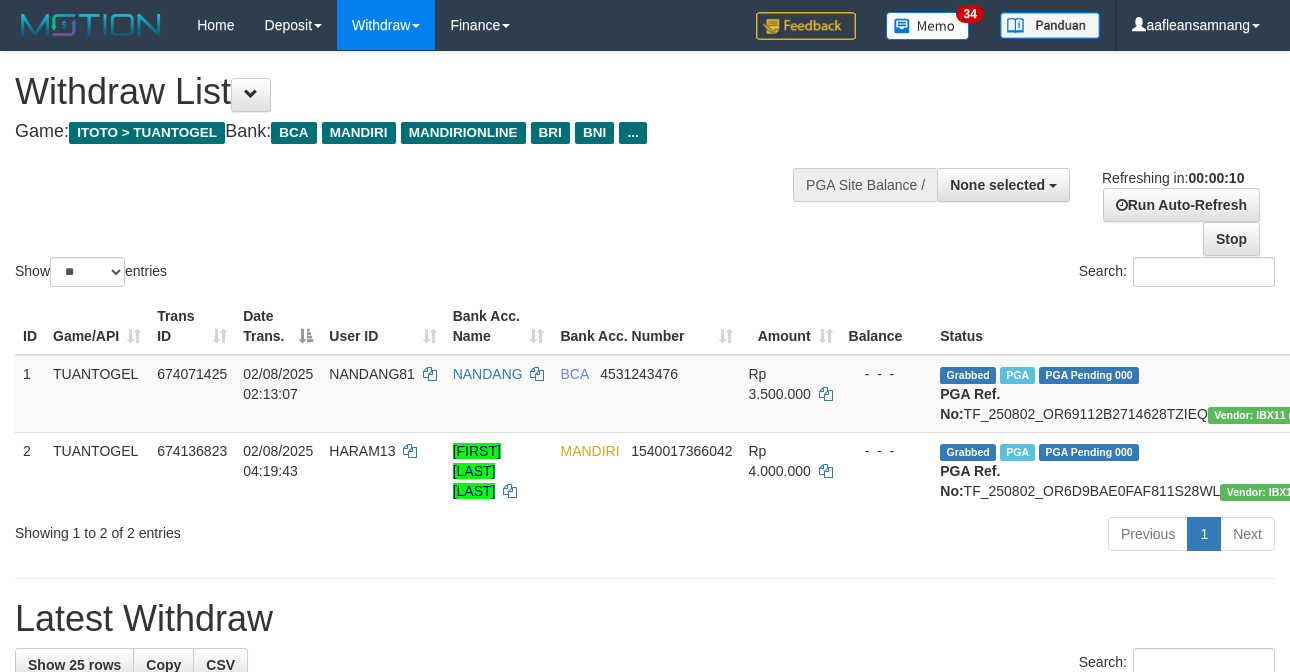 select 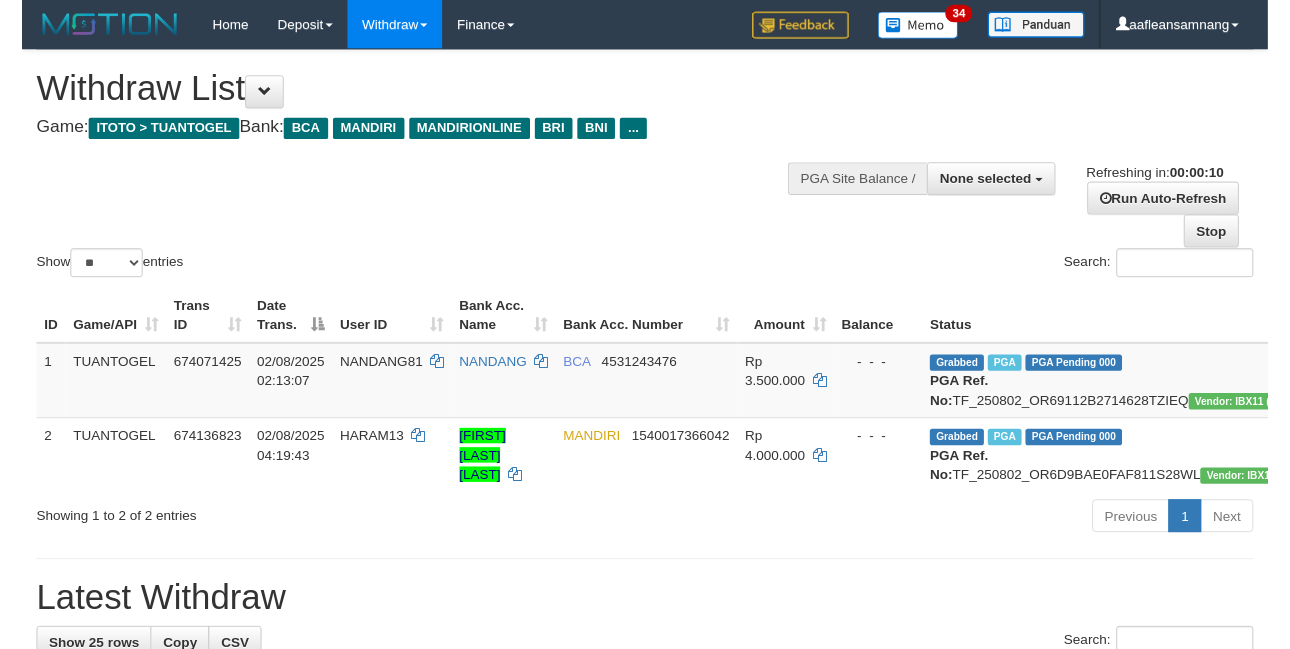 scroll, scrollTop: 0, scrollLeft: 0, axis: both 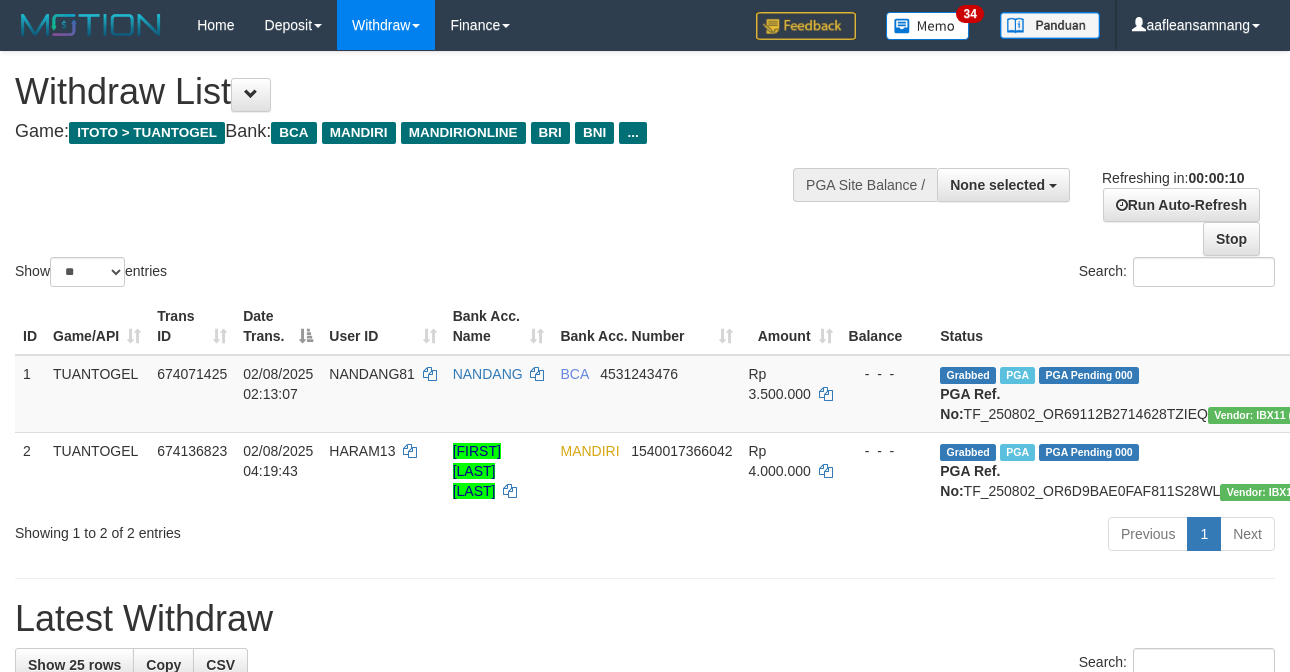 select 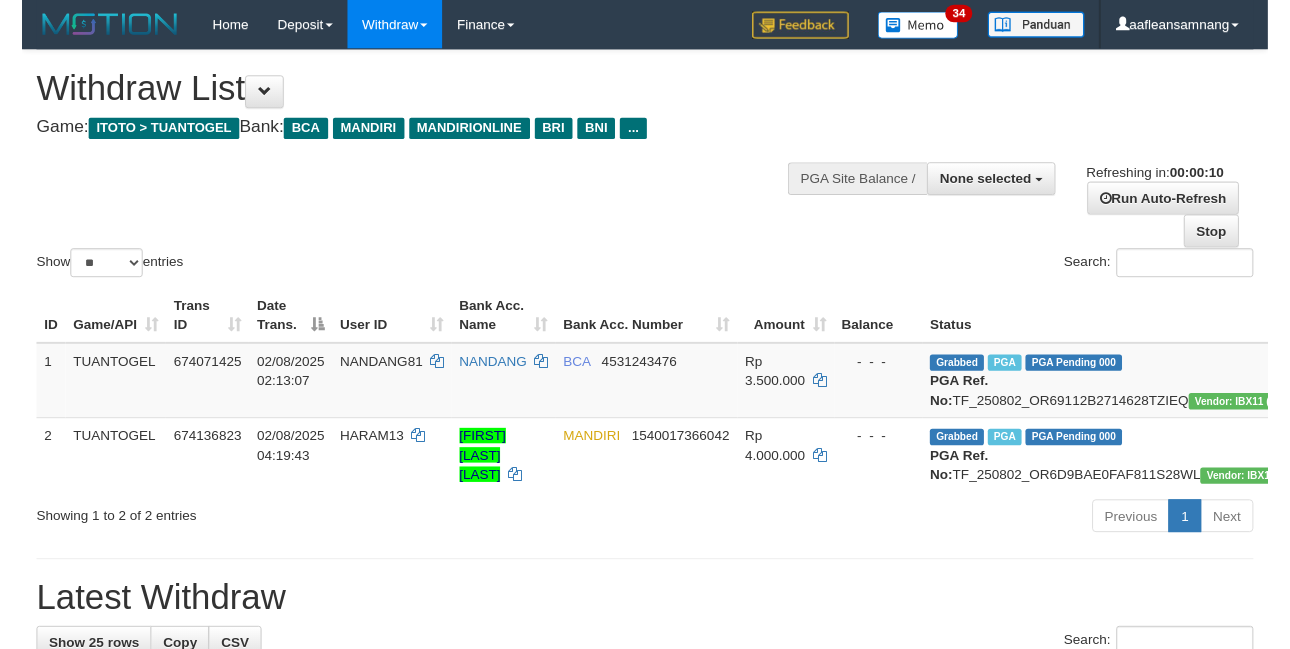 scroll, scrollTop: 0, scrollLeft: 0, axis: both 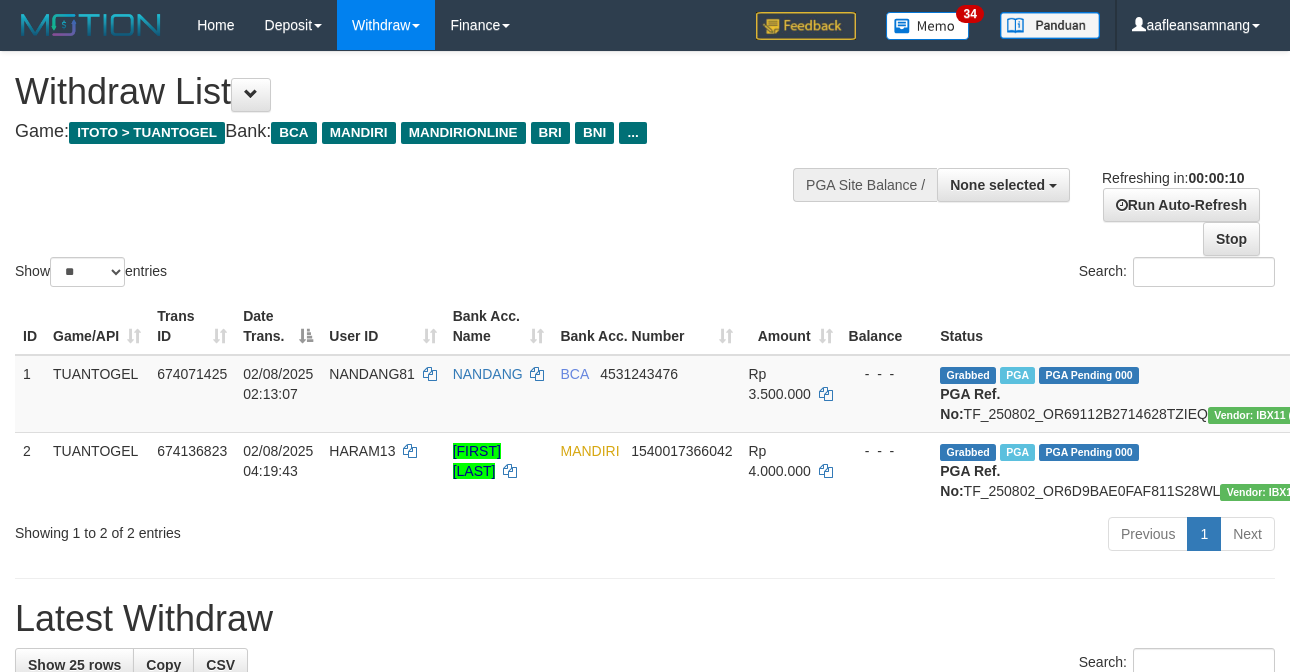 select 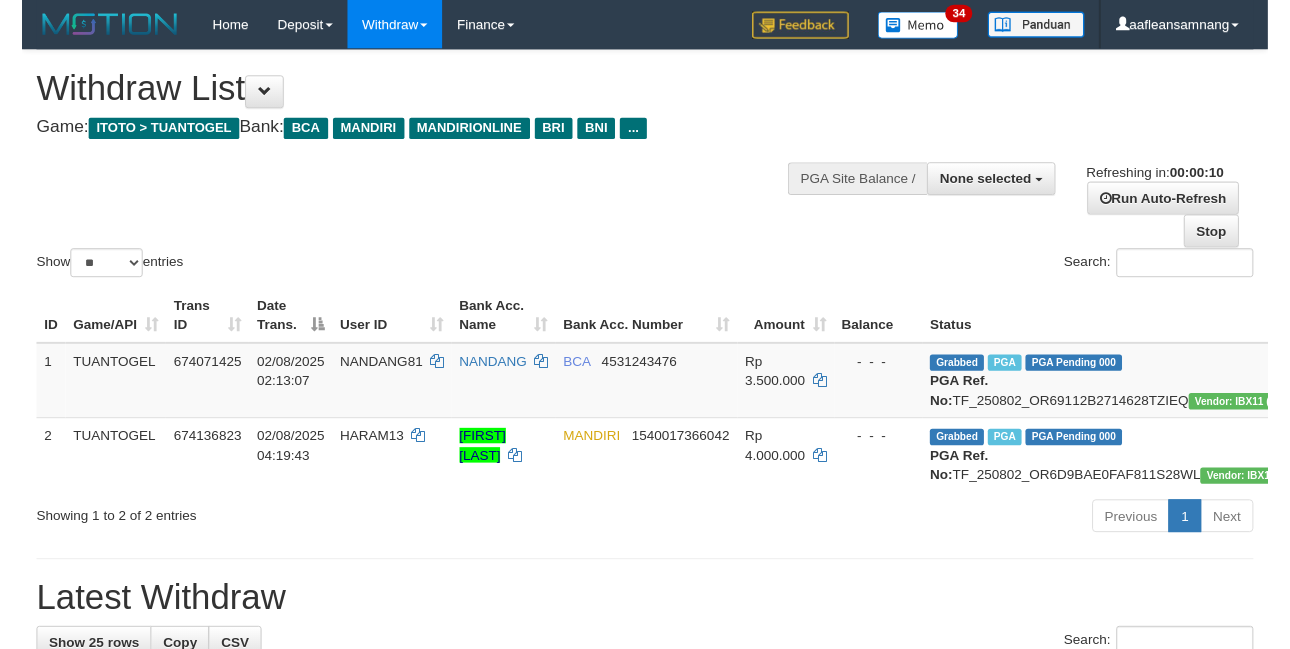 scroll, scrollTop: 0, scrollLeft: 0, axis: both 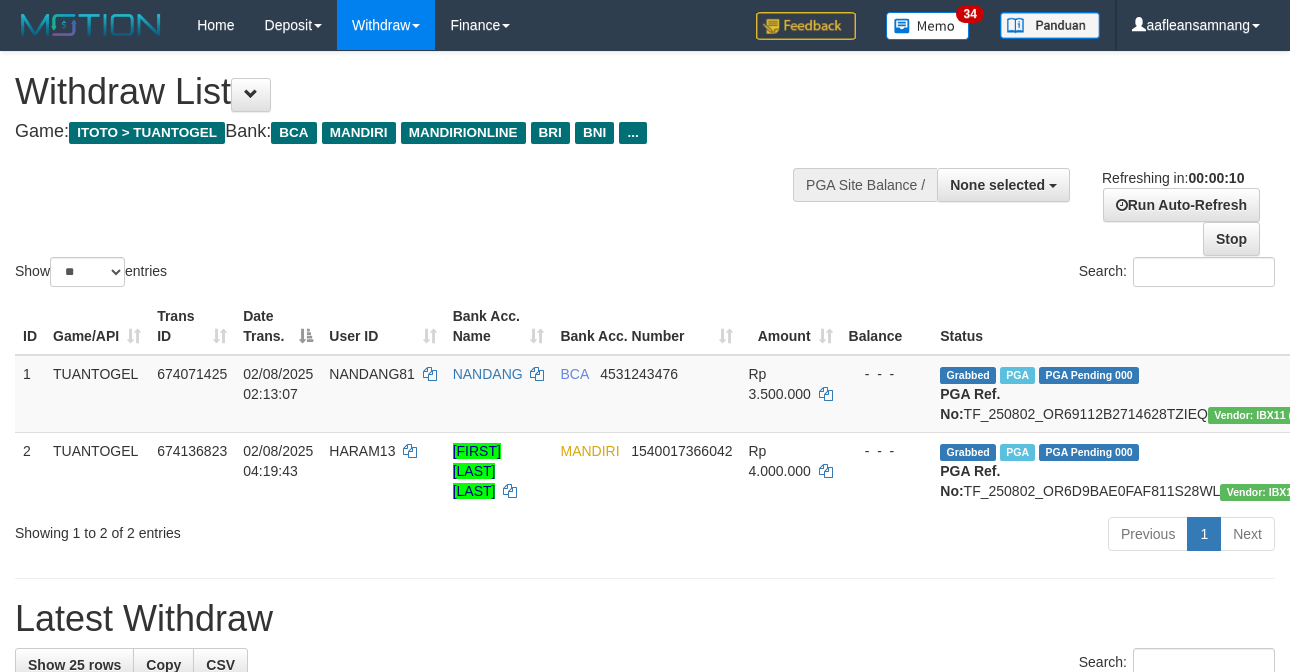 select 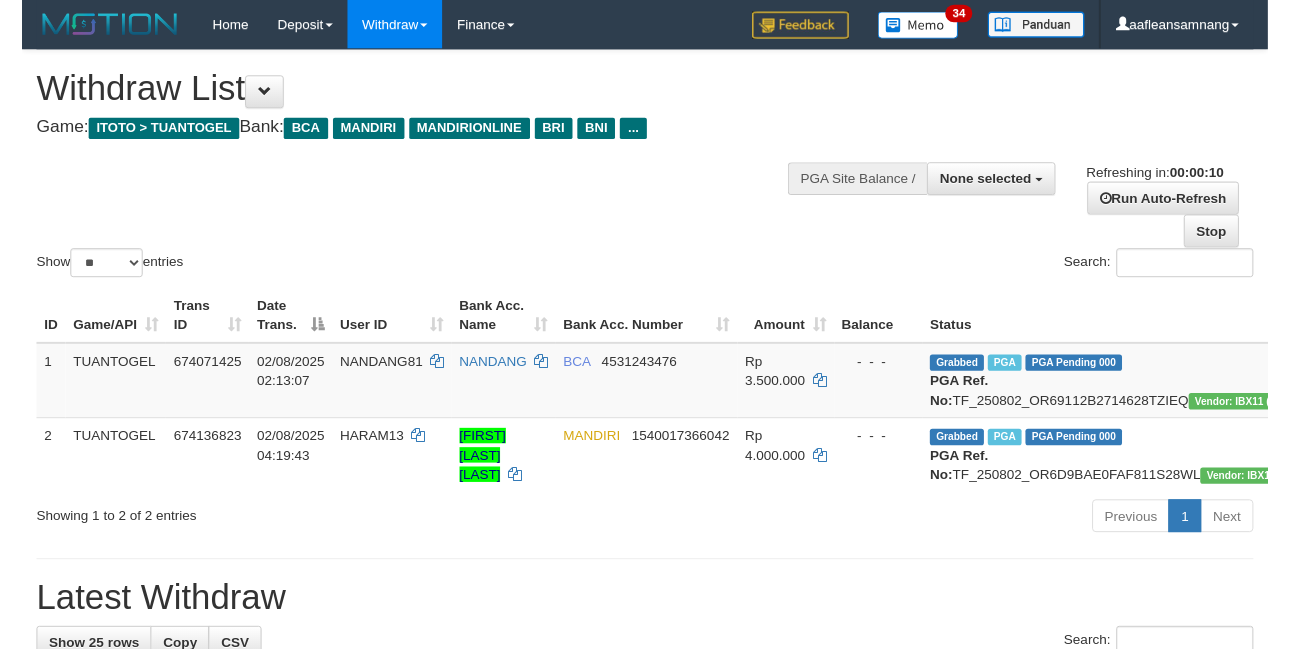 scroll, scrollTop: 0, scrollLeft: 0, axis: both 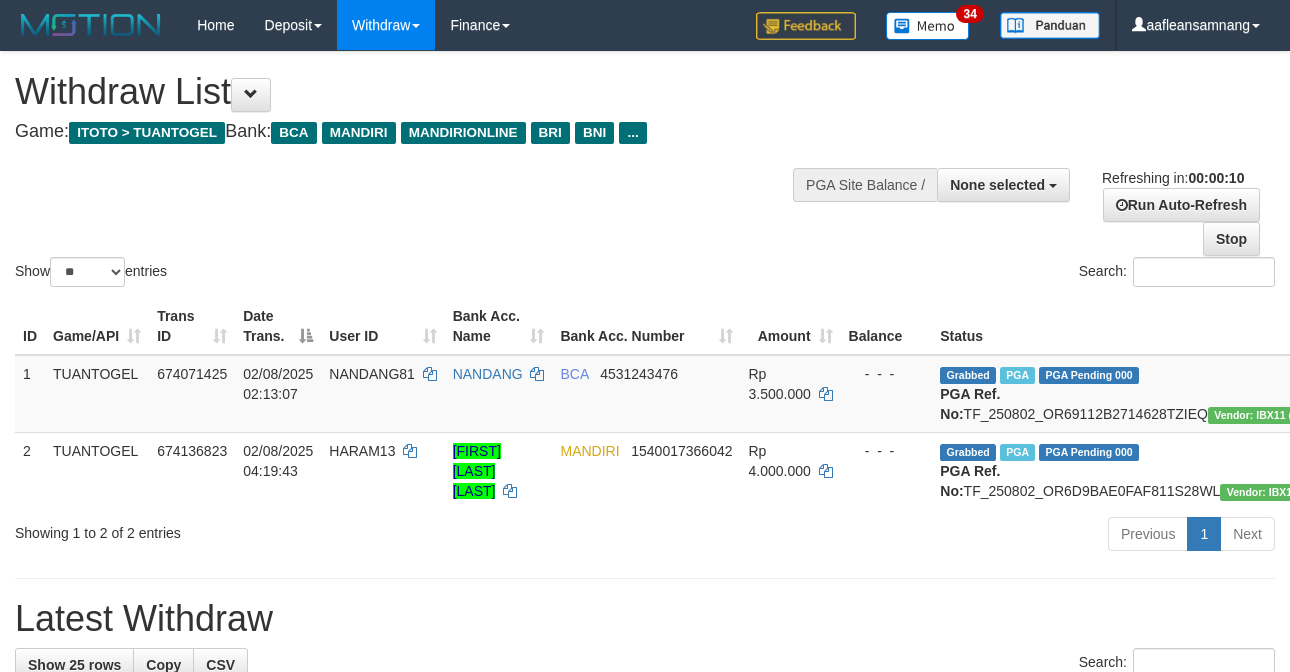 select 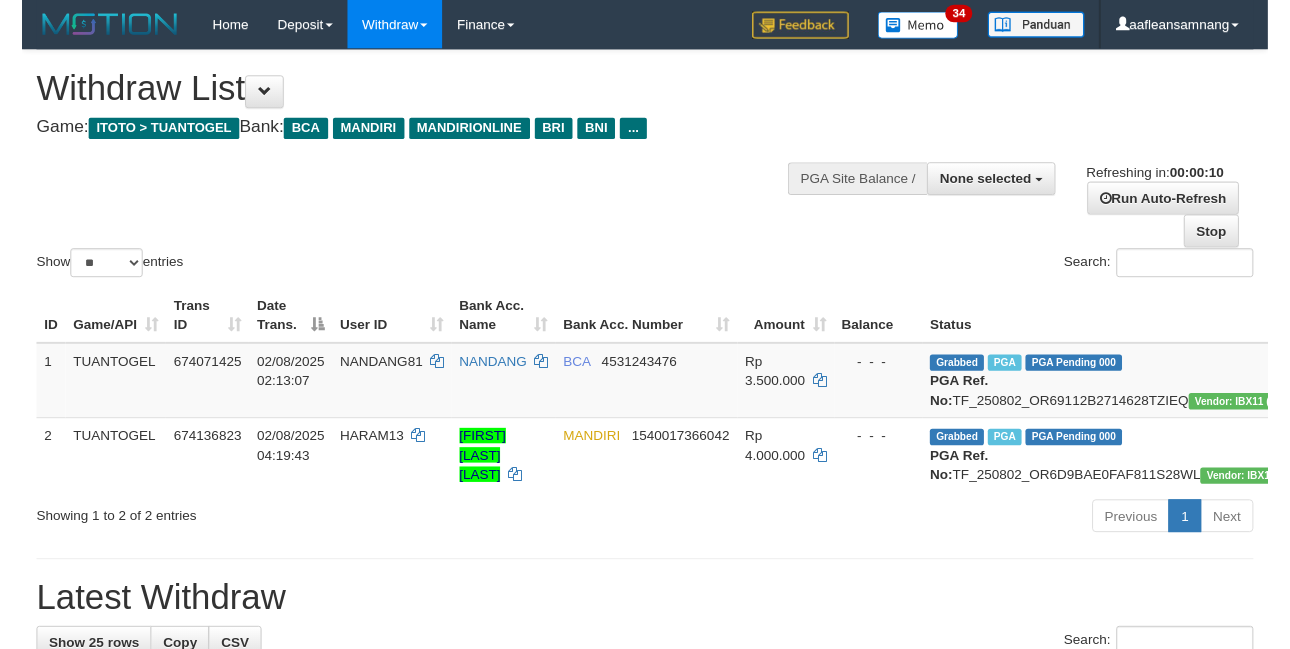 scroll, scrollTop: 0, scrollLeft: 0, axis: both 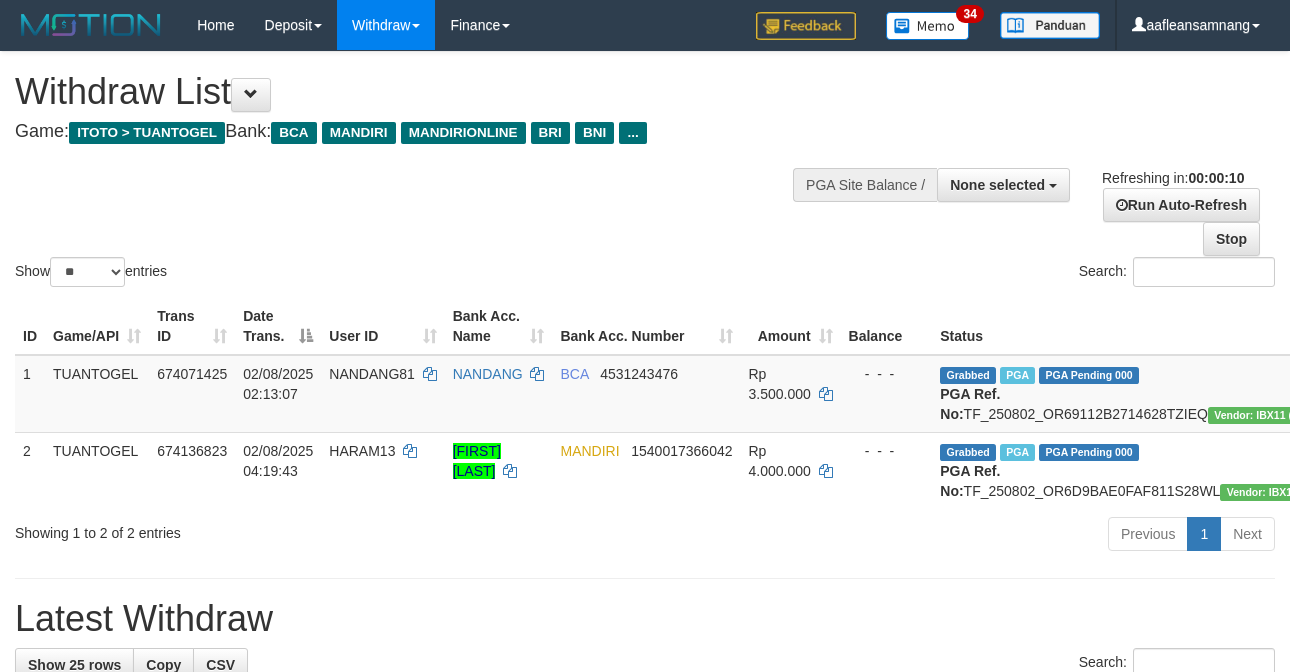 select 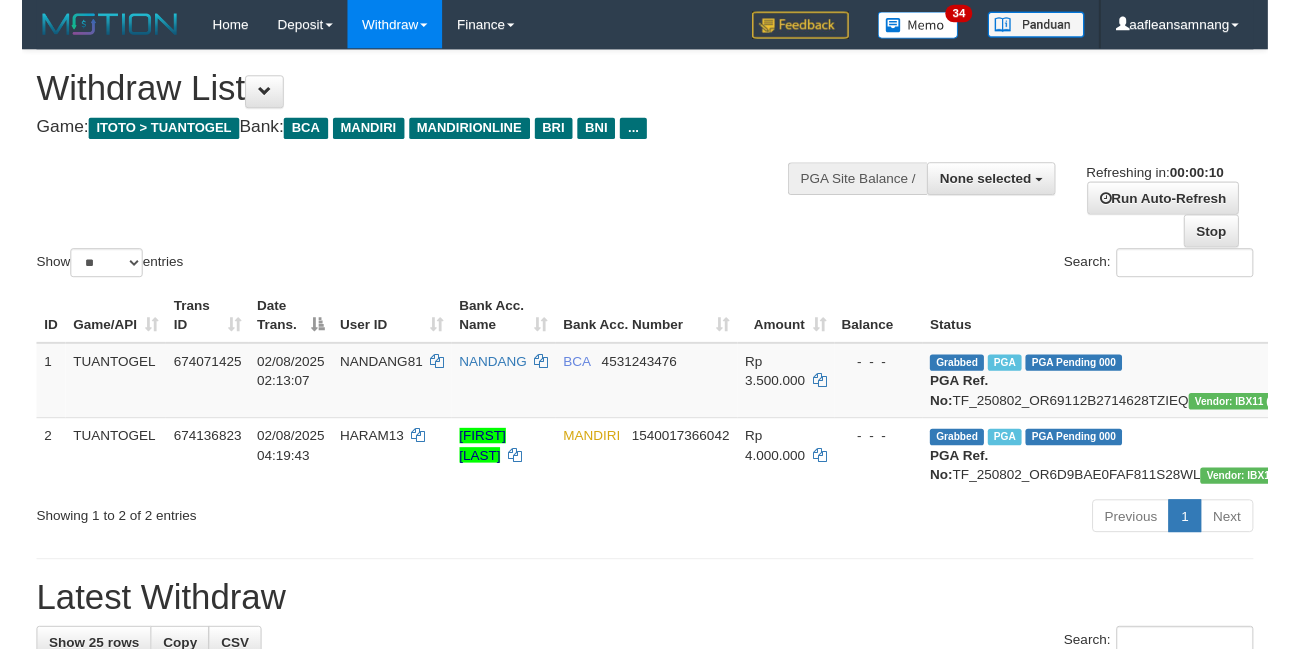scroll, scrollTop: 0, scrollLeft: 0, axis: both 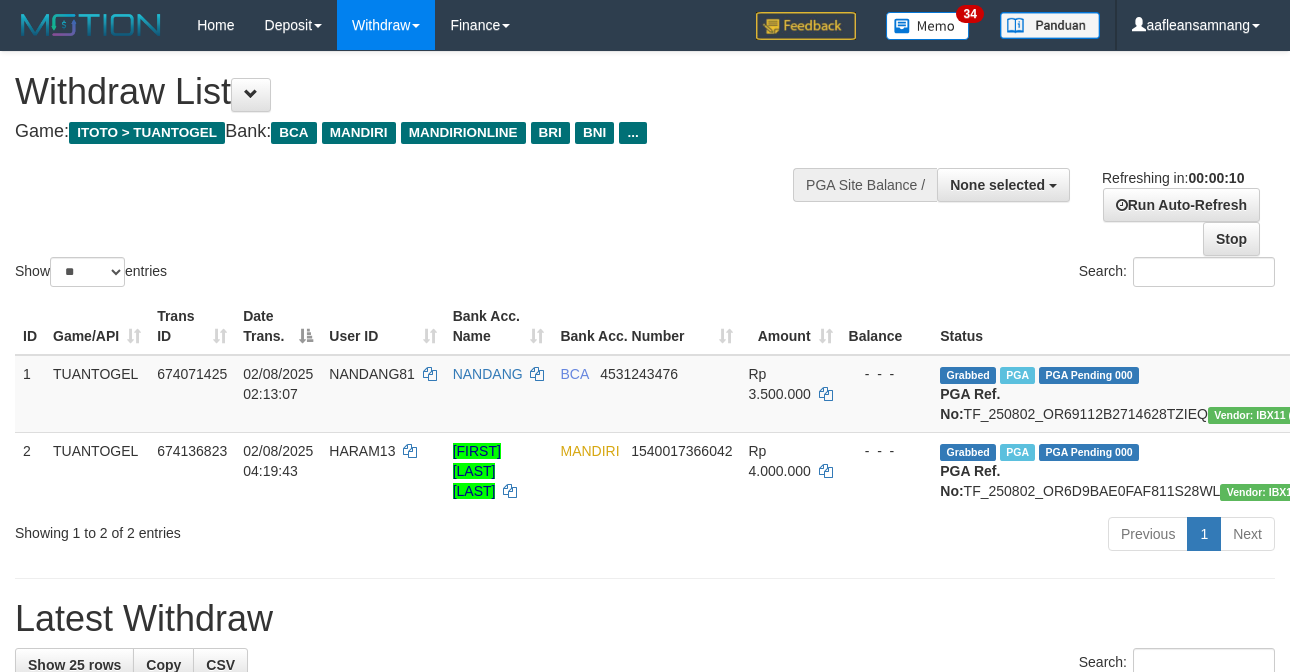 select 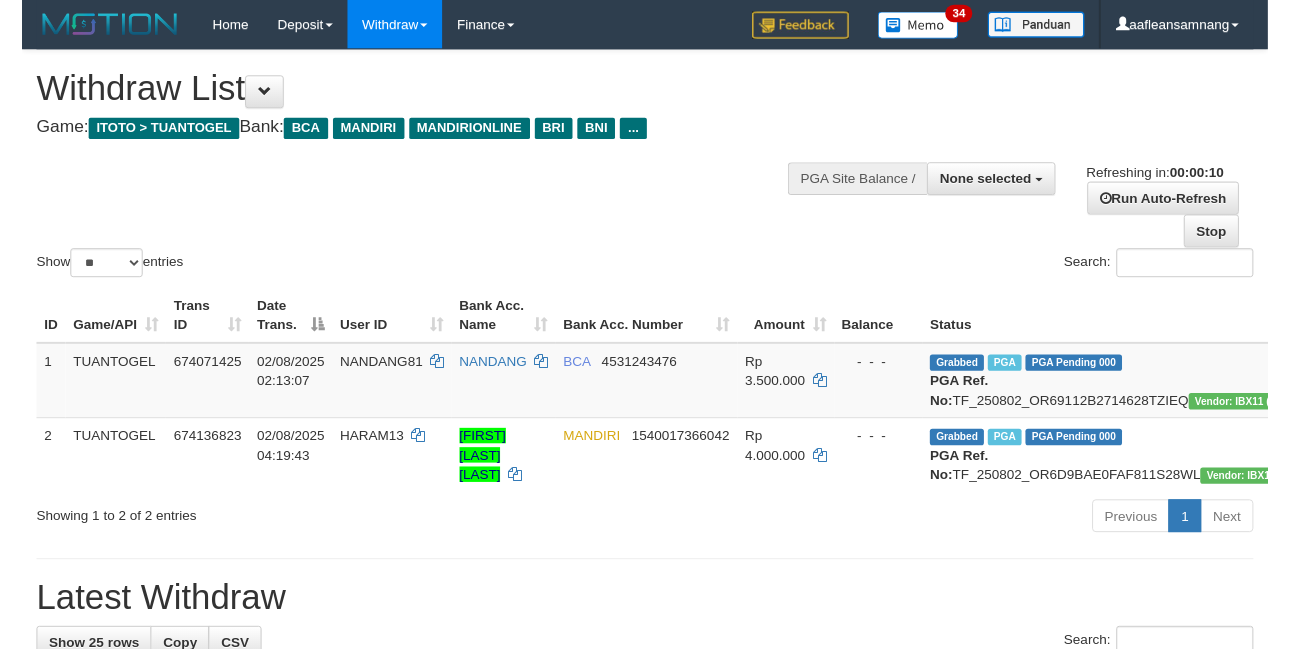scroll, scrollTop: 0, scrollLeft: 0, axis: both 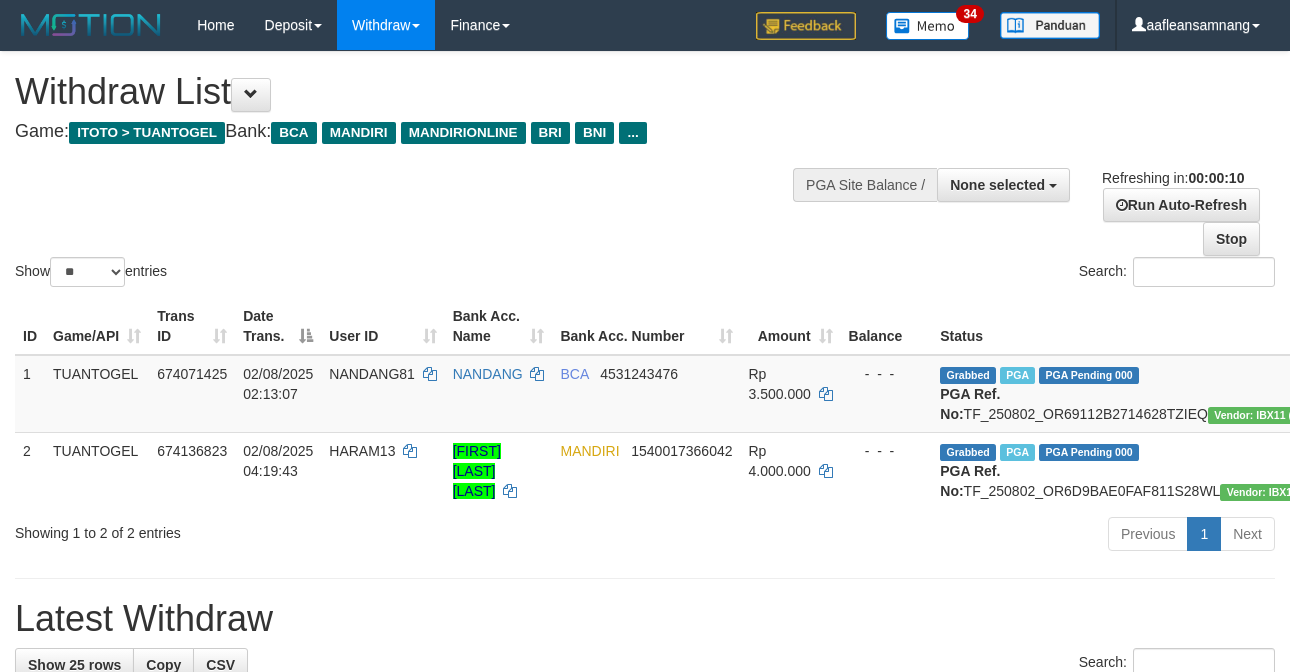 select 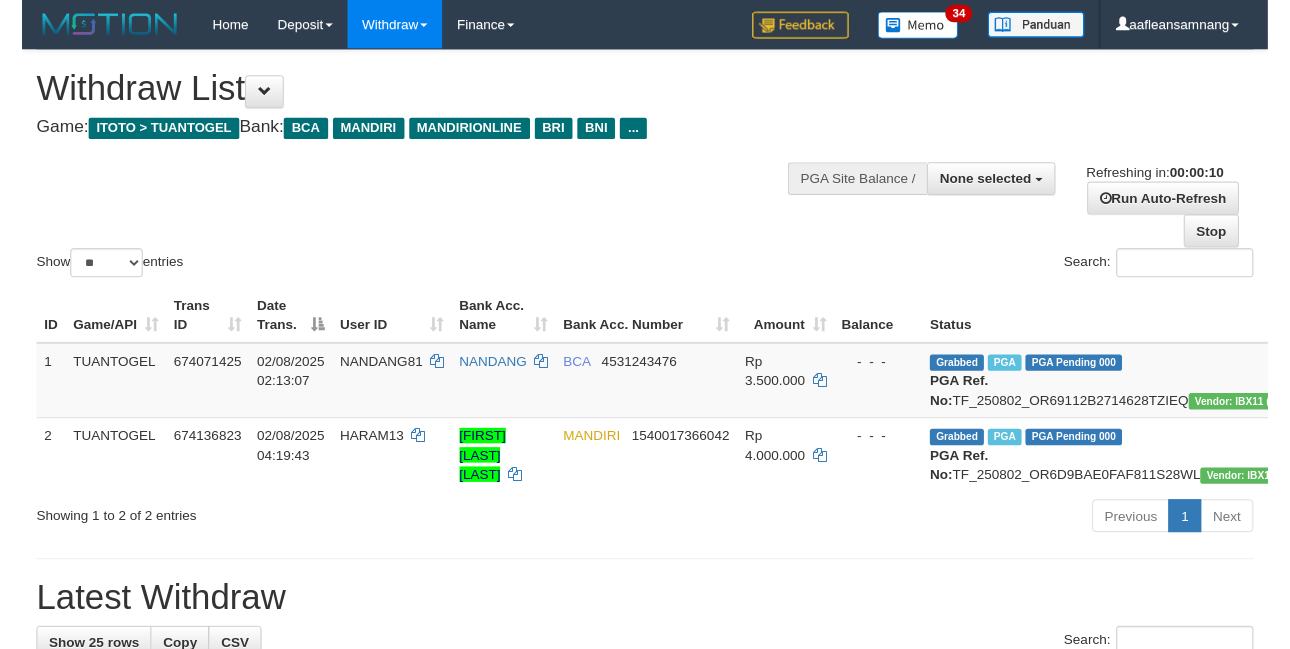 scroll, scrollTop: 0, scrollLeft: 0, axis: both 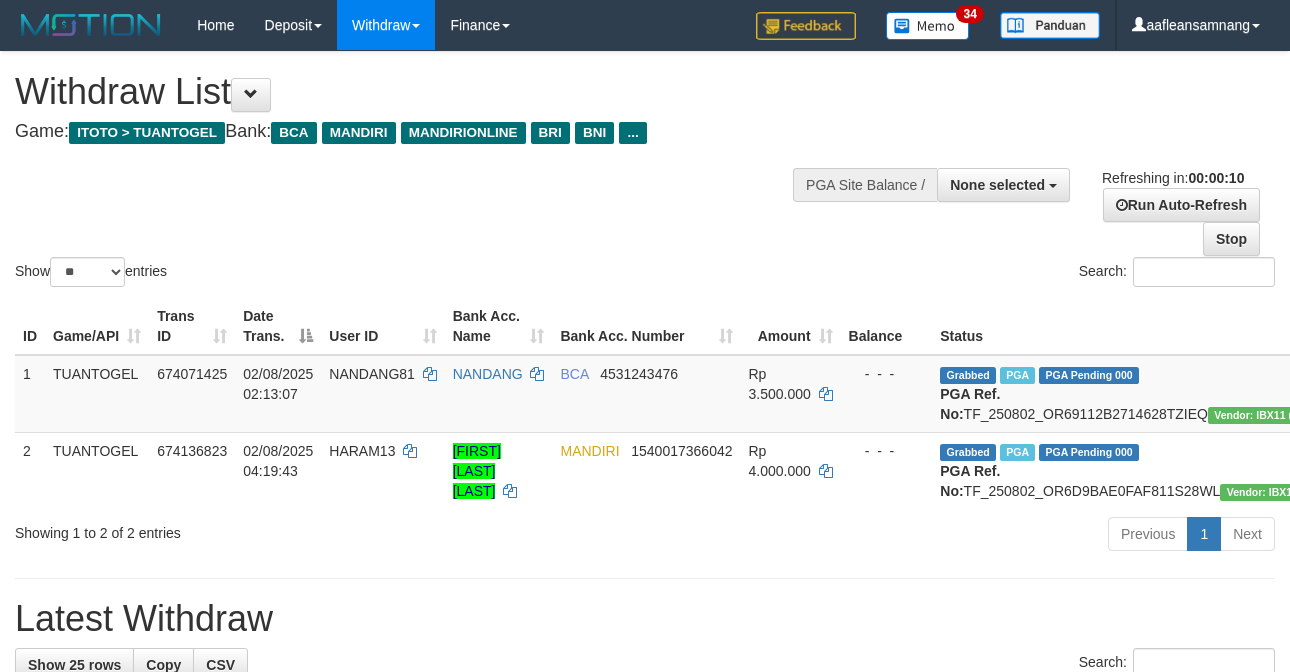 select 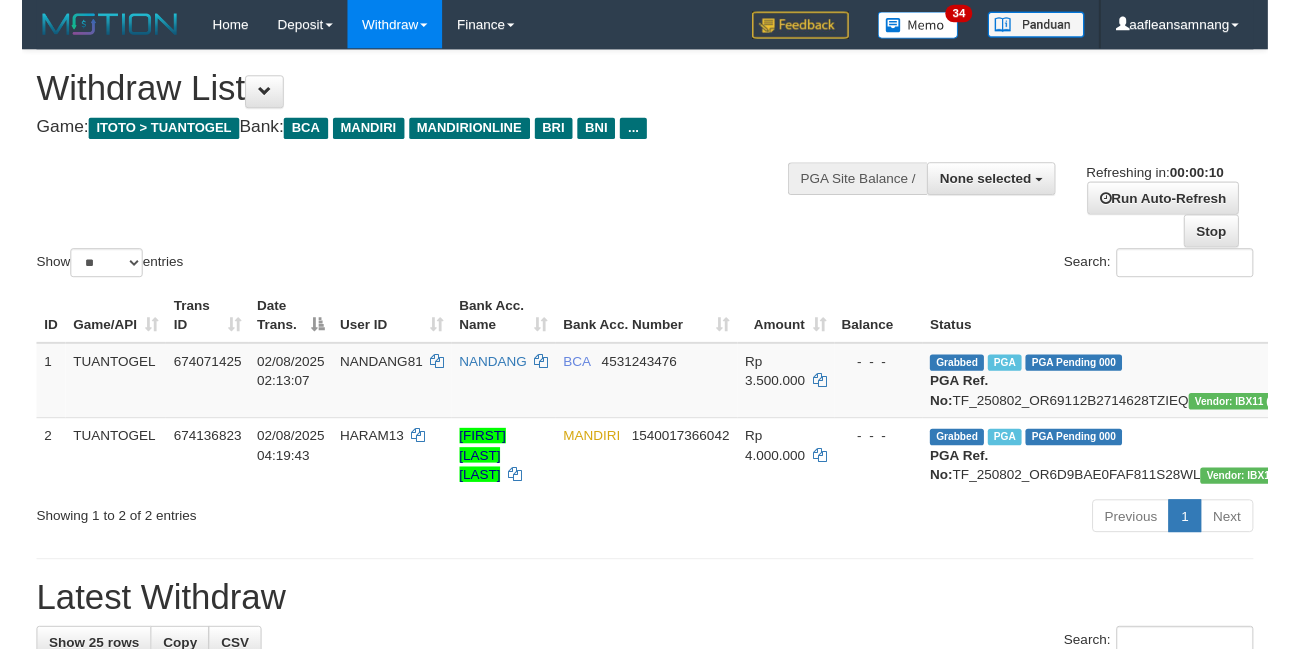 scroll, scrollTop: 0, scrollLeft: 0, axis: both 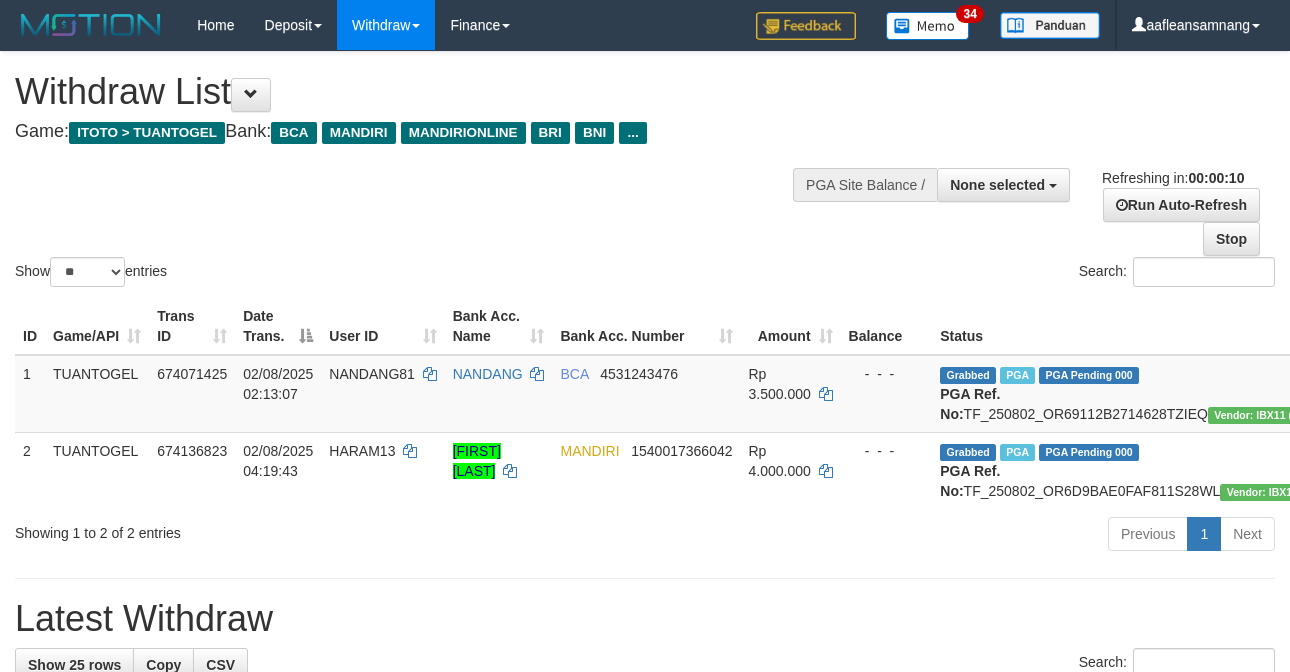 select 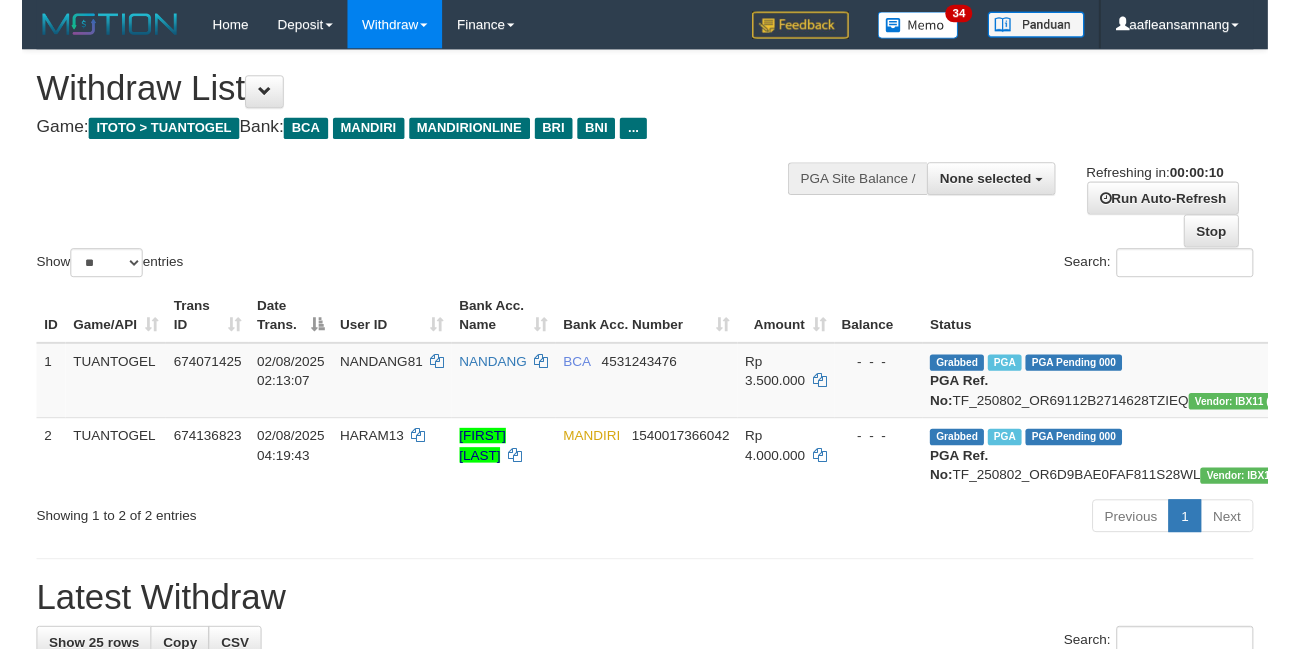 scroll, scrollTop: 0, scrollLeft: 0, axis: both 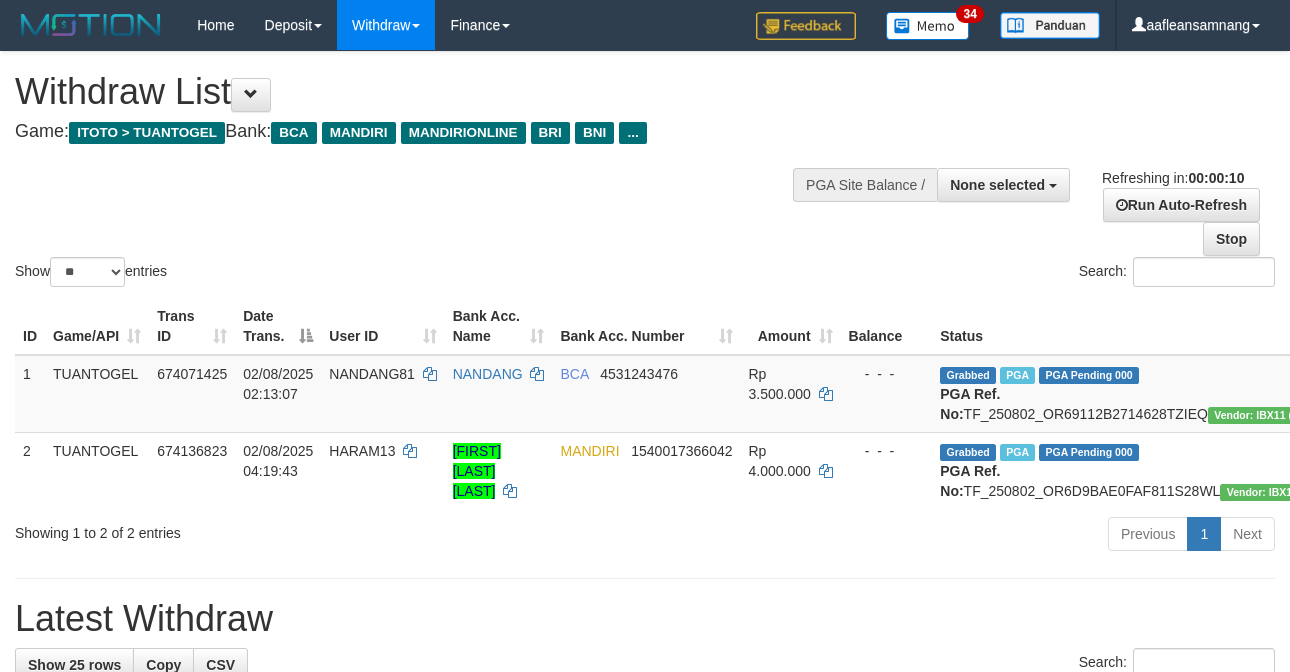 select 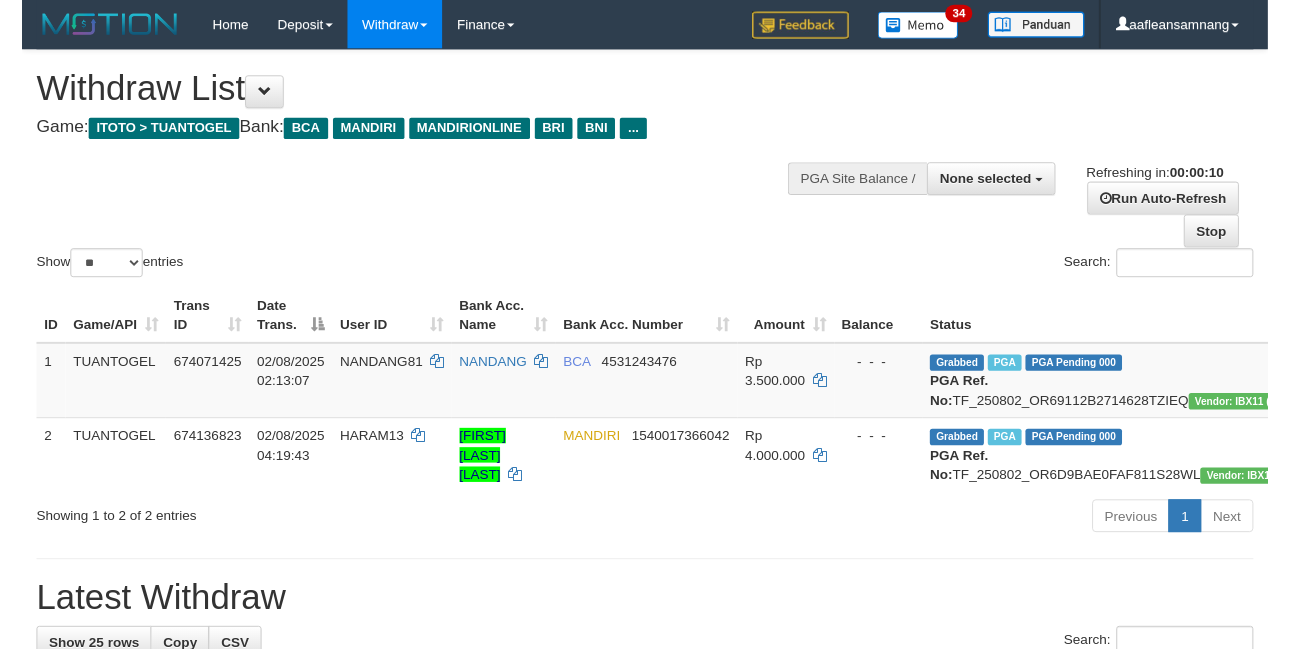 scroll, scrollTop: 0, scrollLeft: 0, axis: both 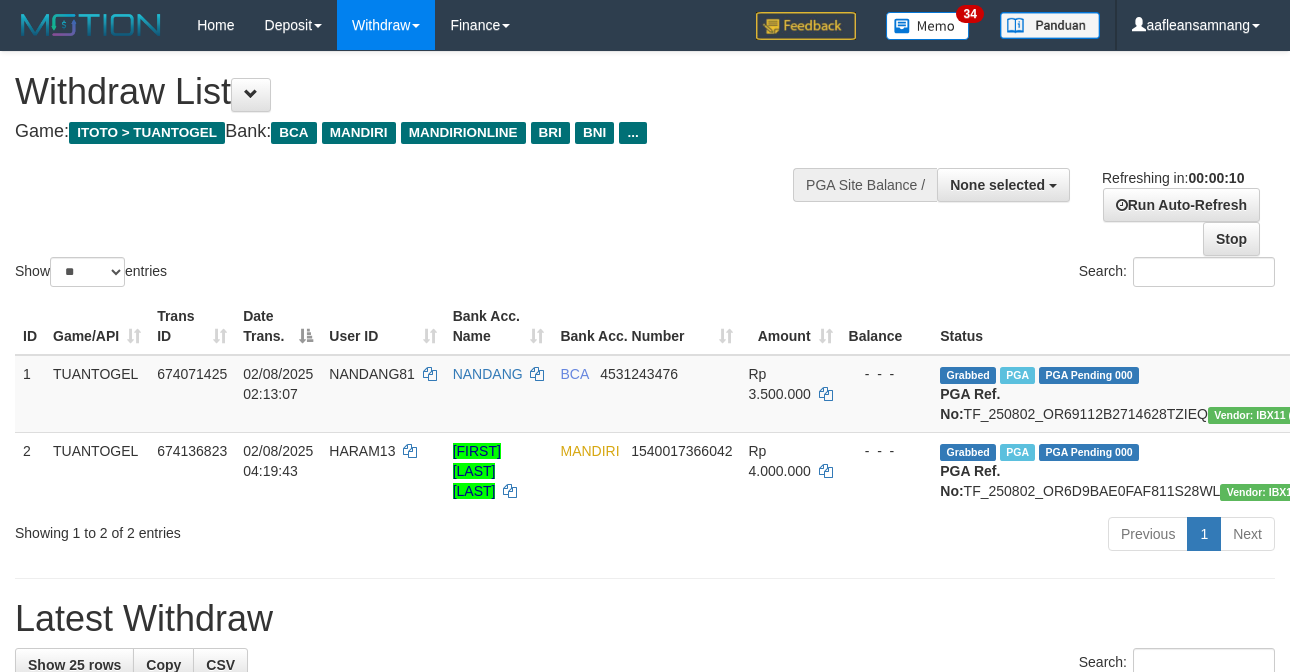 select 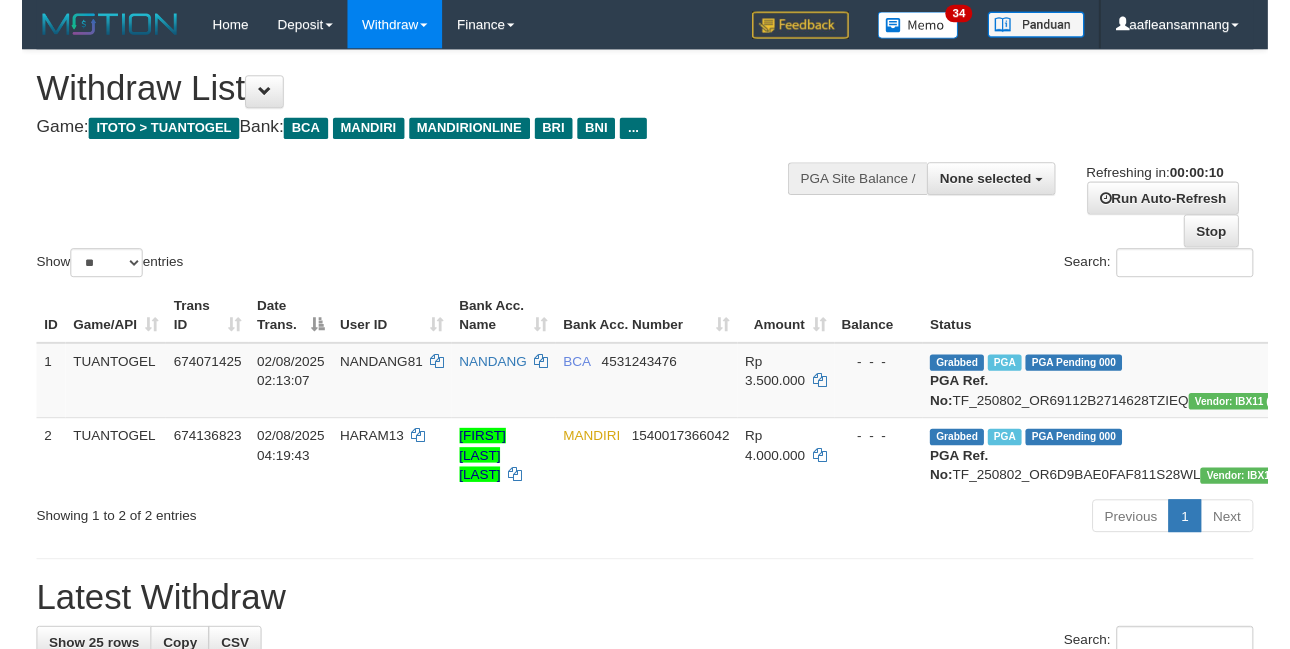 scroll, scrollTop: 0, scrollLeft: 0, axis: both 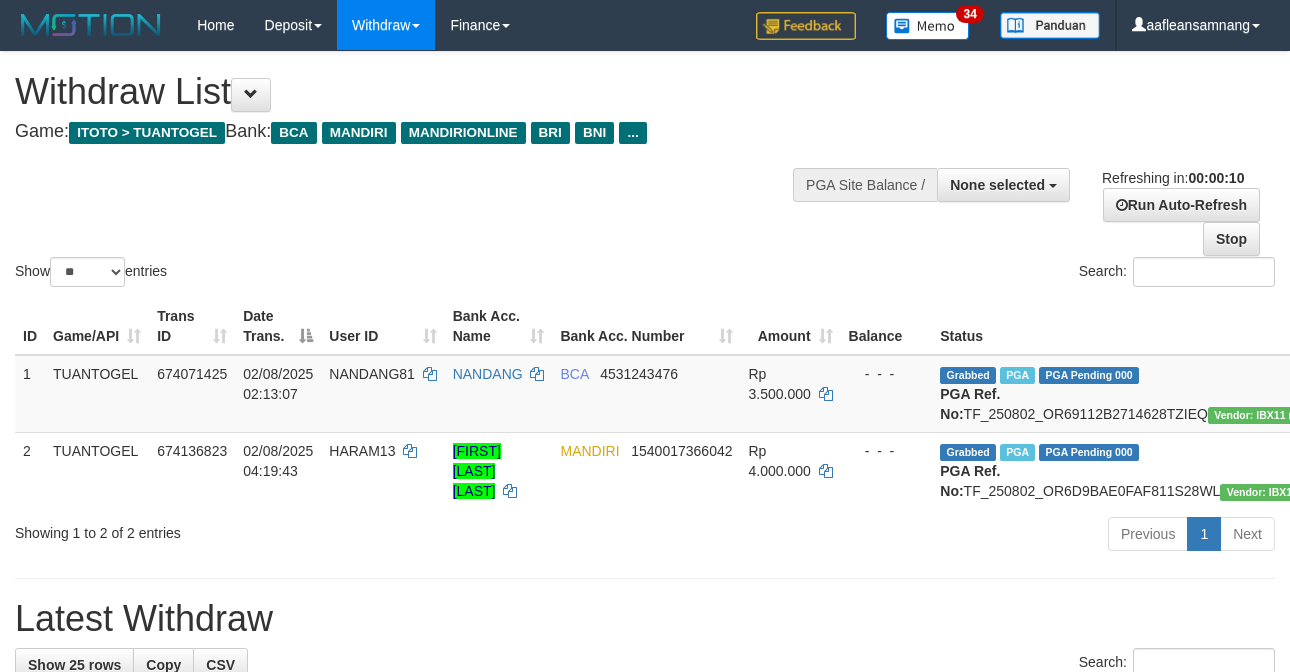 select 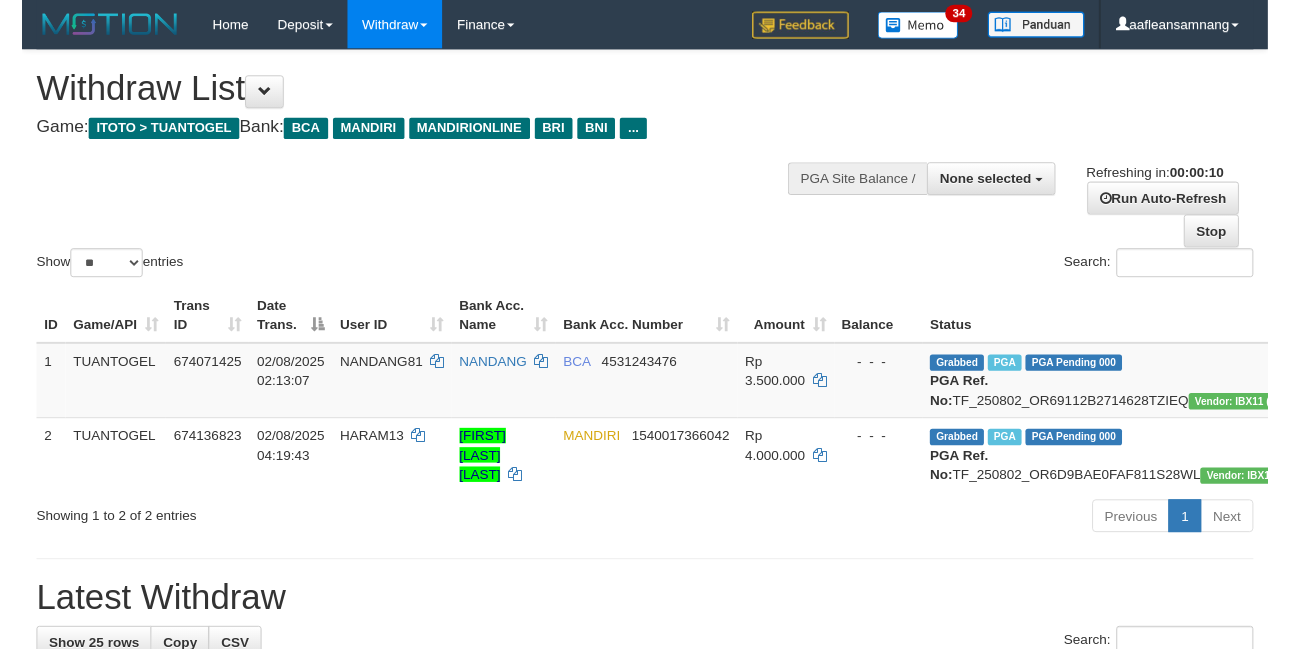 scroll, scrollTop: 0, scrollLeft: 0, axis: both 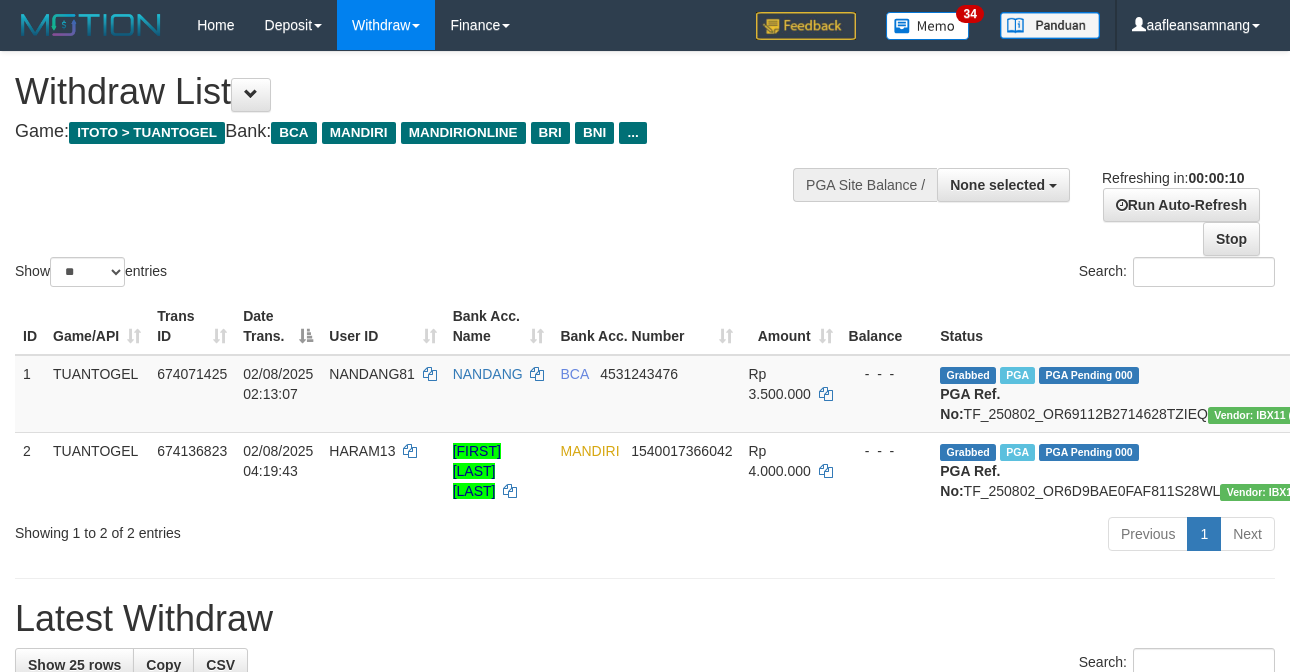 select 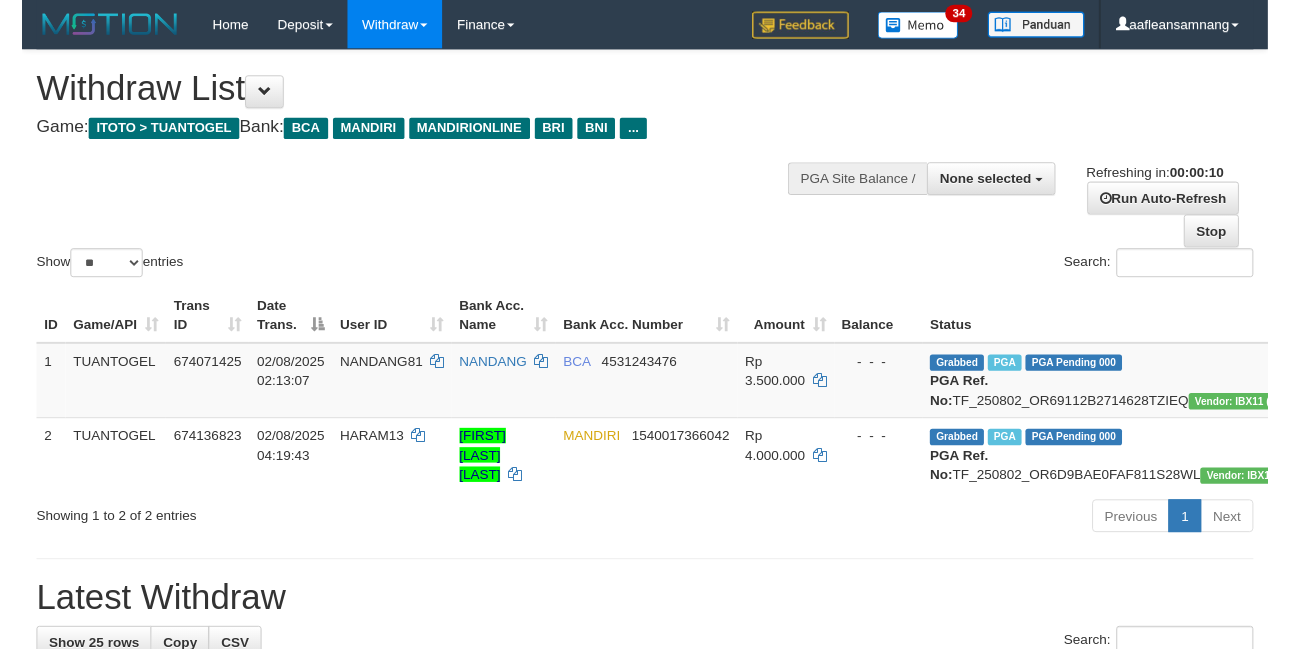 scroll, scrollTop: 0, scrollLeft: 0, axis: both 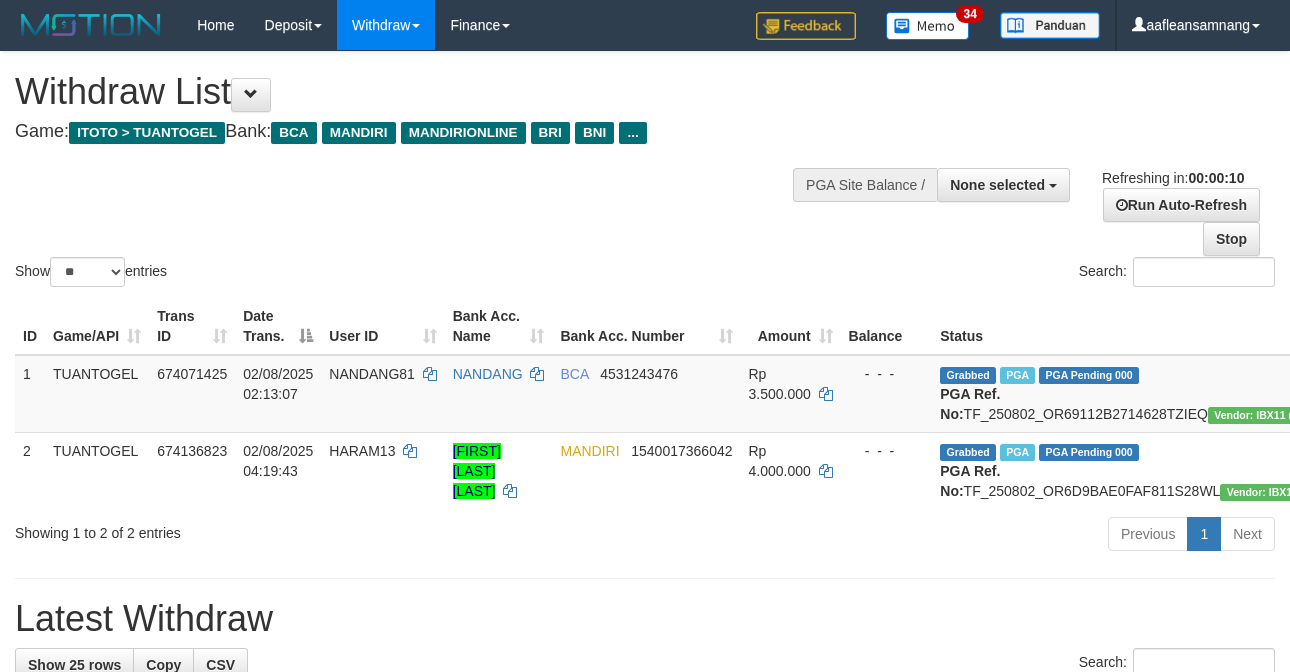 select 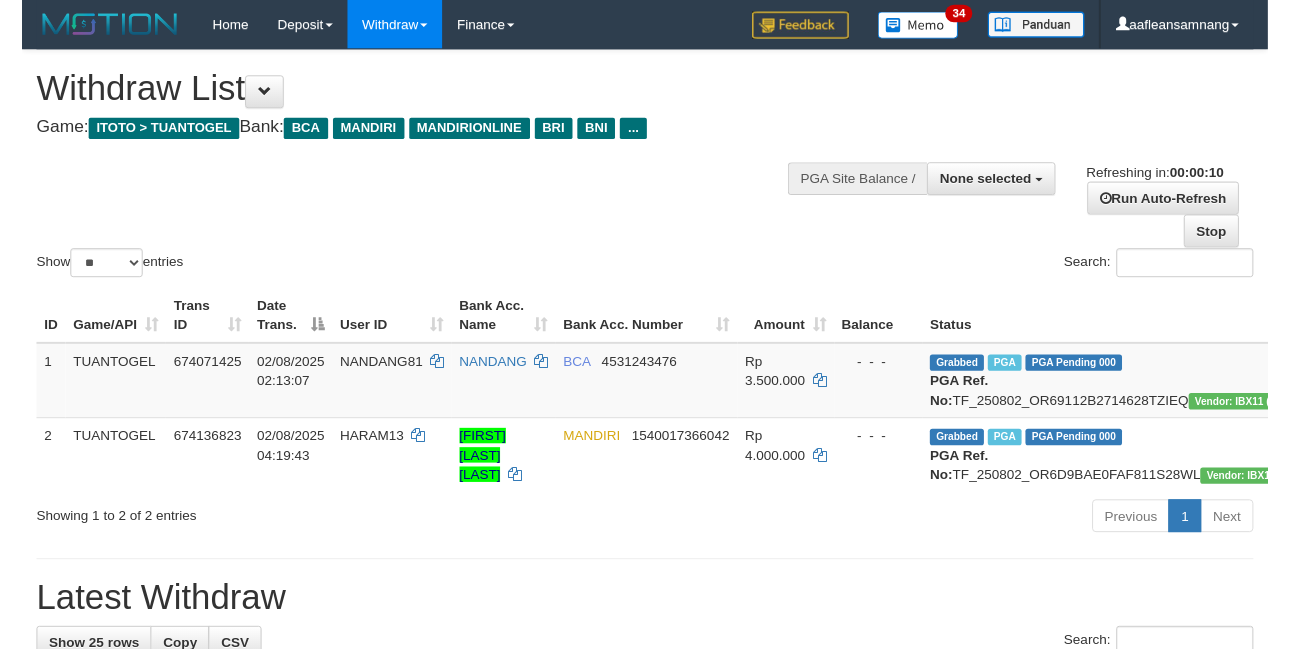 scroll, scrollTop: 0, scrollLeft: 0, axis: both 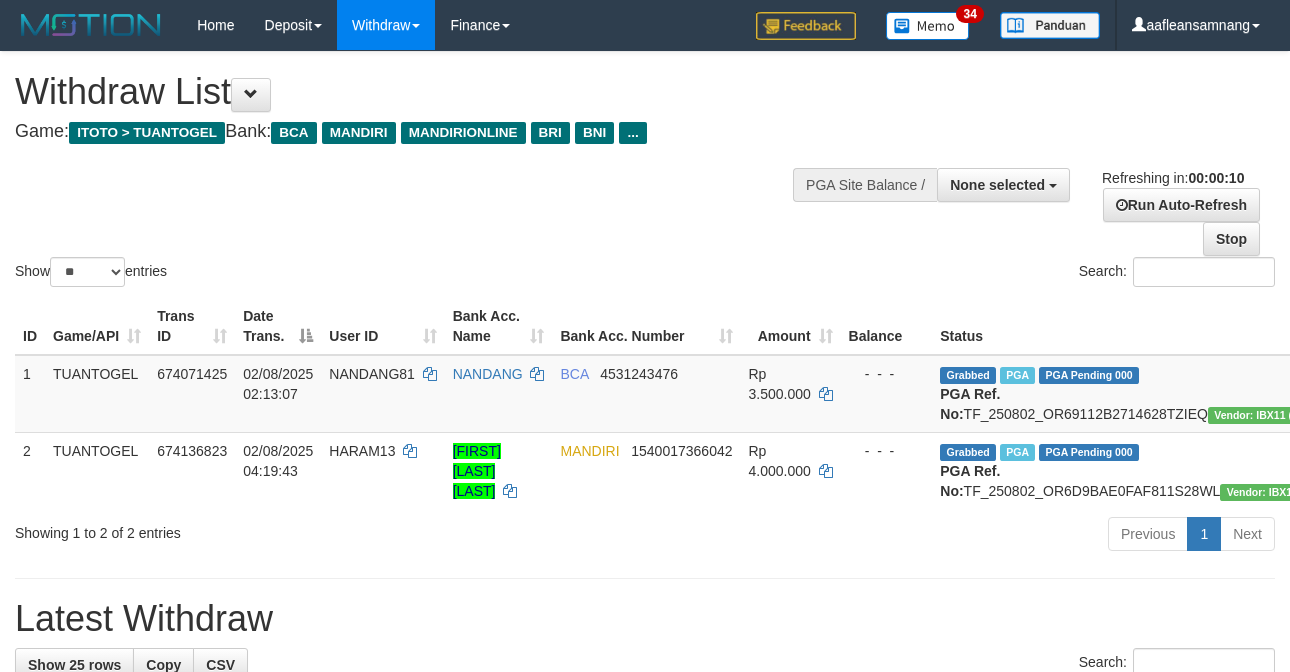 select 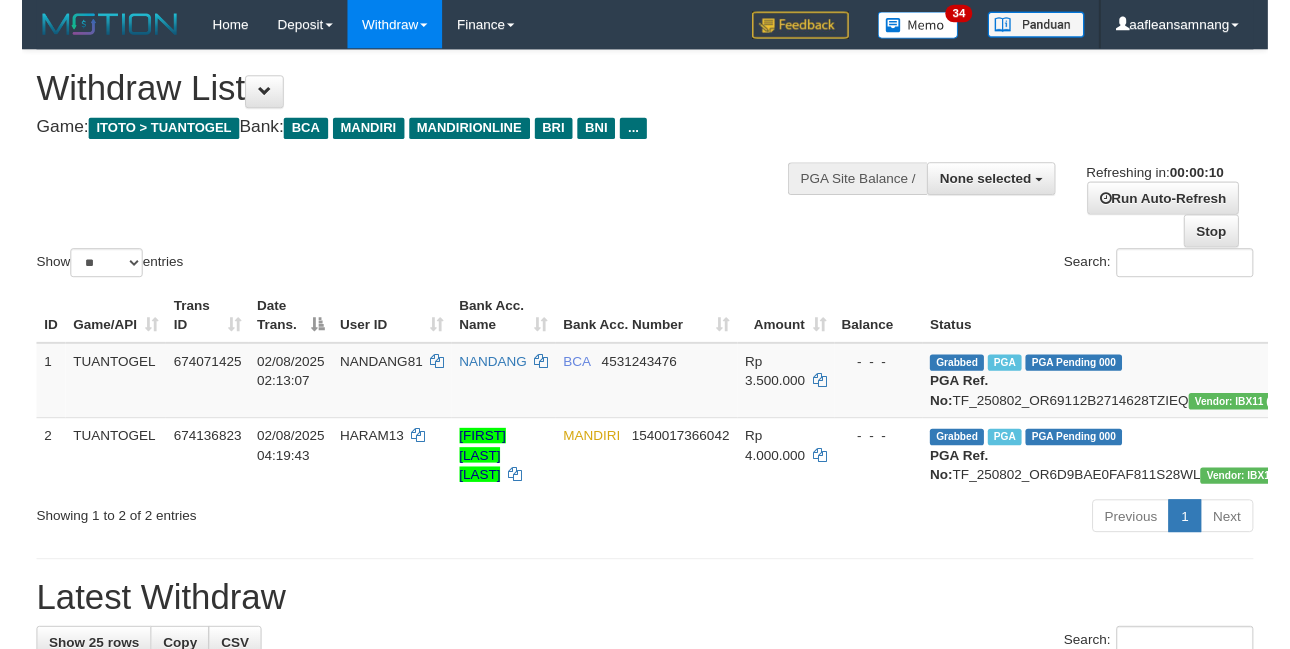 scroll, scrollTop: 0, scrollLeft: 0, axis: both 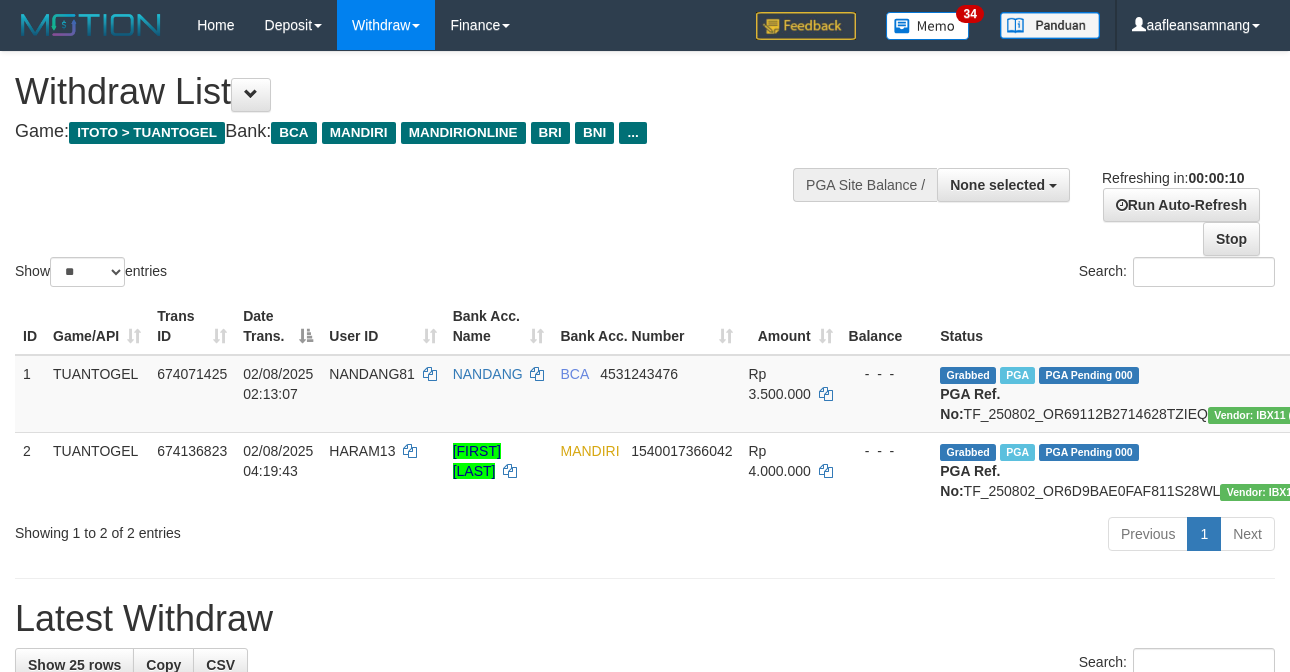 select 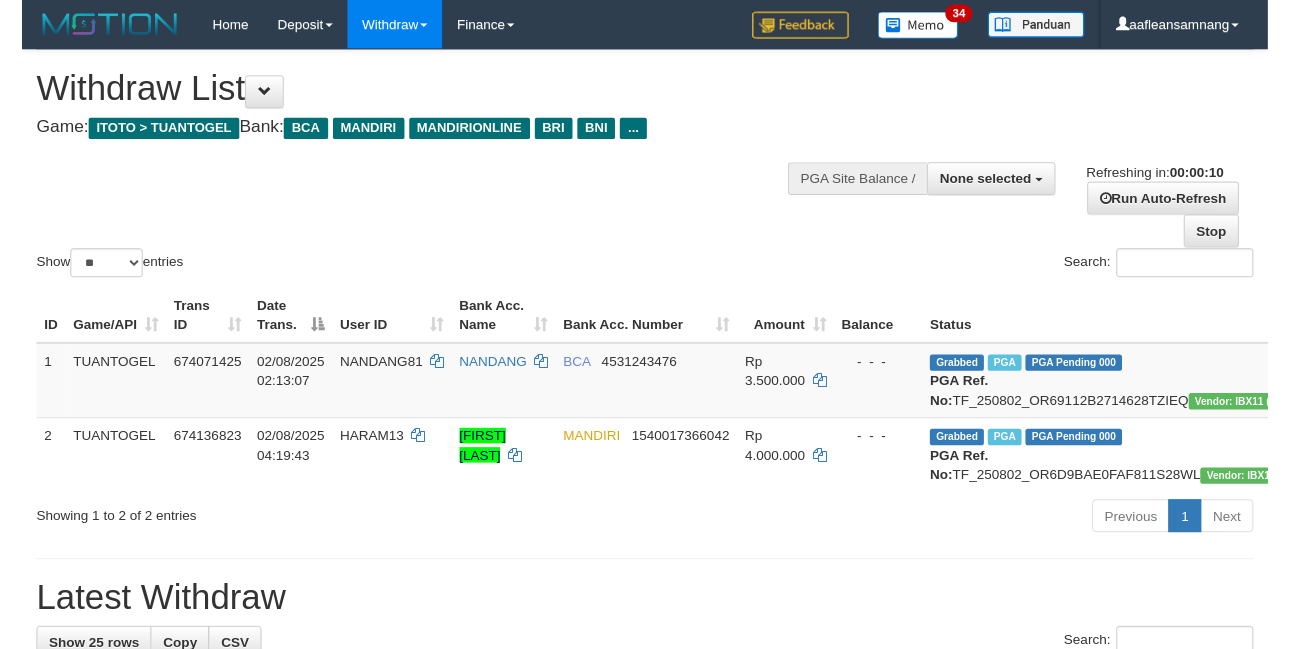 scroll, scrollTop: 0, scrollLeft: 0, axis: both 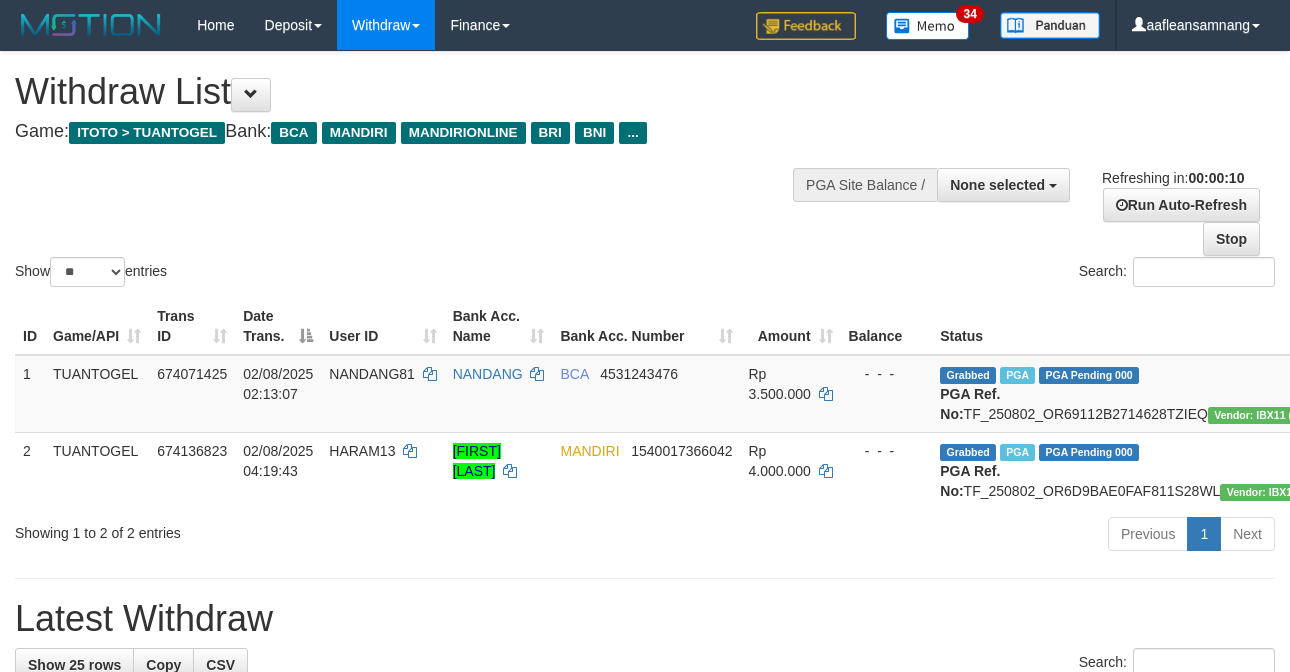 select 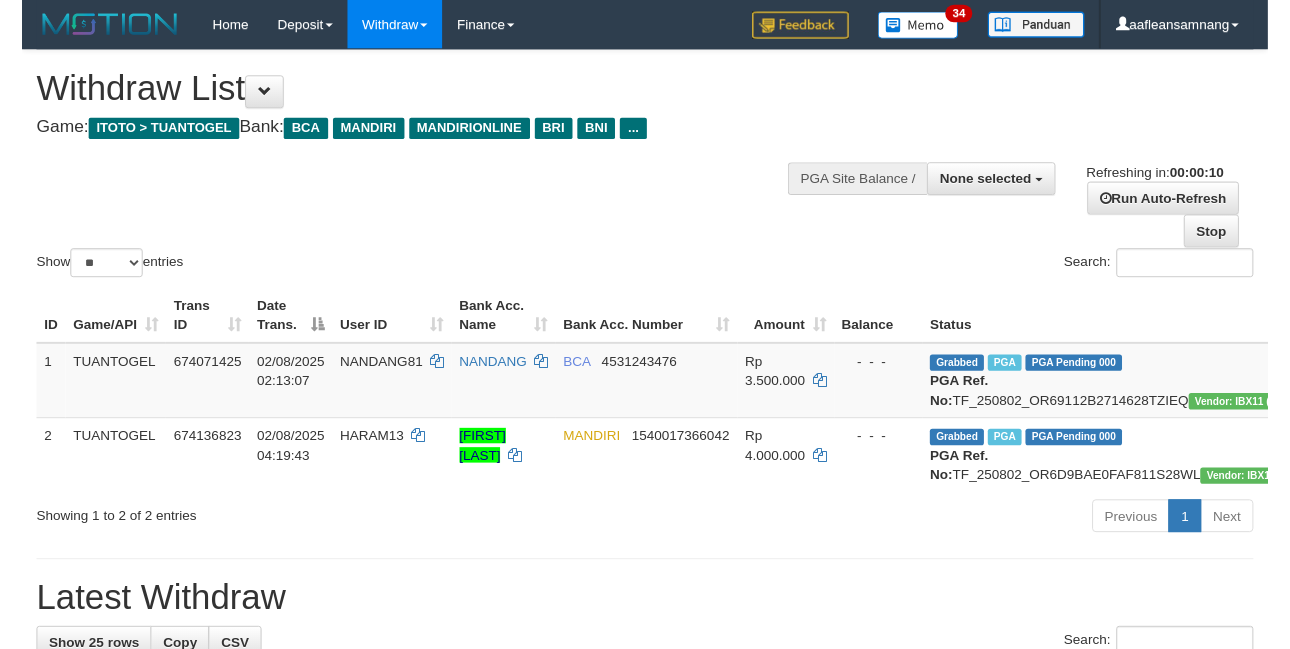 scroll, scrollTop: 0, scrollLeft: 0, axis: both 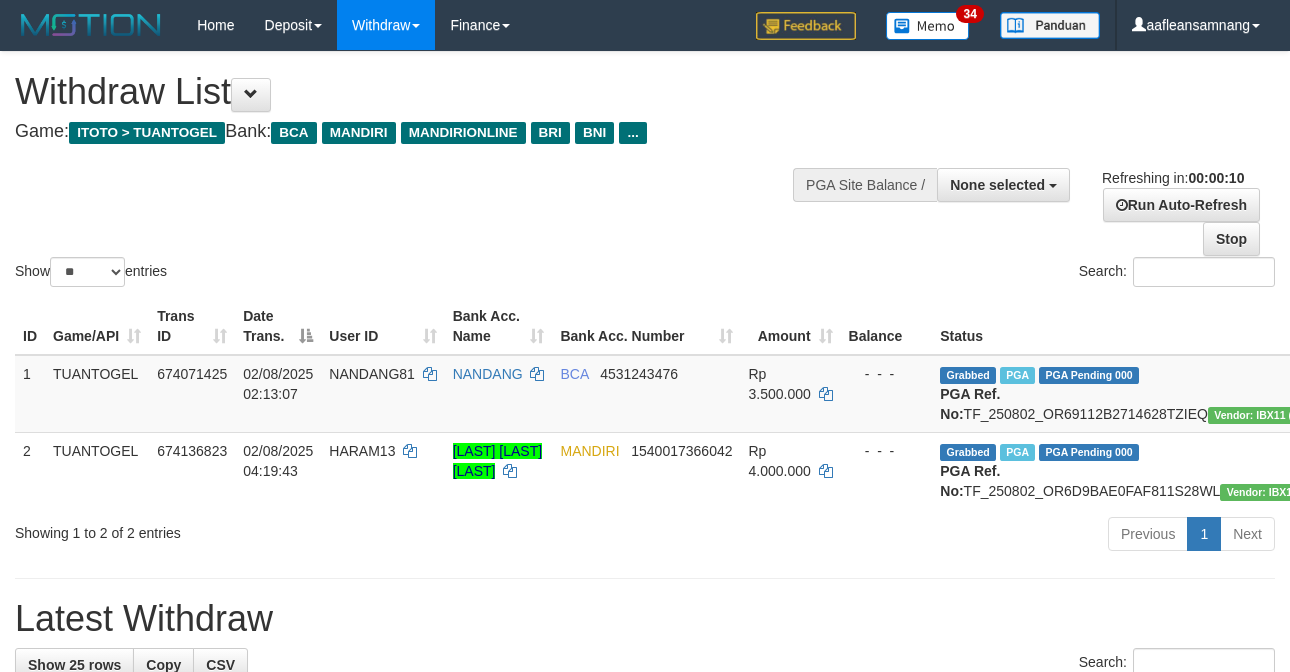 select 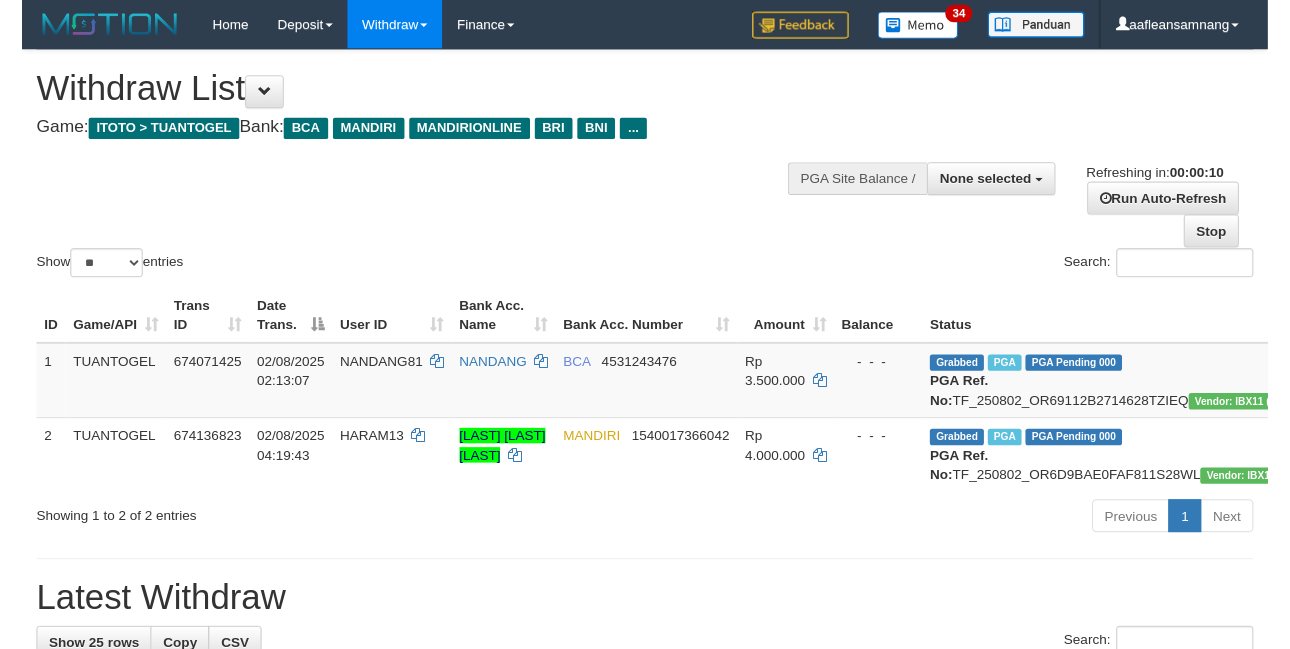 scroll, scrollTop: 0, scrollLeft: 0, axis: both 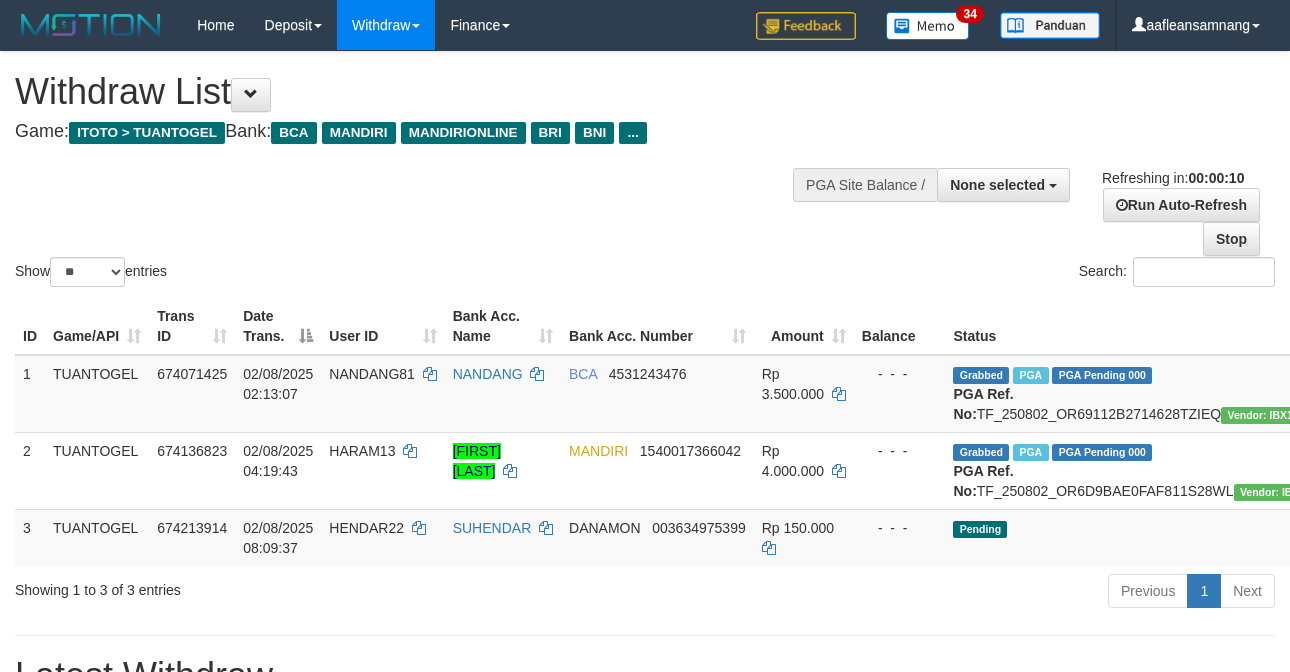 select 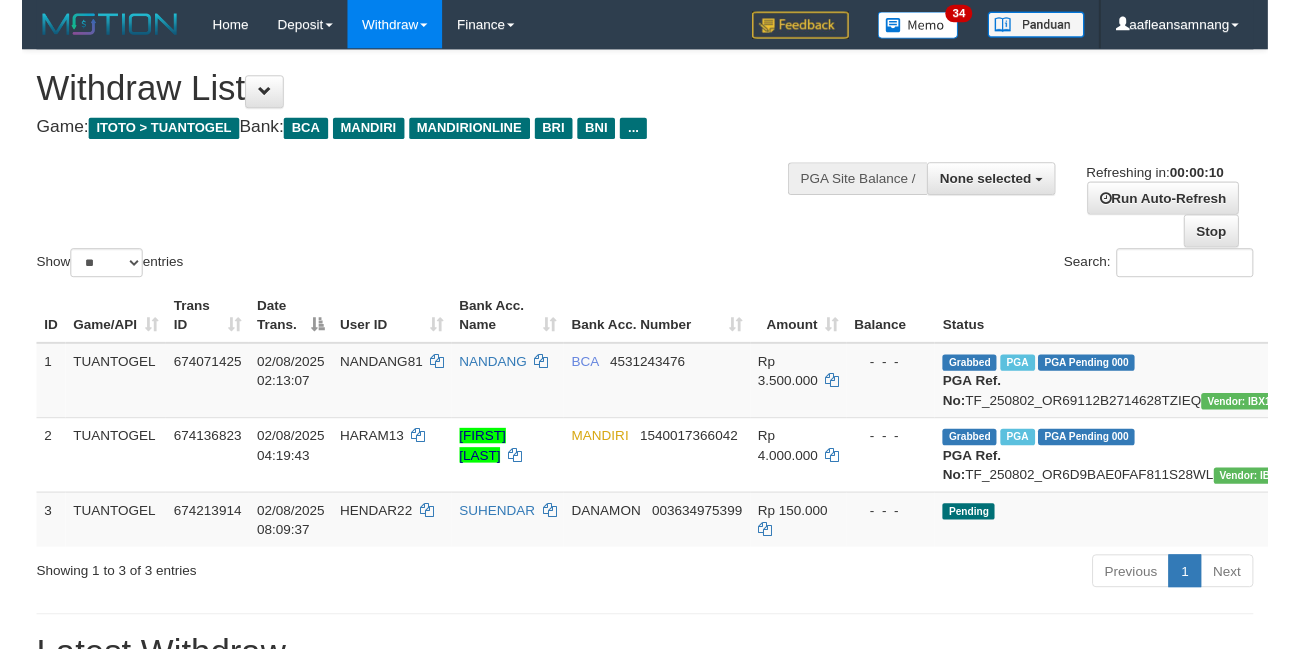 scroll, scrollTop: 0, scrollLeft: 0, axis: both 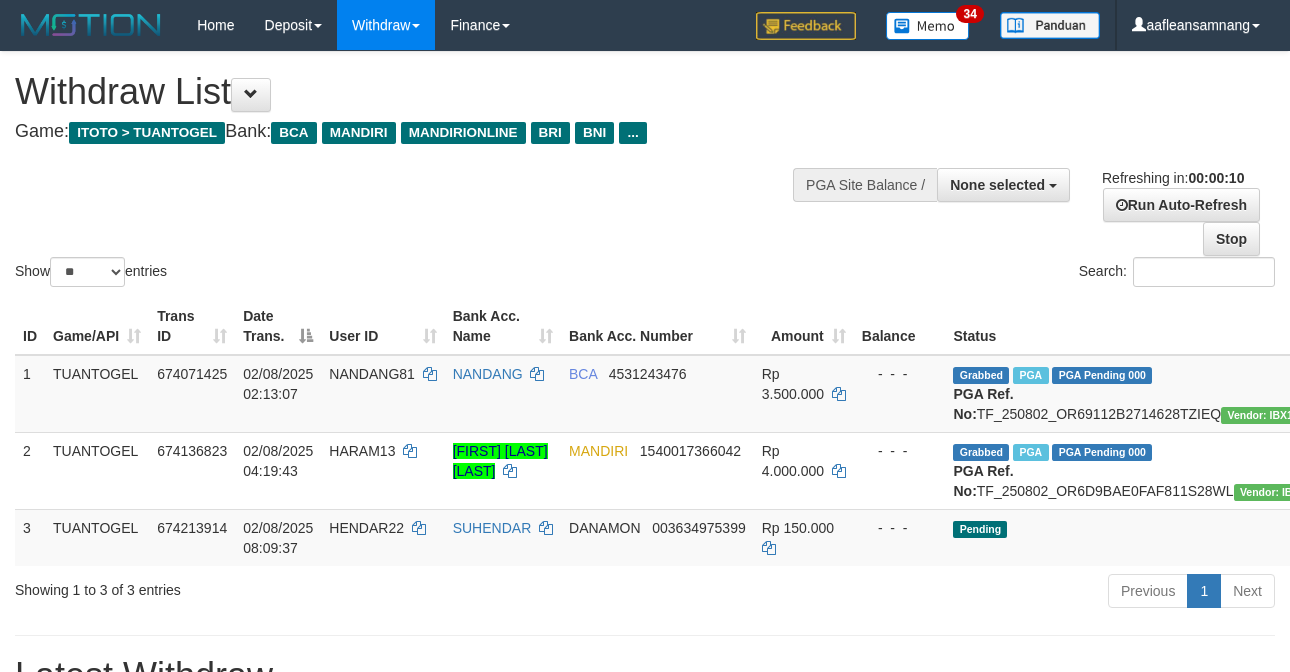 select 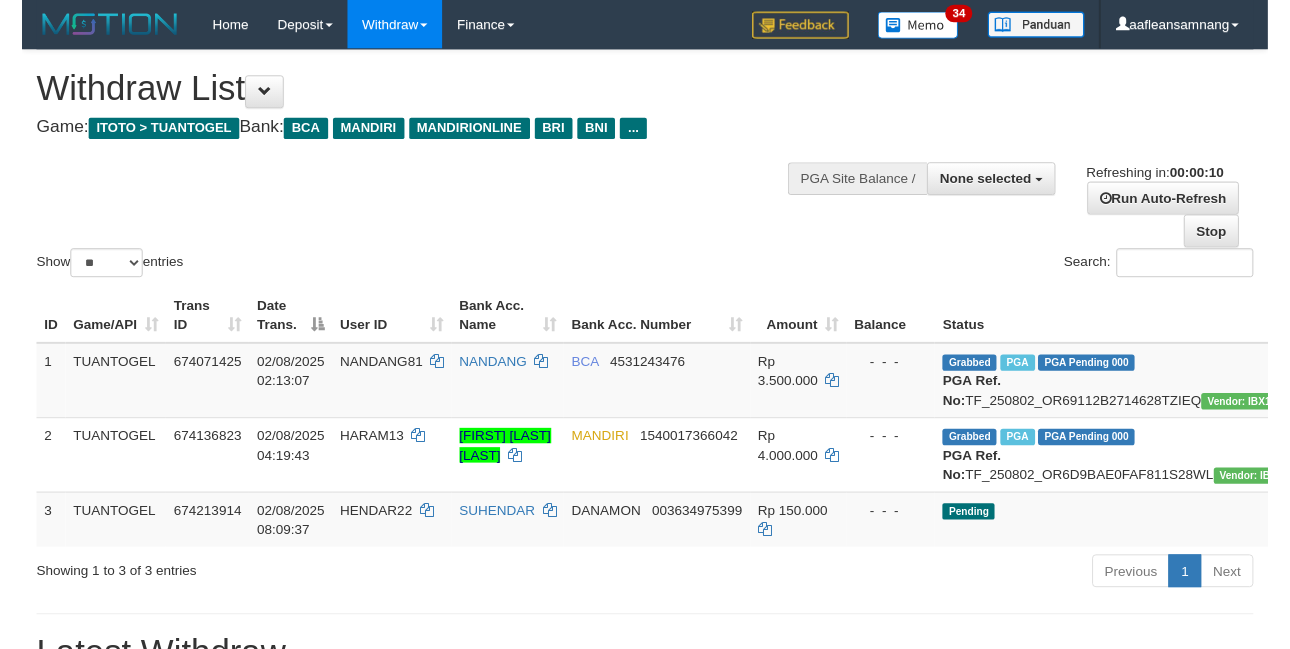 scroll, scrollTop: 0, scrollLeft: 0, axis: both 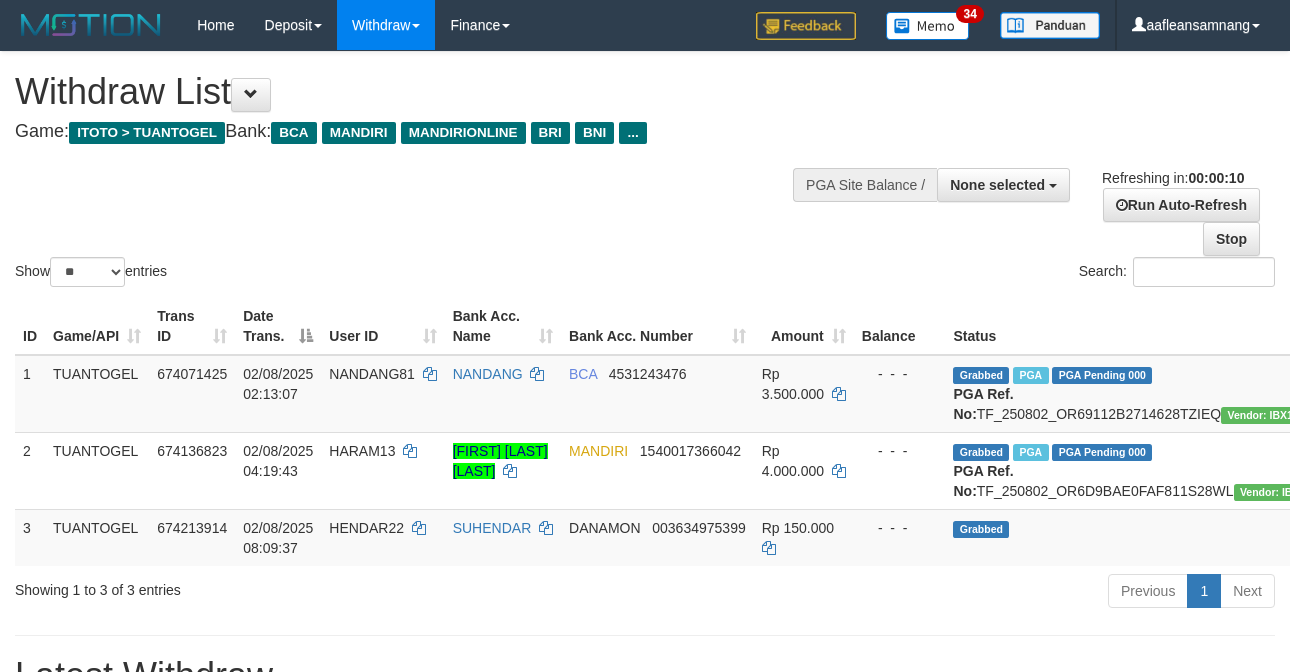 select 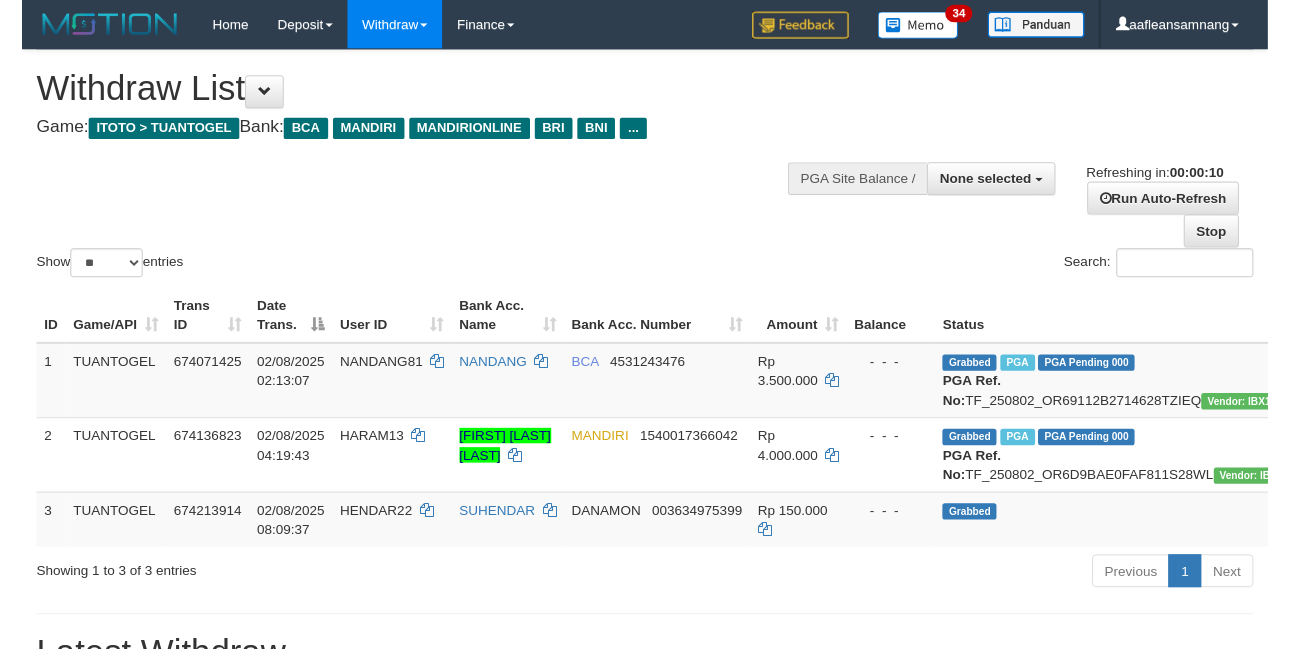 scroll, scrollTop: 0, scrollLeft: 0, axis: both 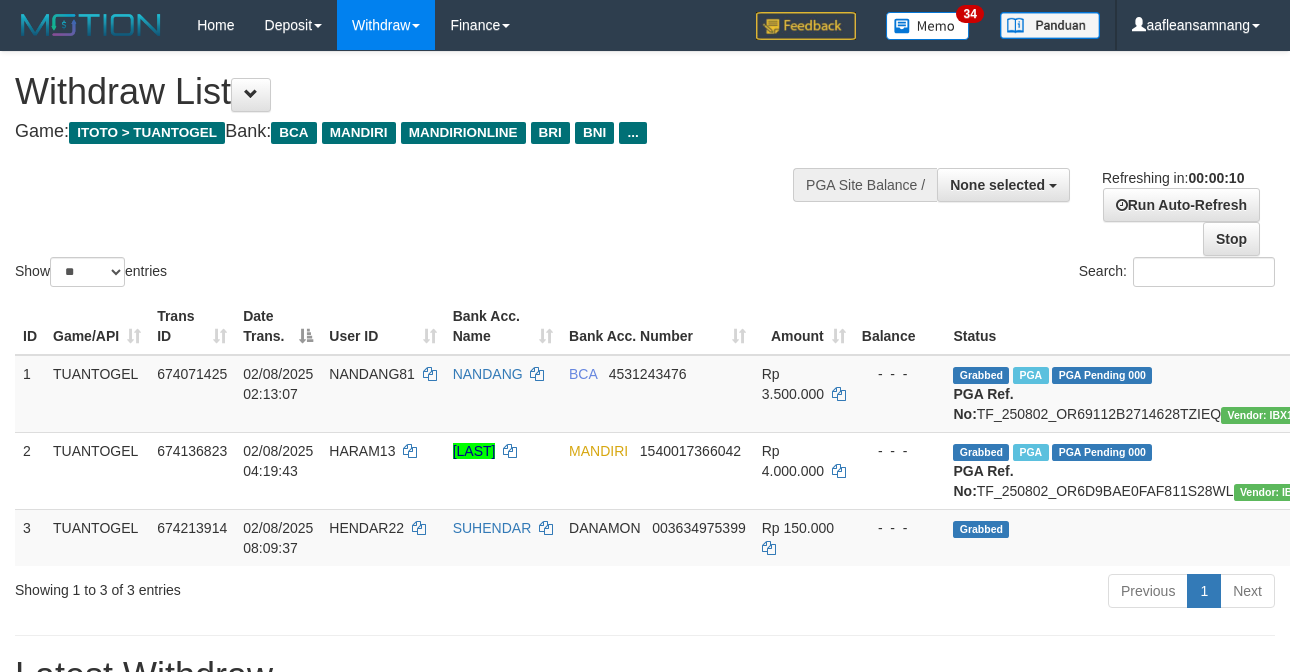 select 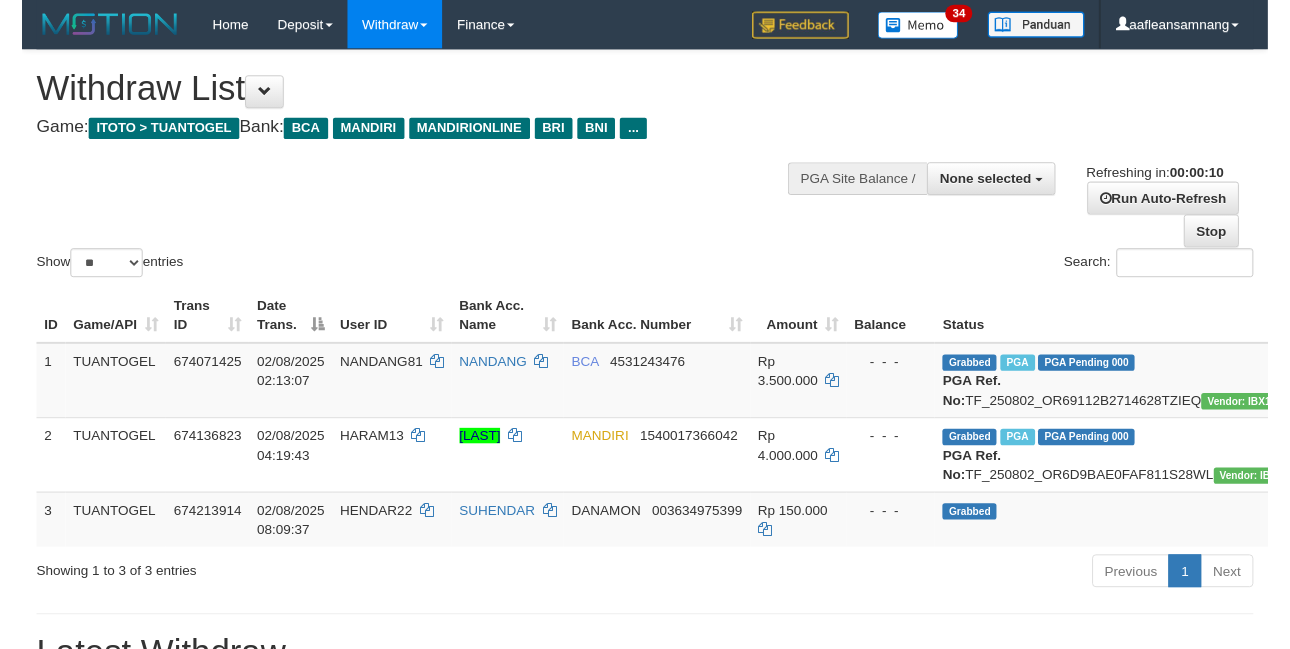 scroll, scrollTop: 0, scrollLeft: 0, axis: both 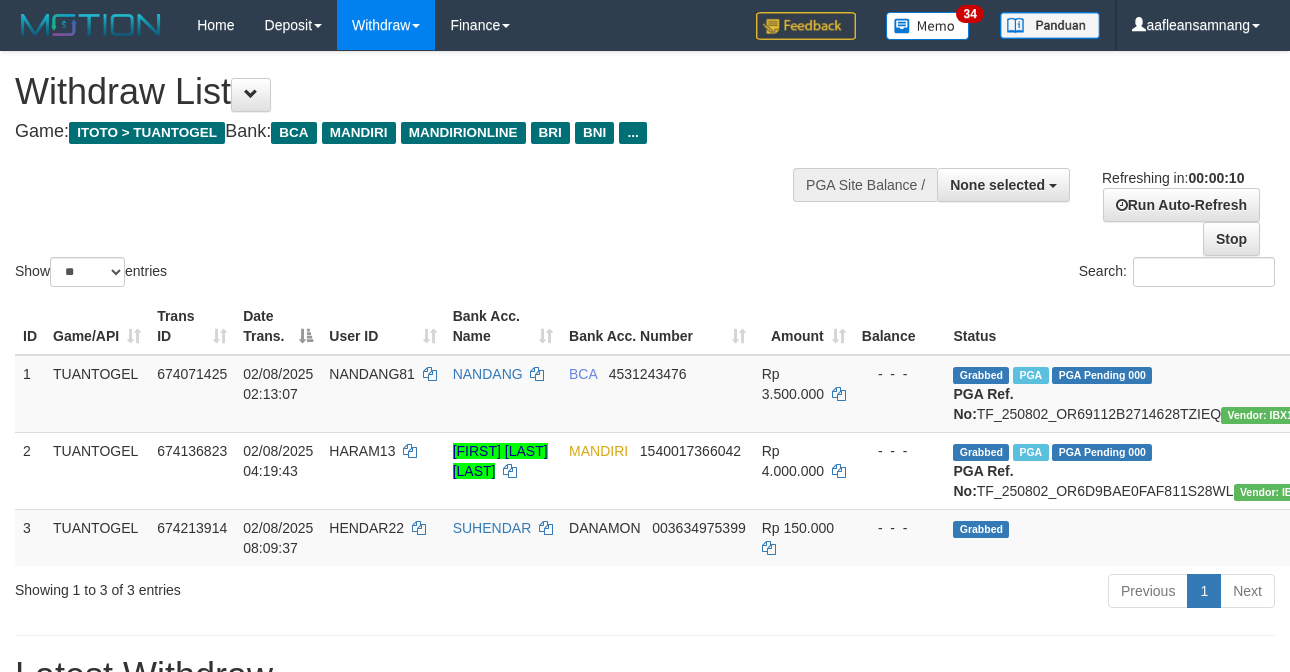 select 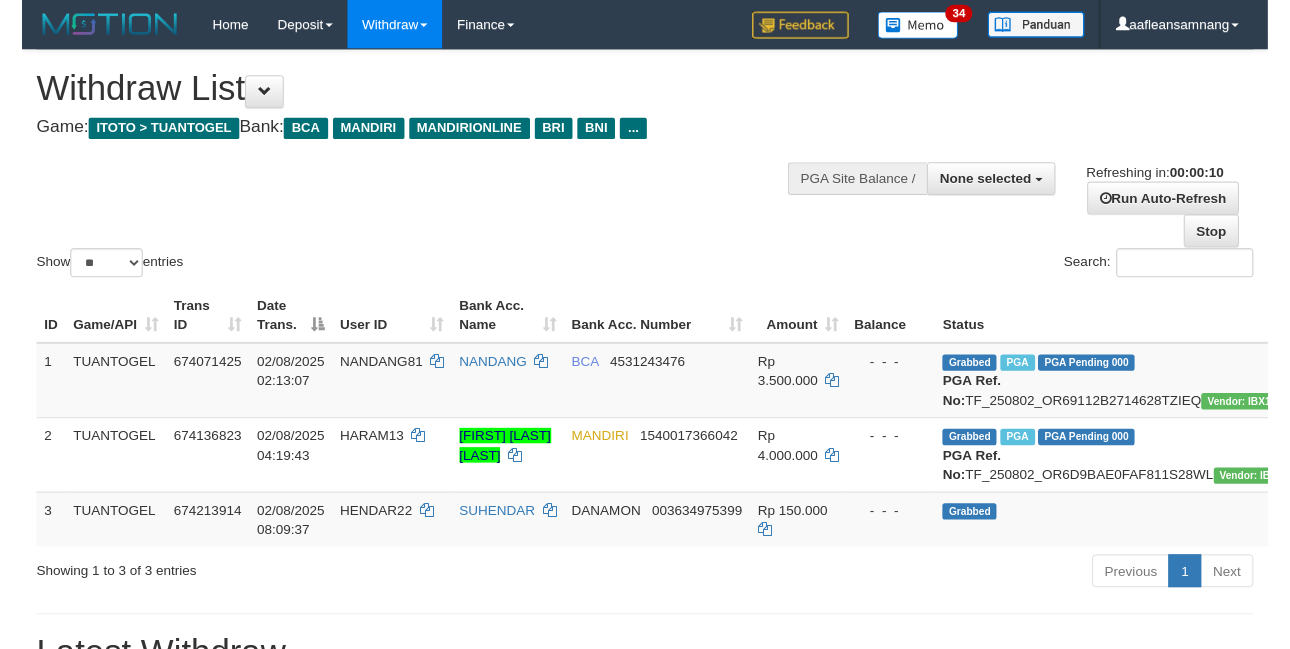 scroll, scrollTop: 0, scrollLeft: 0, axis: both 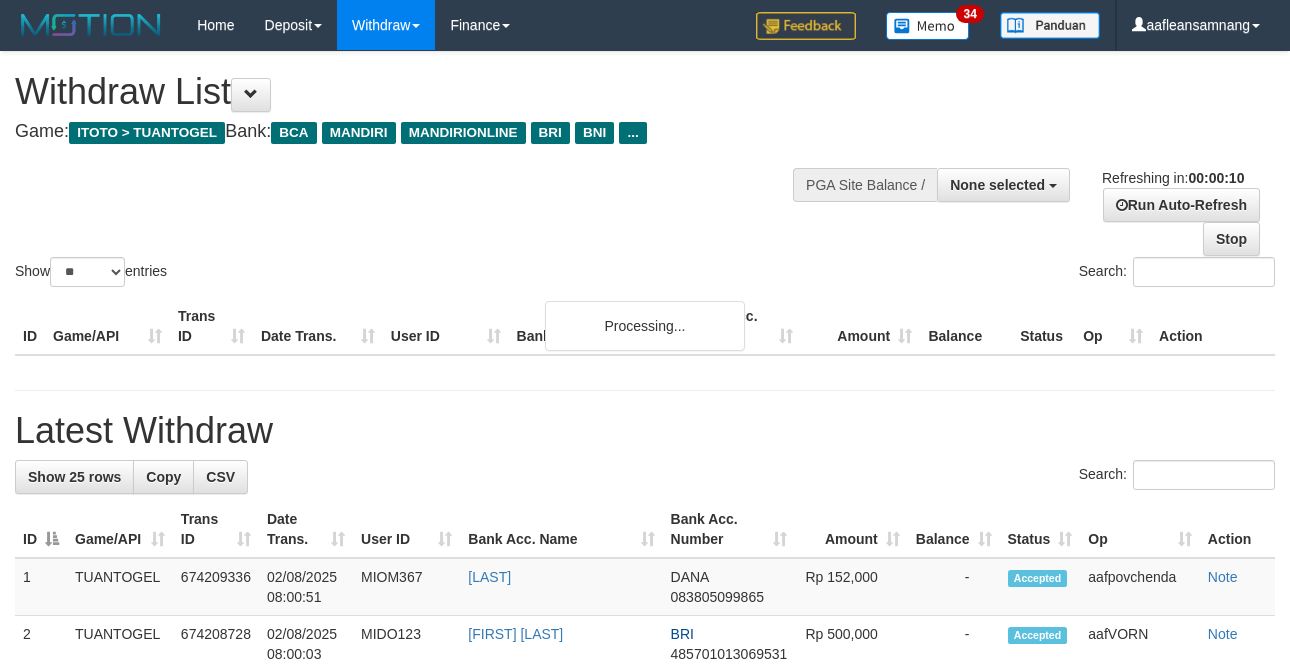 select 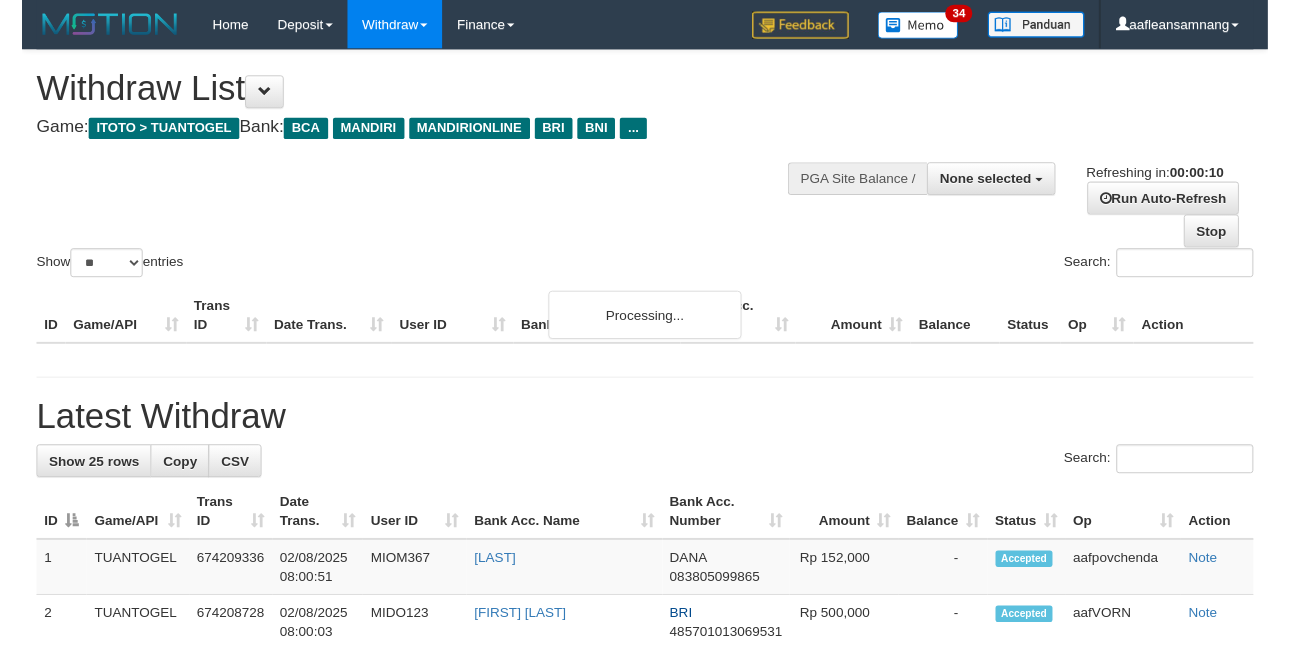 scroll, scrollTop: 0, scrollLeft: 0, axis: both 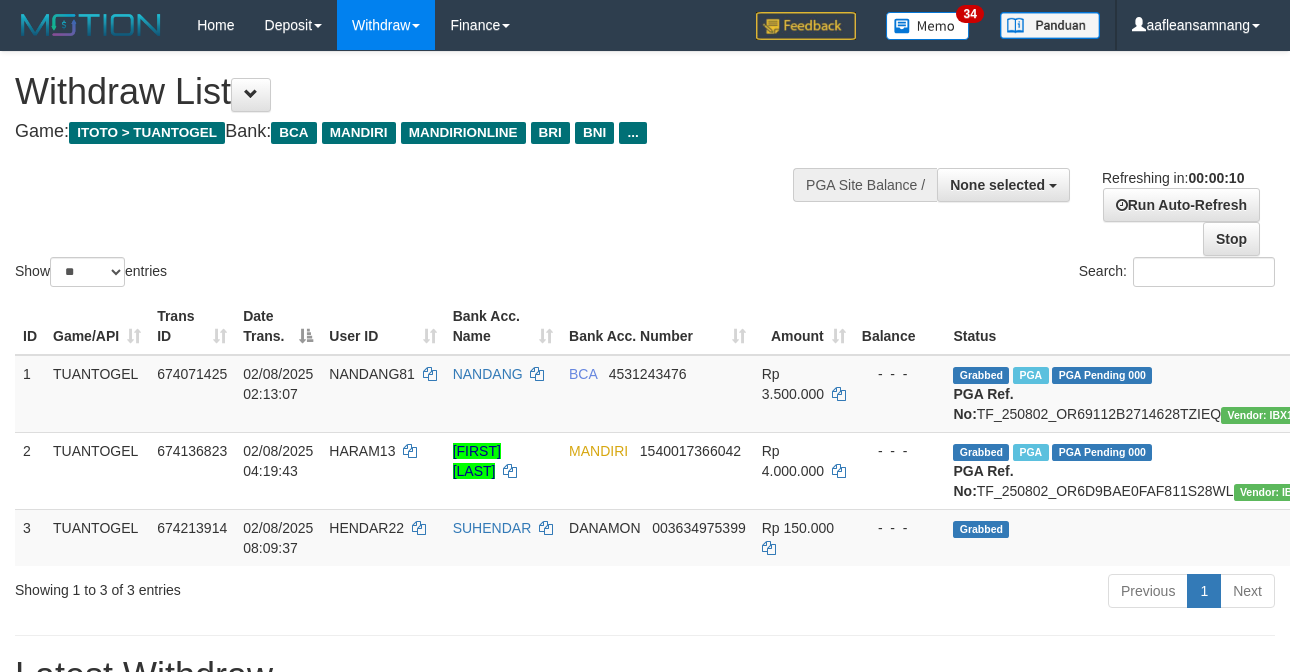 select 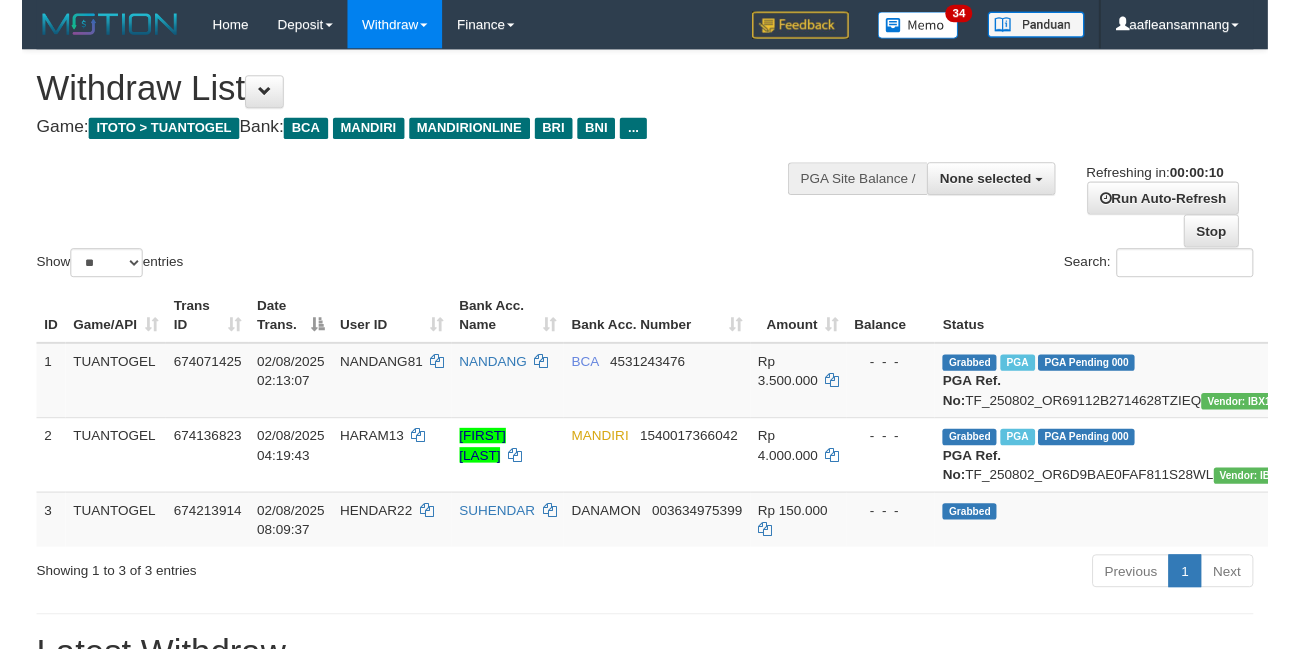 scroll, scrollTop: 0, scrollLeft: 0, axis: both 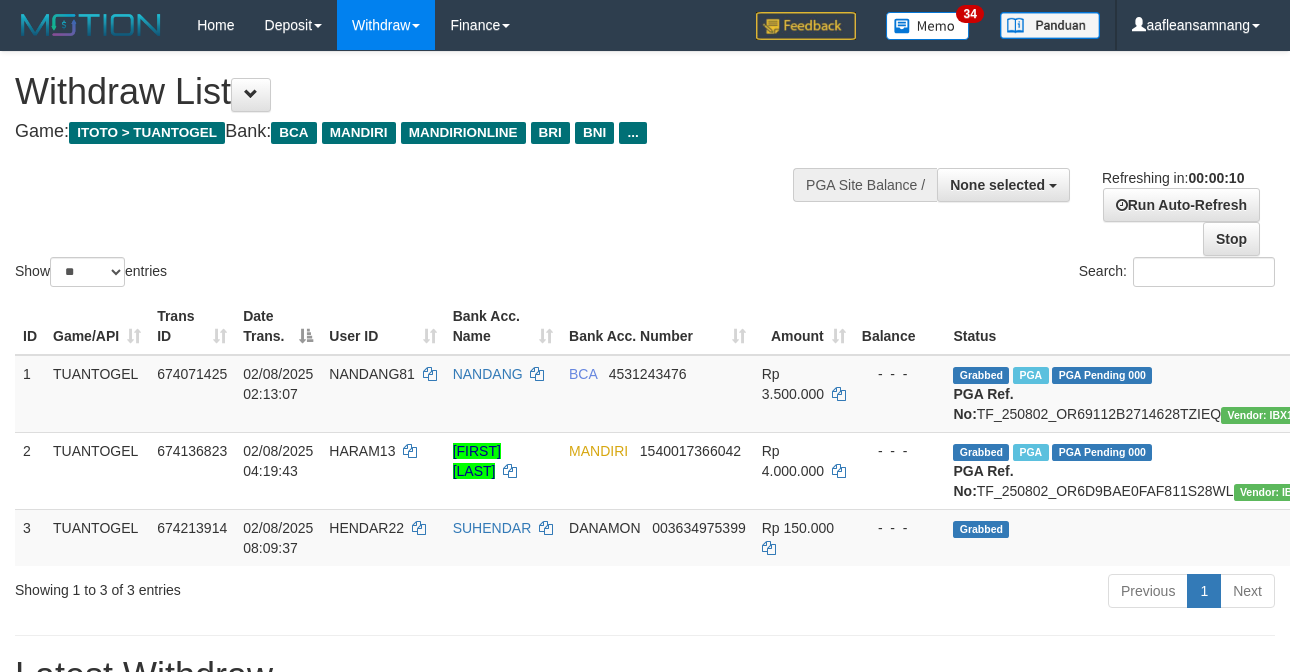 select 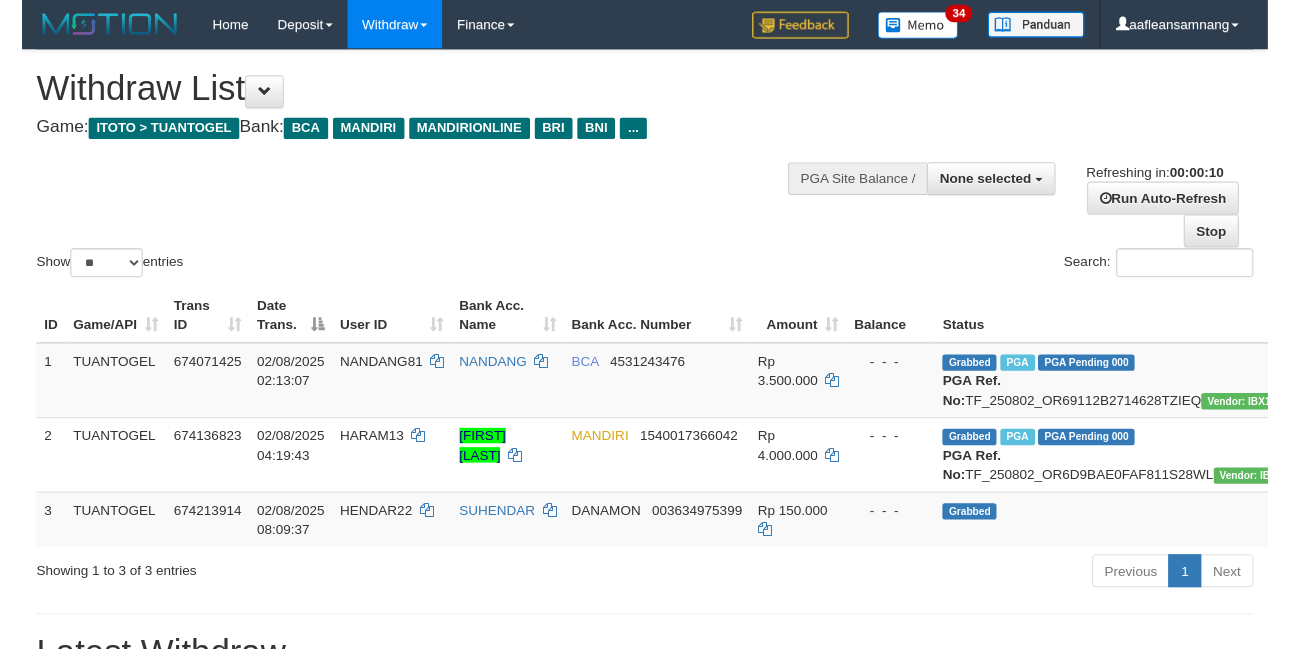 scroll, scrollTop: 0, scrollLeft: 0, axis: both 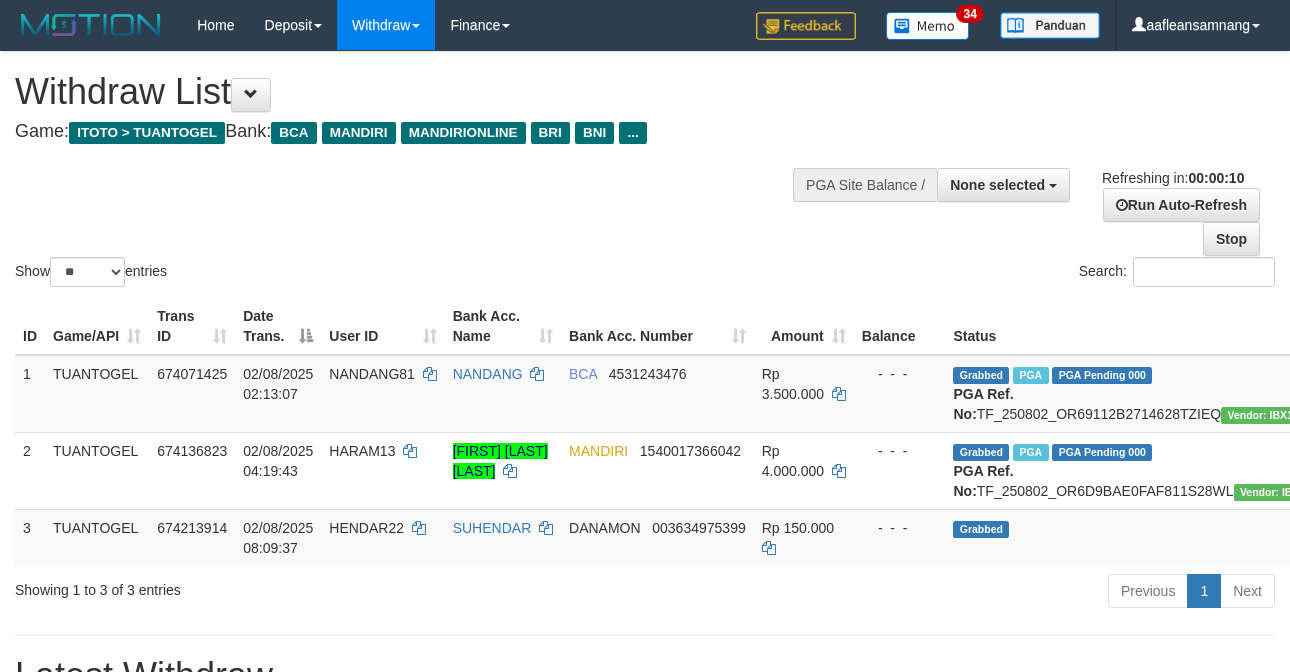 select 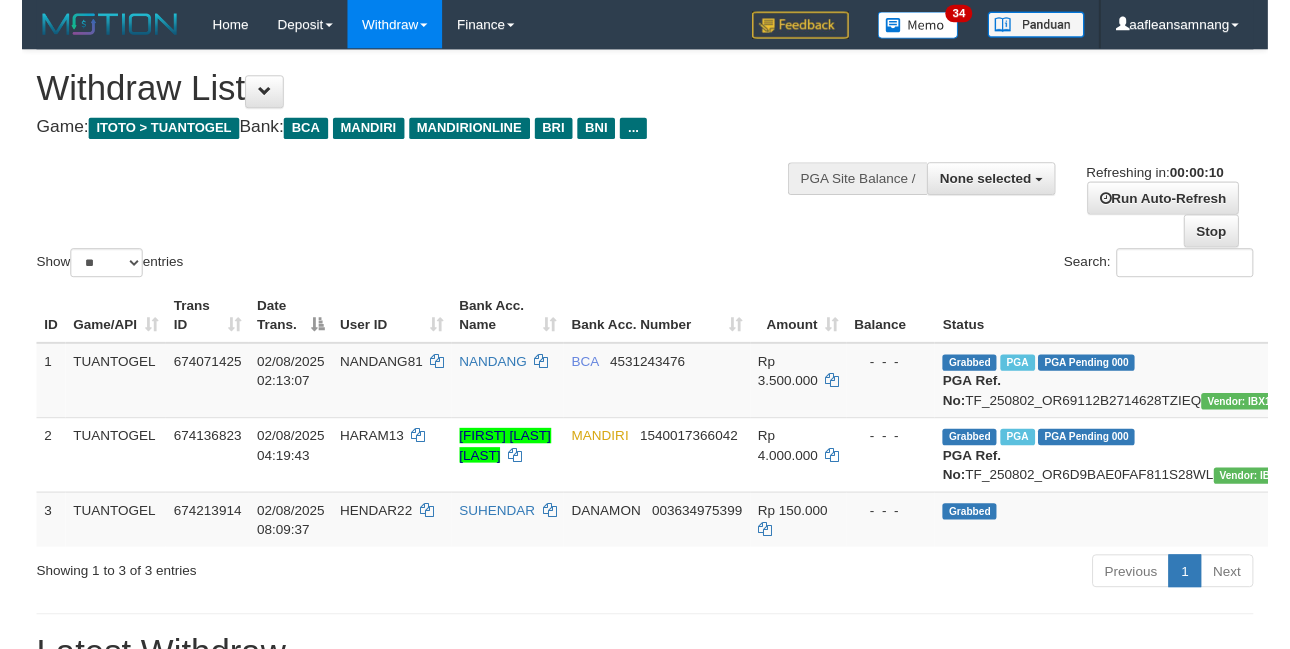 scroll, scrollTop: 0, scrollLeft: 0, axis: both 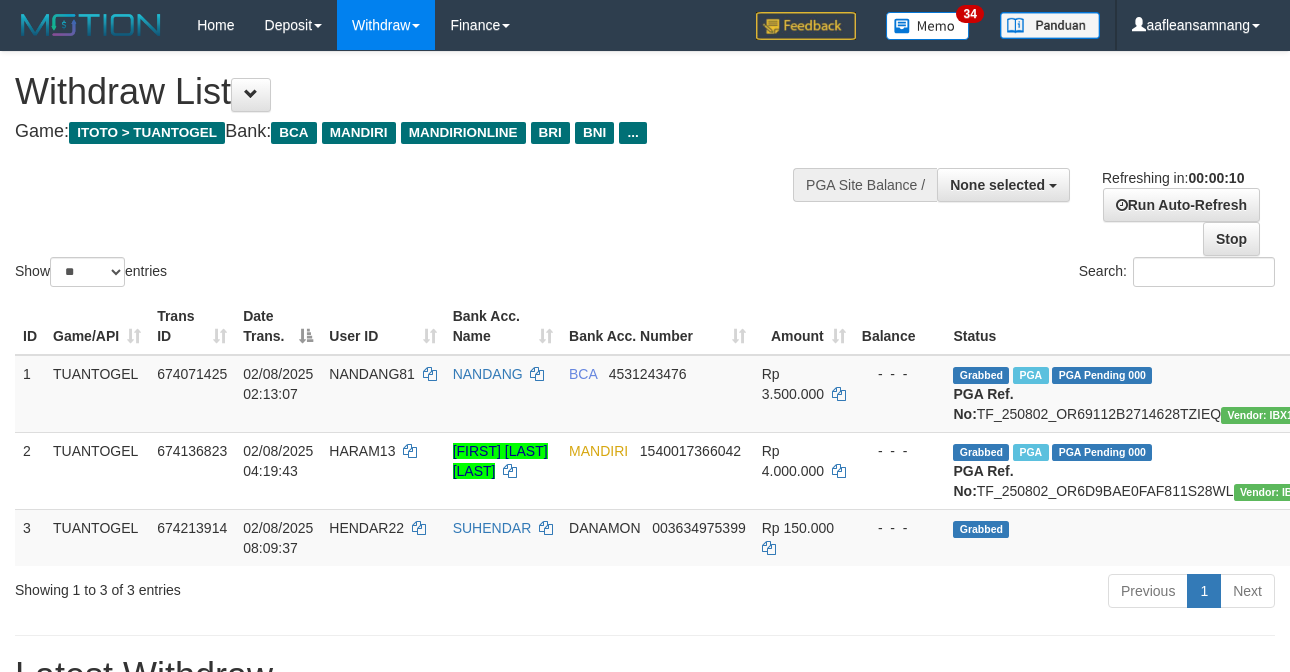 select 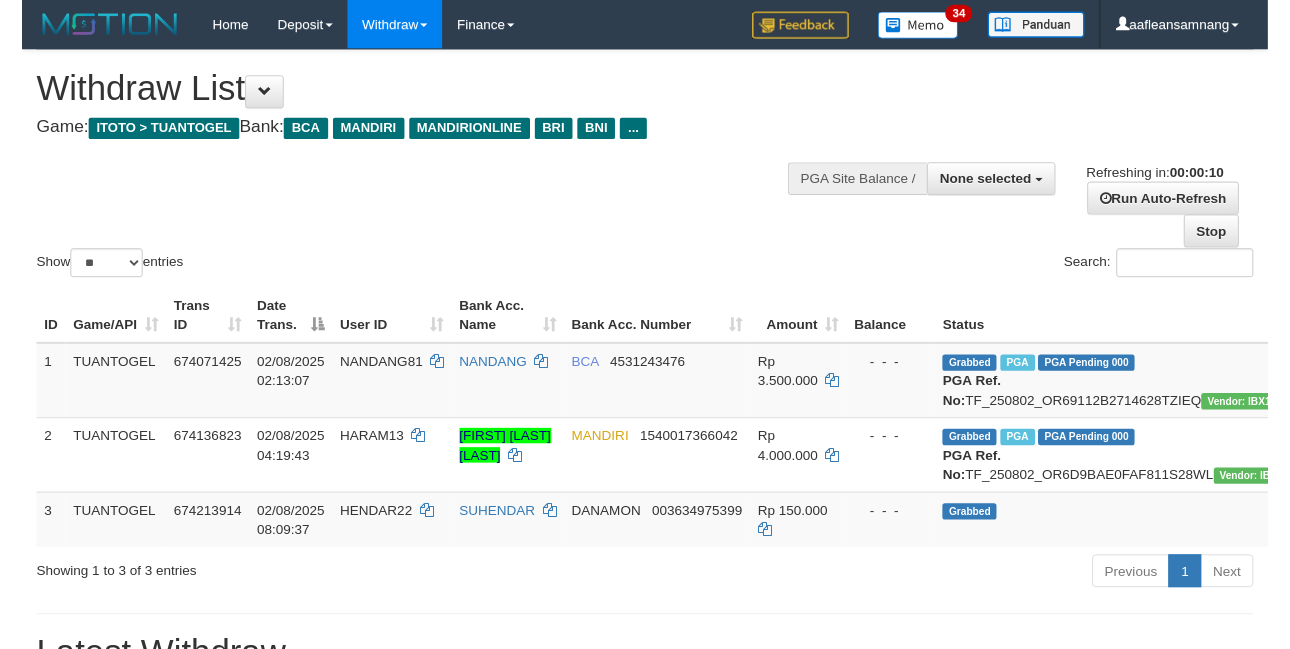 scroll, scrollTop: 0, scrollLeft: 0, axis: both 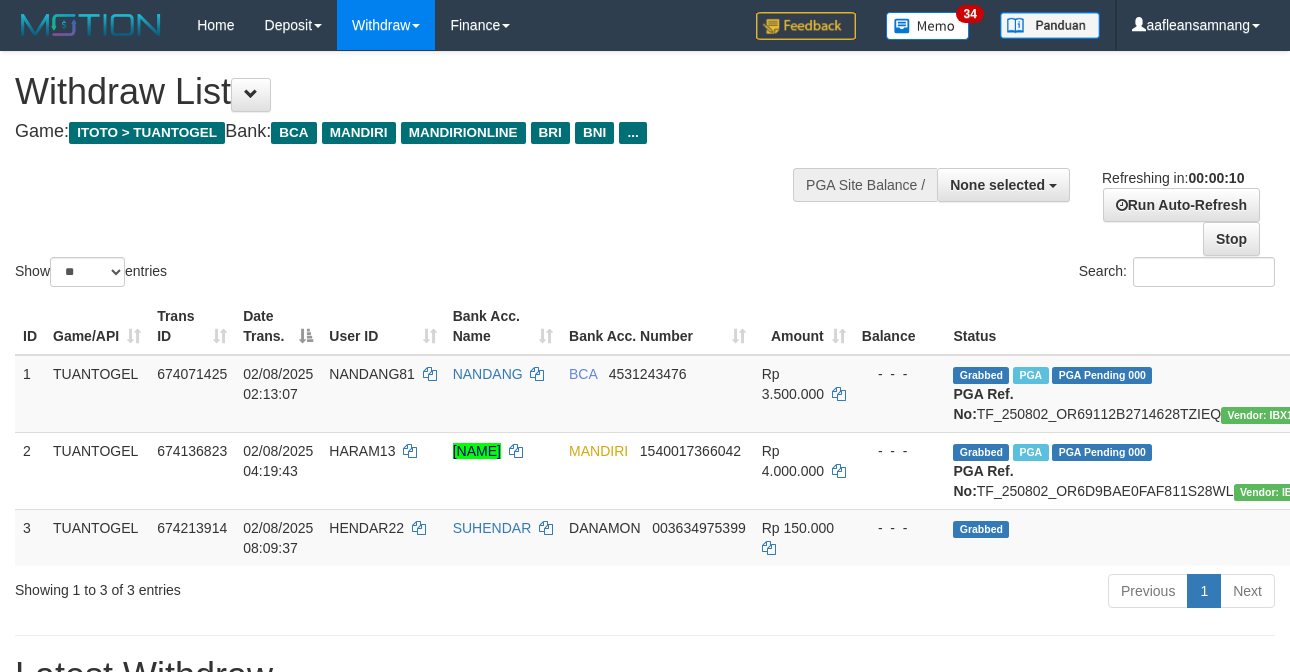 select 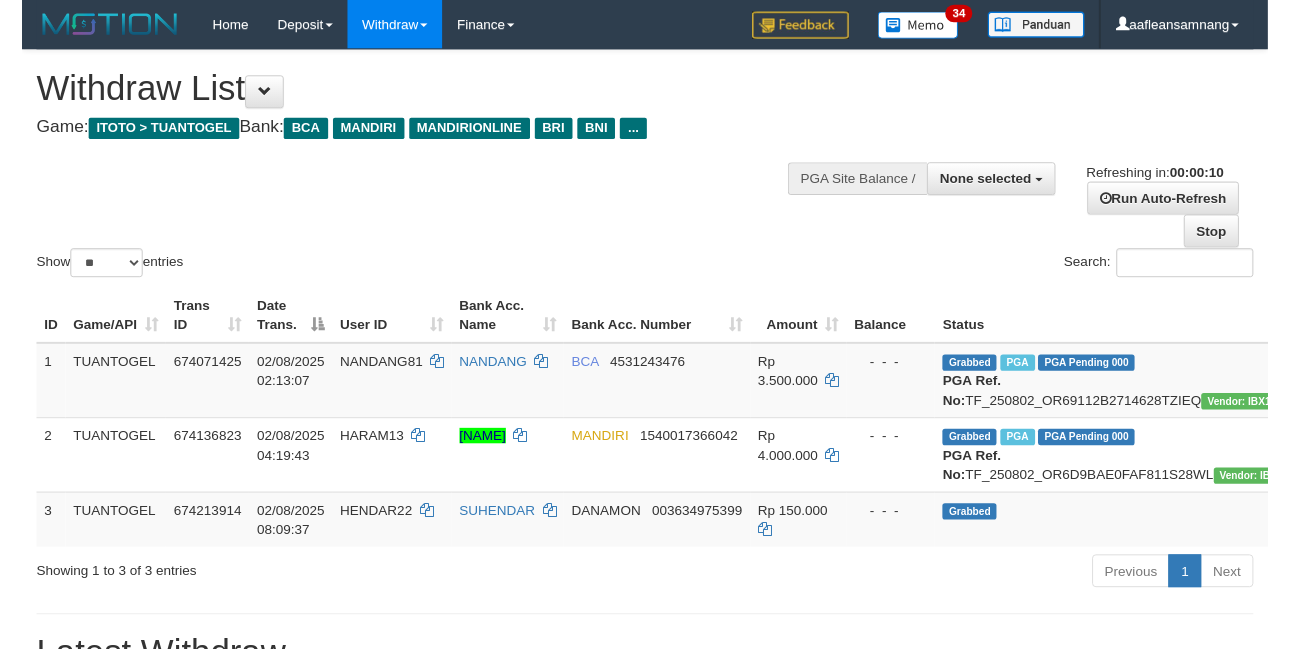 scroll, scrollTop: 0, scrollLeft: 0, axis: both 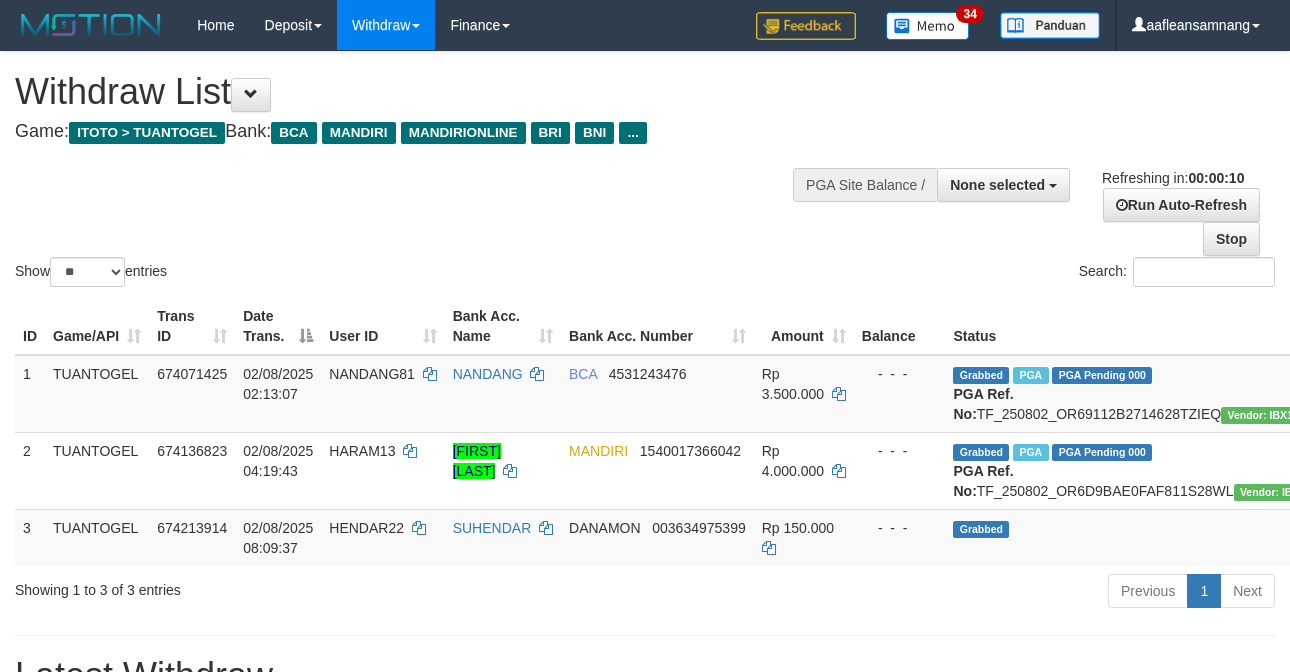 select 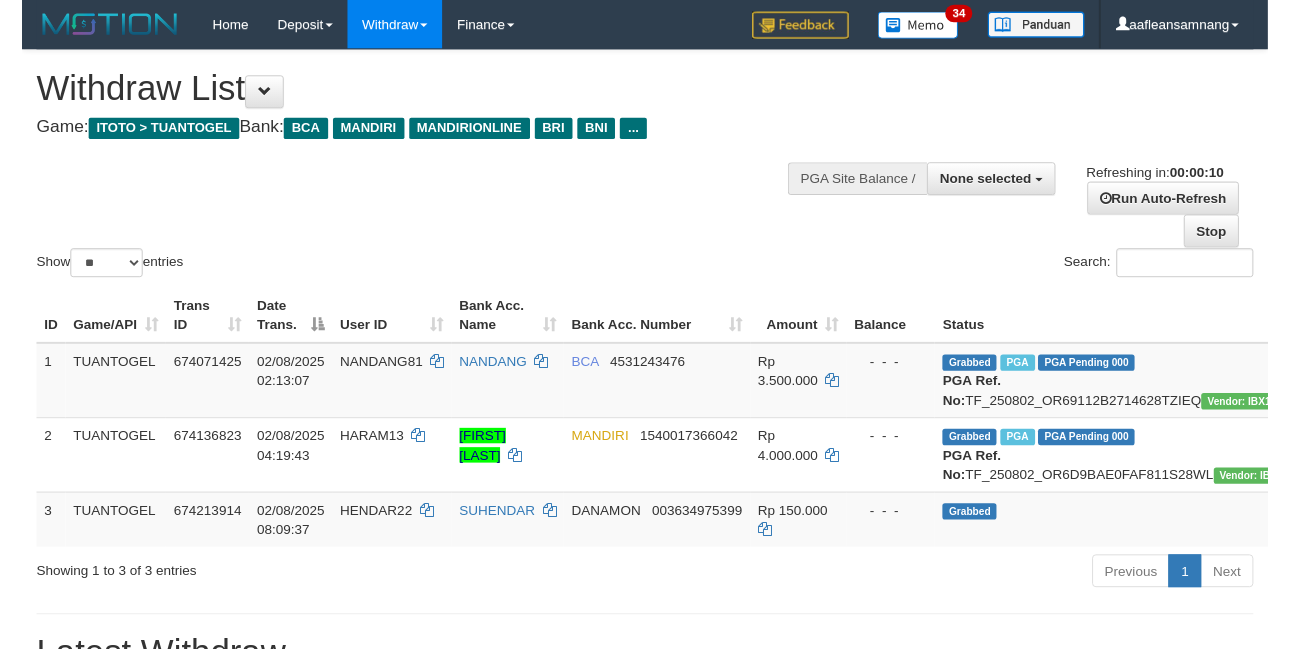 scroll, scrollTop: 0, scrollLeft: 0, axis: both 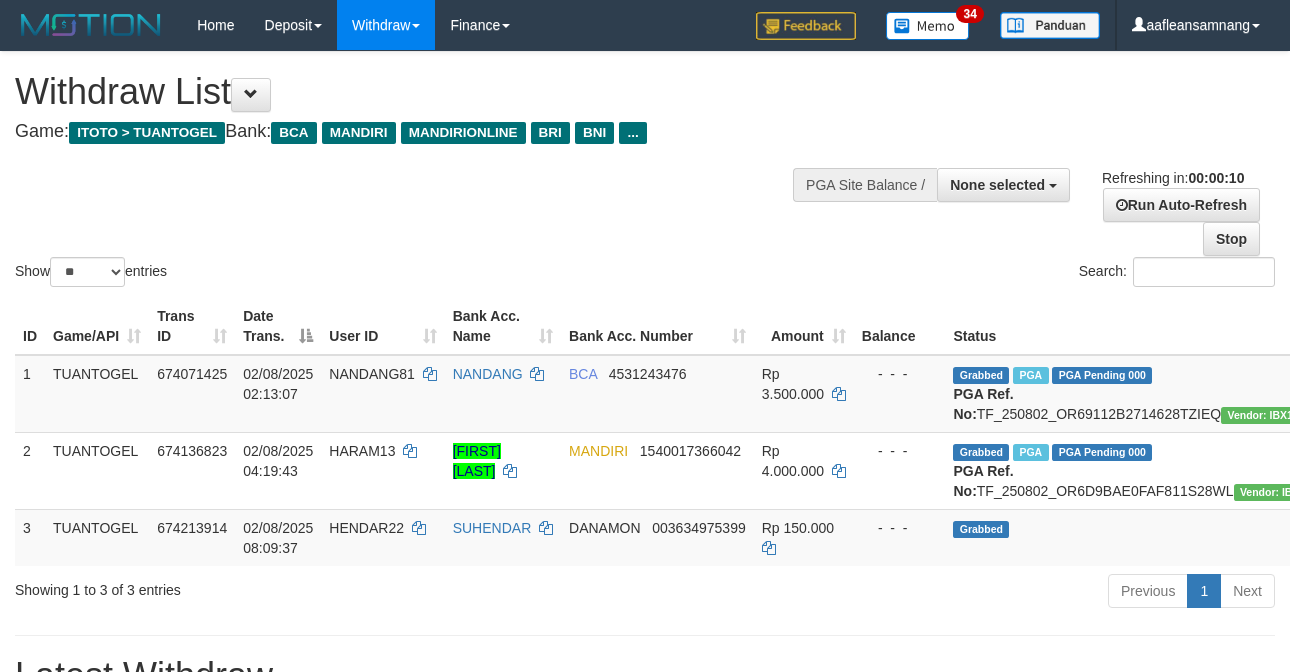 select 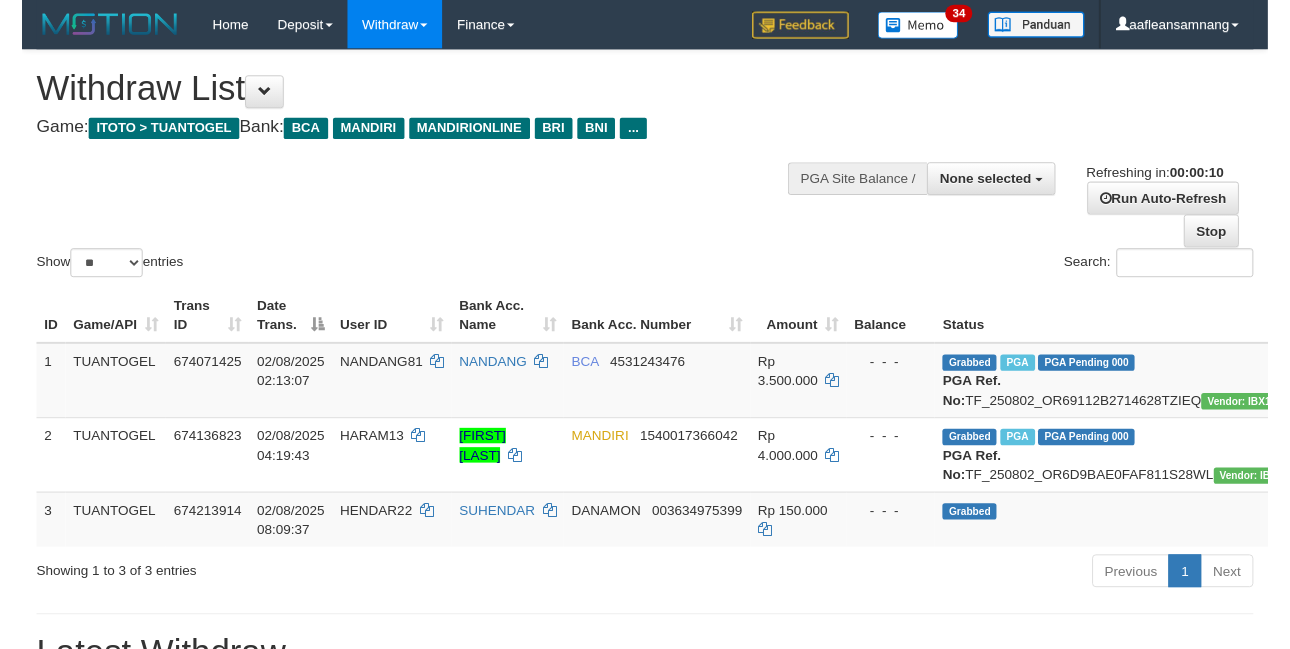 scroll, scrollTop: 0, scrollLeft: 0, axis: both 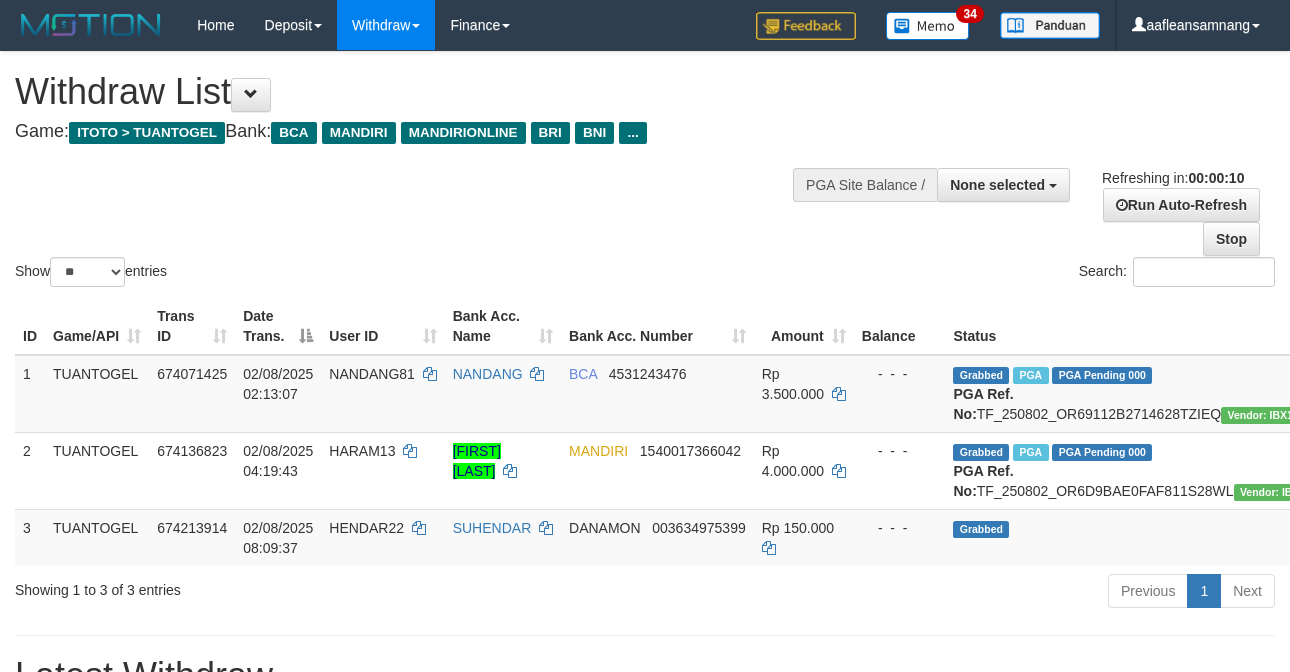 select 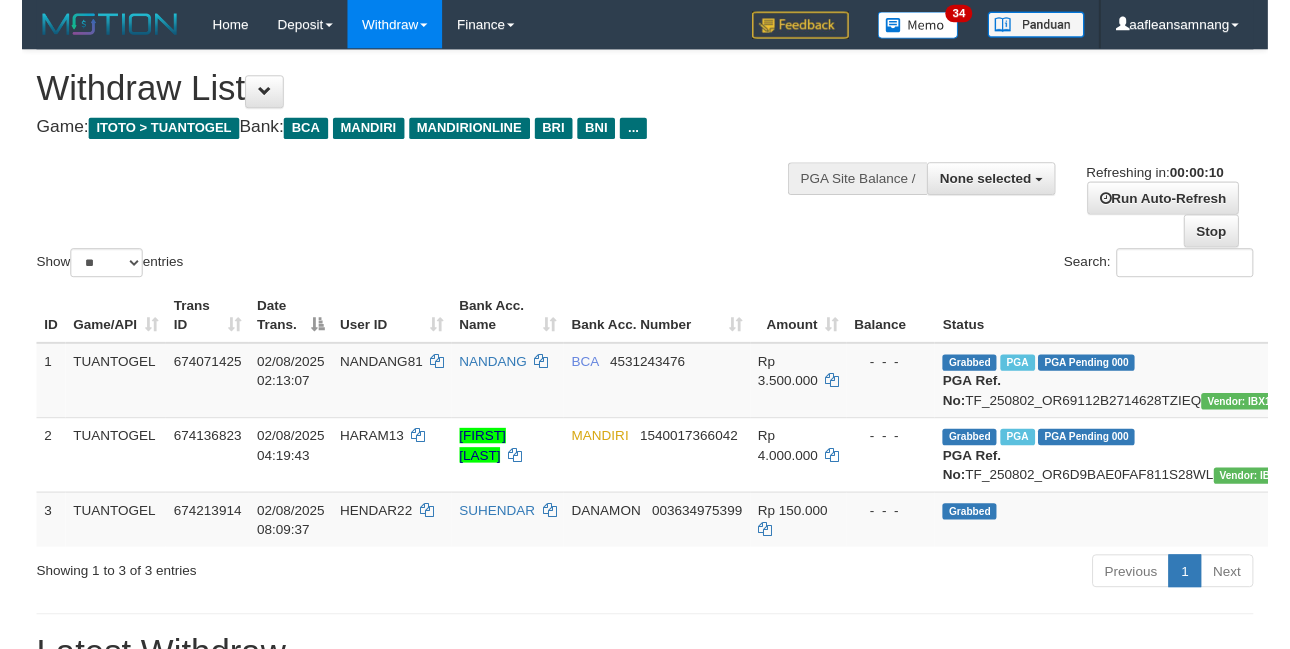 scroll, scrollTop: 0, scrollLeft: 0, axis: both 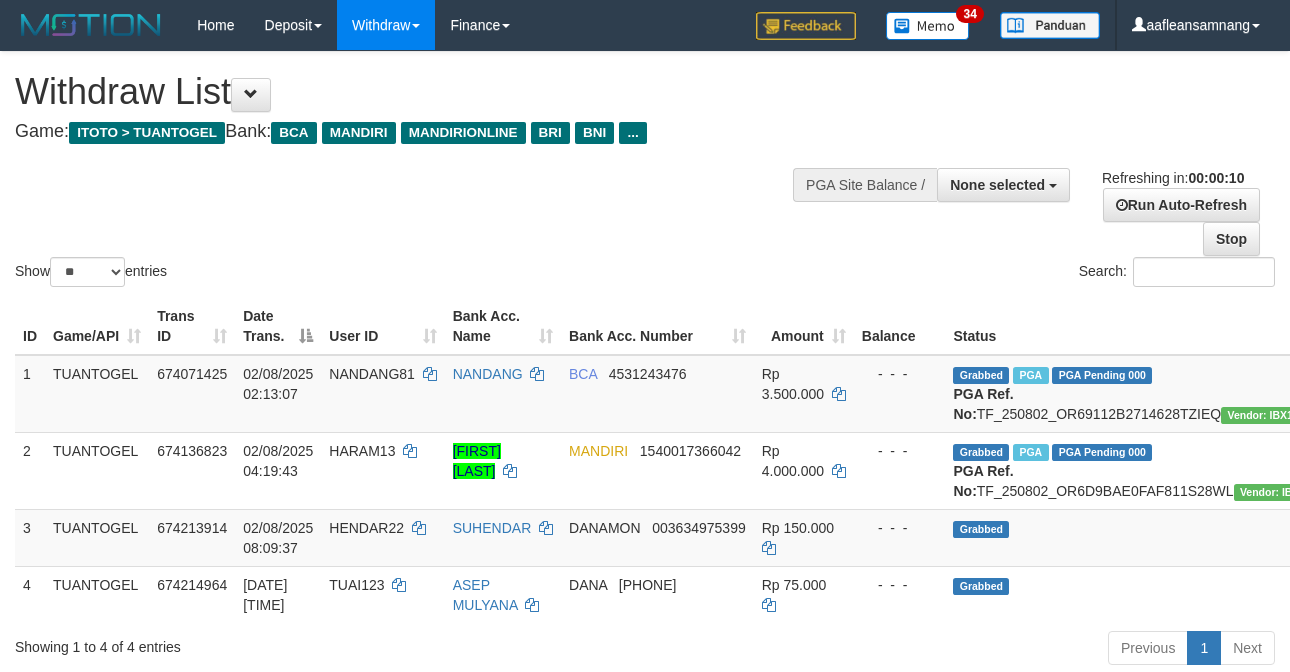 select 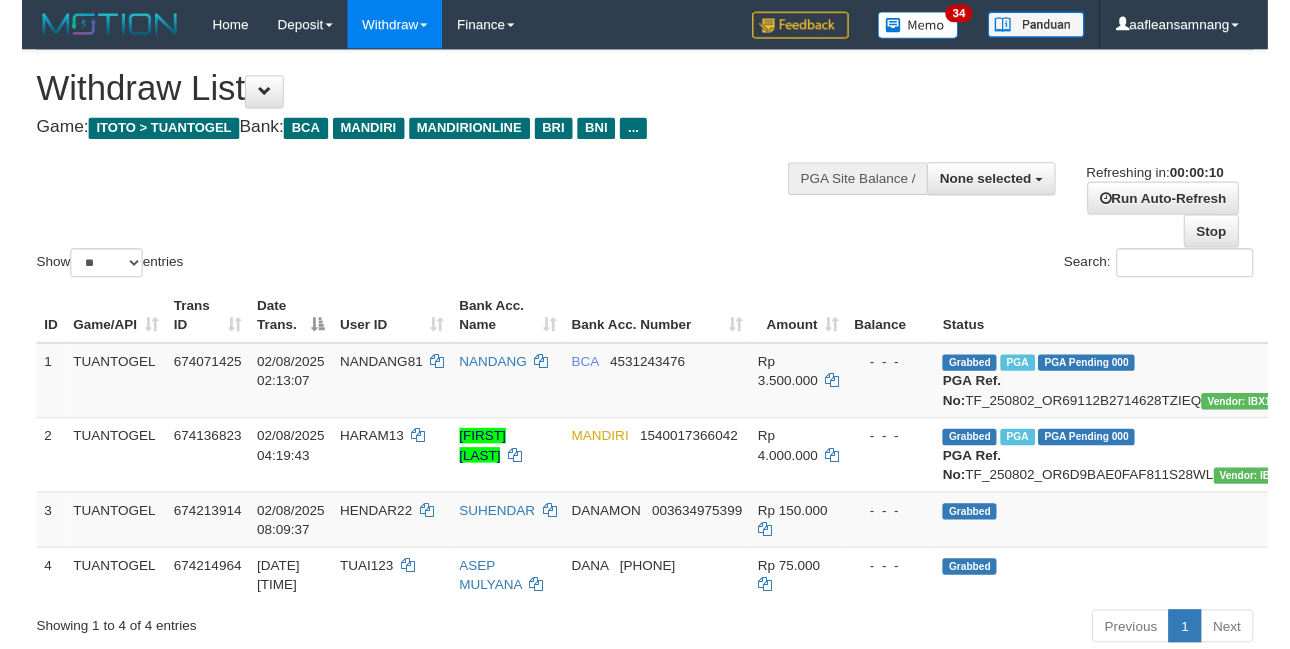 scroll, scrollTop: 0, scrollLeft: 0, axis: both 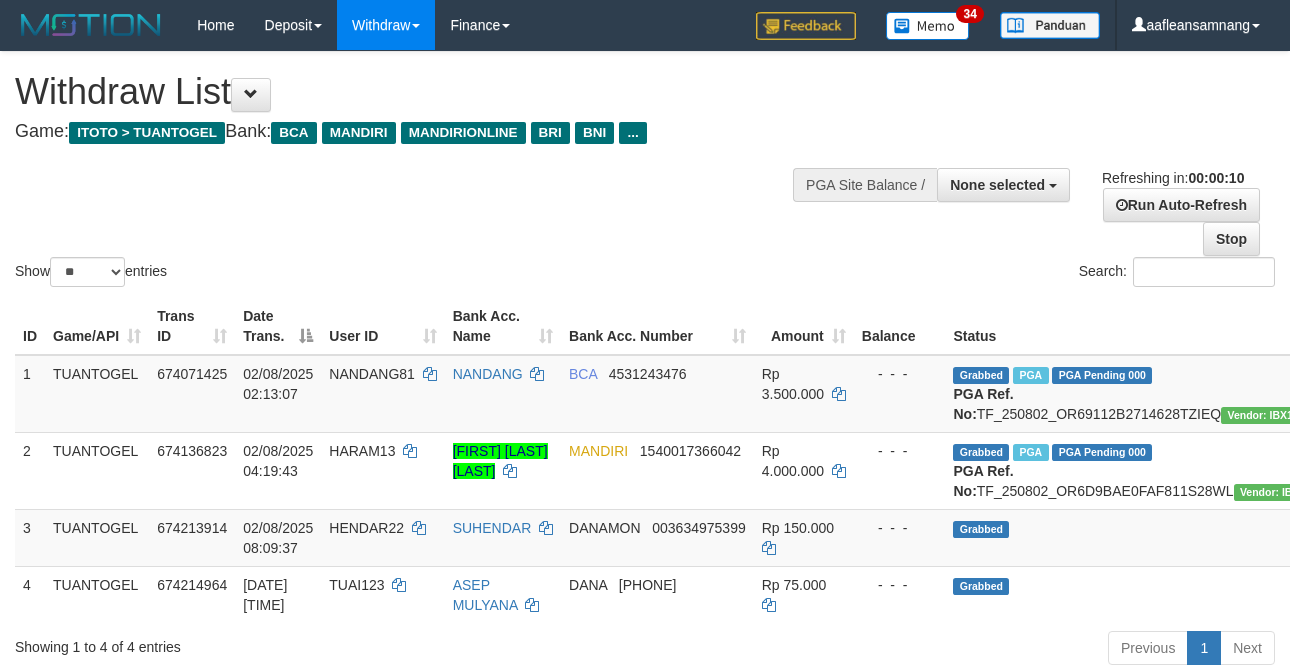 select 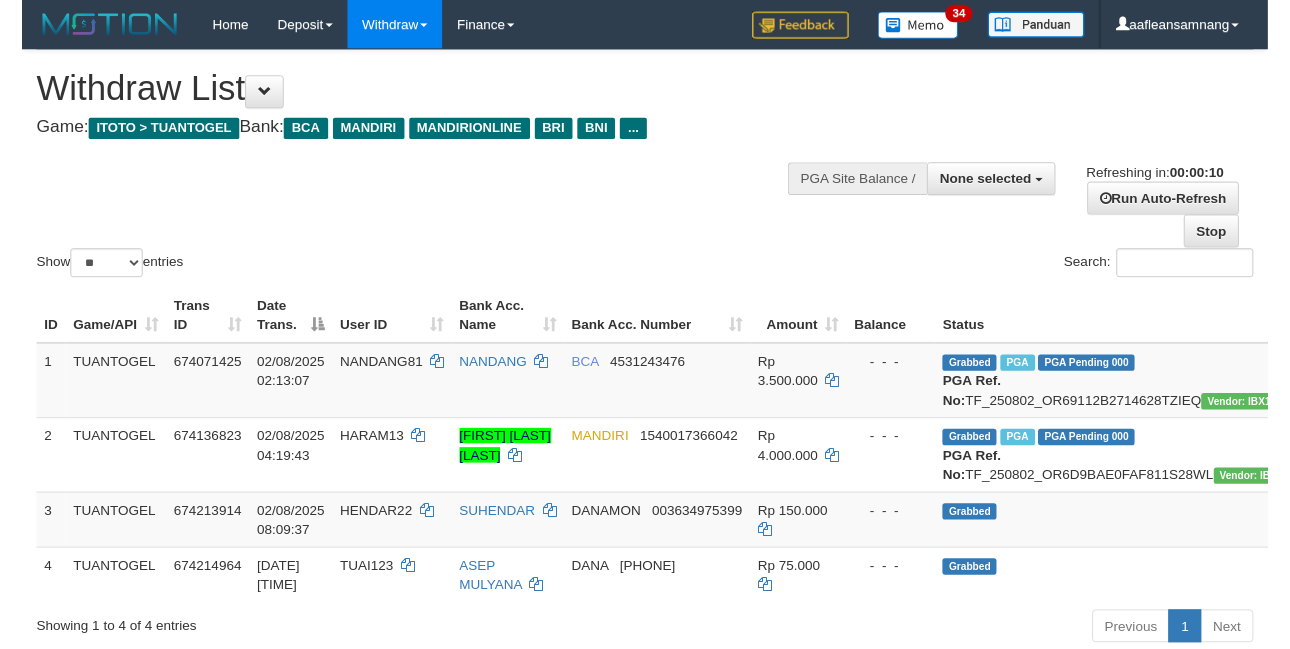 scroll, scrollTop: 0, scrollLeft: 0, axis: both 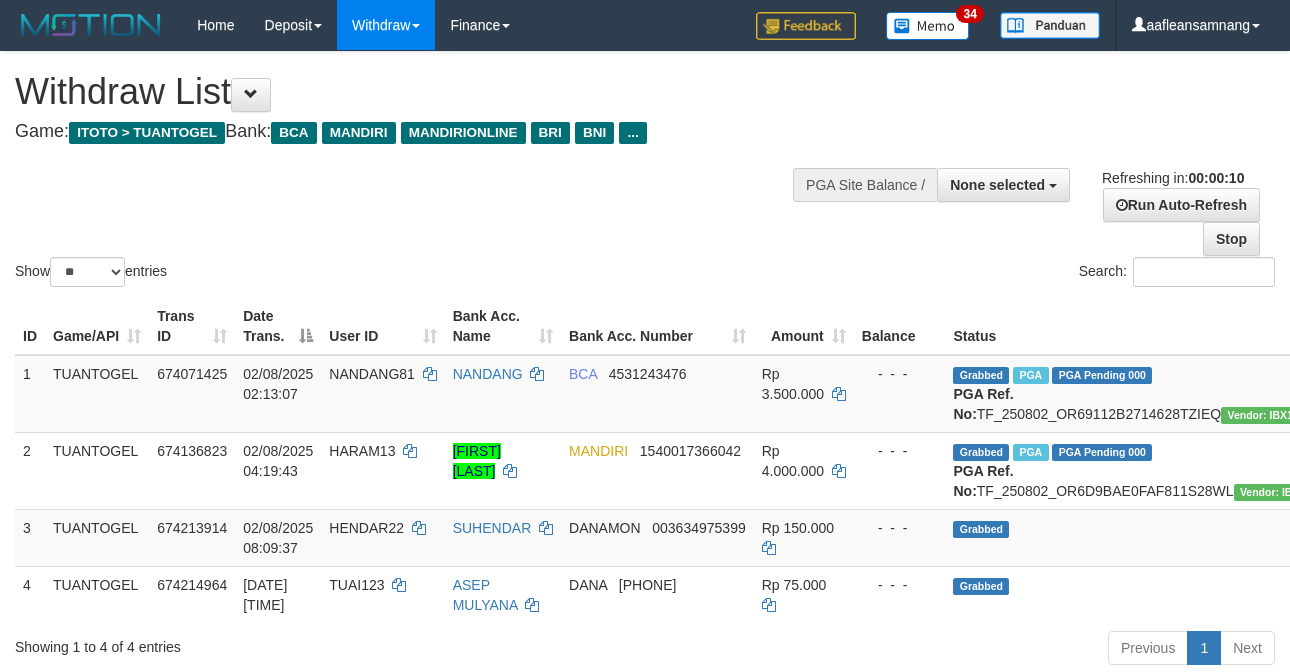 select 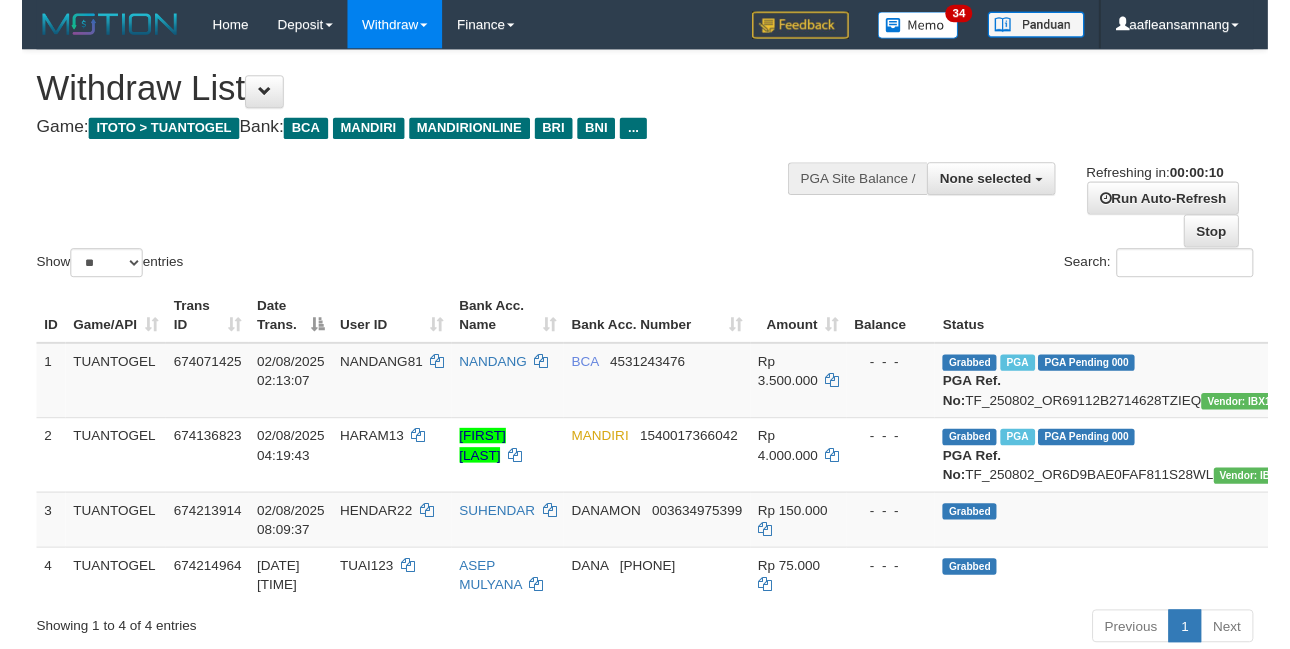 scroll, scrollTop: 0, scrollLeft: 0, axis: both 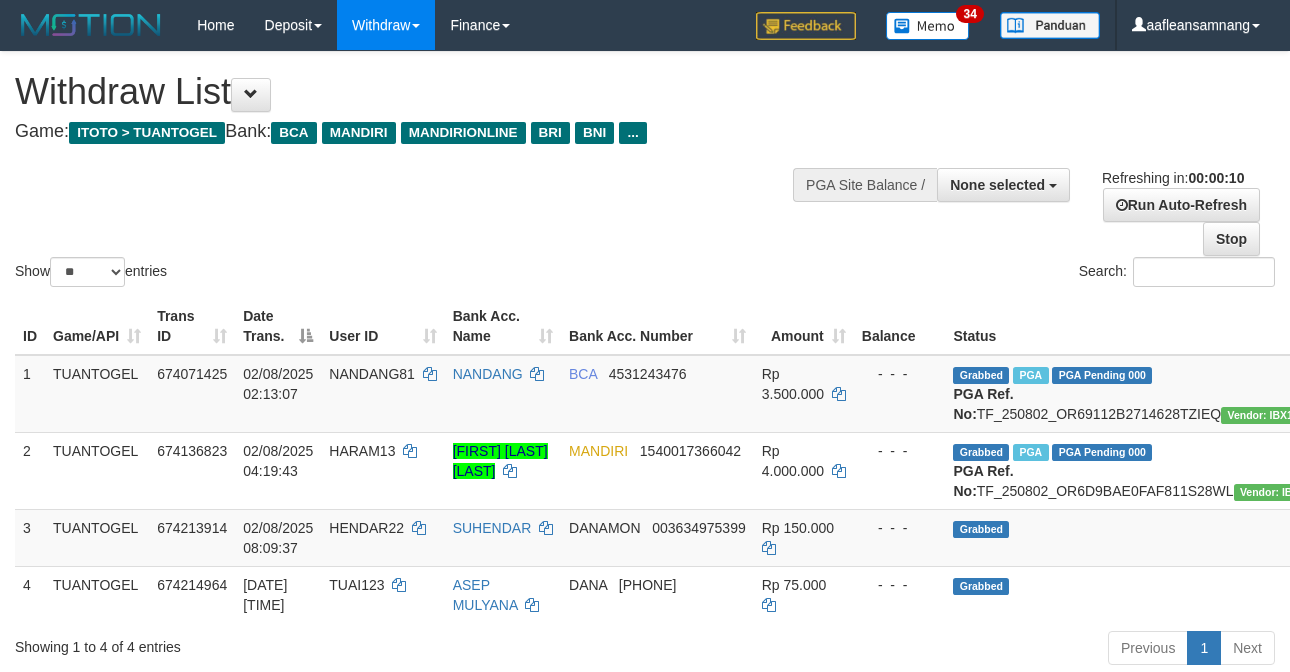select 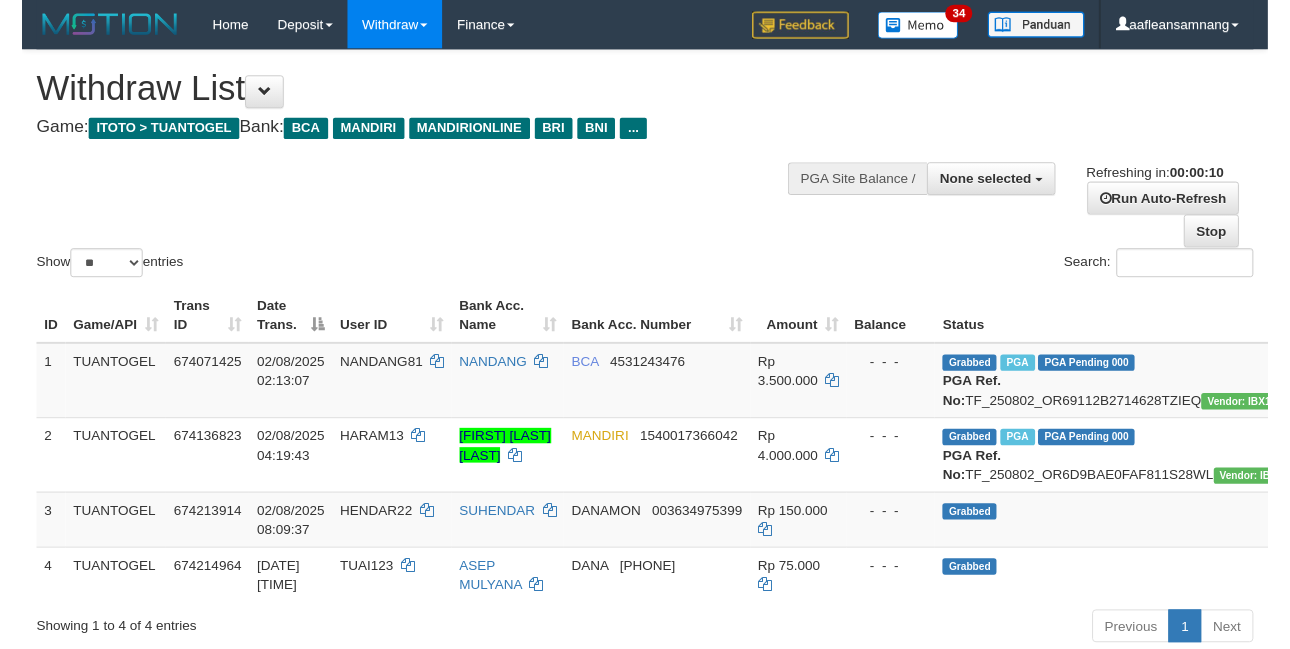 scroll, scrollTop: 0, scrollLeft: 0, axis: both 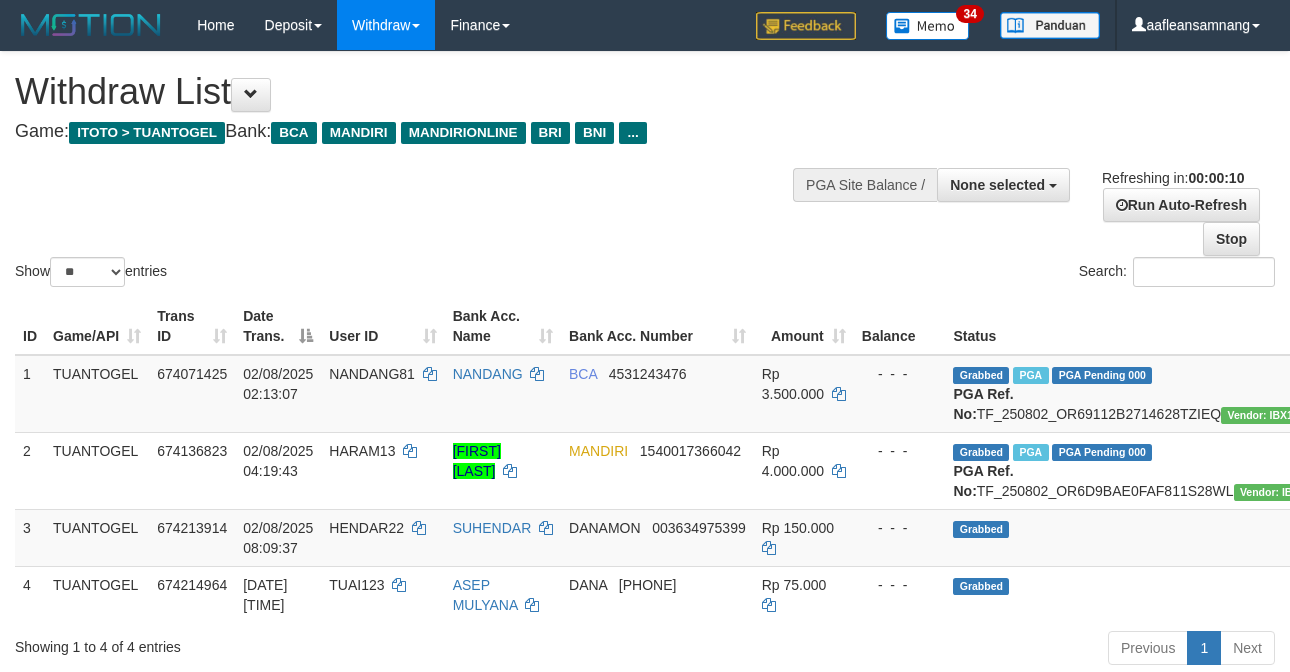 select 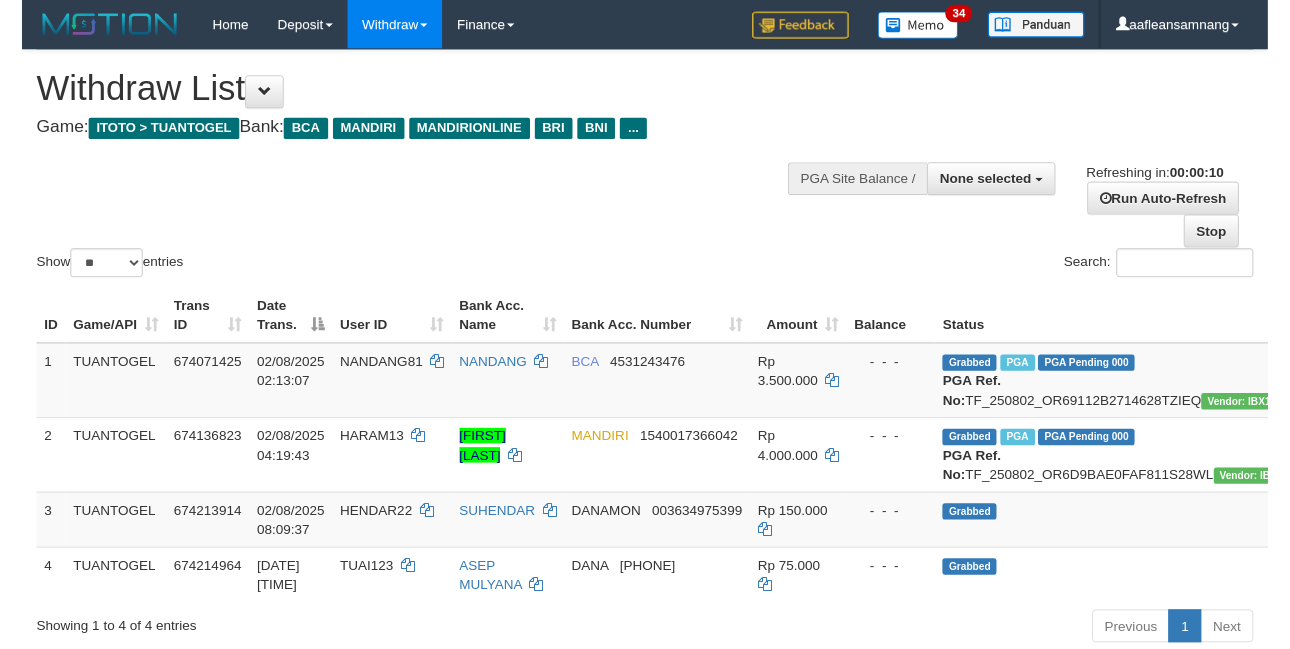 scroll, scrollTop: 0, scrollLeft: 0, axis: both 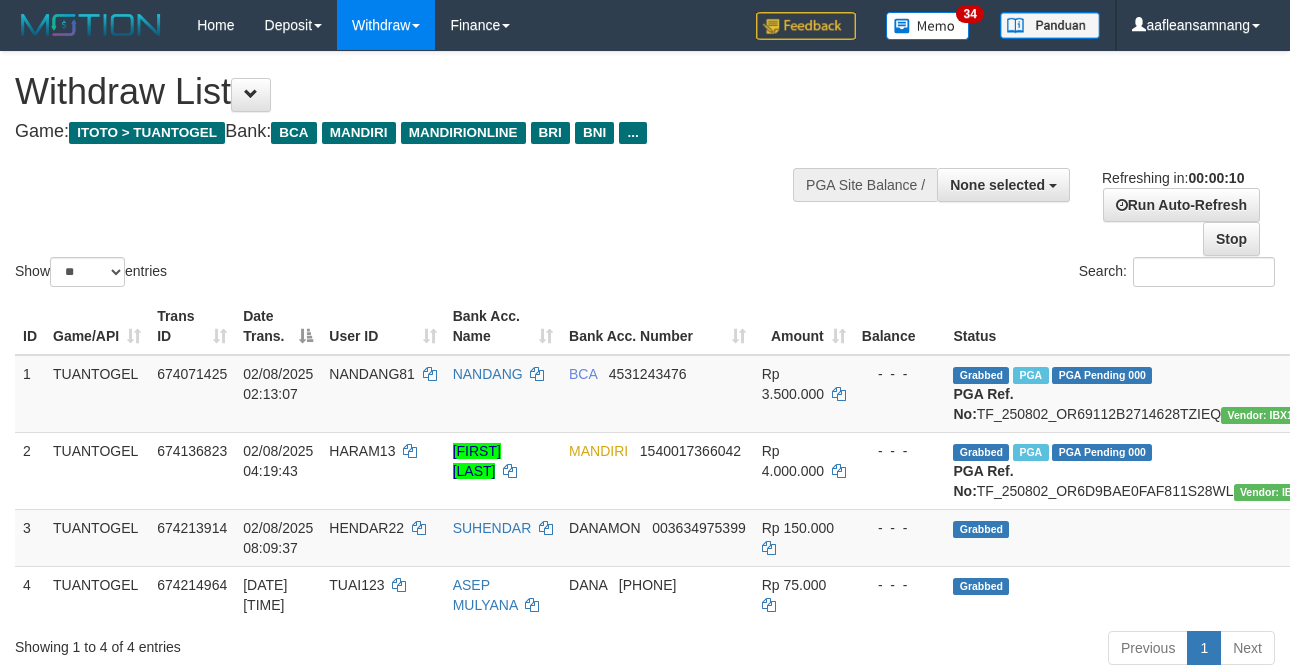 select 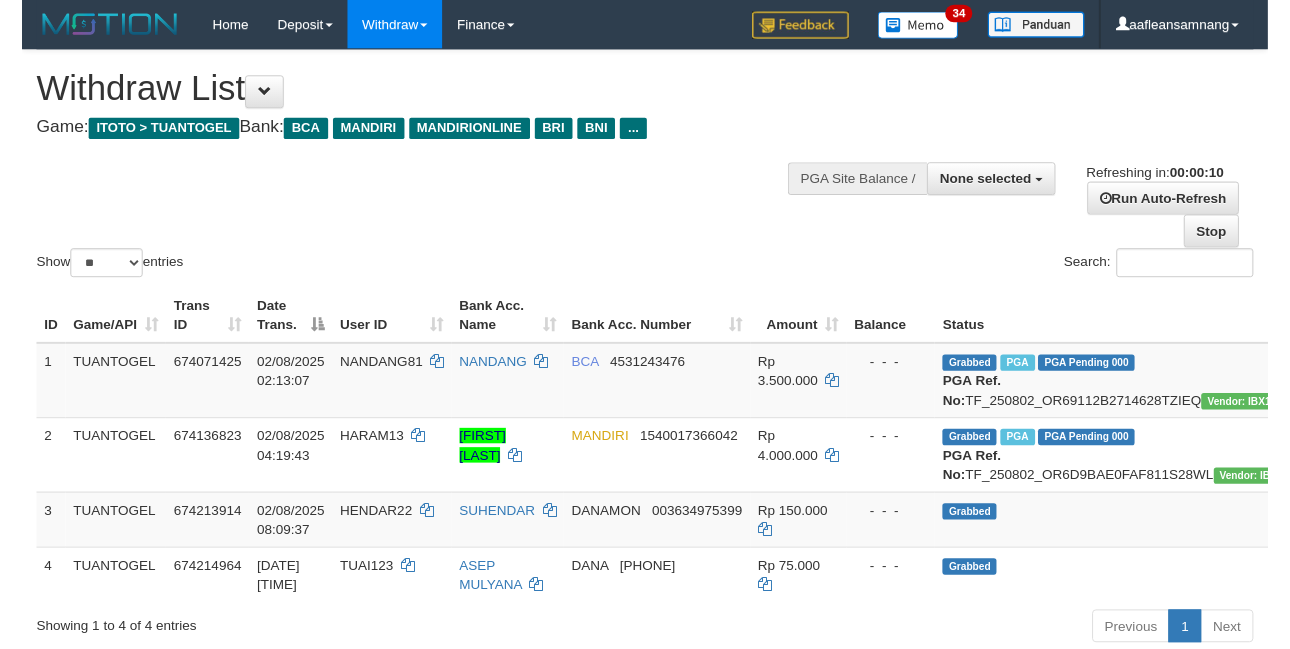 scroll, scrollTop: 0, scrollLeft: 0, axis: both 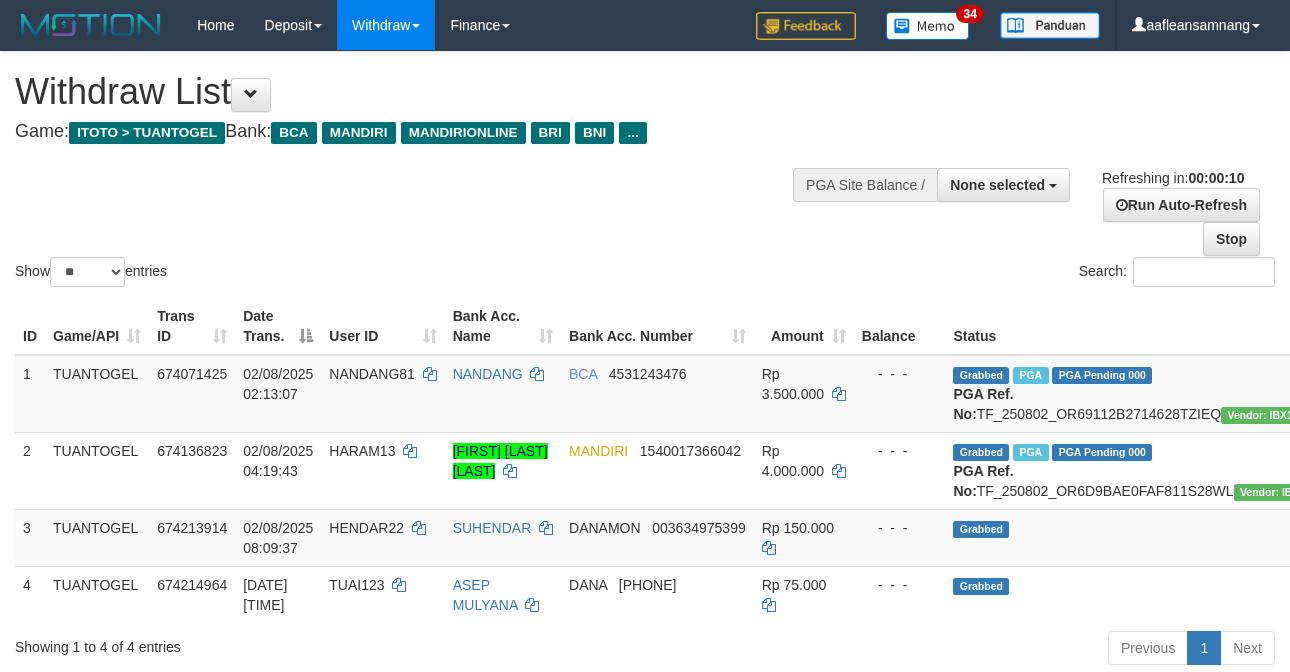 select 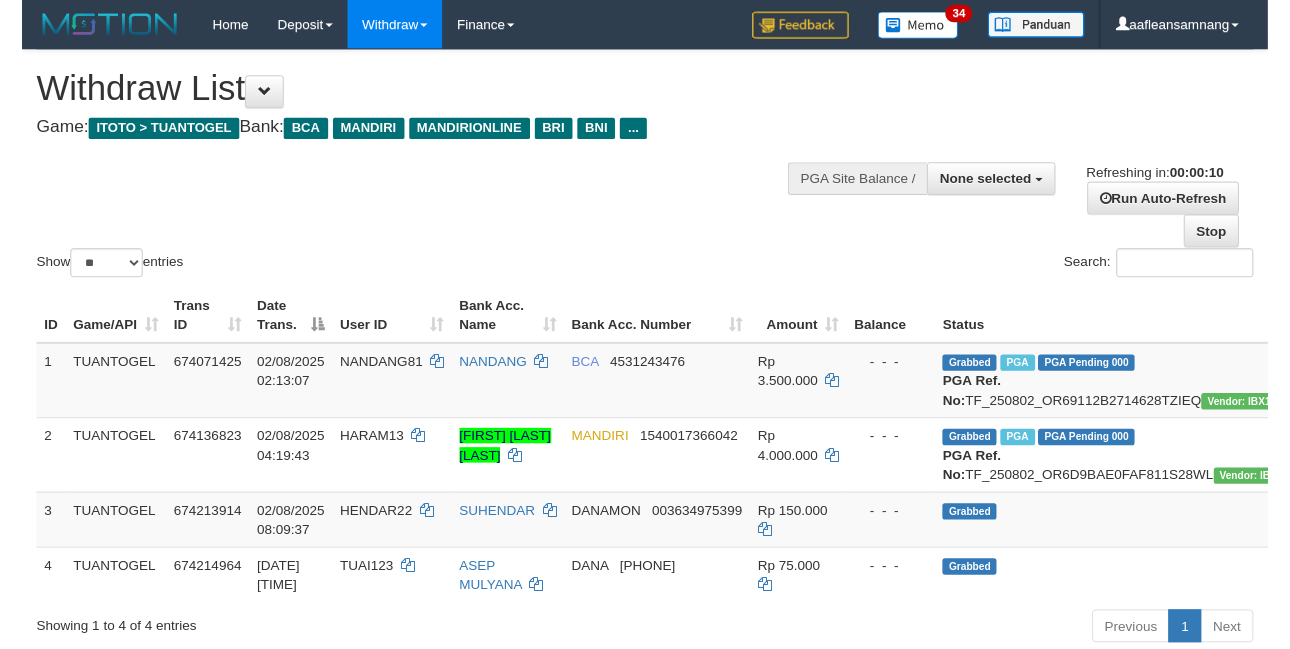 scroll, scrollTop: 0, scrollLeft: 0, axis: both 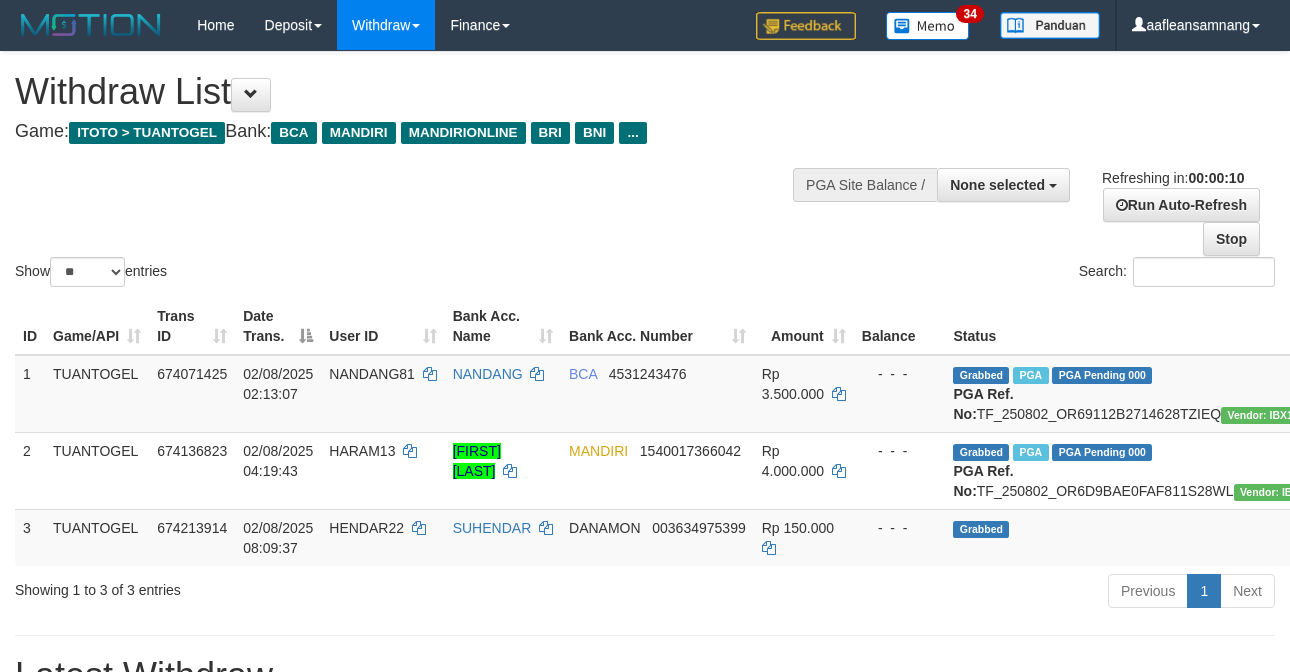 select 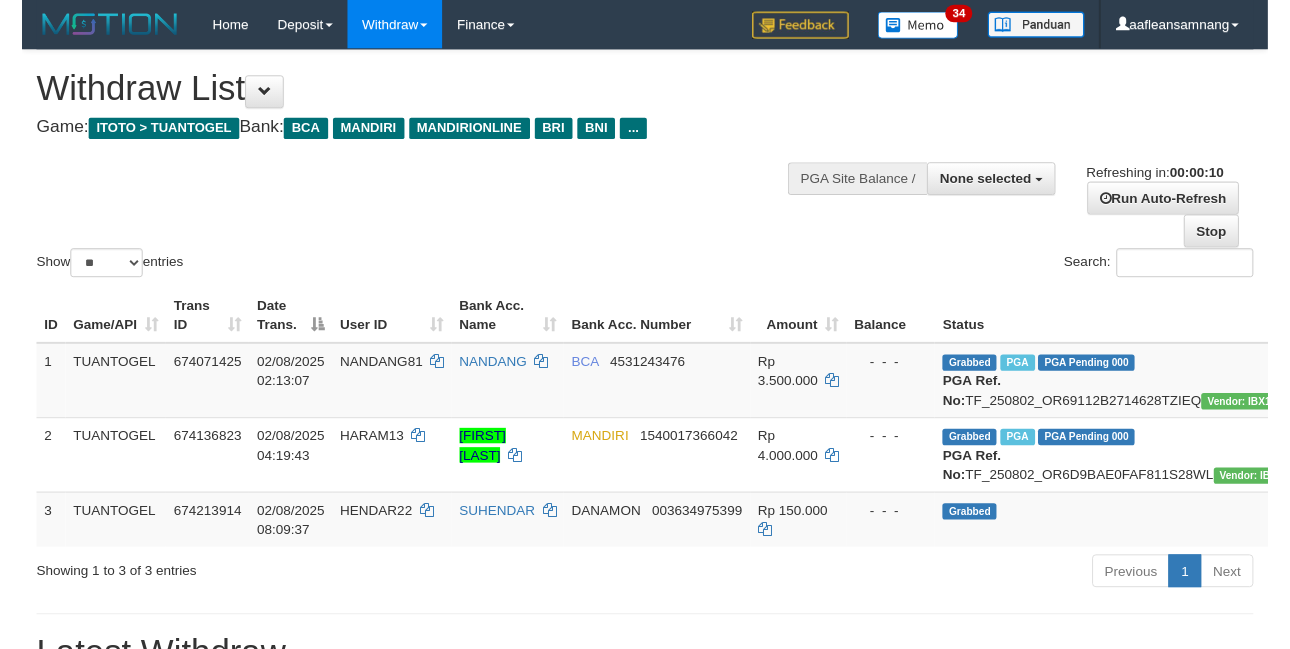 scroll, scrollTop: 0, scrollLeft: 0, axis: both 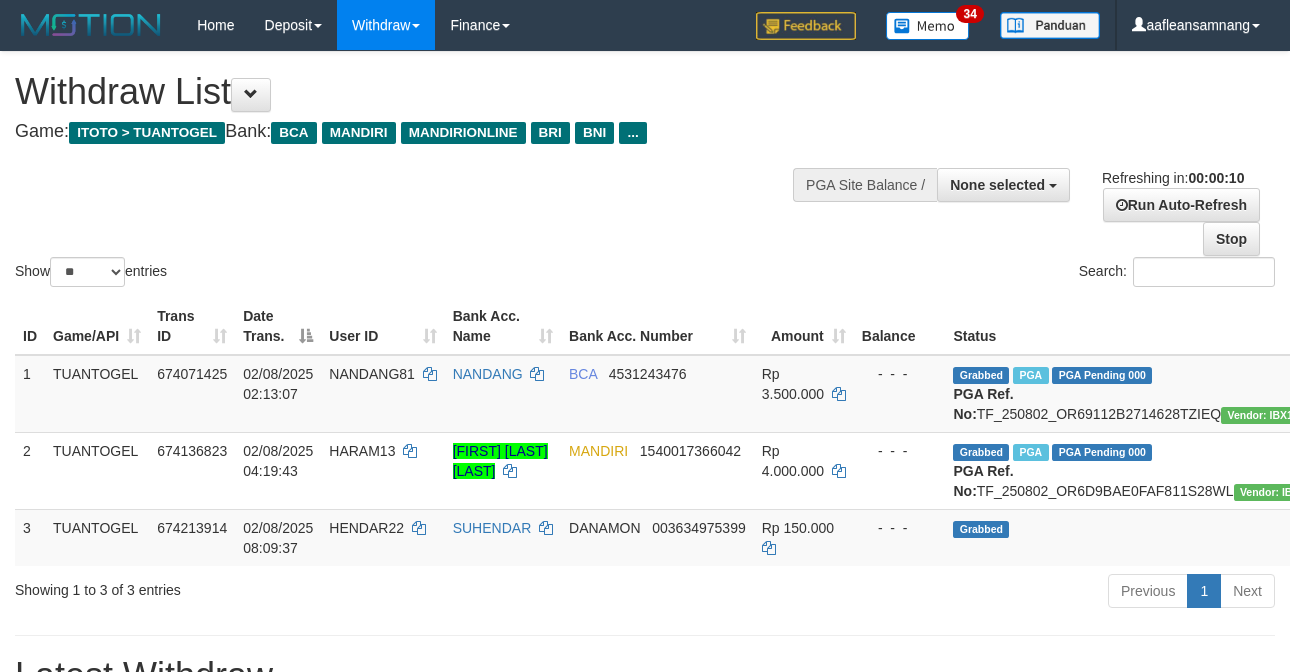 select 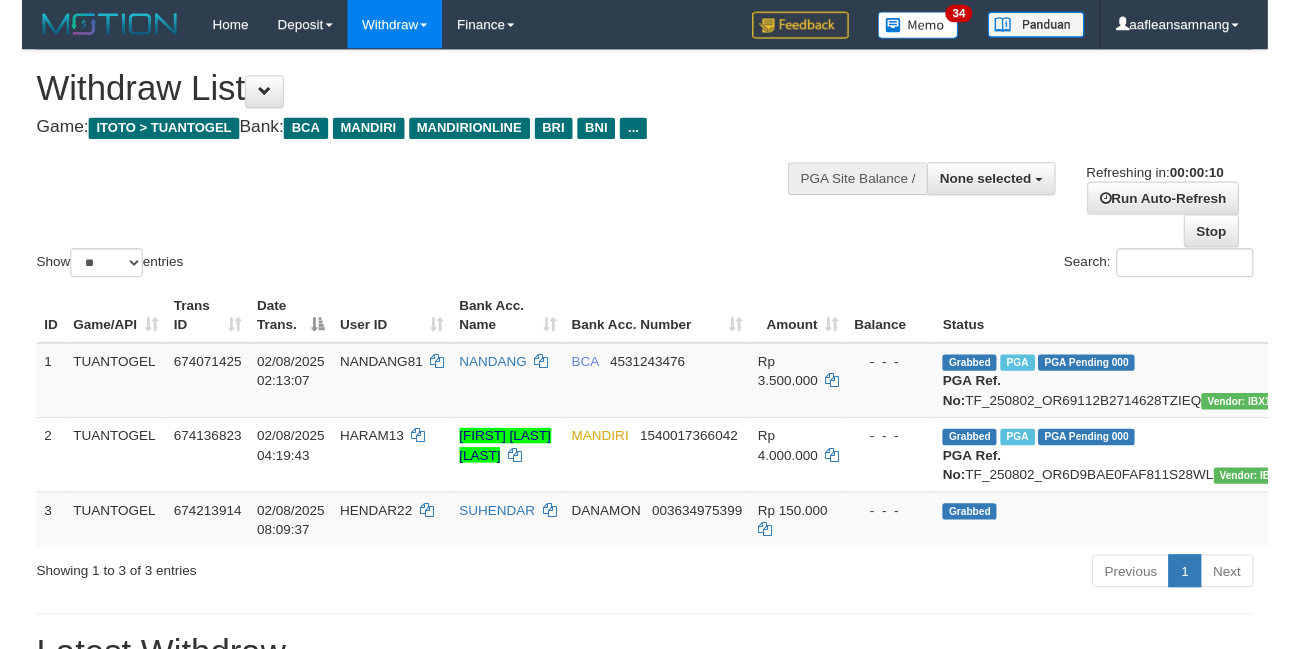 scroll, scrollTop: 0, scrollLeft: 0, axis: both 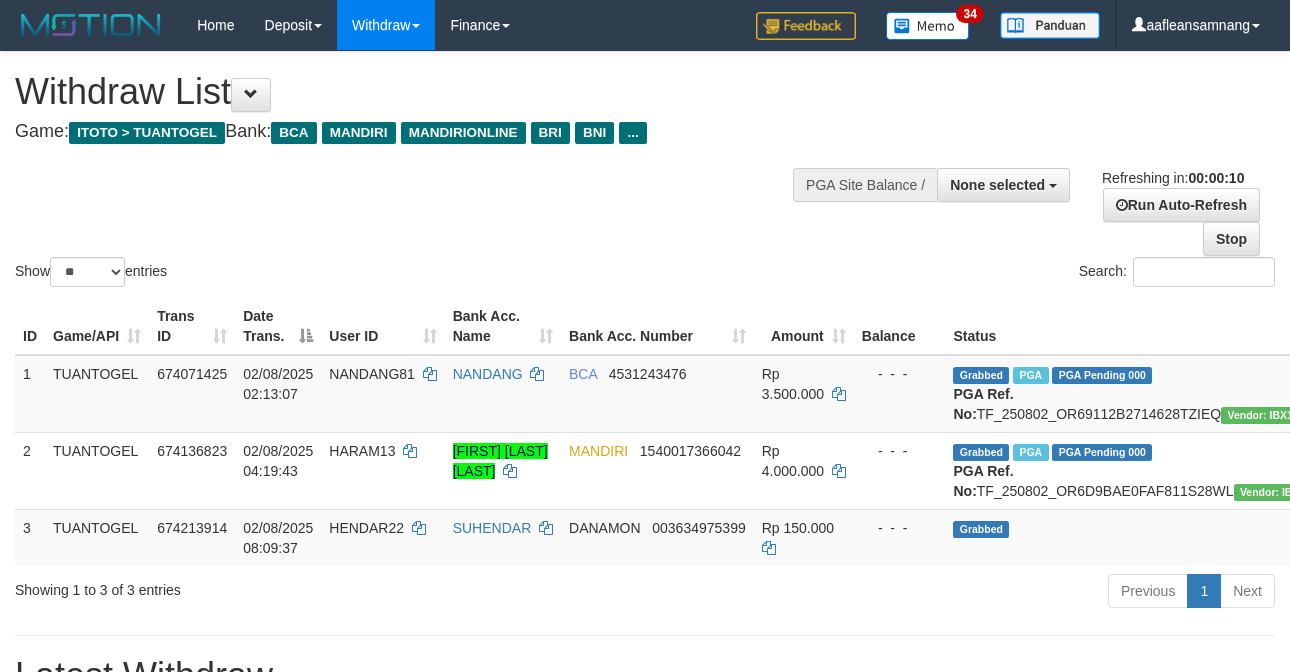 select 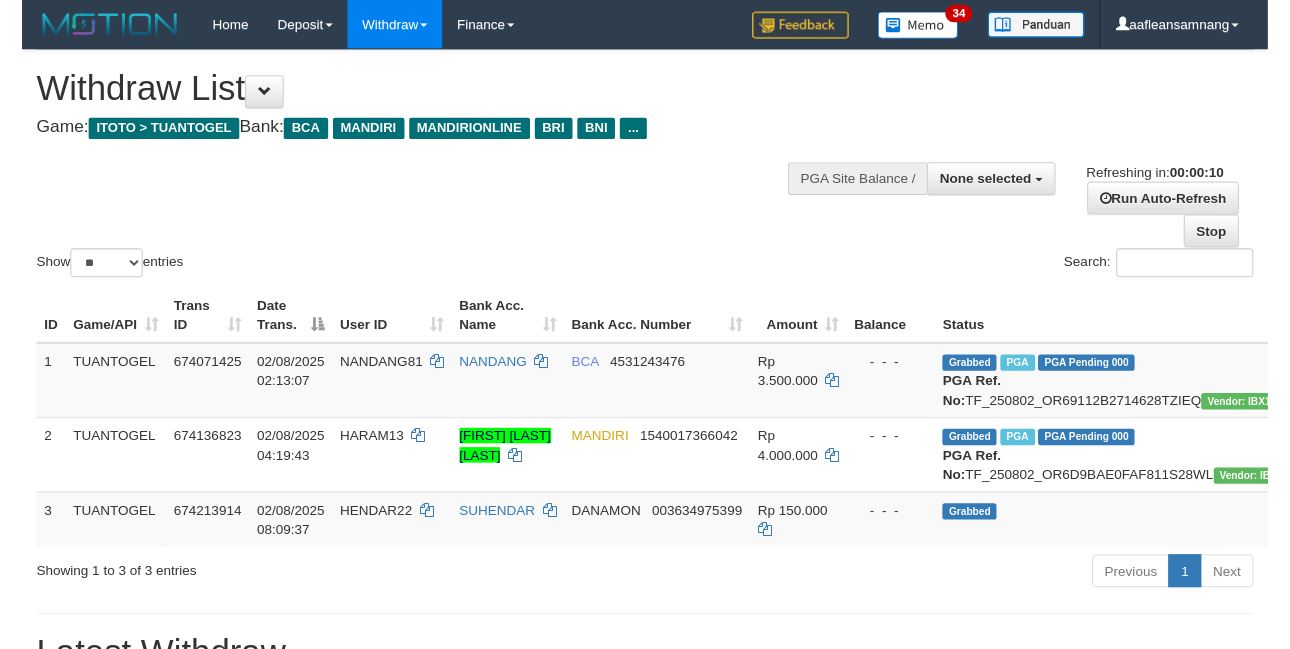 scroll, scrollTop: 0, scrollLeft: 0, axis: both 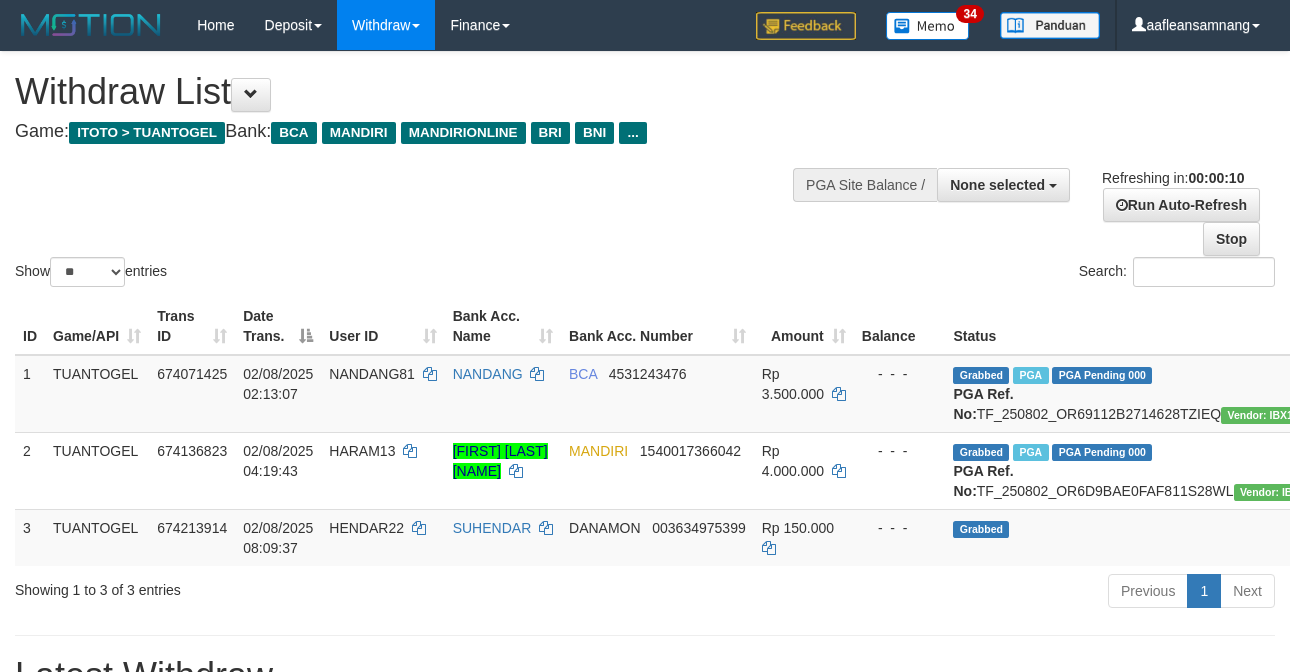 select 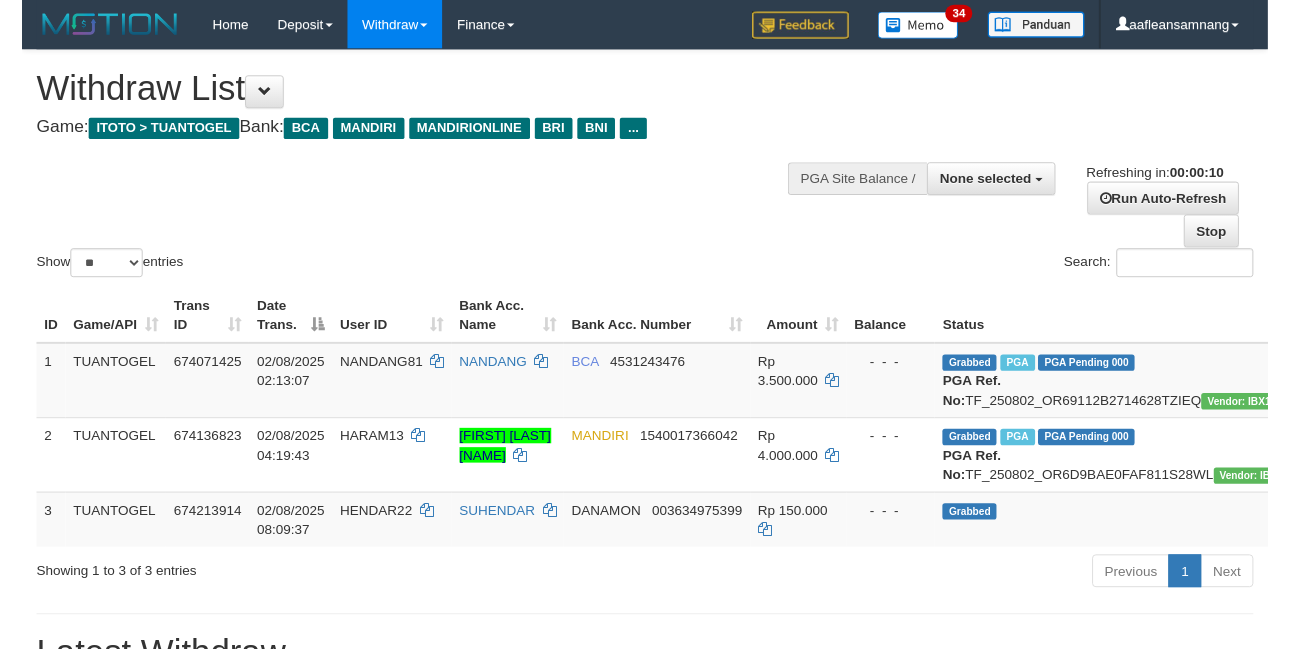 scroll, scrollTop: 0, scrollLeft: 0, axis: both 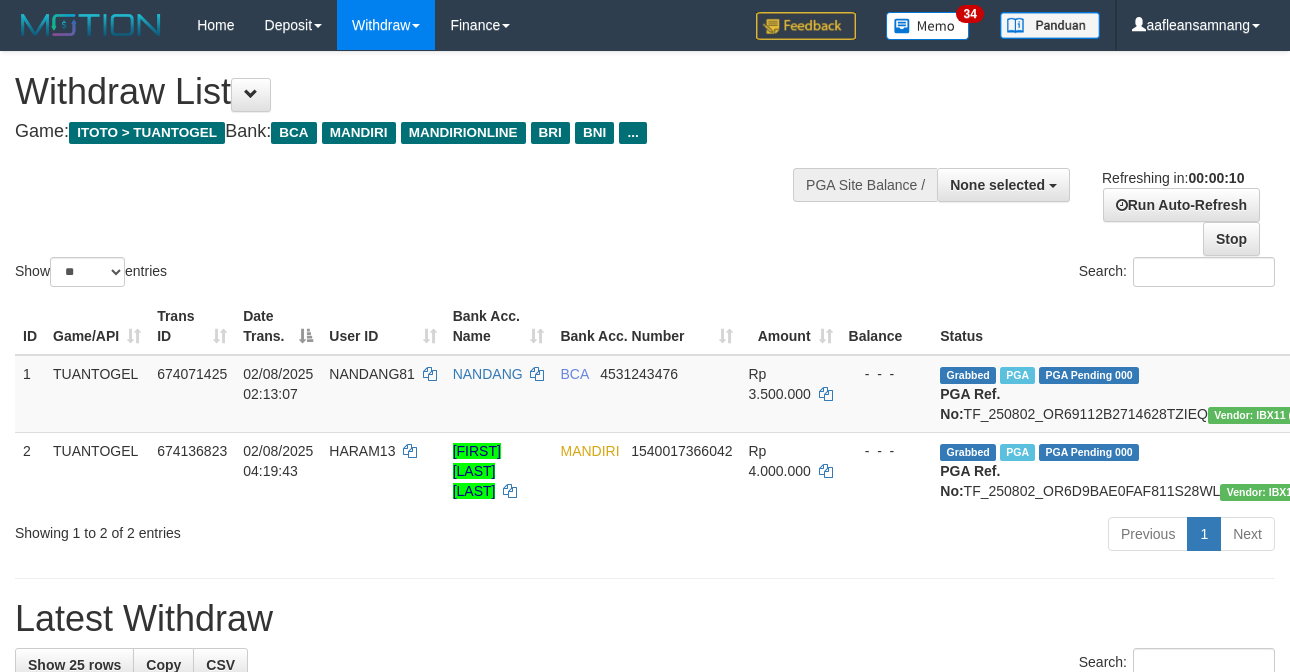 select 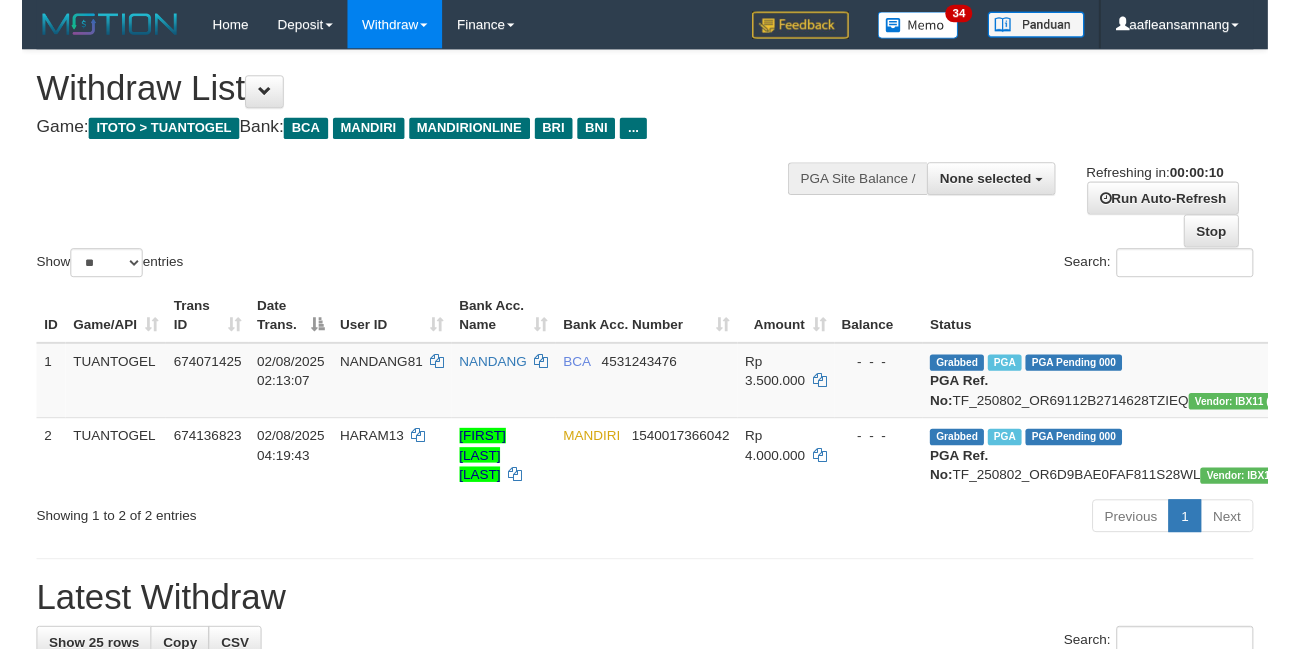 scroll, scrollTop: 0, scrollLeft: 0, axis: both 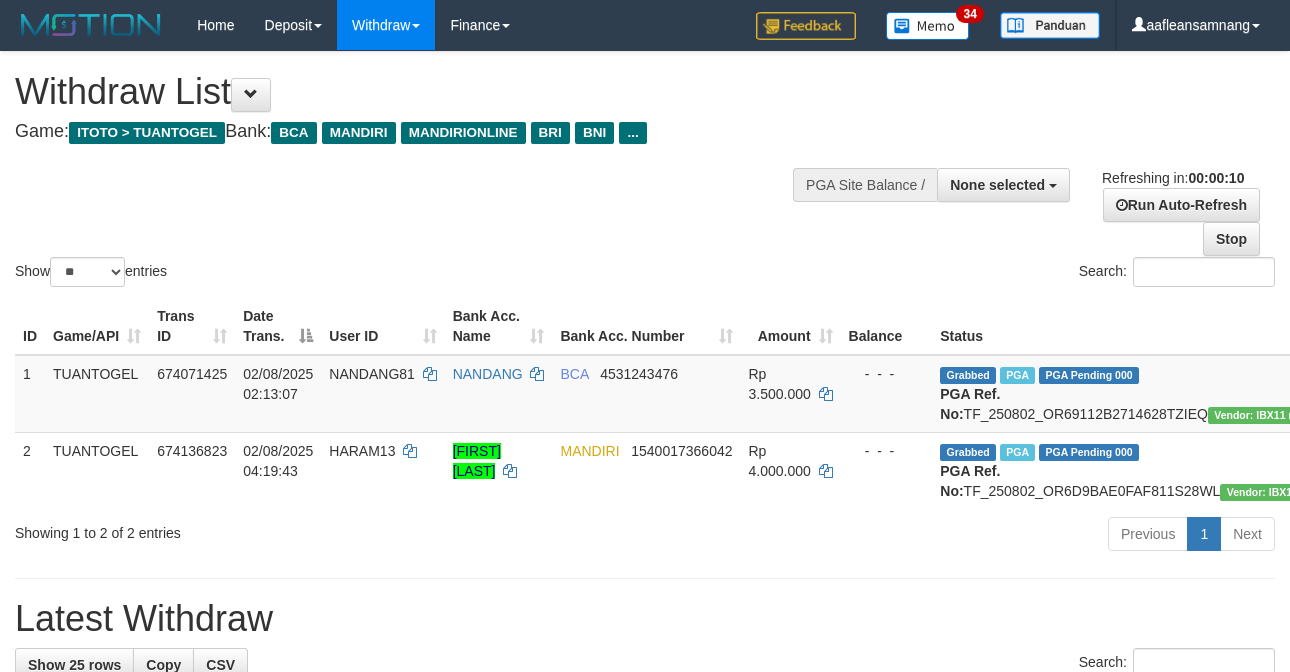 select 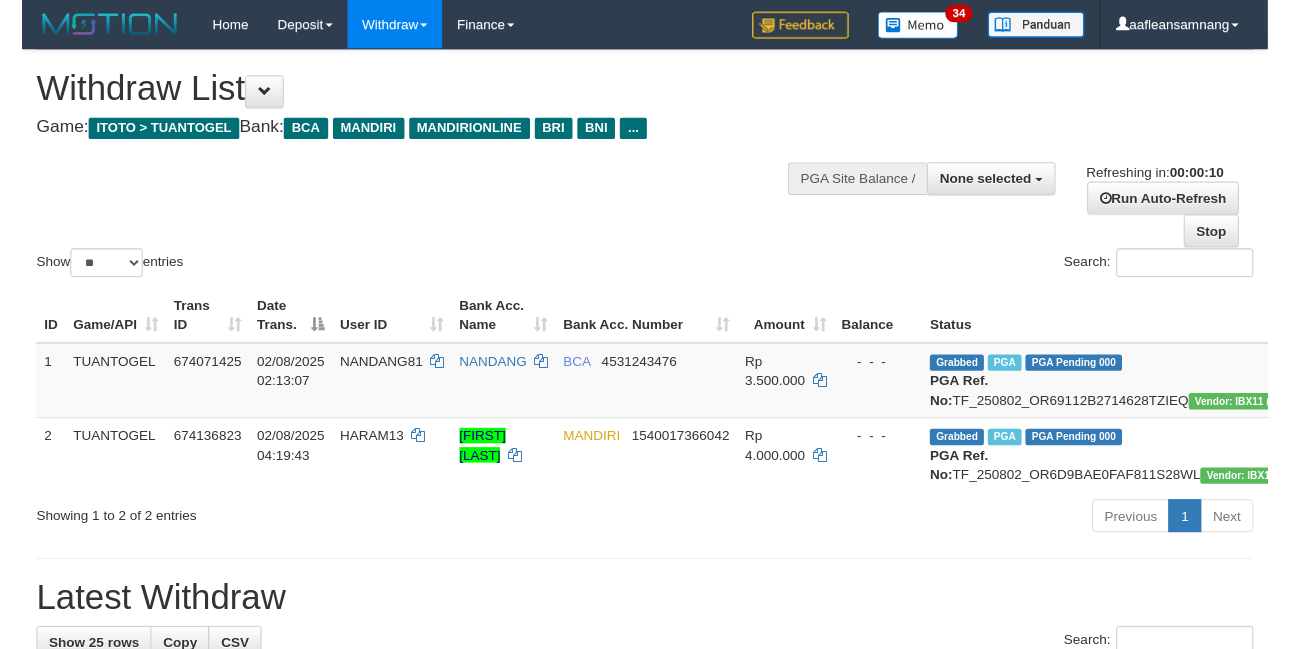 scroll, scrollTop: 0, scrollLeft: 0, axis: both 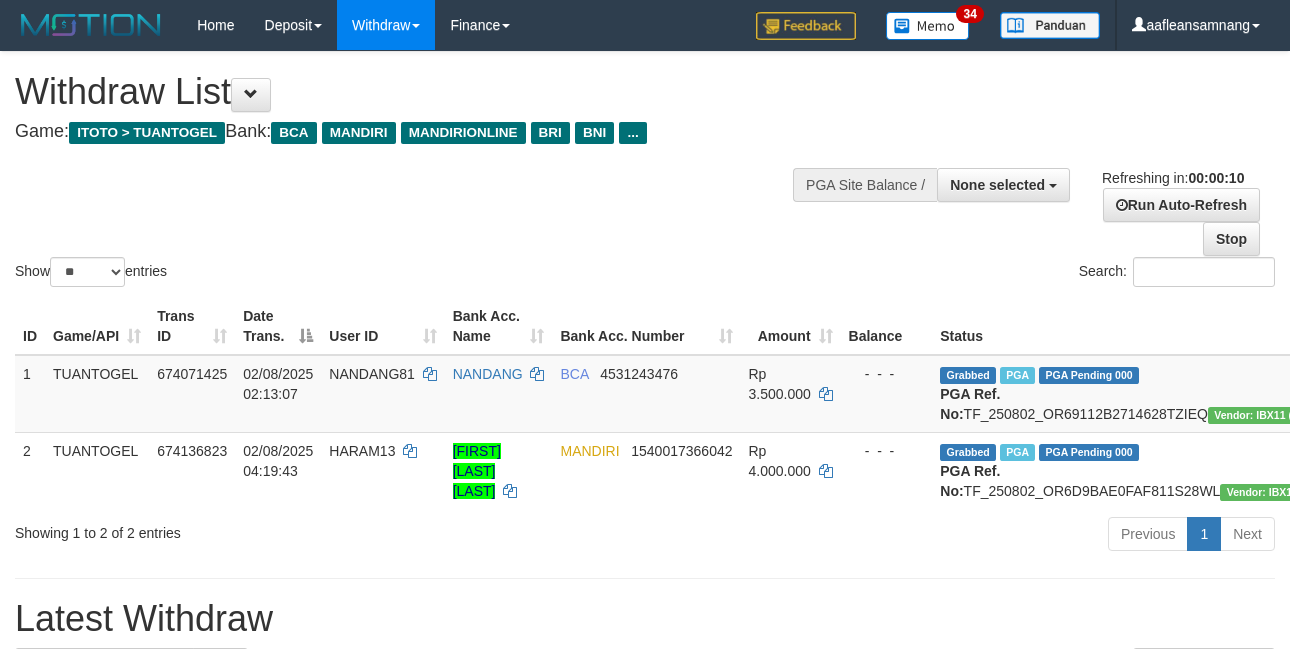 select 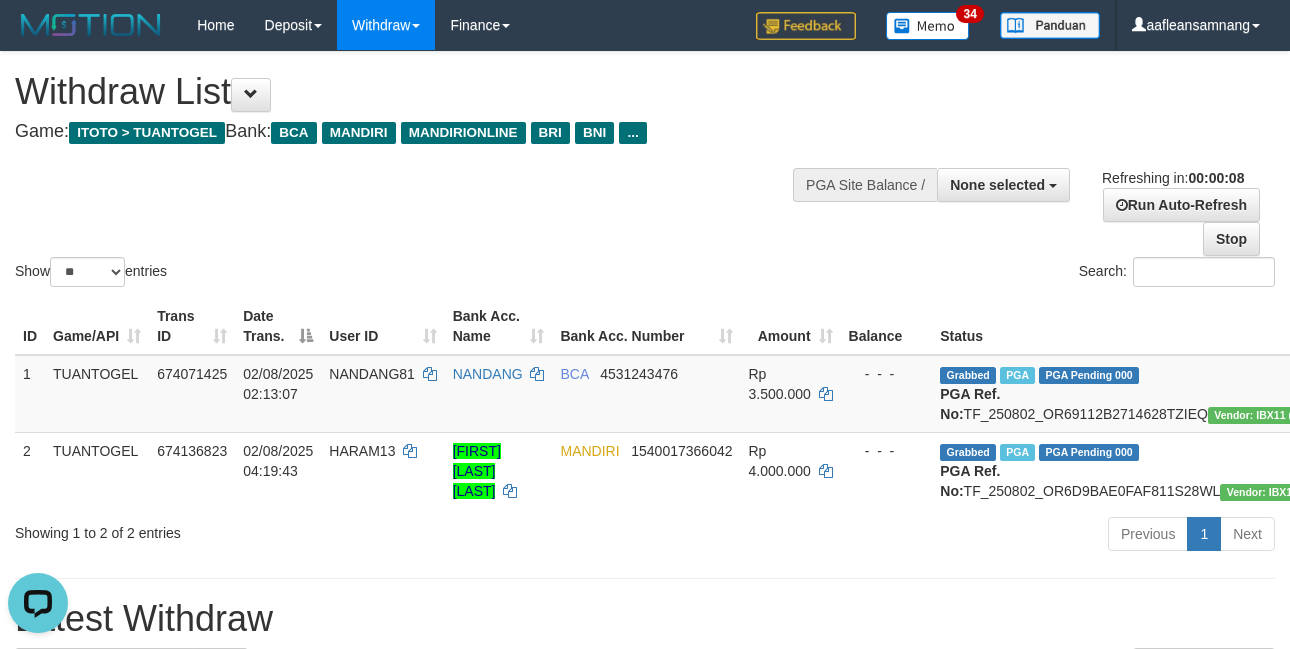 scroll, scrollTop: 0, scrollLeft: 0, axis: both 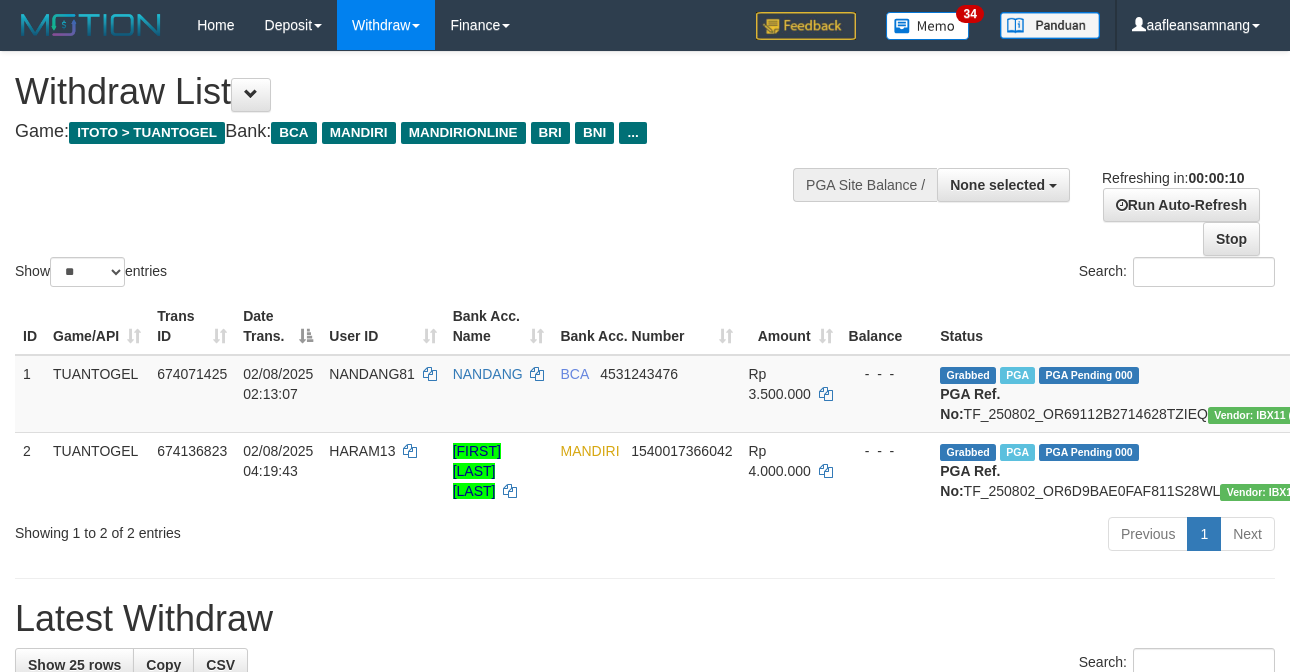 select 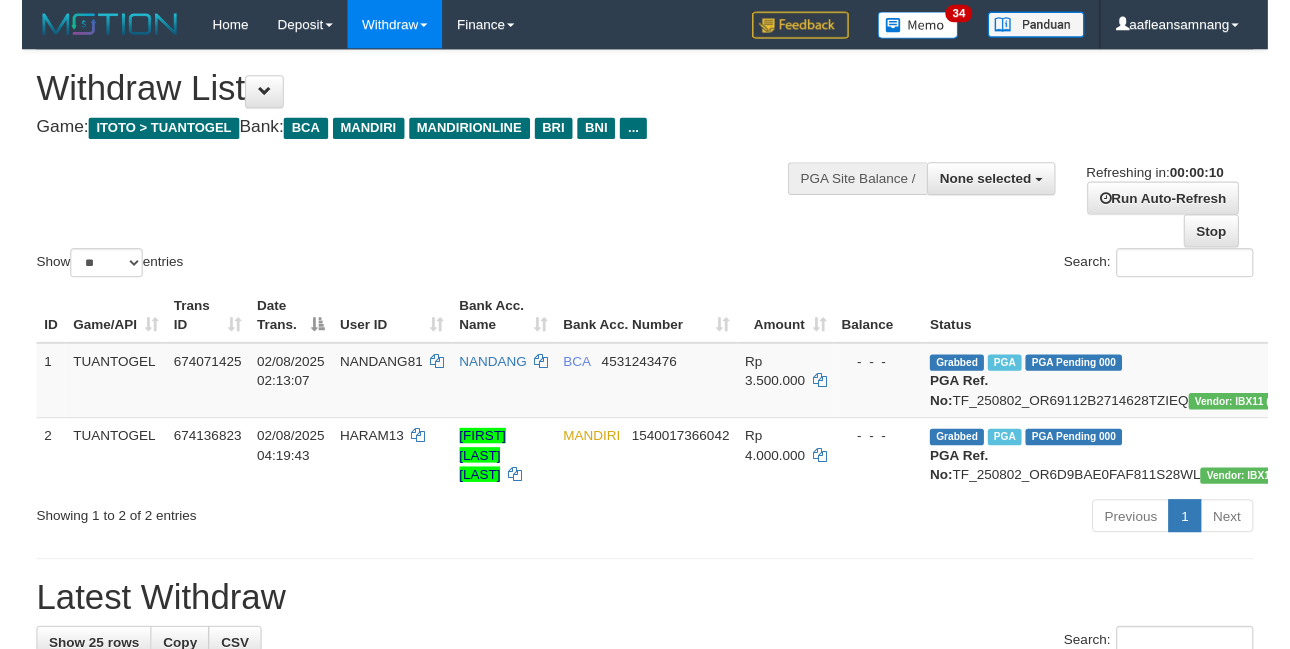 scroll, scrollTop: 0, scrollLeft: 0, axis: both 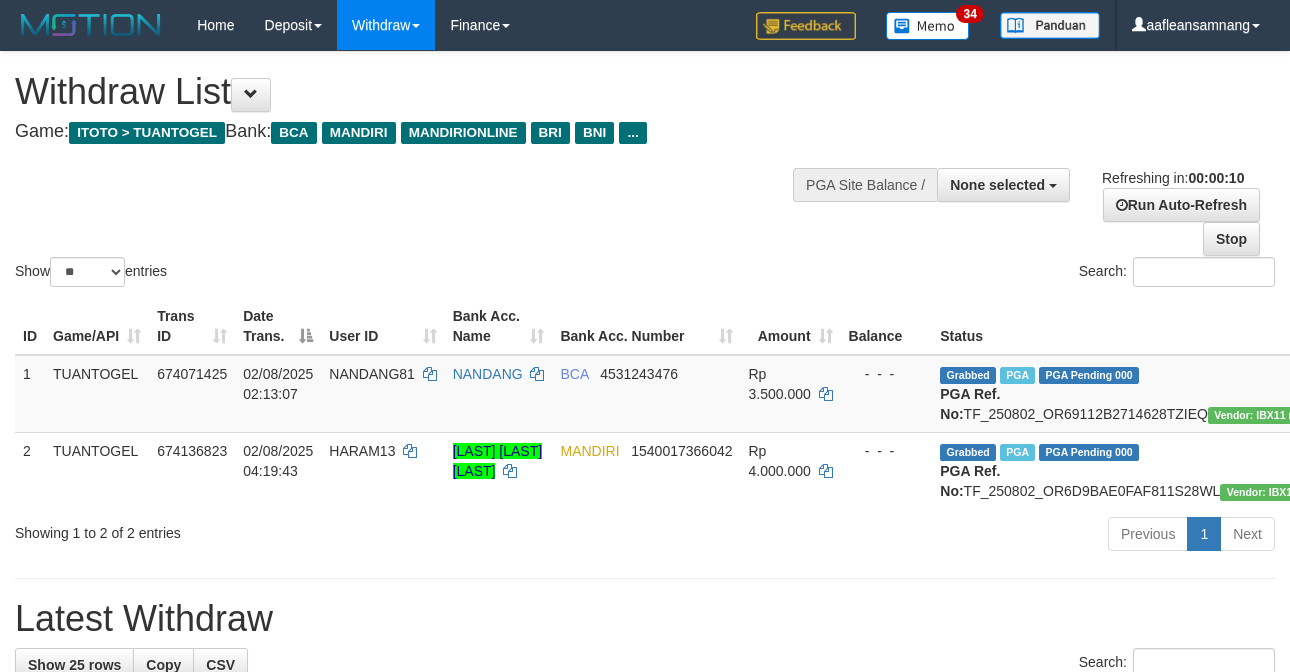 select 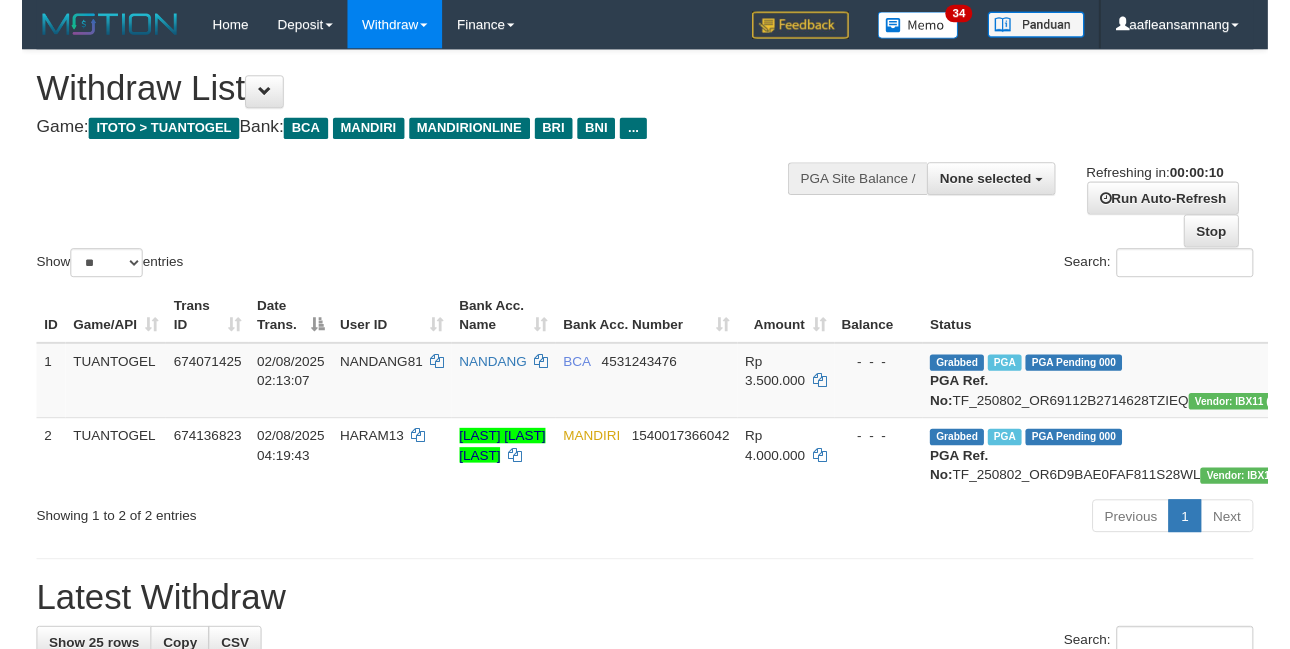 scroll, scrollTop: 0, scrollLeft: 0, axis: both 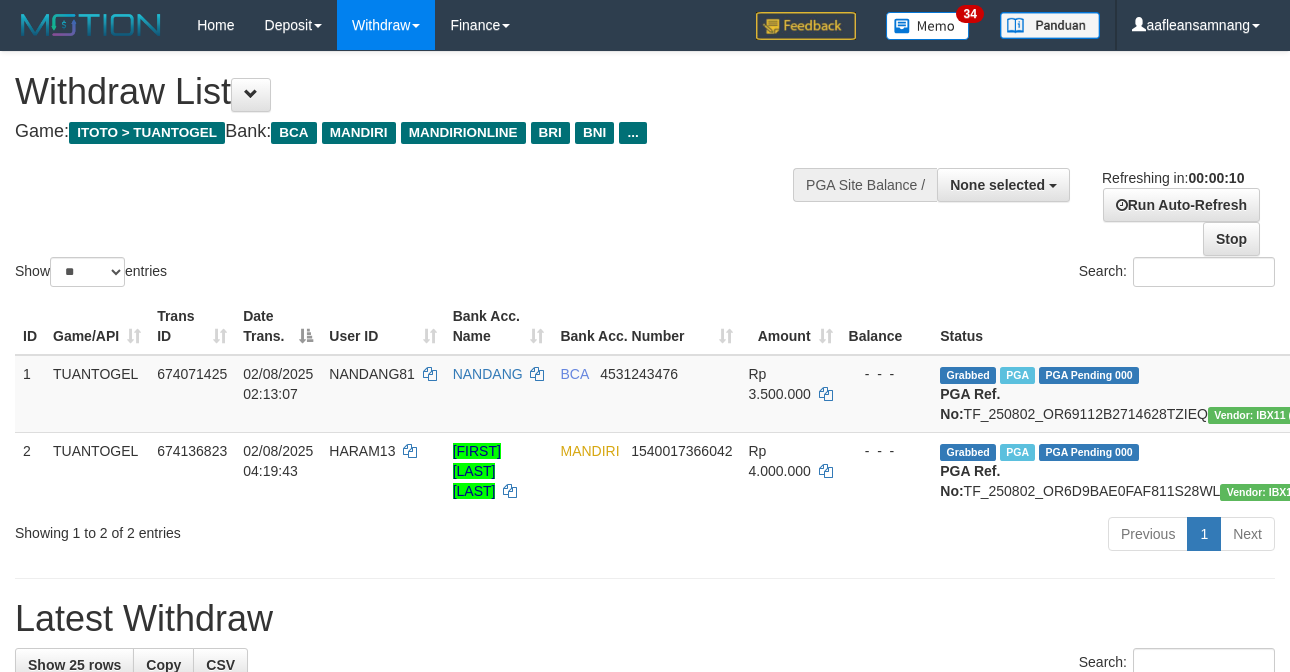select 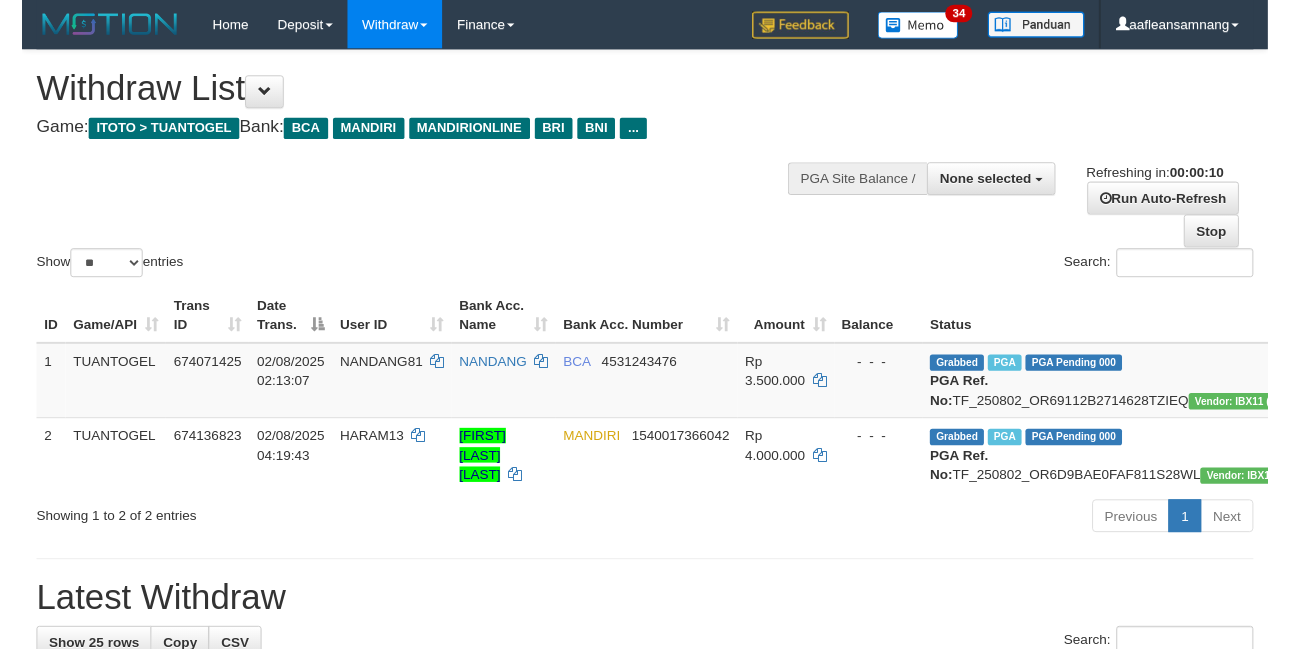 scroll, scrollTop: 0, scrollLeft: 0, axis: both 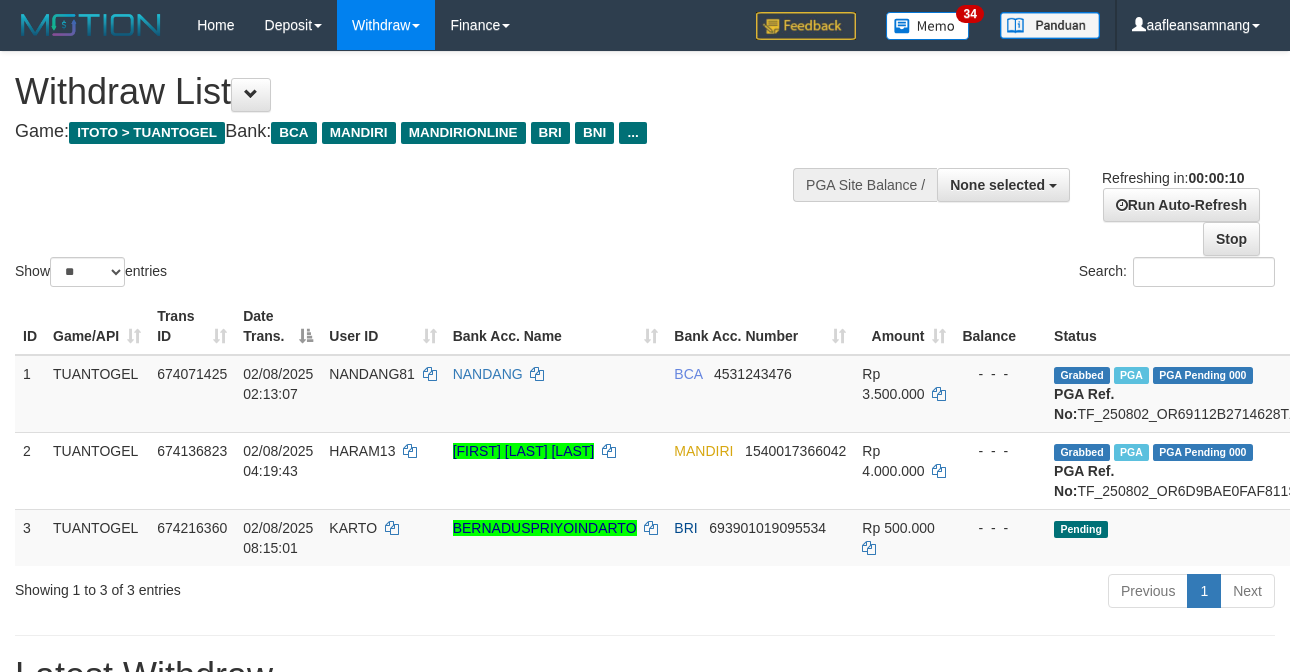 select 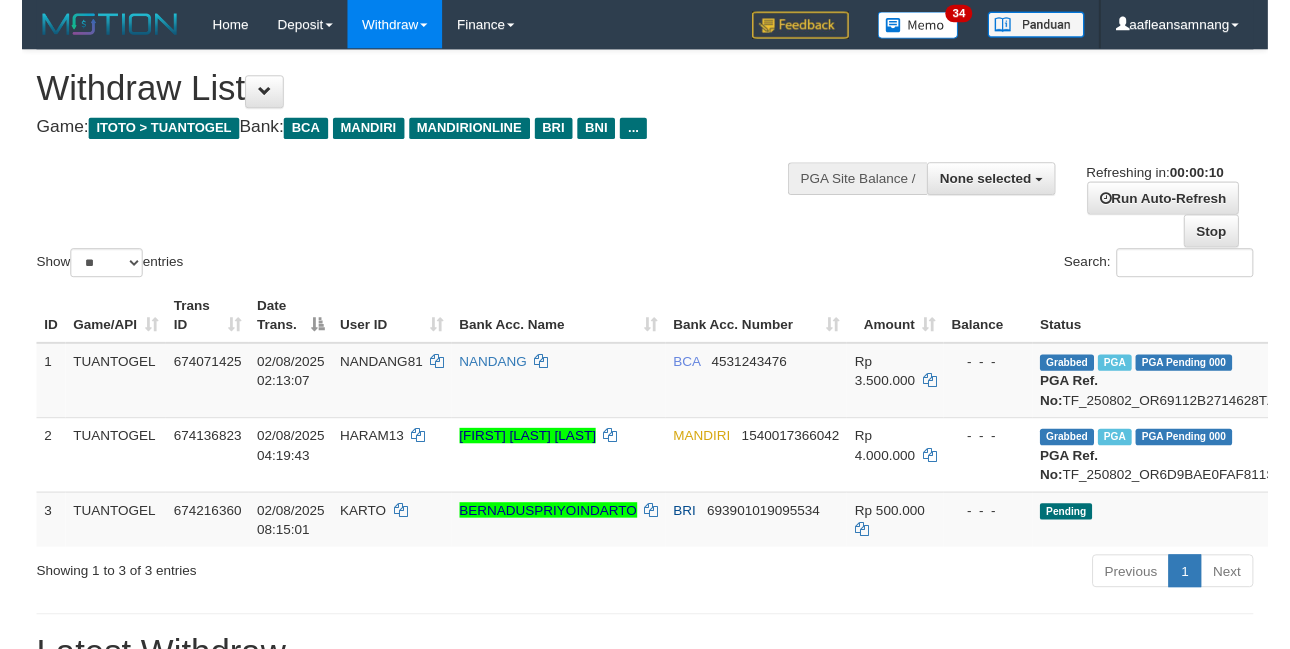 scroll, scrollTop: 0, scrollLeft: 0, axis: both 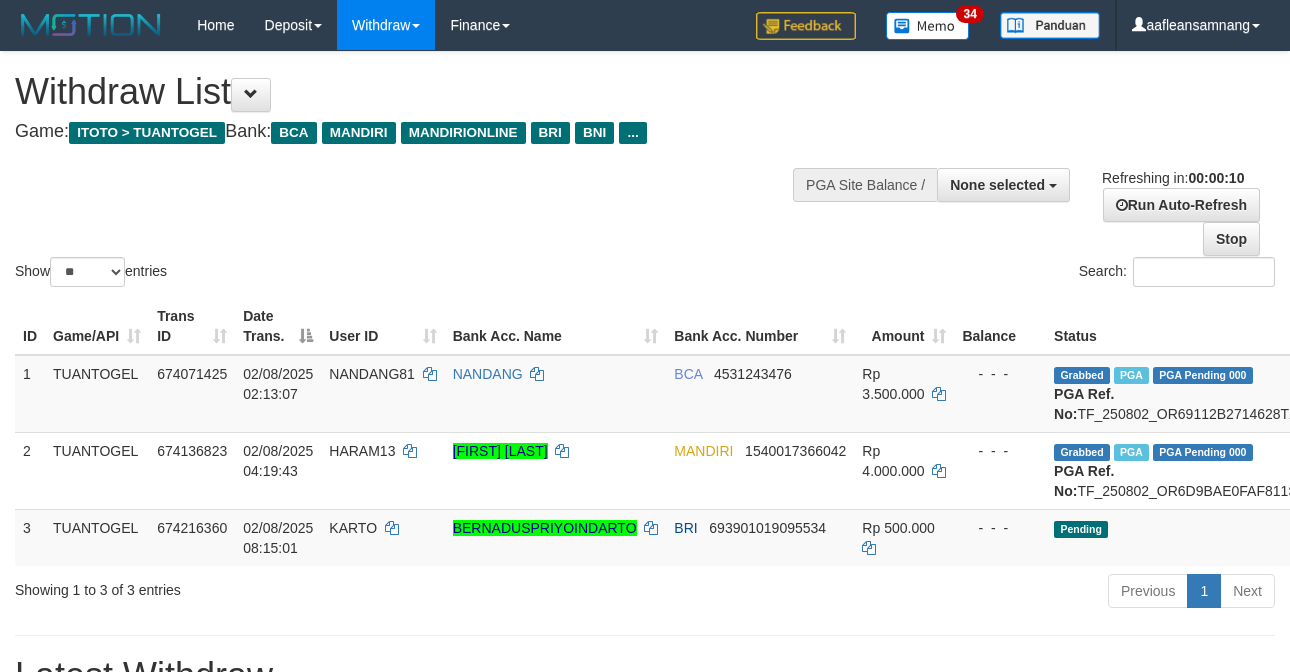 select 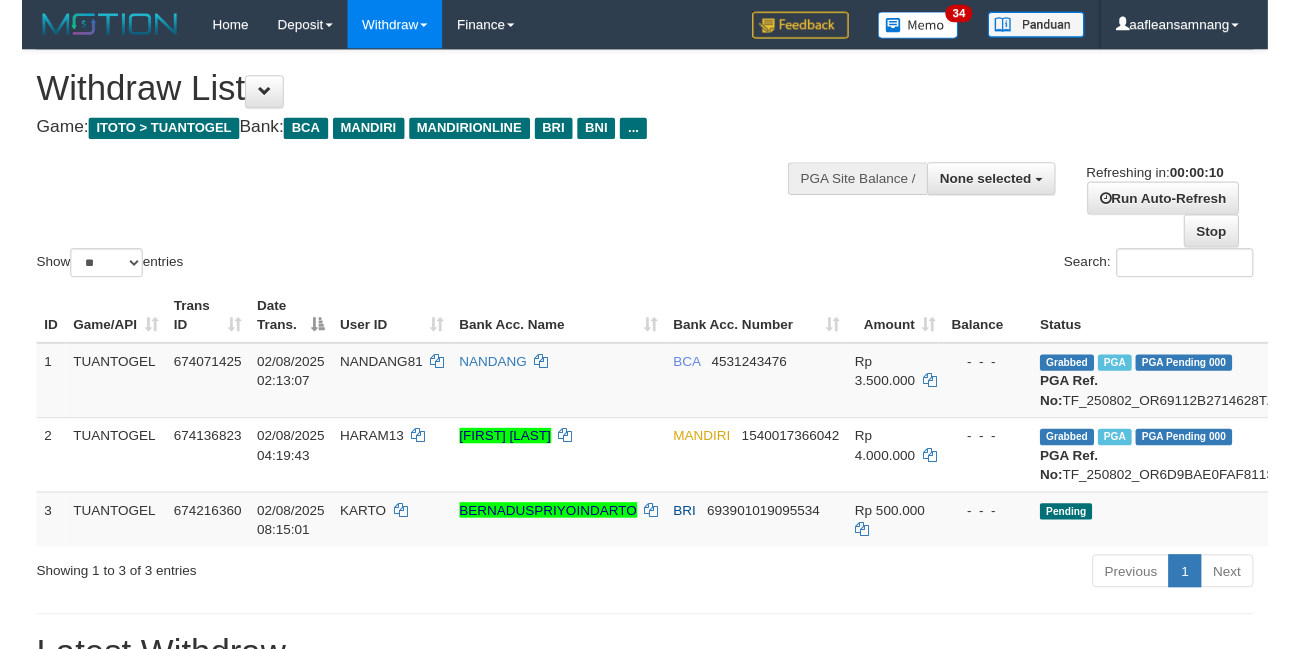 scroll, scrollTop: 0, scrollLeft: 0, axis: both 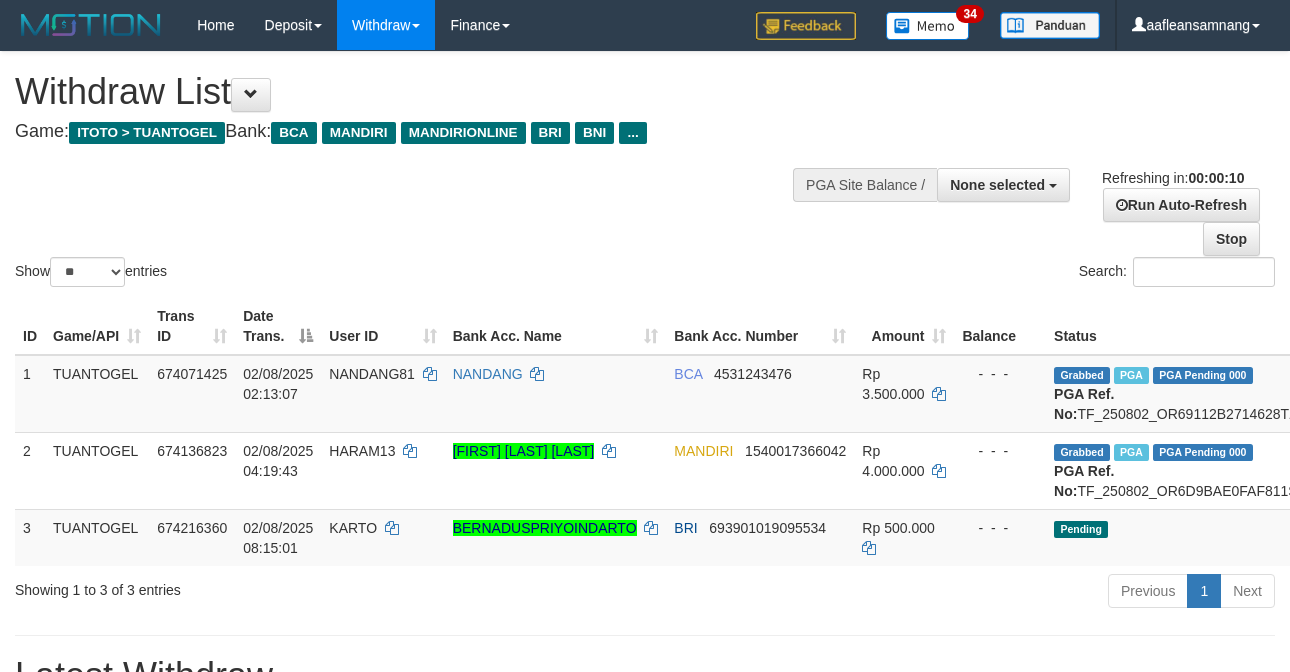 select 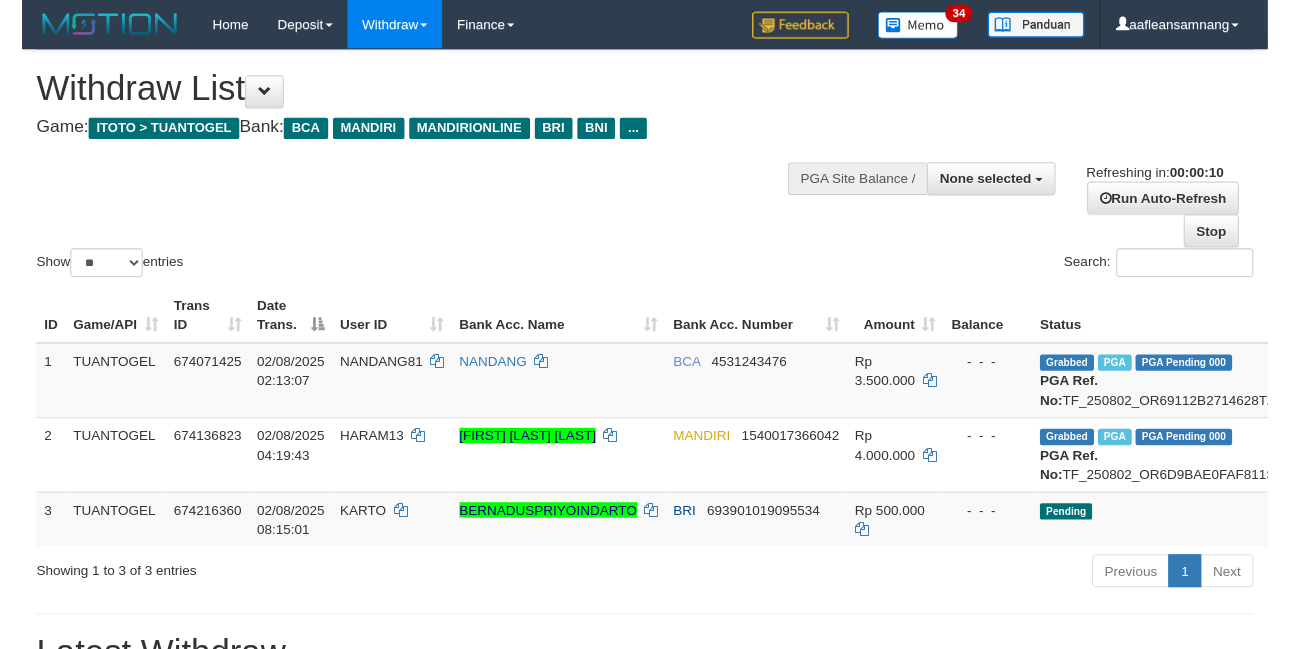 scroll, scrollTop: 0, scrollLeft: 0, axis: both 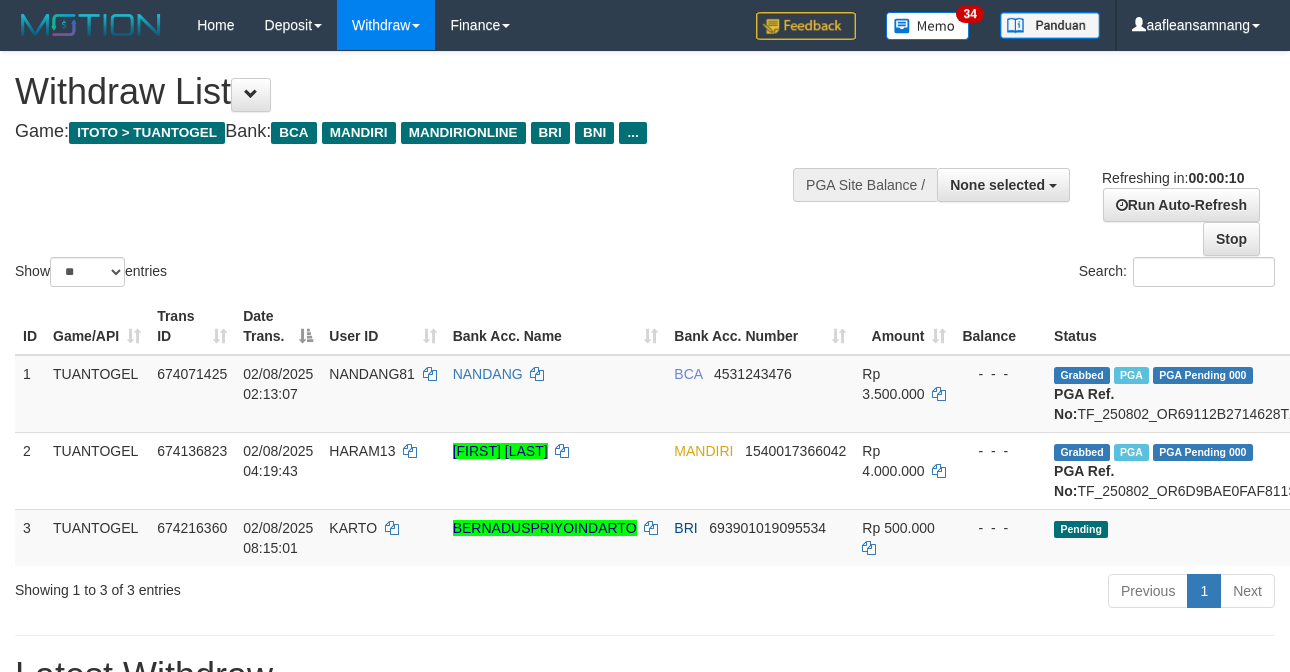 select 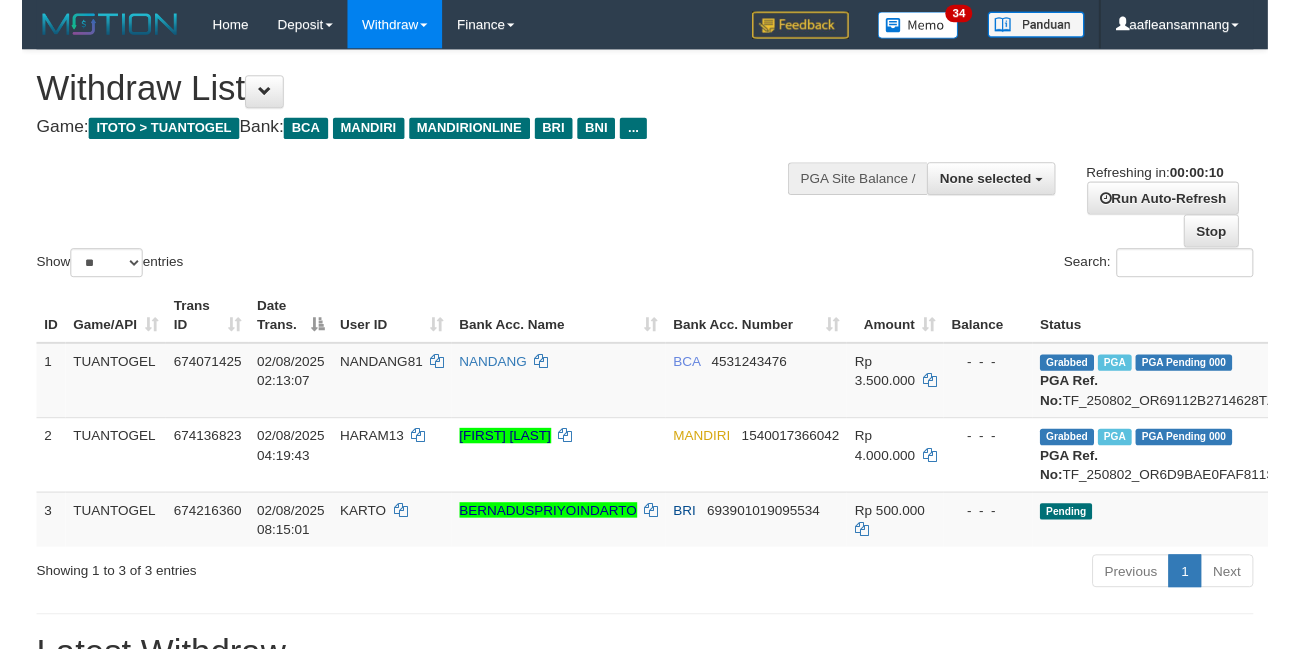 scroll, scrollTop: 0, scrollLeft: 0, axis: both 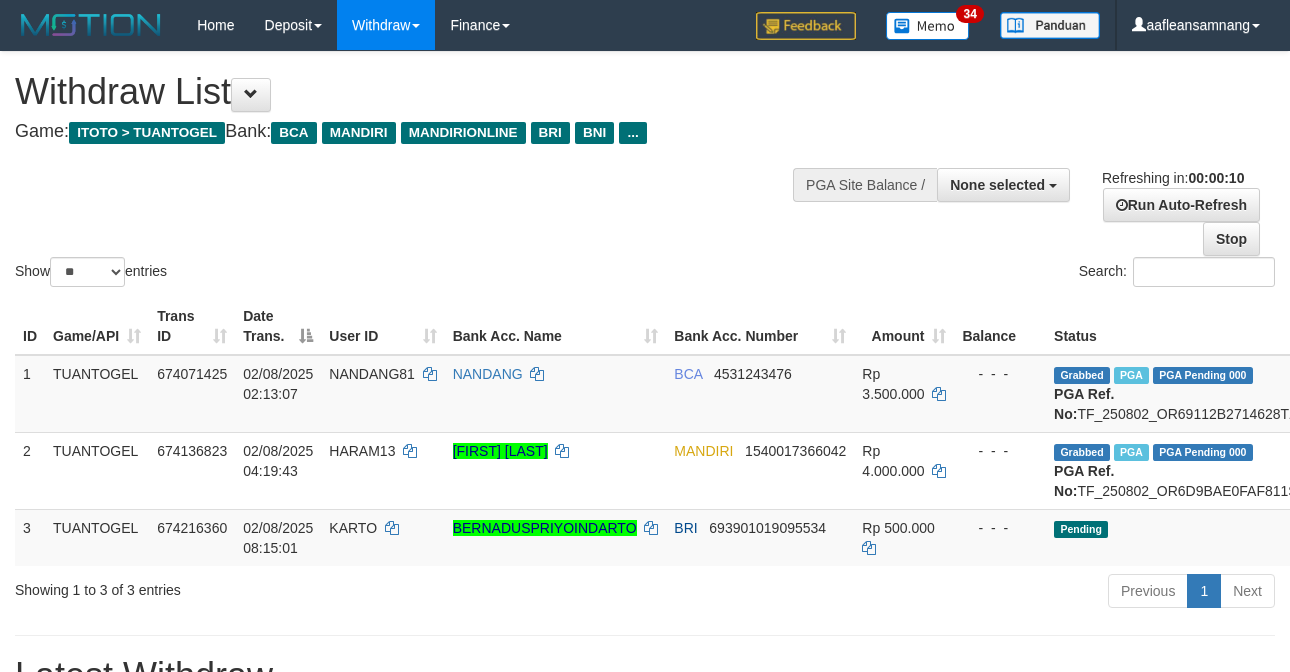 select 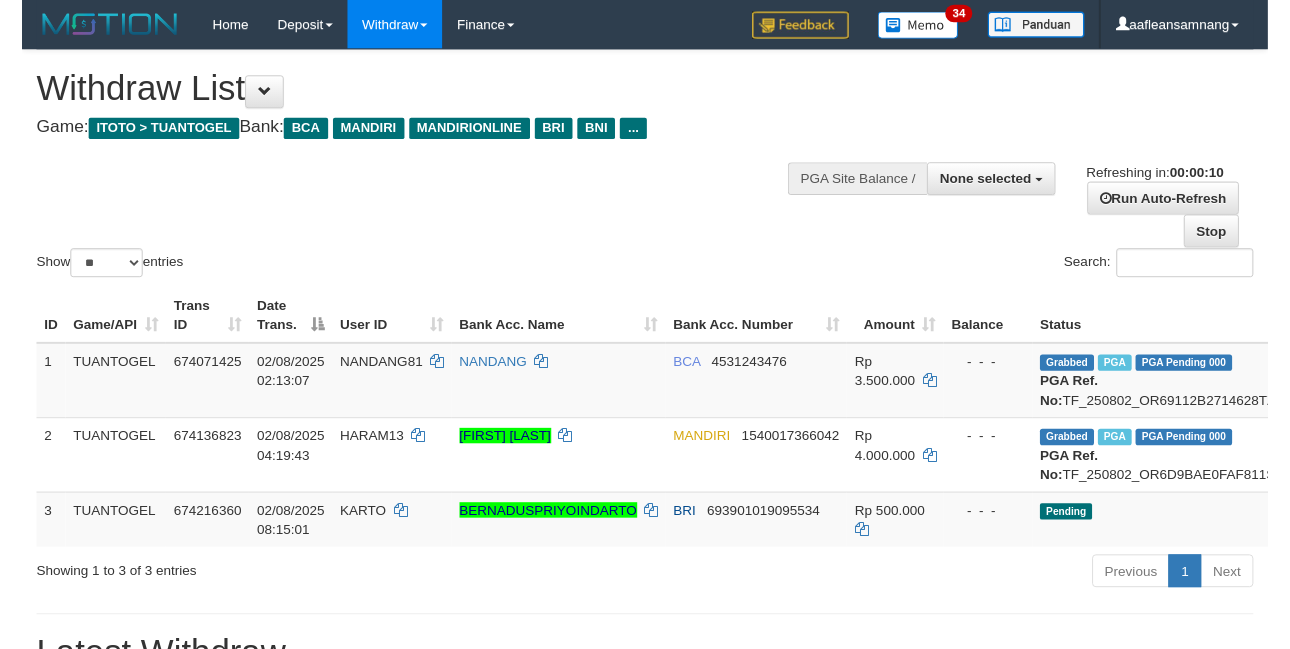 scroll, scrollTop: 0, scrollLeft: 0, axis: both 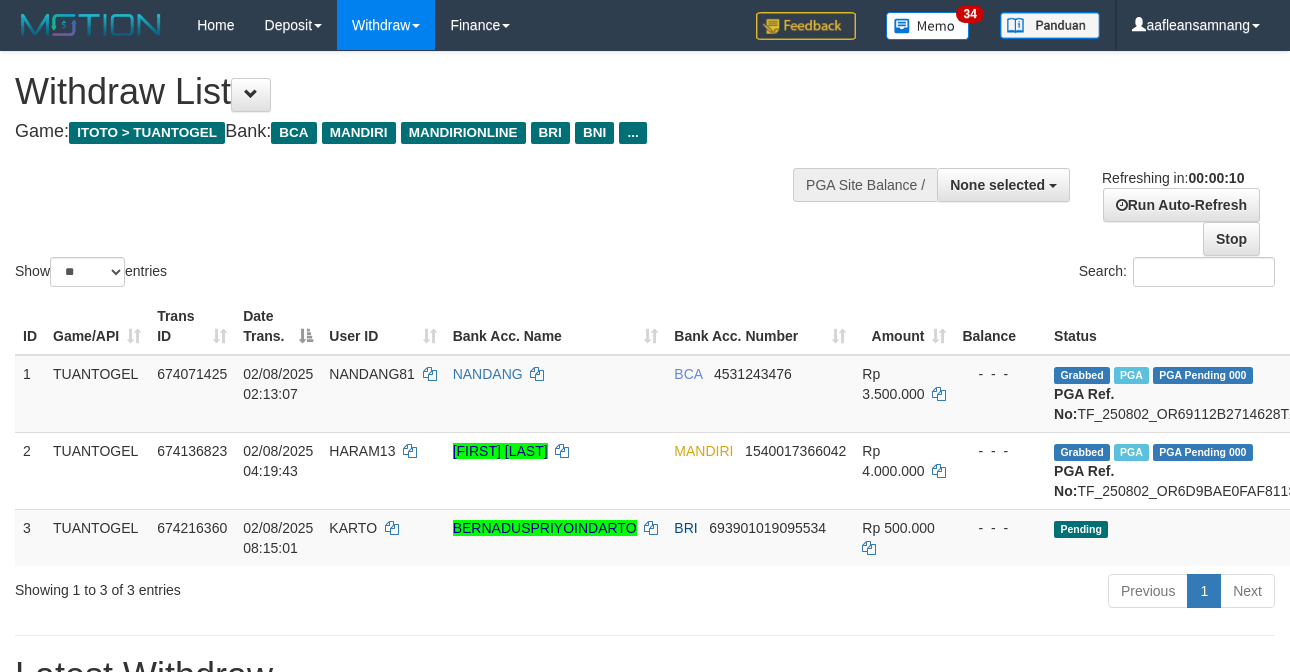 select 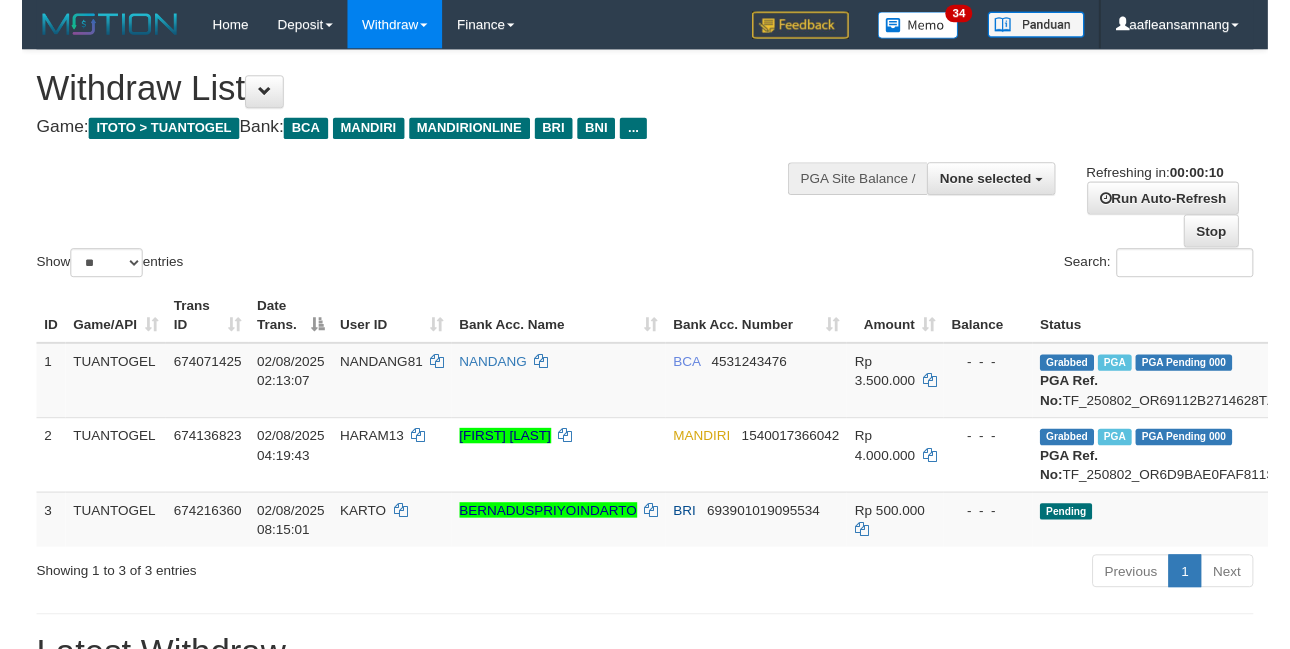 scroll, scrollTop: 0, scrollLeft: 0, axis: both 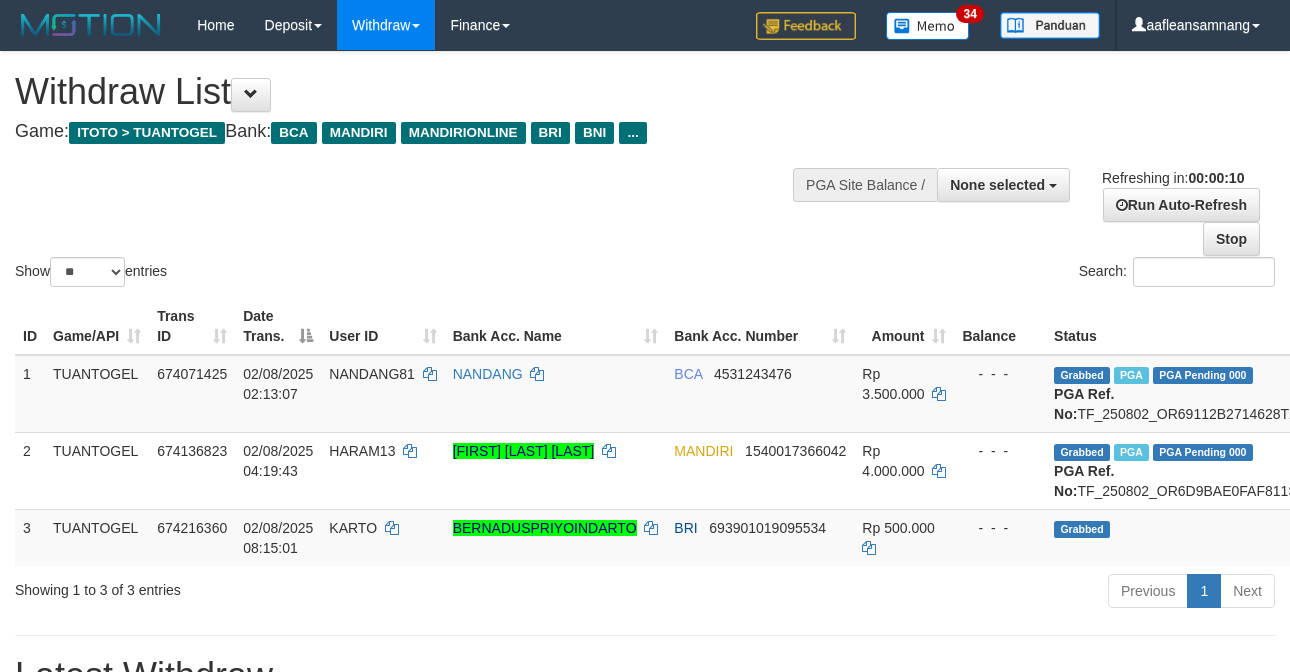 select 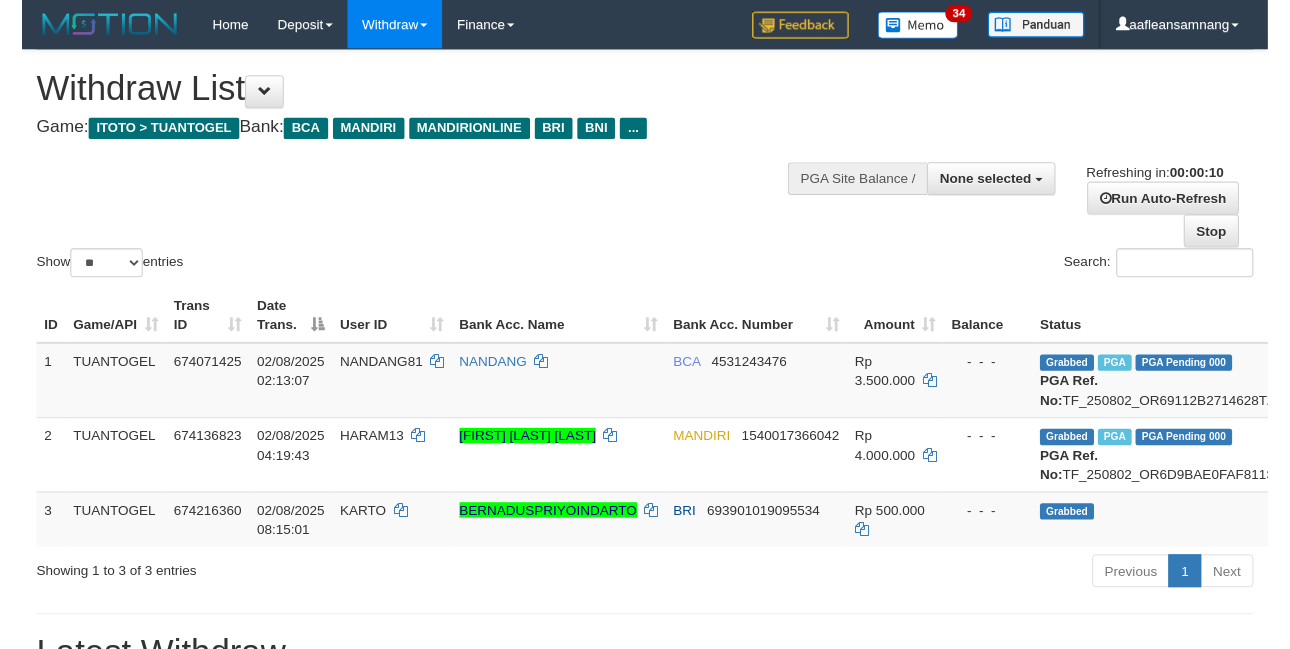 scroll, scrollTop: 0, scrollLeft: 0, axis: both 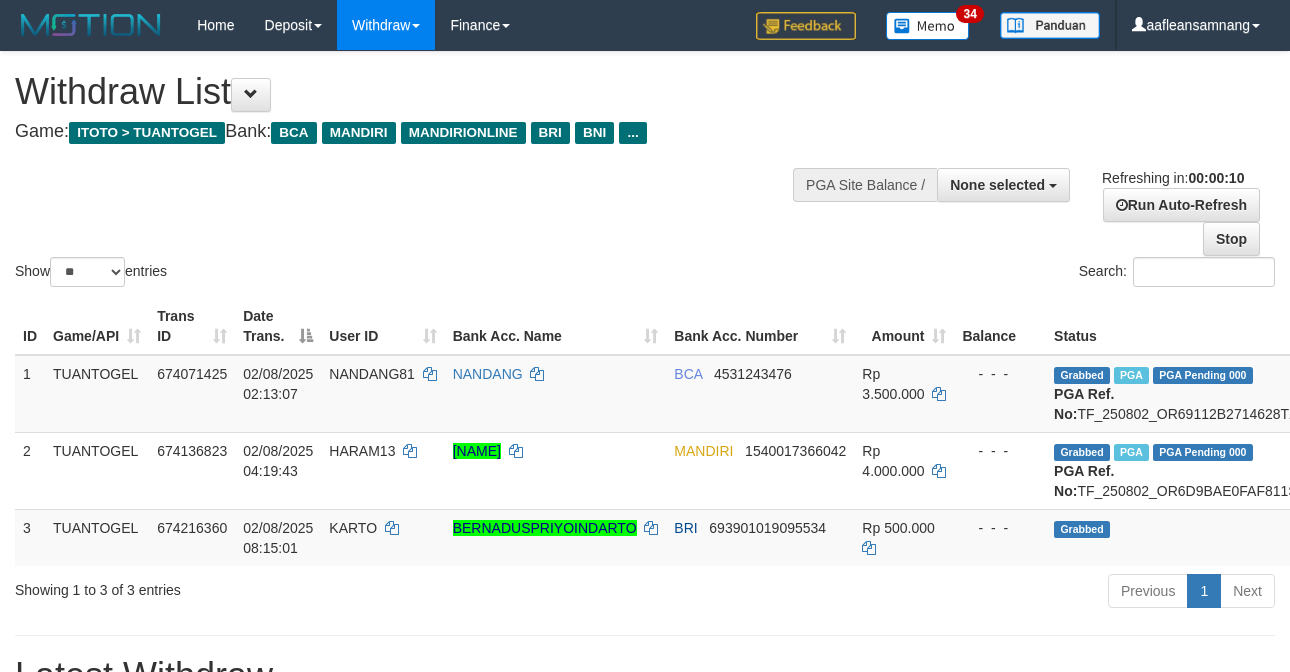select 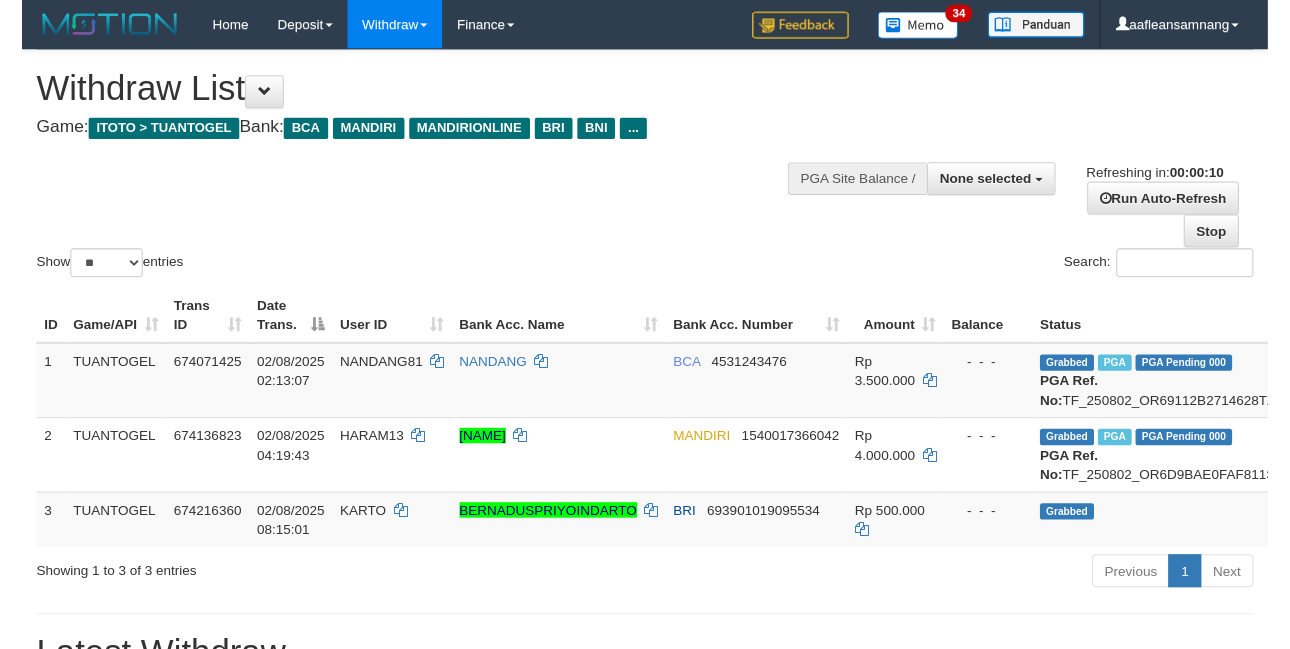 scroll, scrollTop: 0, scrollLeft: 0, axis: both 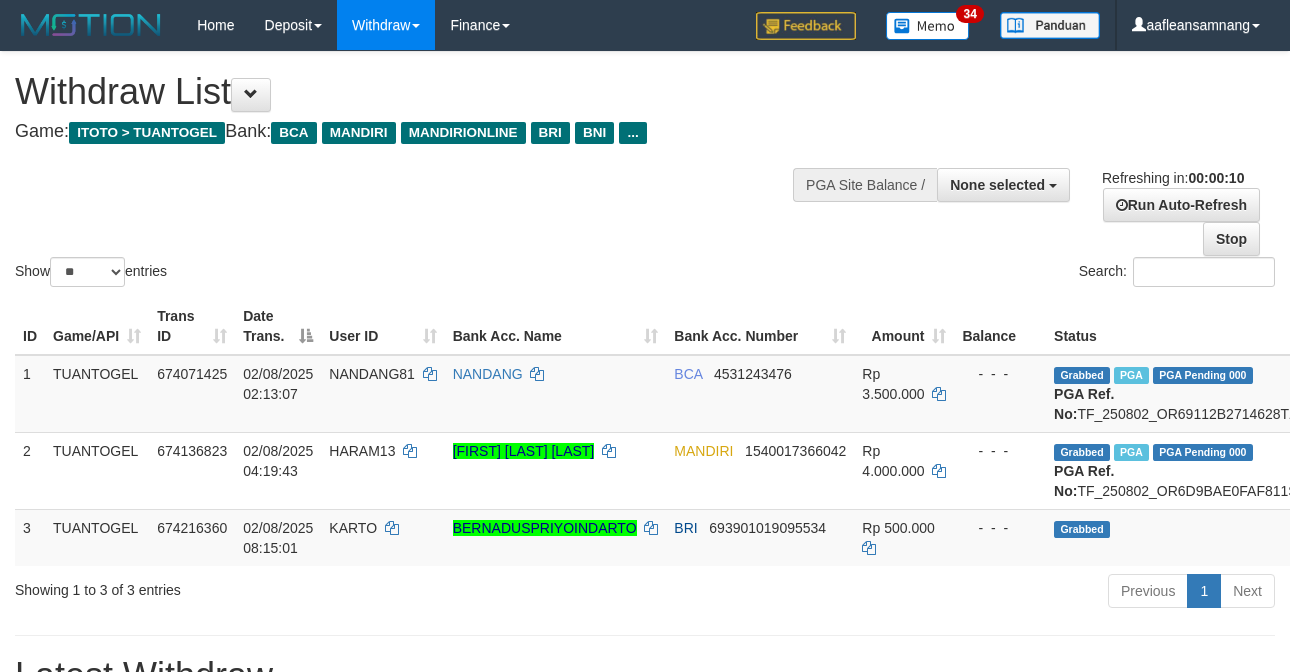 select 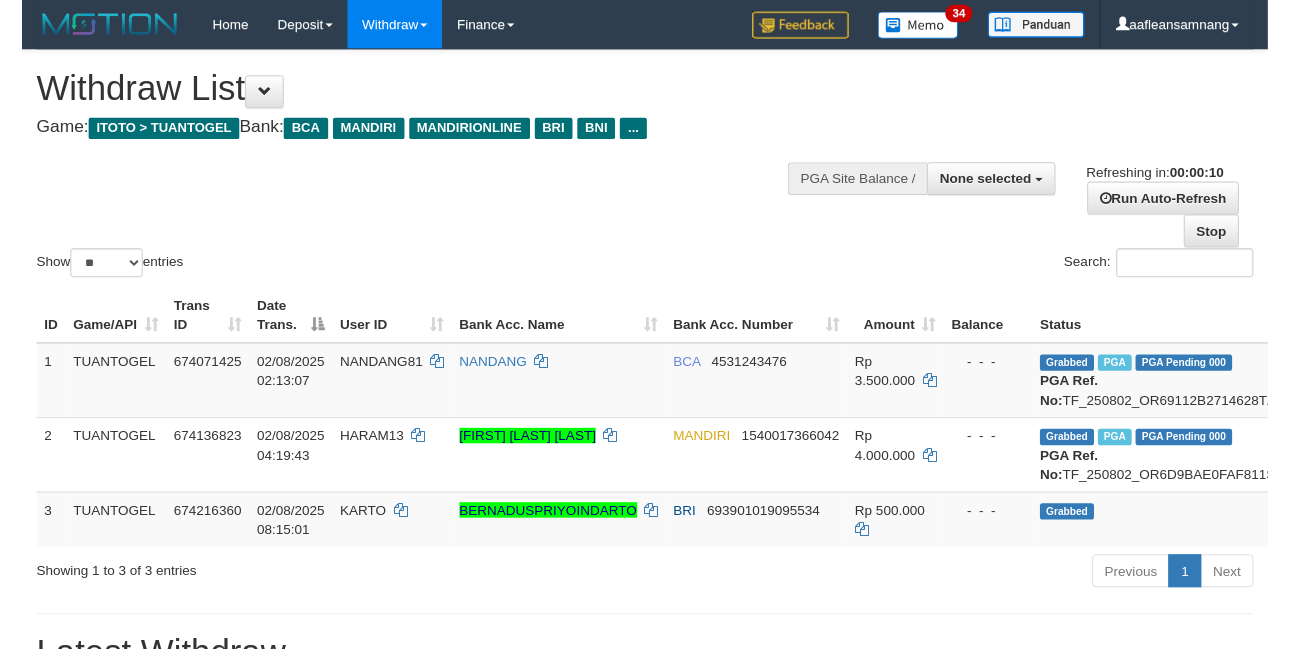 scroll, scrollTop: 0, scrollLeft: 0, axis: both 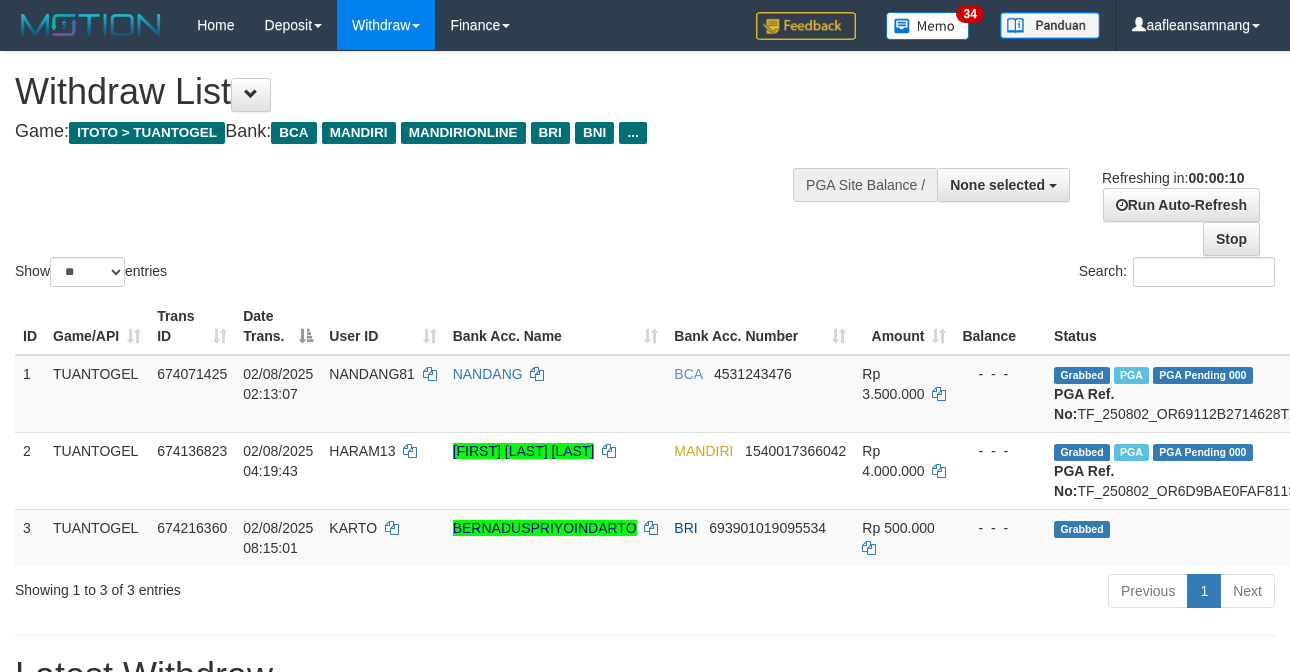 select 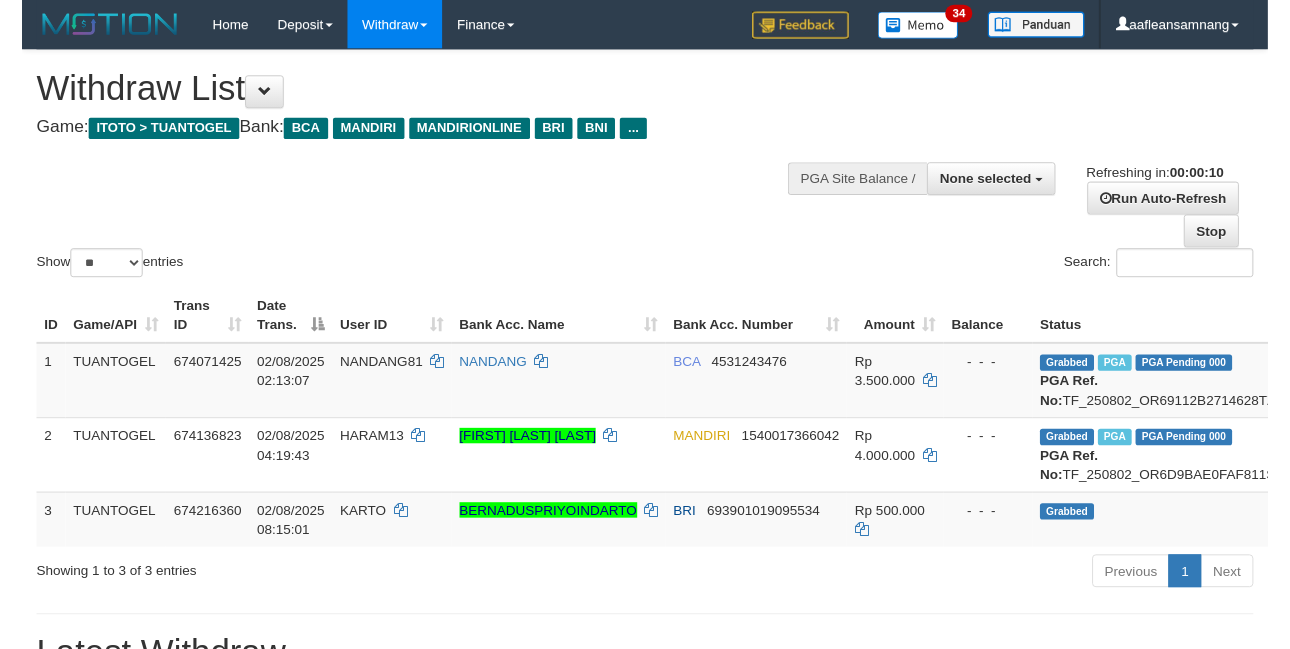 scroll, scrollTop: 0, scrollLeft: 0, axis: both 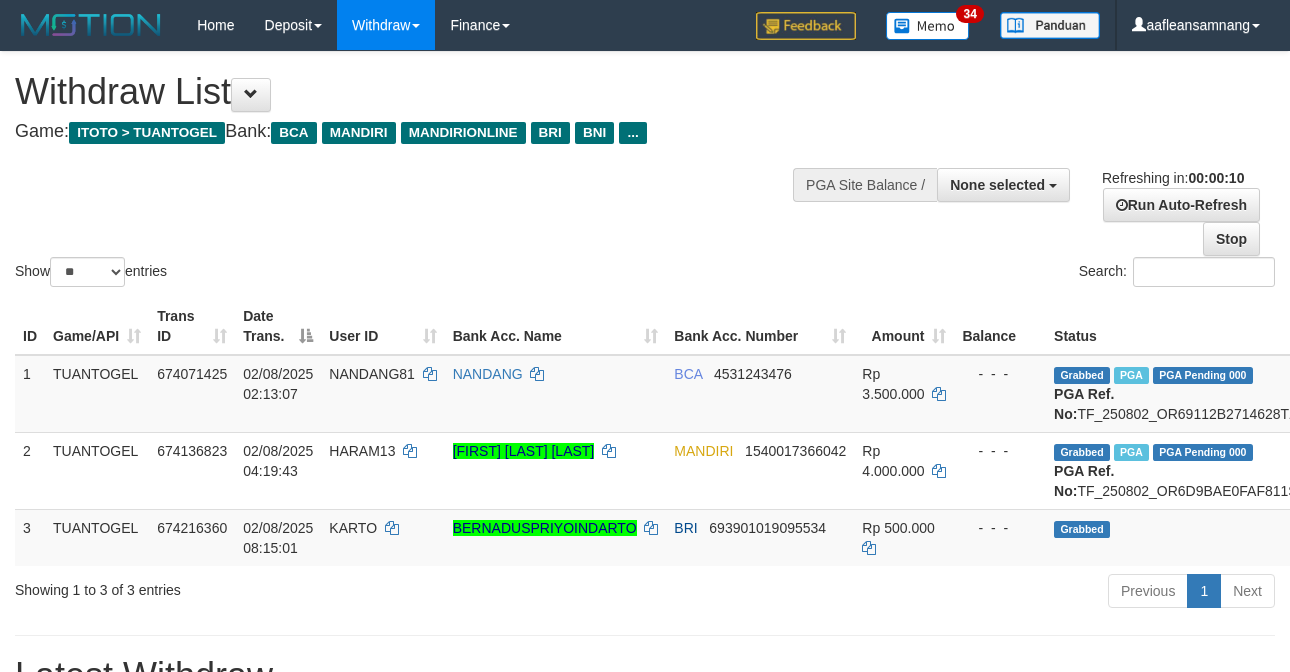 select 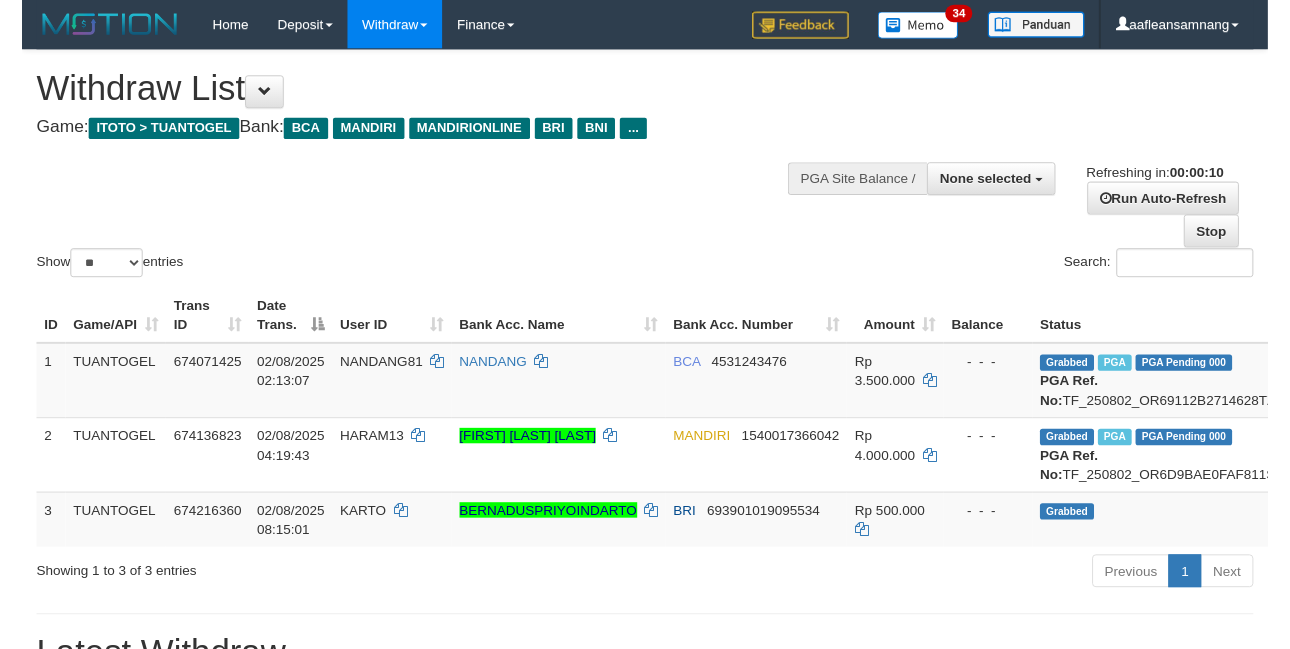 scroll, scrollTop: 0, scrollLeft: 0, axis: both 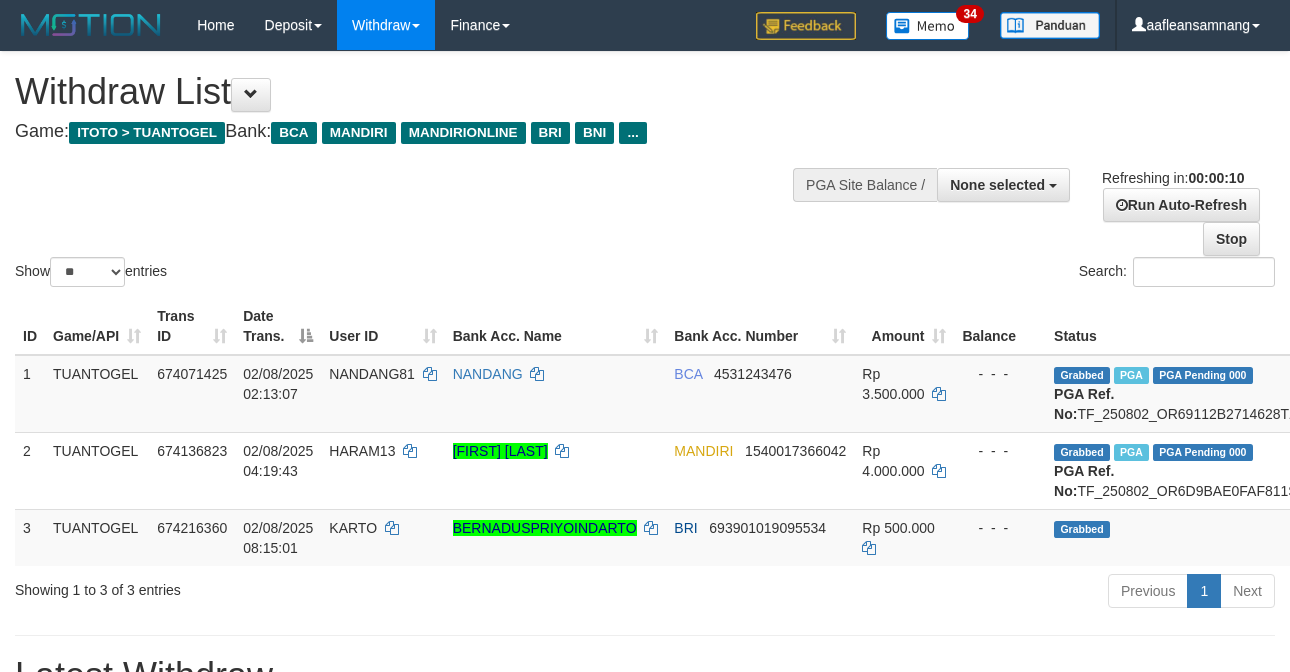 select 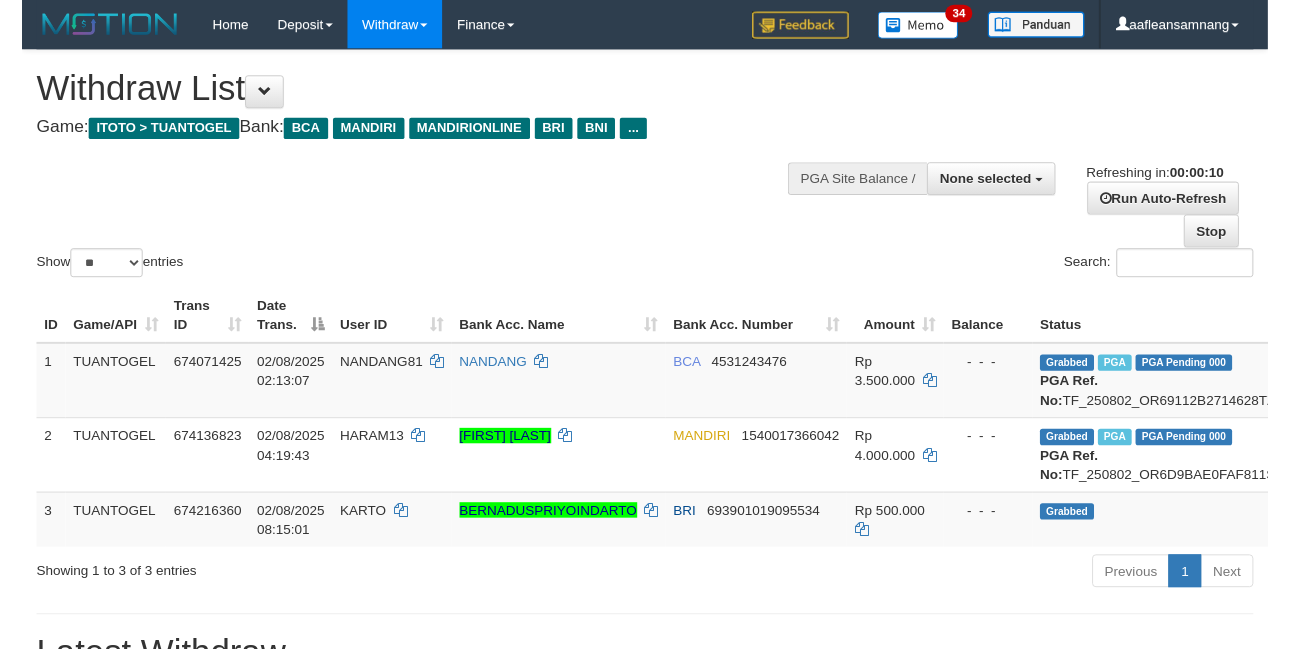 scroll, scrollTop: 0, scrollLeft: 0, axis: both 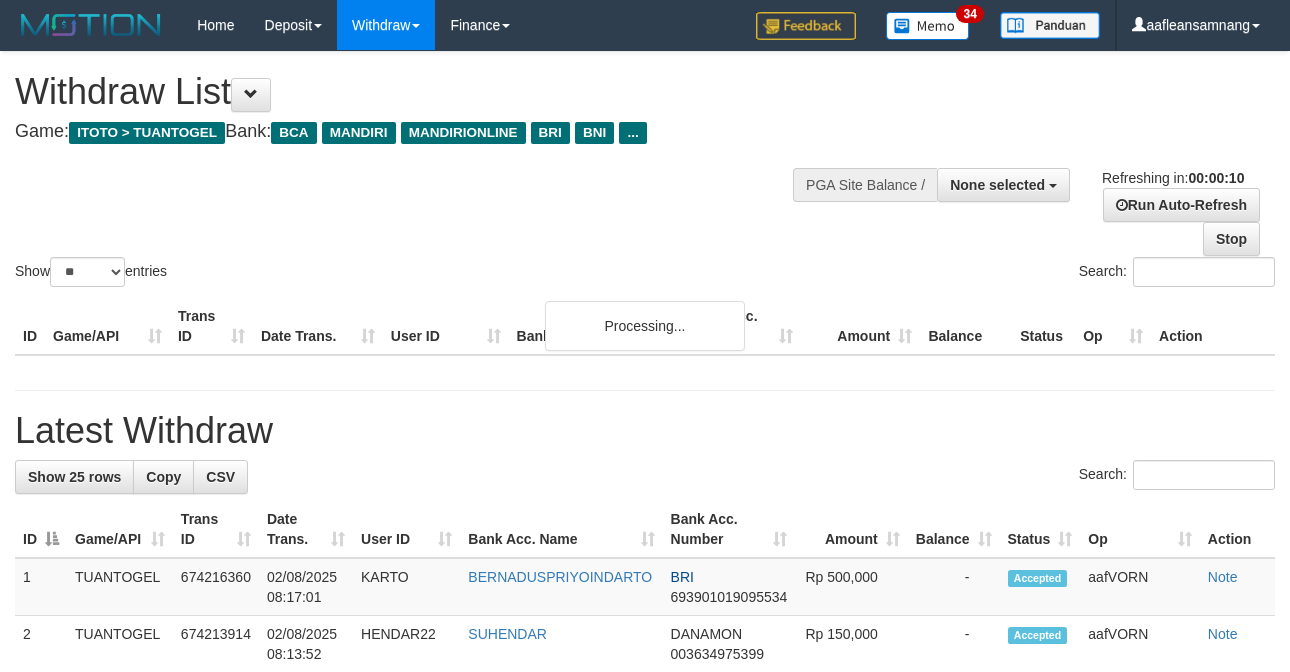select 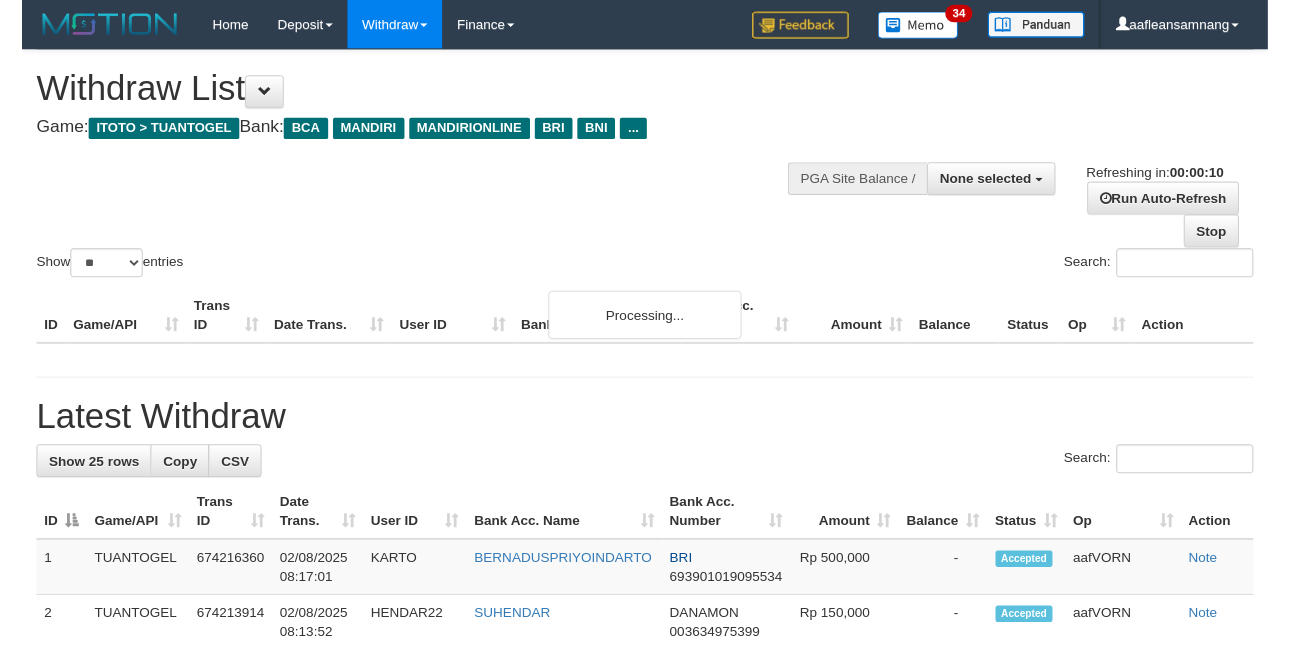 scroll, scrollTop: 0, scrollLeft: 0, axis: both 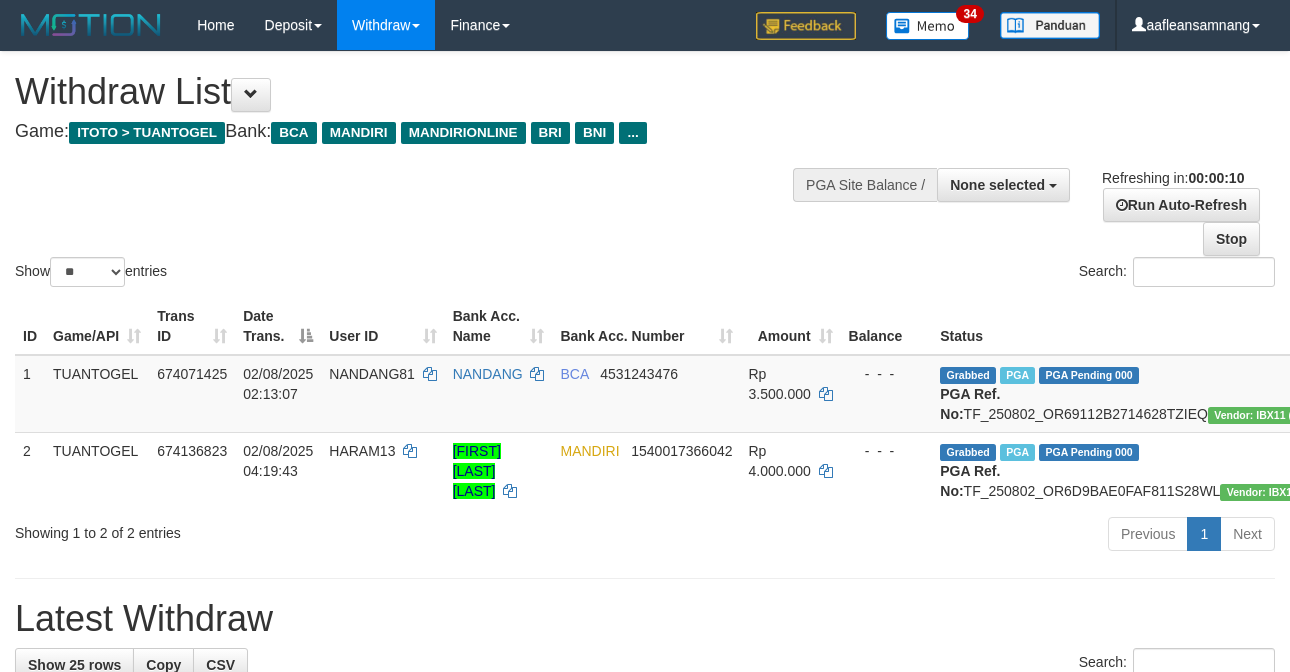 select 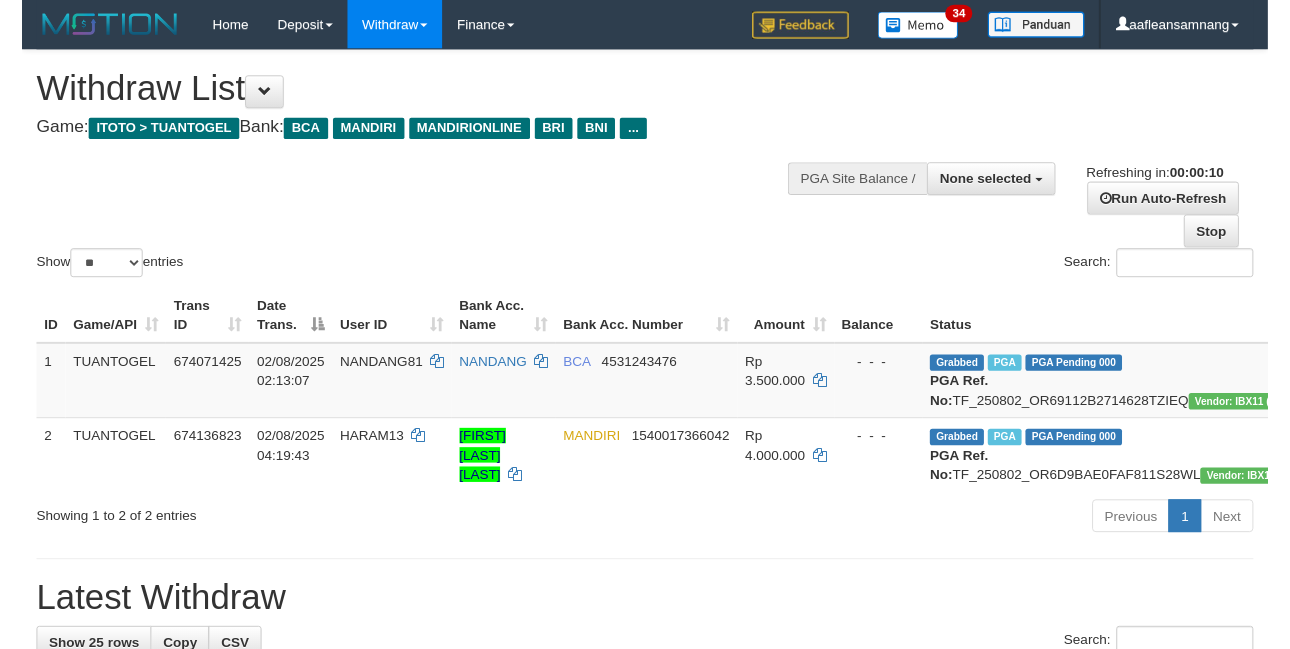 scroll, scrollTop: 0, scrollLeft: 0, axis: both 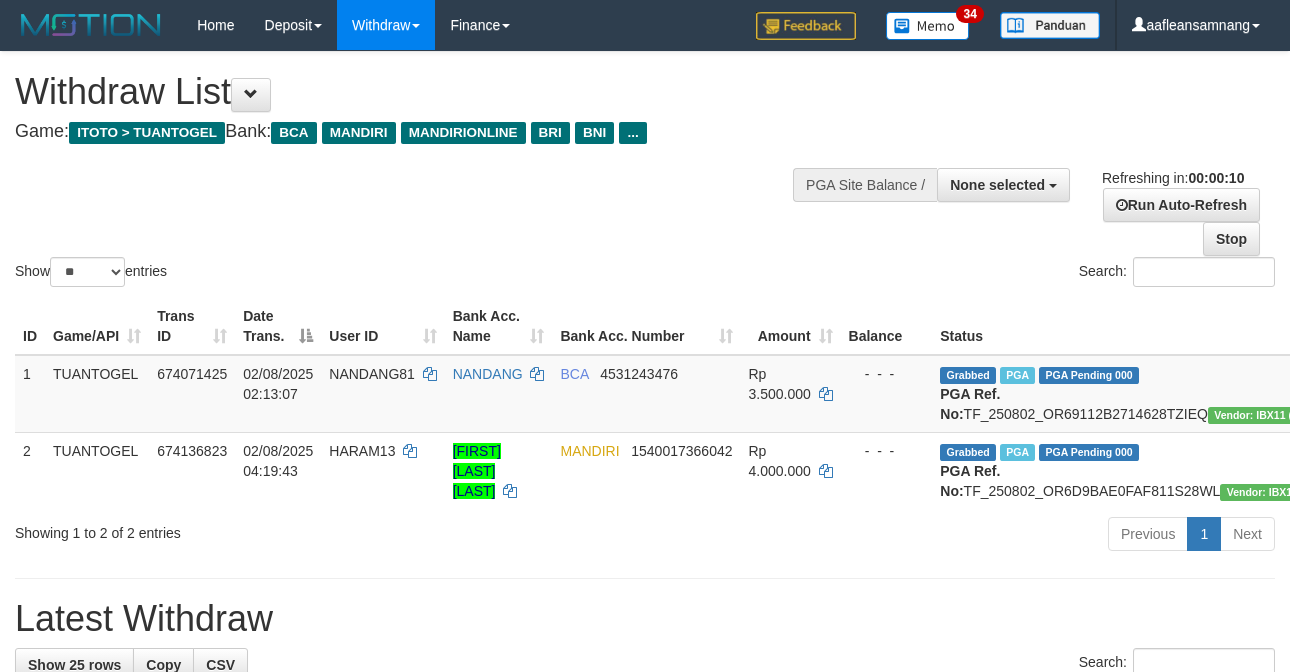 select 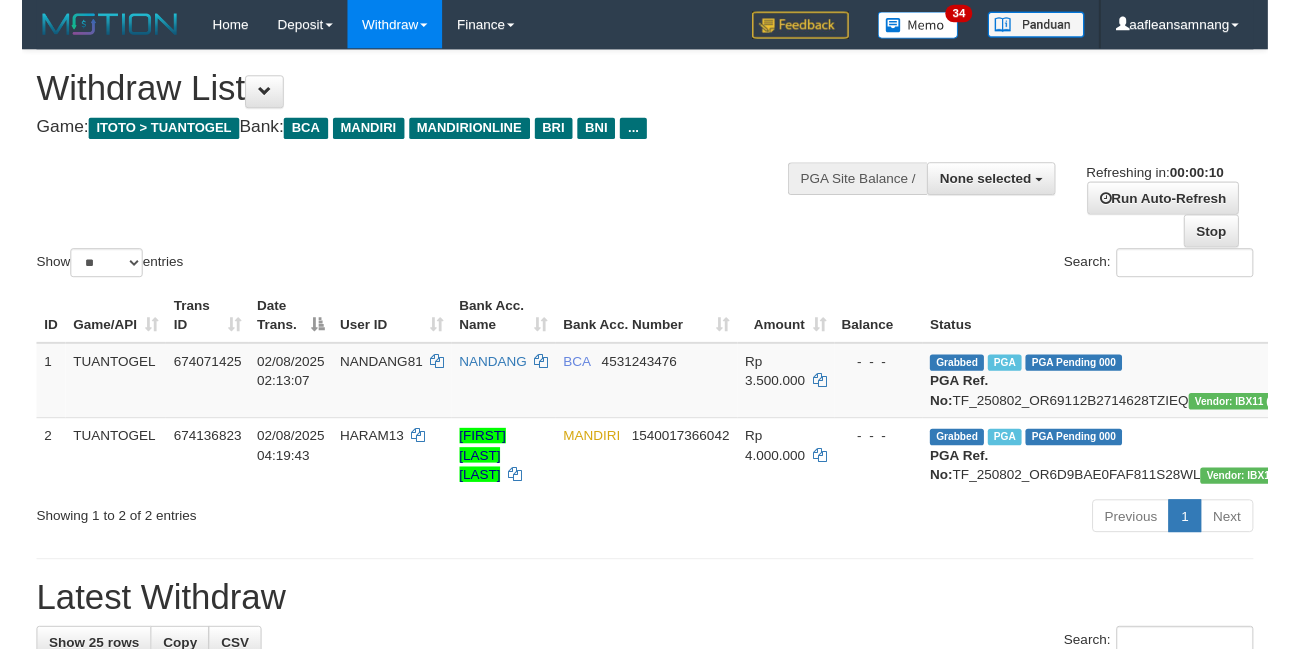 scroll, scrollTop: 0, scrollLeft: 0, axis: both 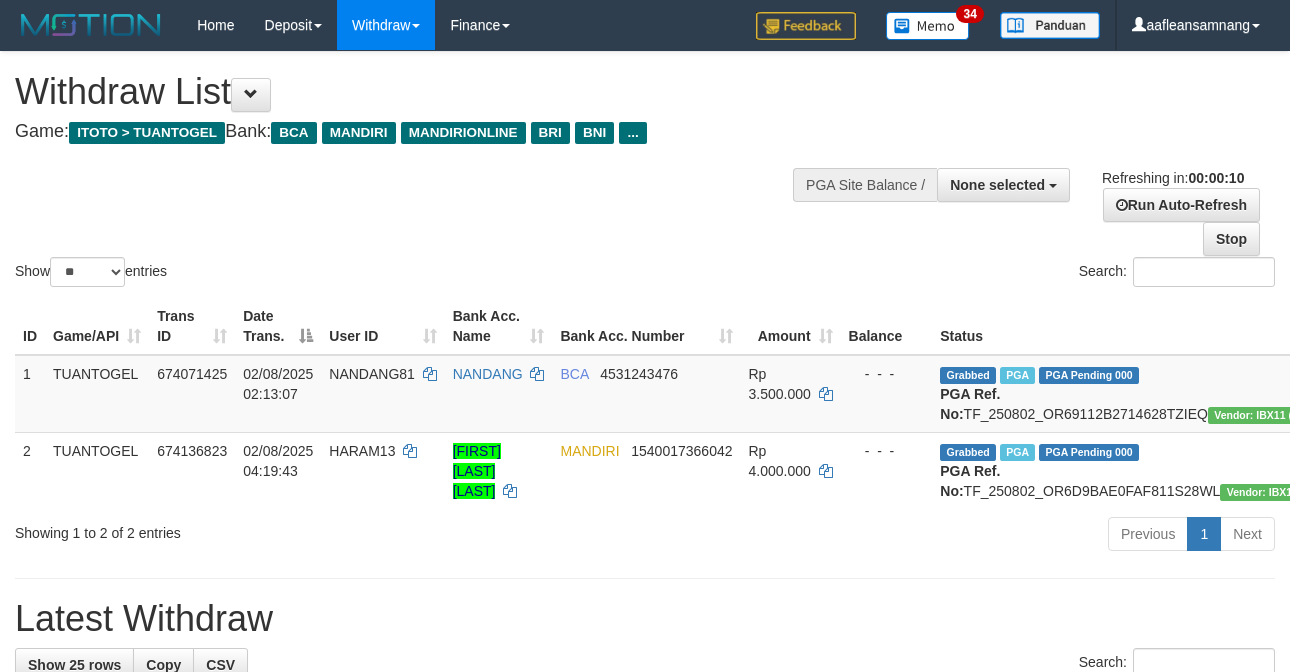 select 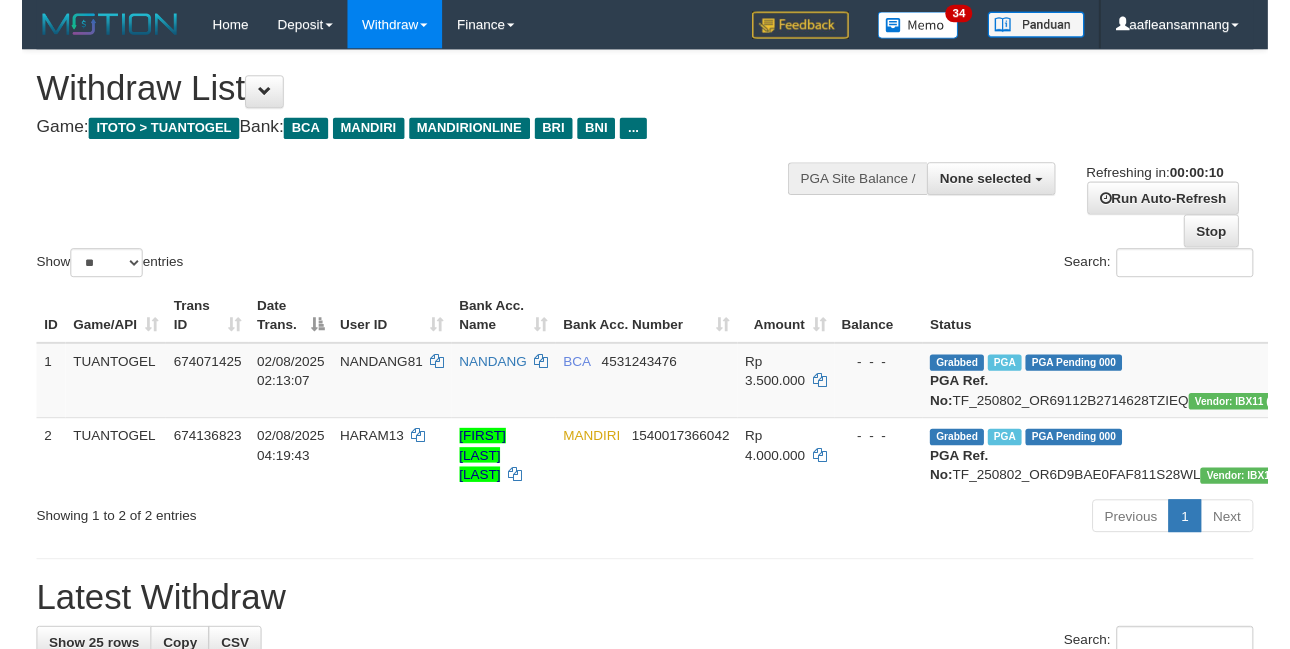scroll, scrollTop: 0, scrollLeft: 0, axis: both 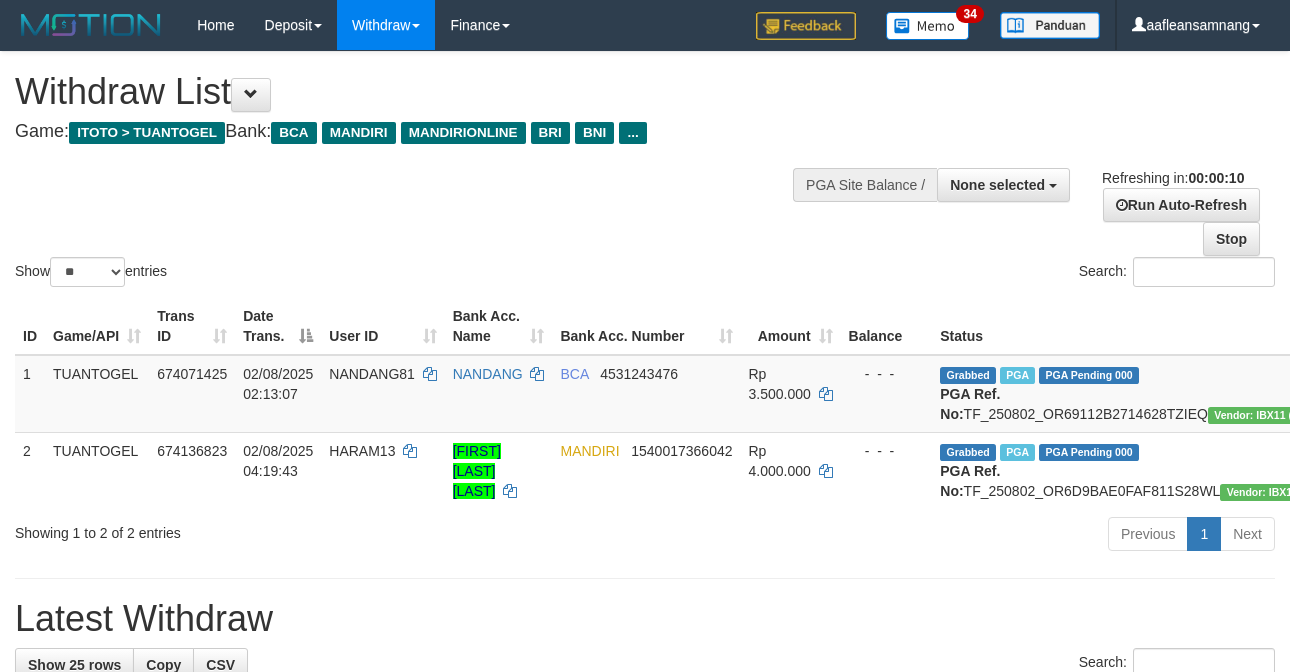 select 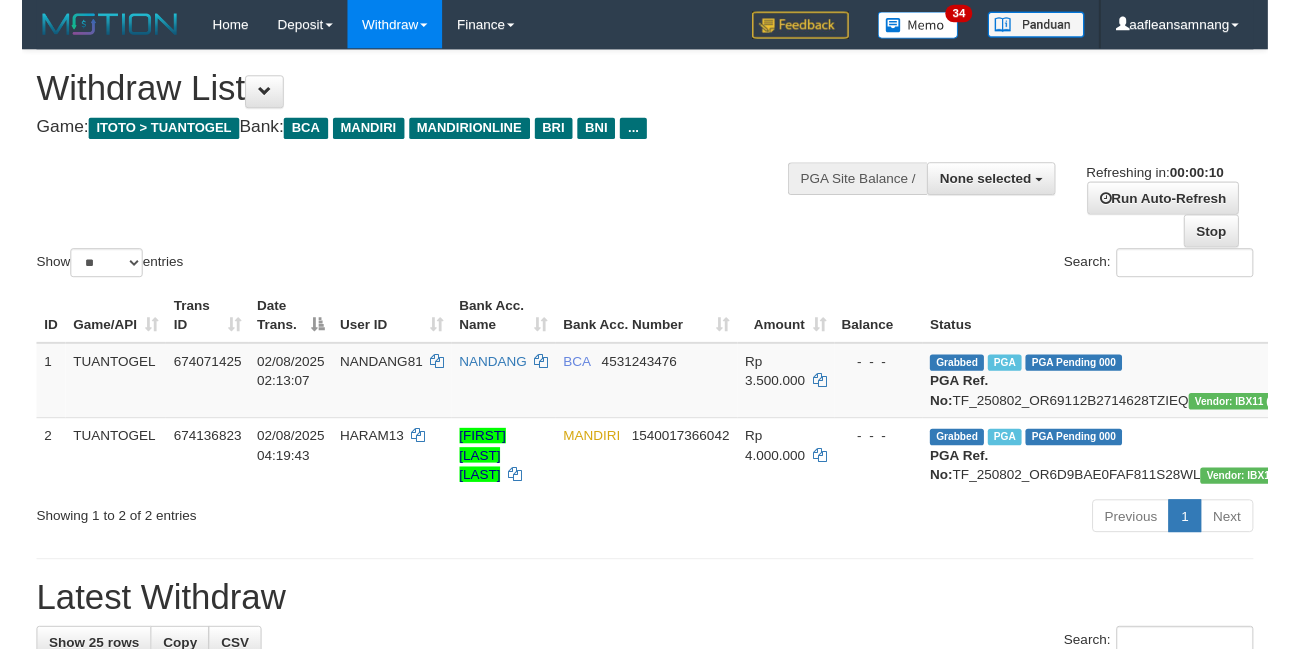 scroll, scrollTop: 0, scrollLeft: 0, axis: both 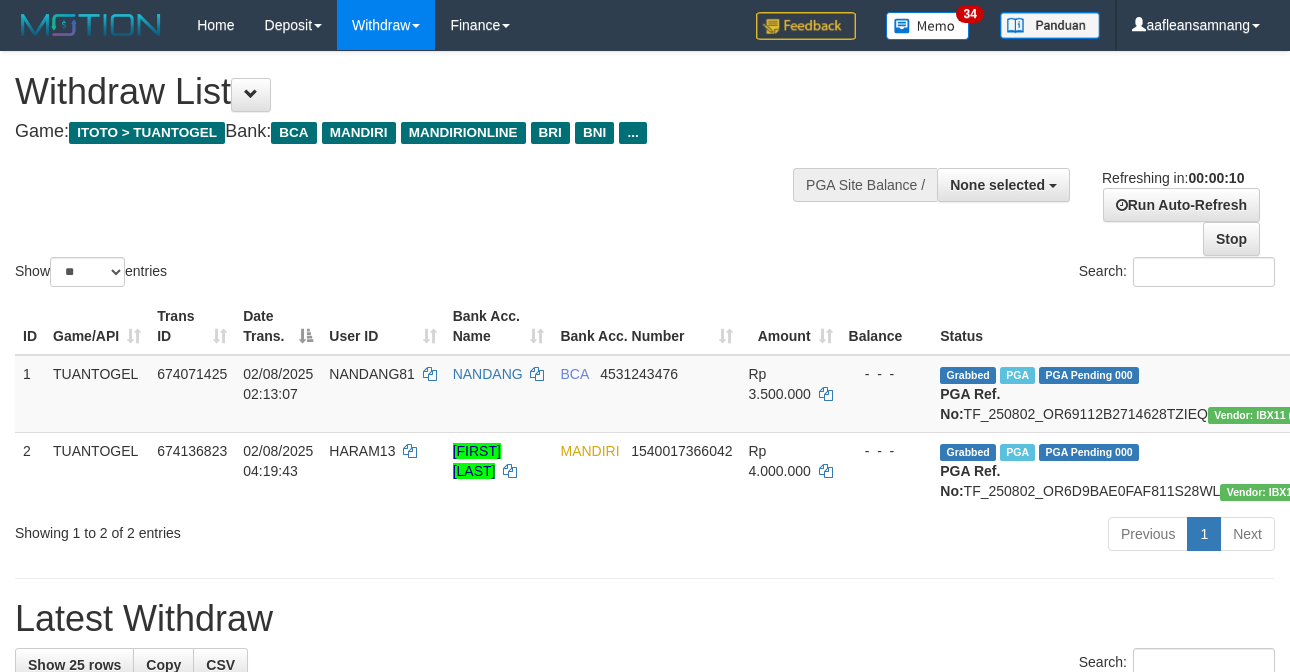 select 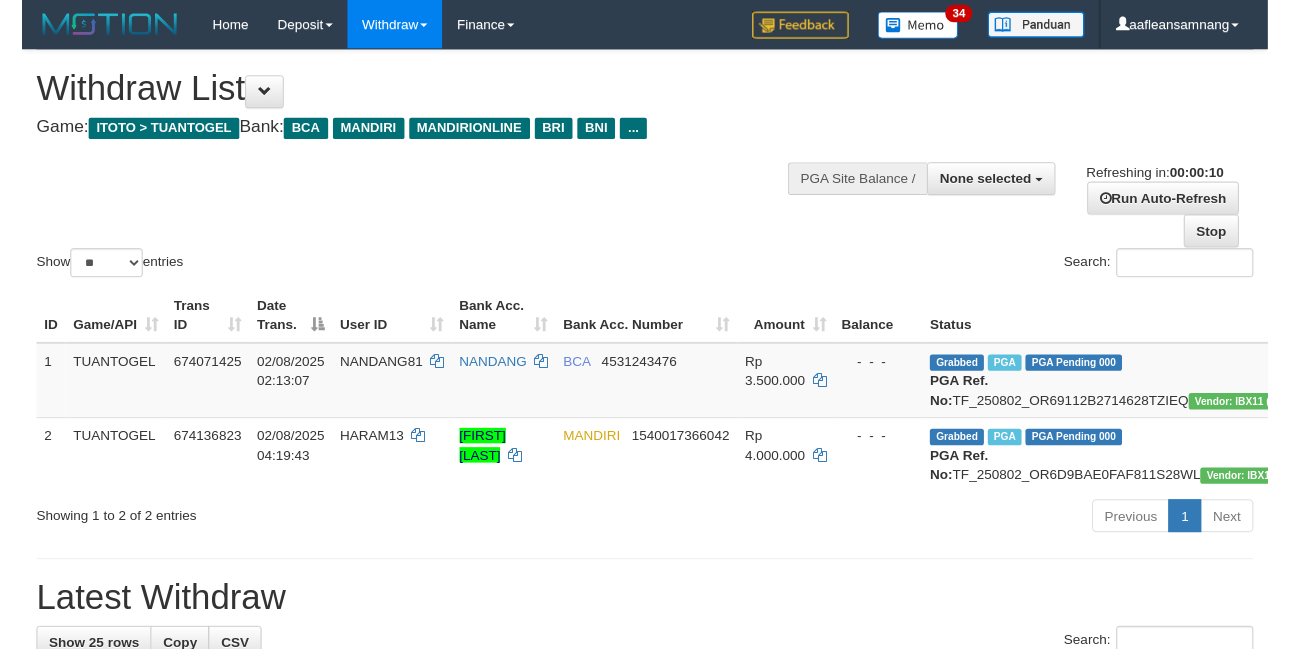 scroll, scrollTop: 0, scrollLeft: 0, axis: both 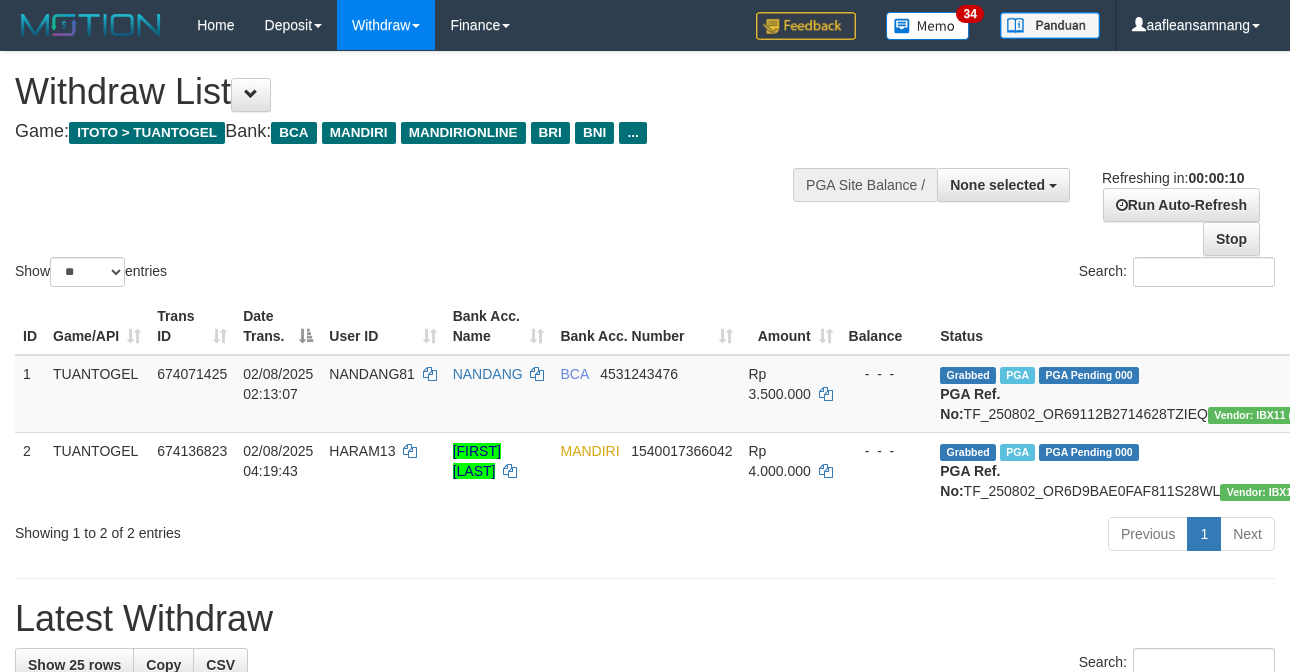 select 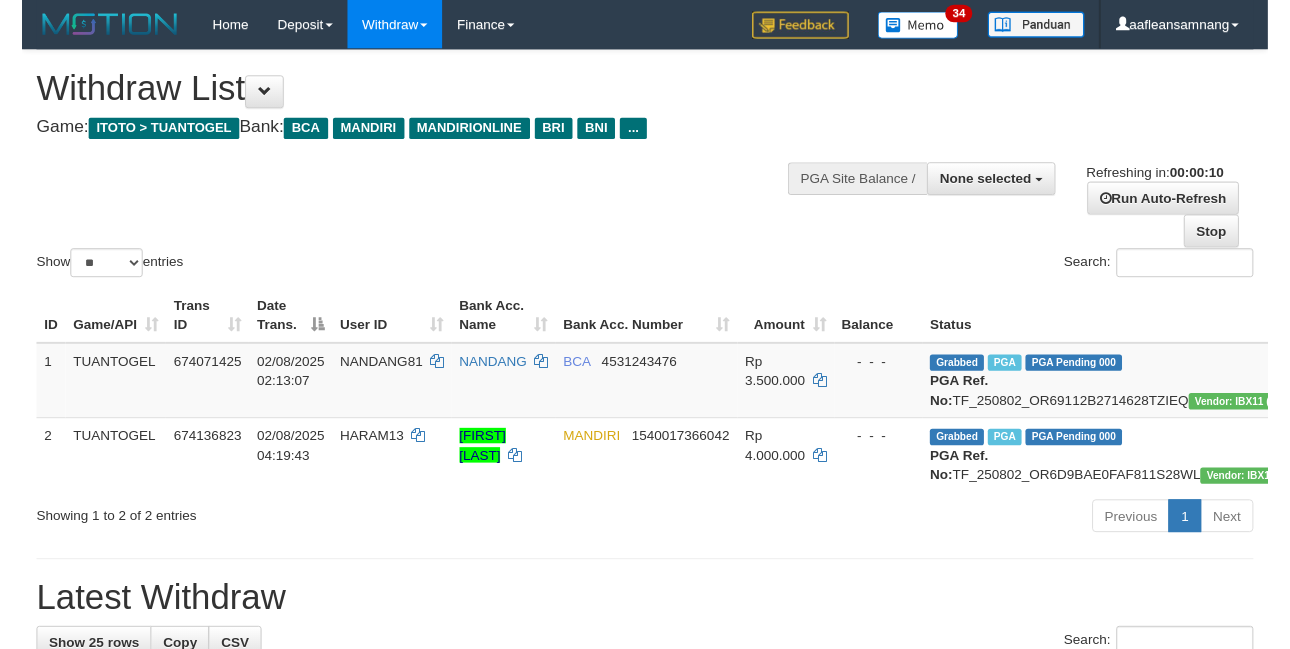 scroll, scrollTop: 0, scrollLeft: 0, axis: both 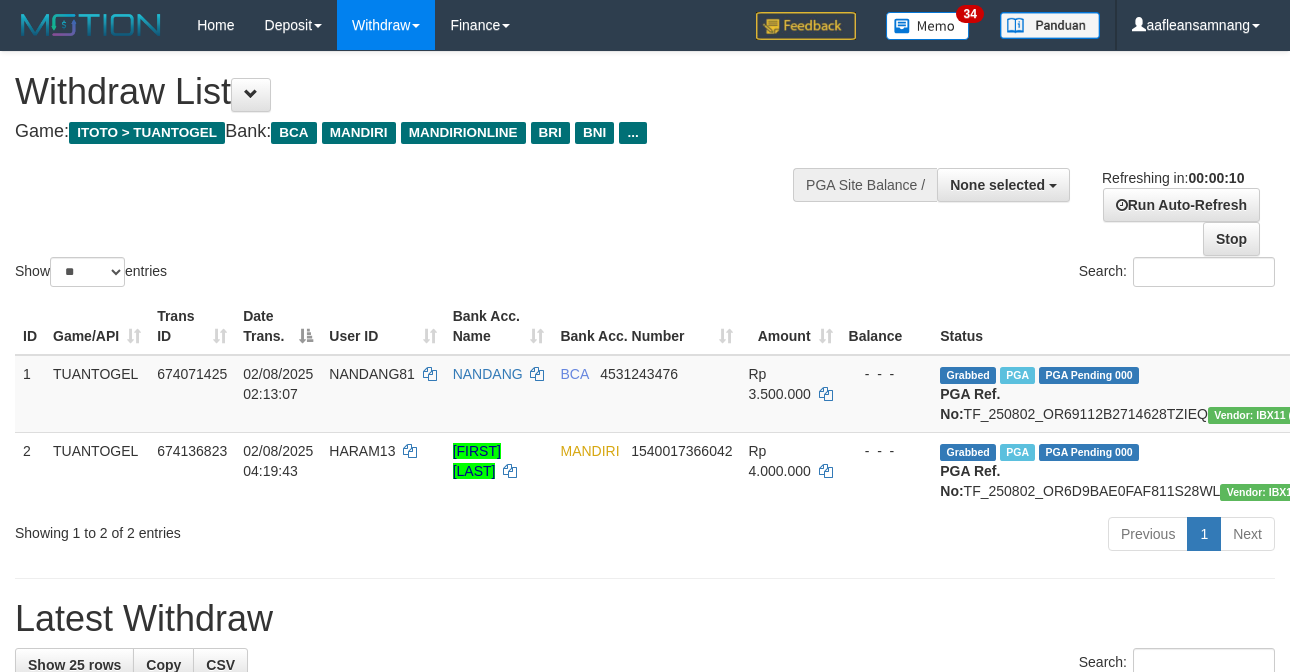 select 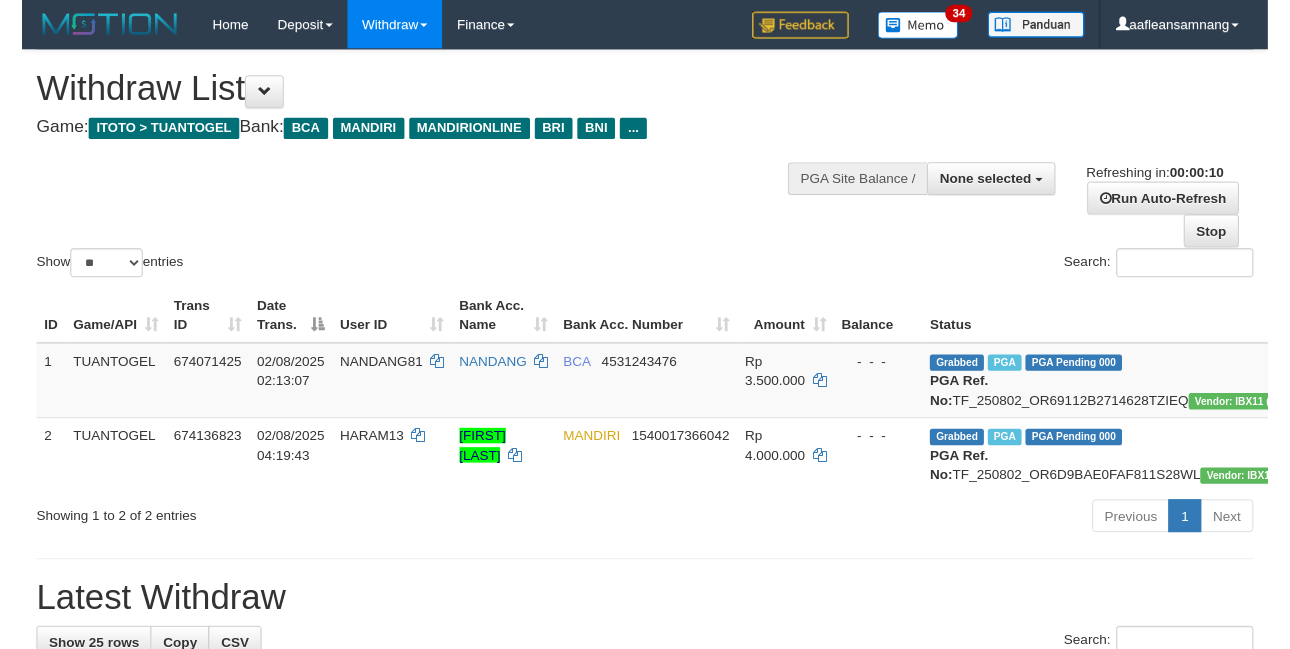 scroll, scrollTop: 0, scrollLeft: 0, axis: both 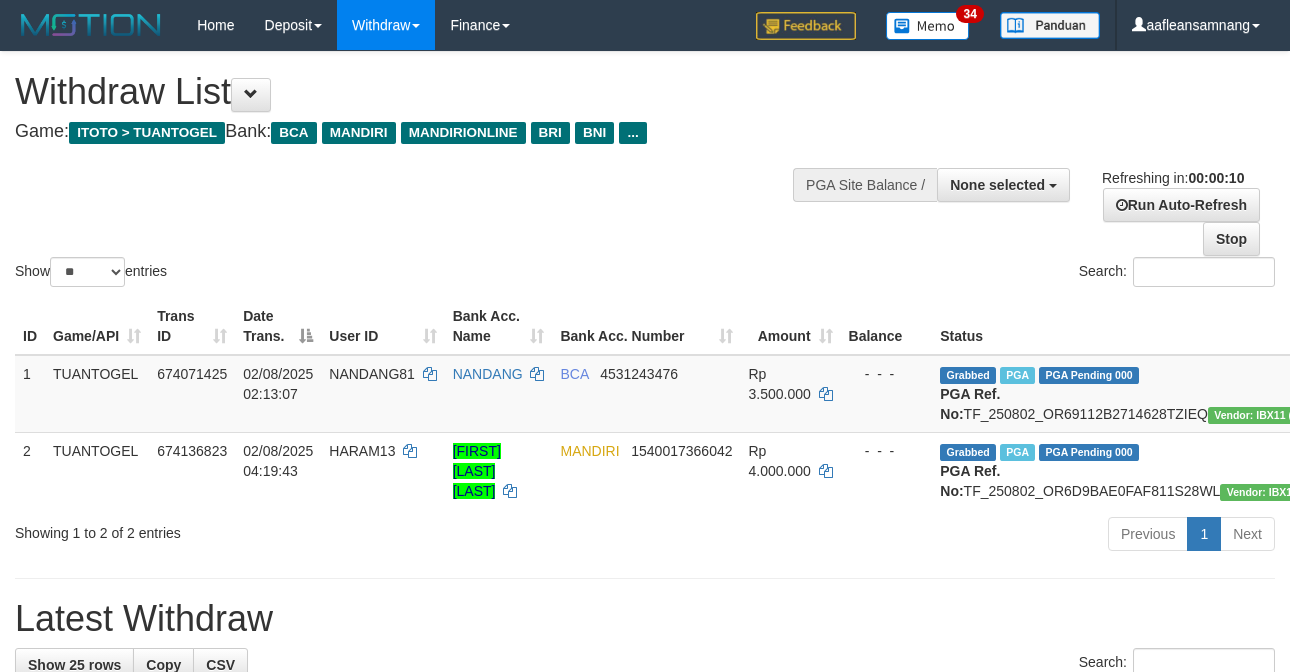 select 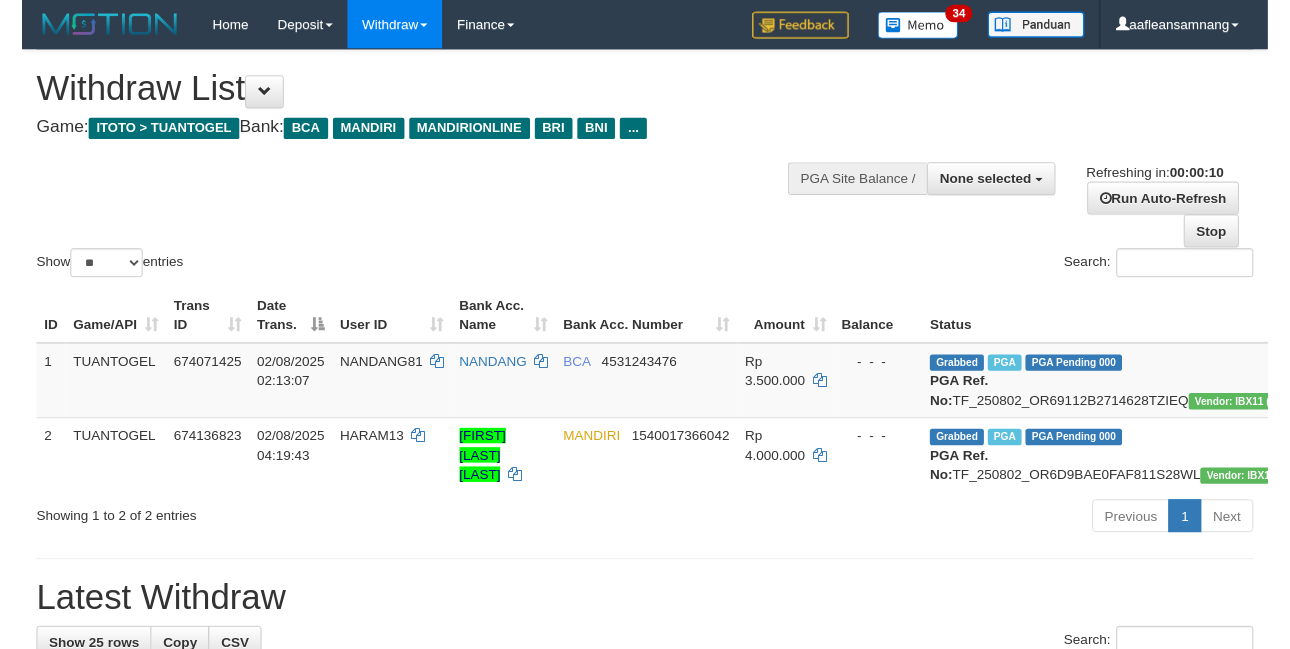 scroll, scrollTop: 0, scrollLeft: 0, axis: both 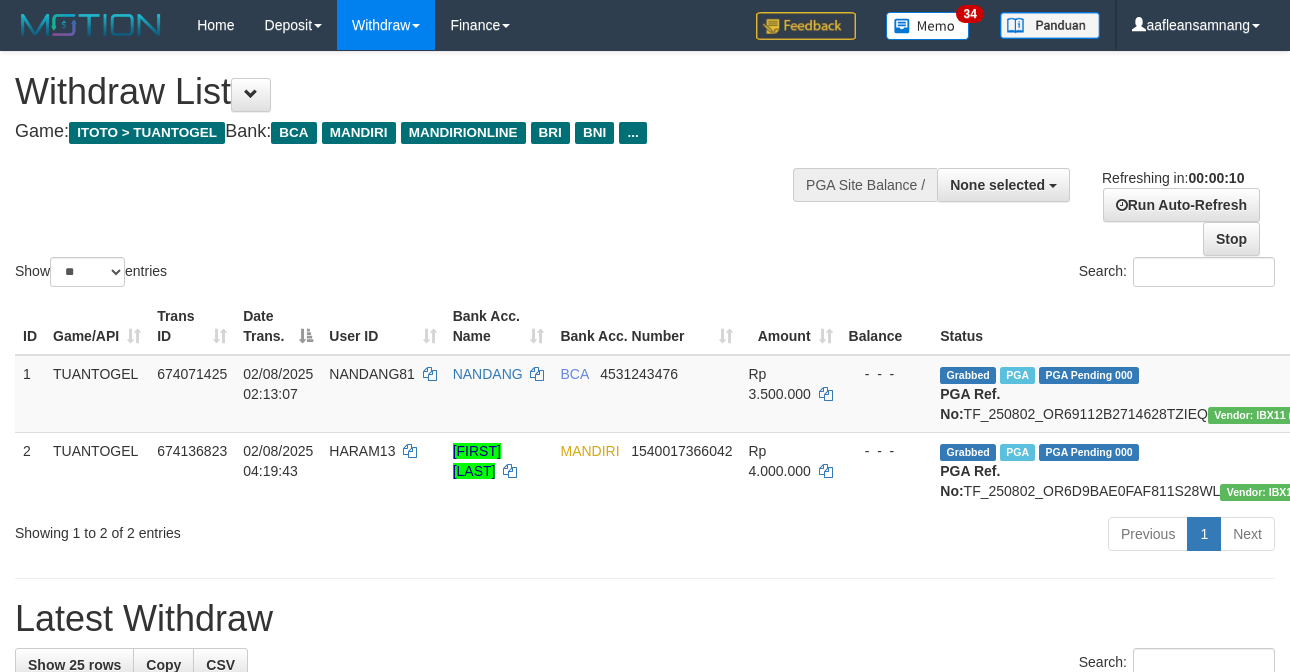 select 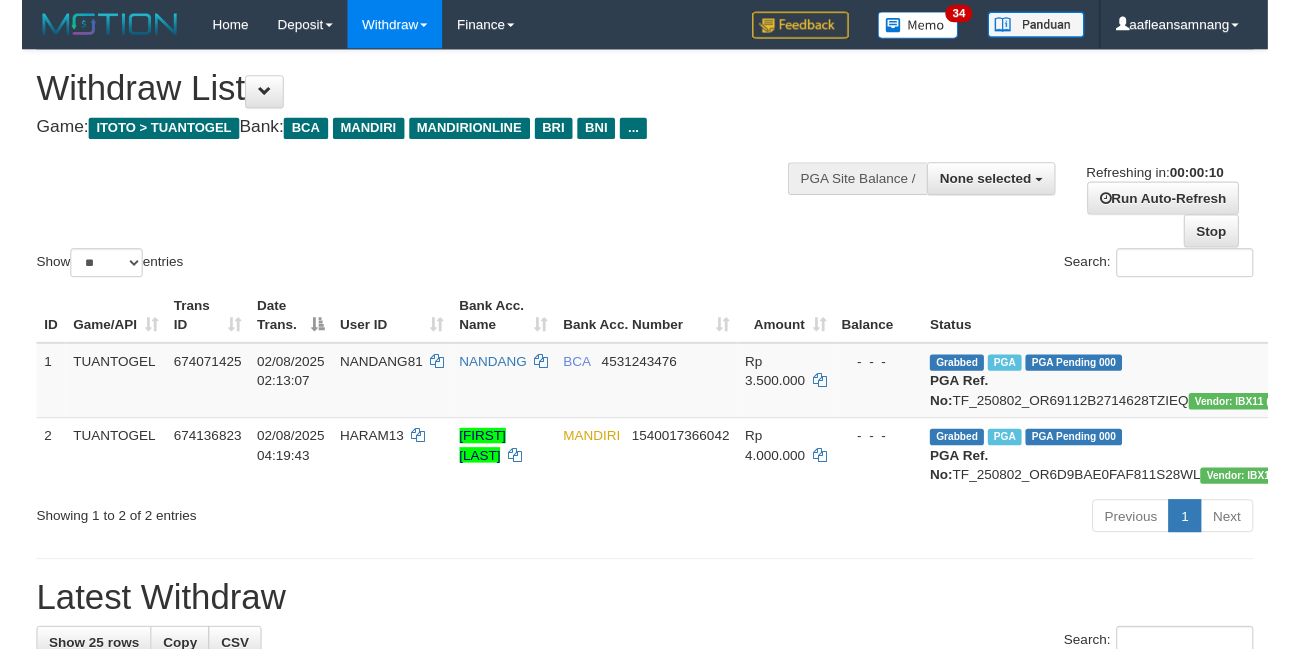 scroll, scrollTop: 0, scrollLeft: 0, axis: both 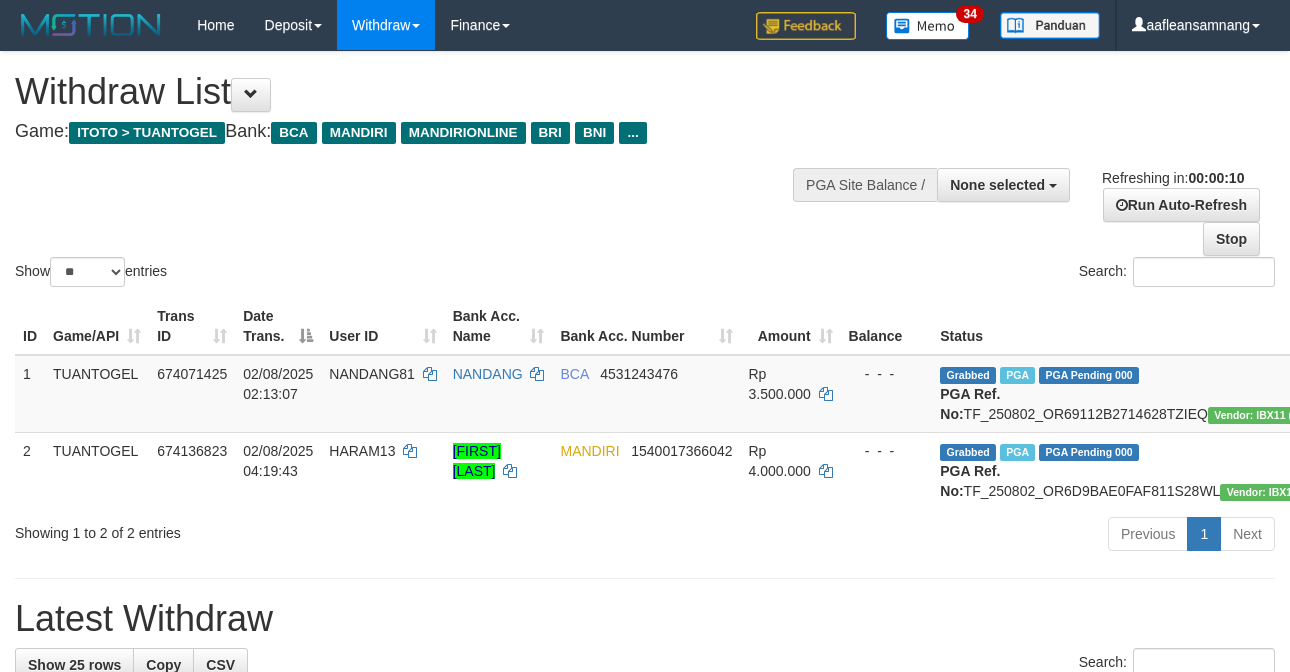 select 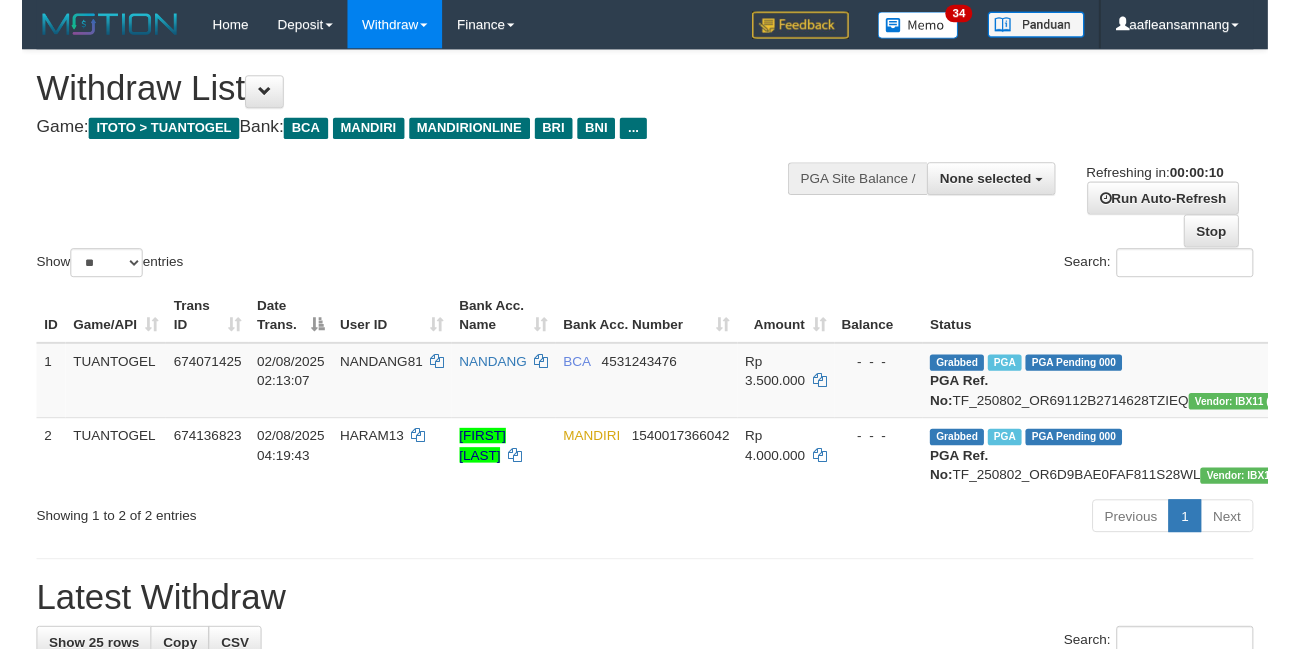 scroll, scrollTop: 0, scrollLeft: 0, axis: both 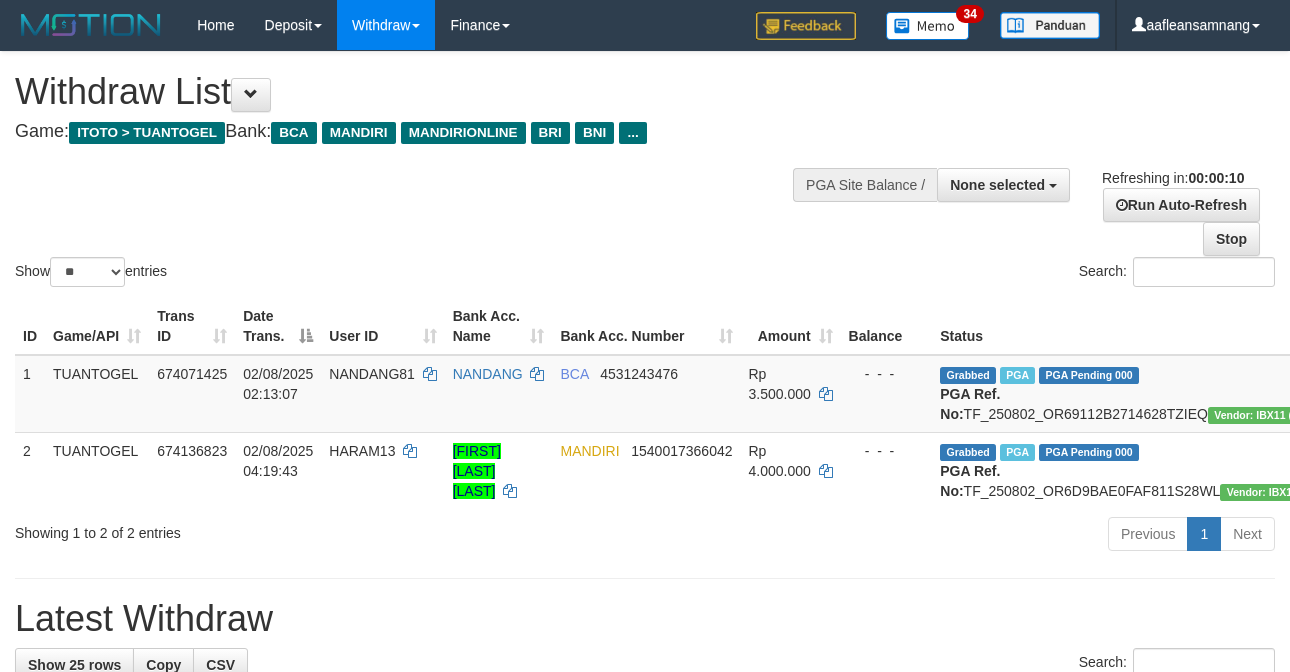 select 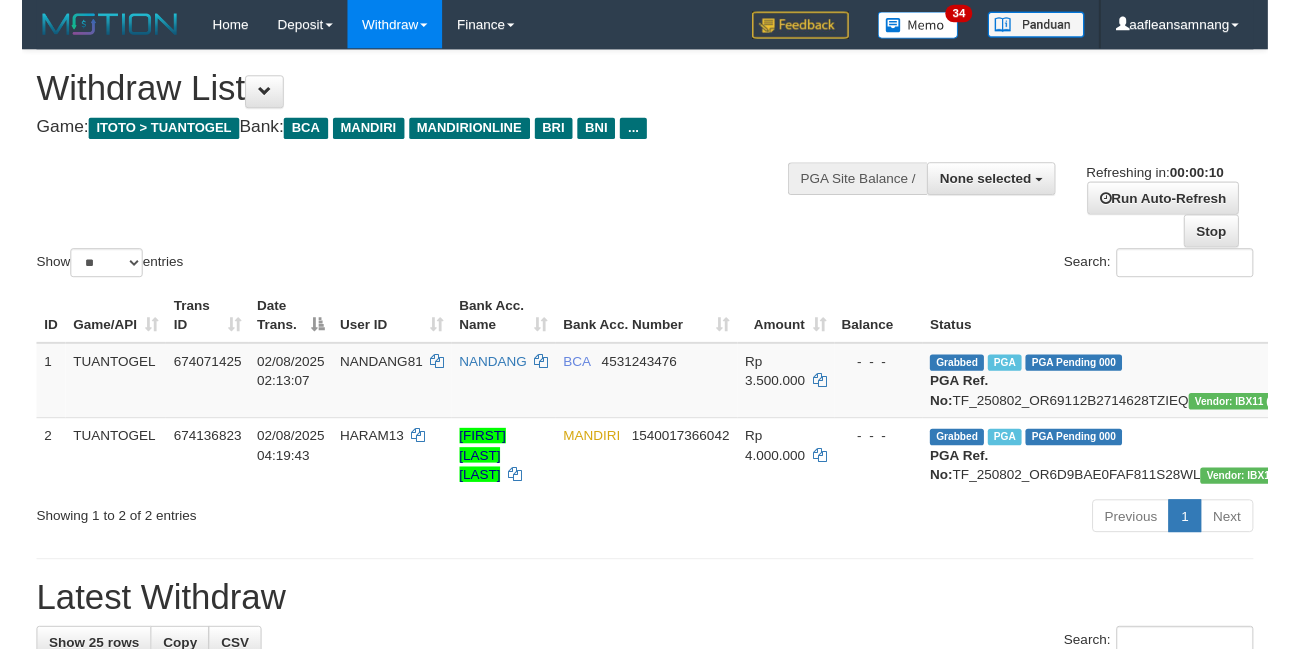 scroll, scrollTop: 0, scrollLeft: 0, axis: both 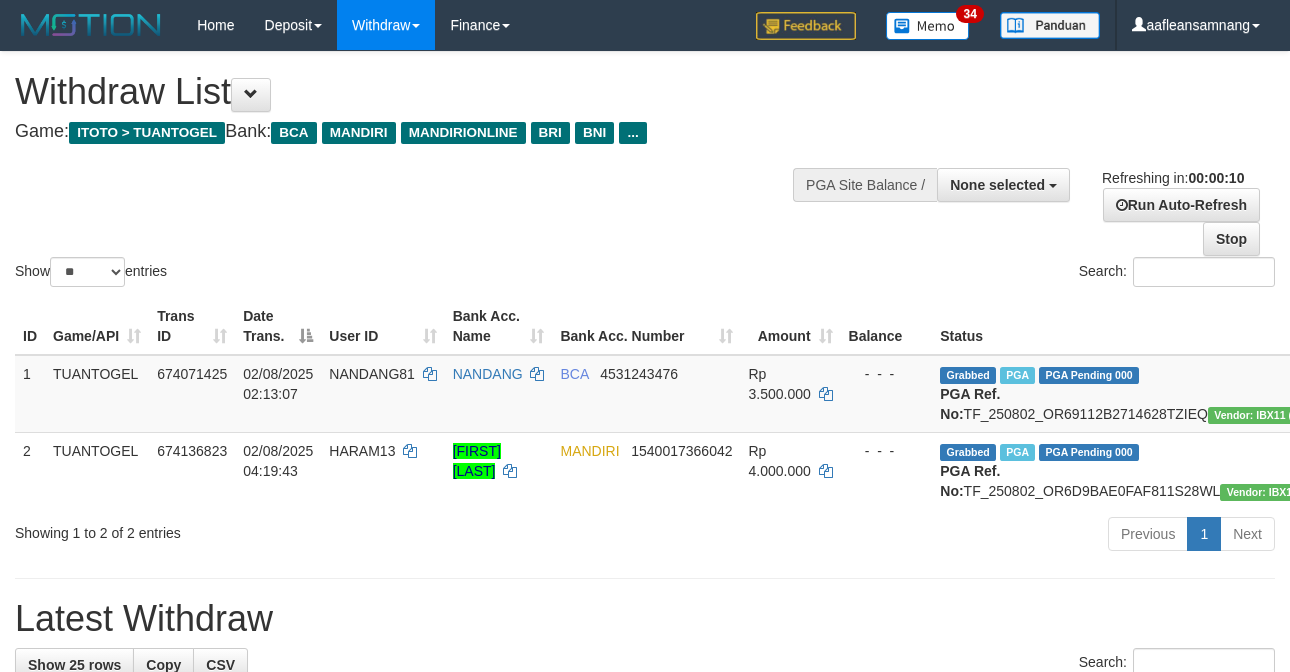 select 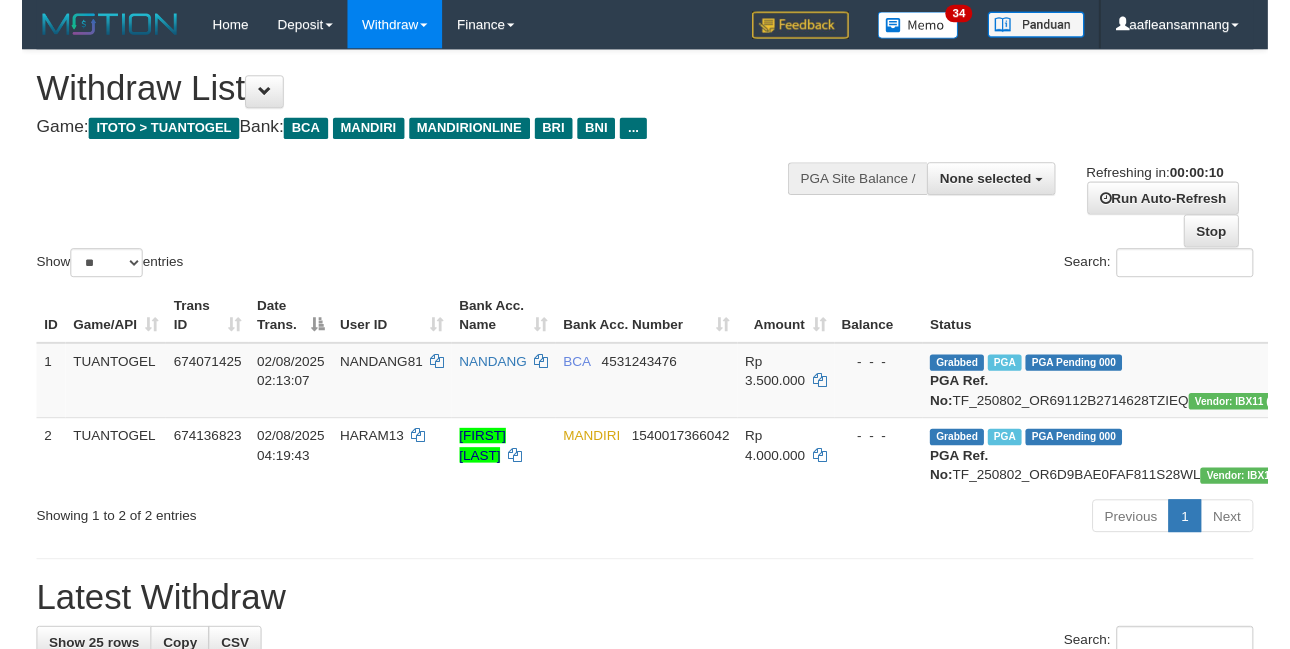 scroll, scrollTop: 0, scrollLeft: 0, axis: both 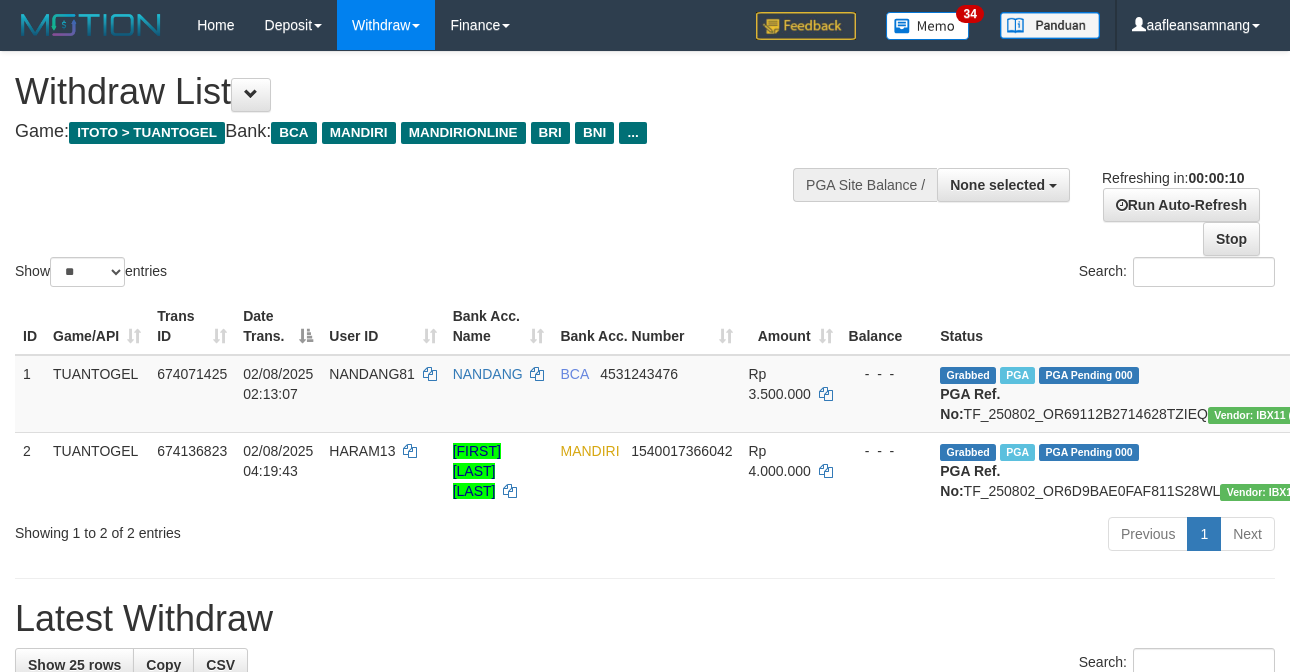 select 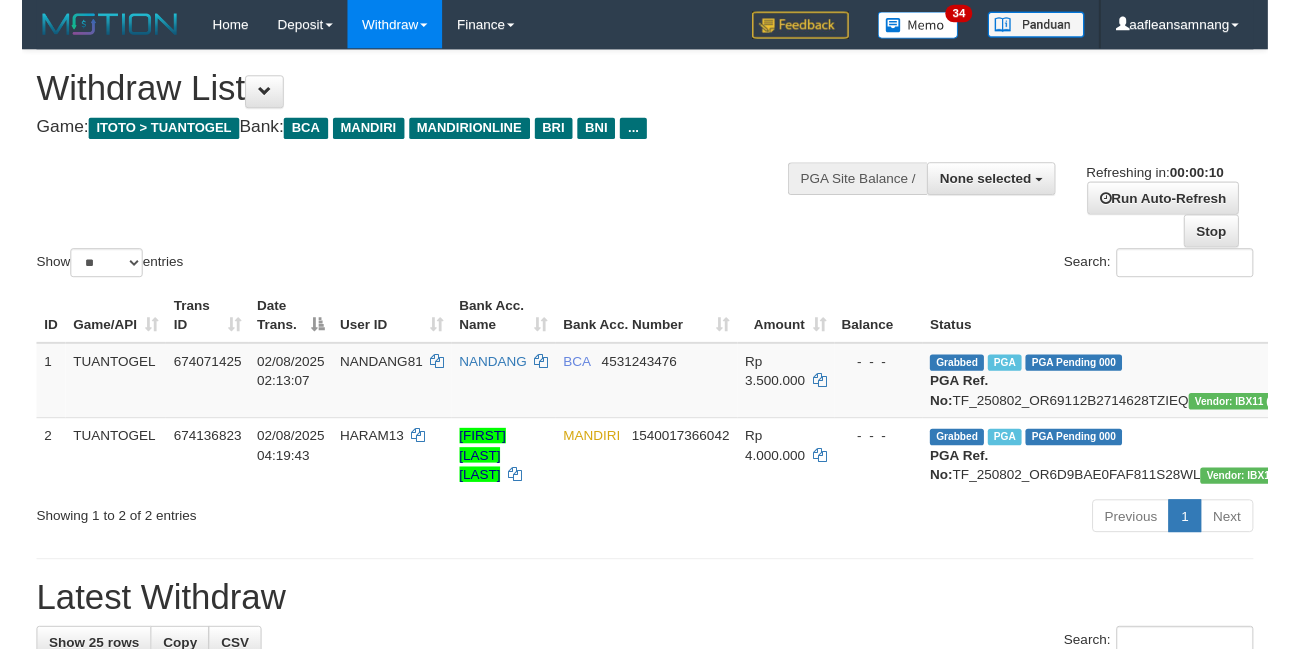 scroll, scrollTop: 0, scrollLeft: 0, axis: both 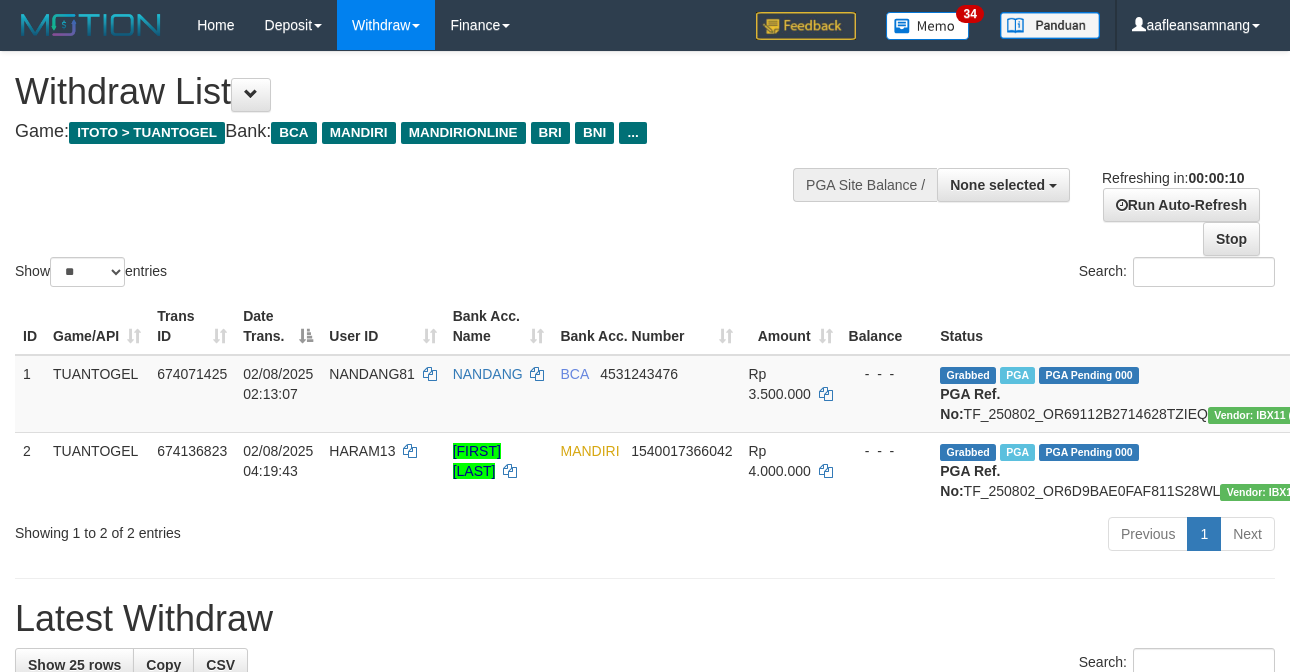 select 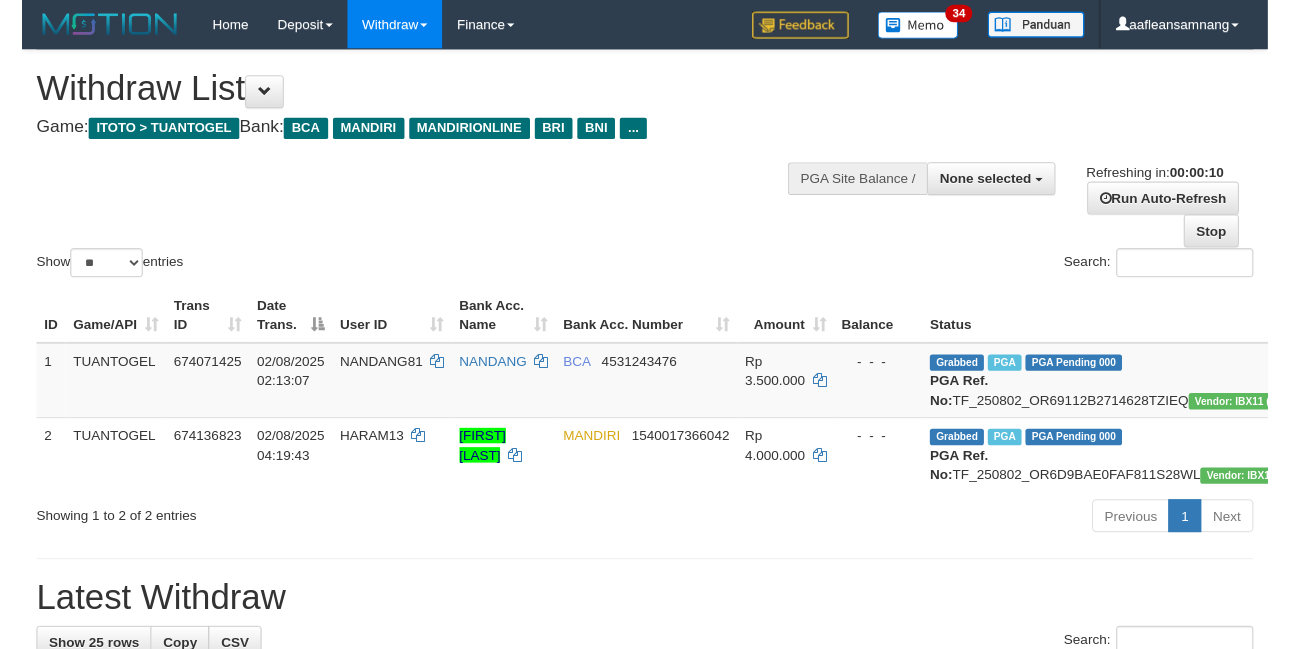scroll, scrollTop: 0, scrollLeft: 0, axis: both 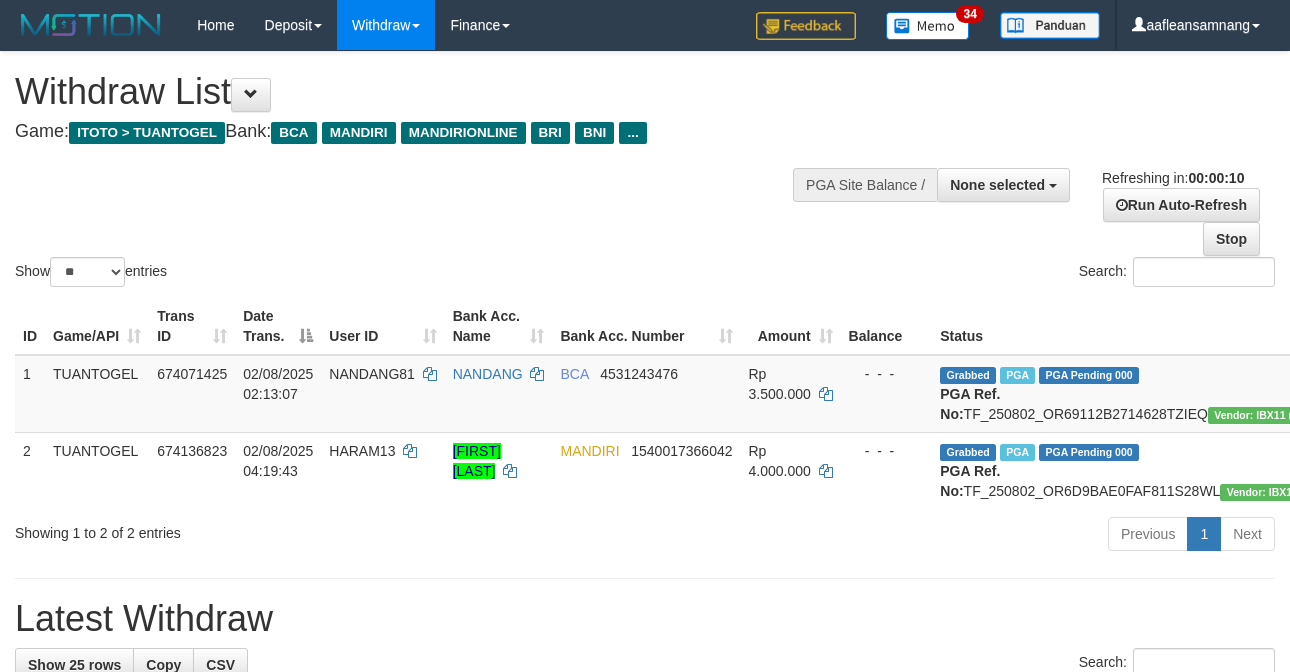 select 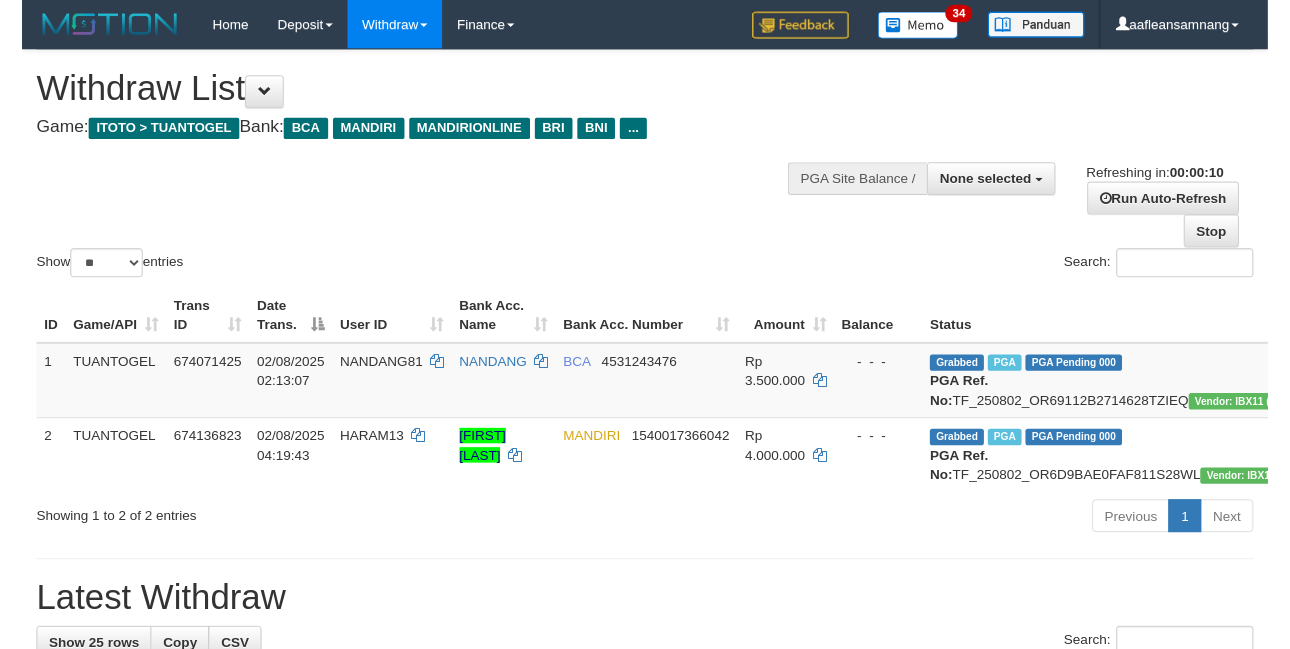 scroll, scrollTop: 0, scrollLeft: 0, axis: both 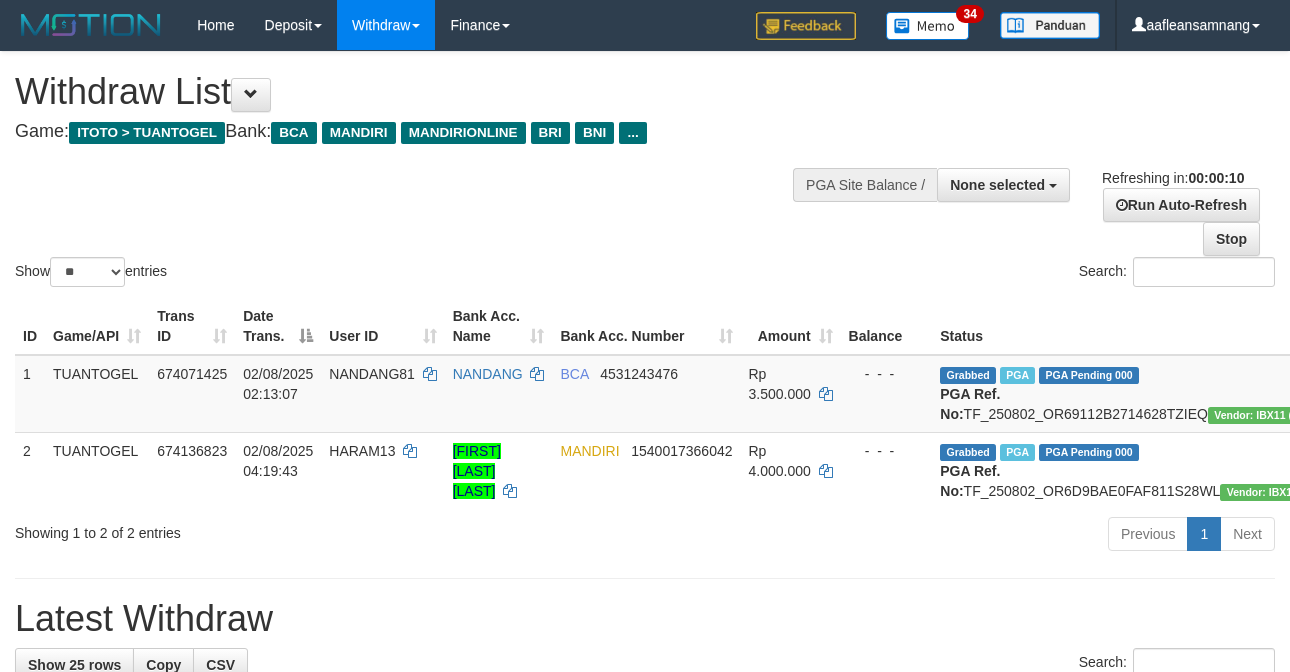 select 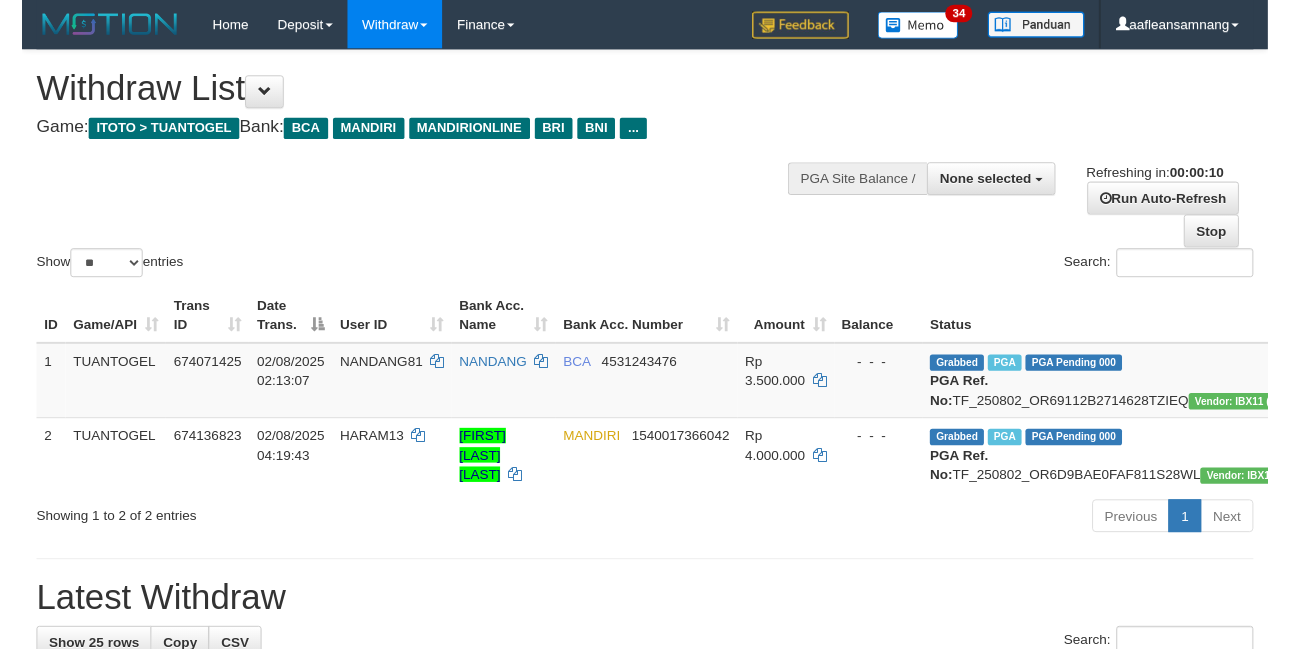 scroll, scrollTop: 0, scrollLeft: 0, axis: both 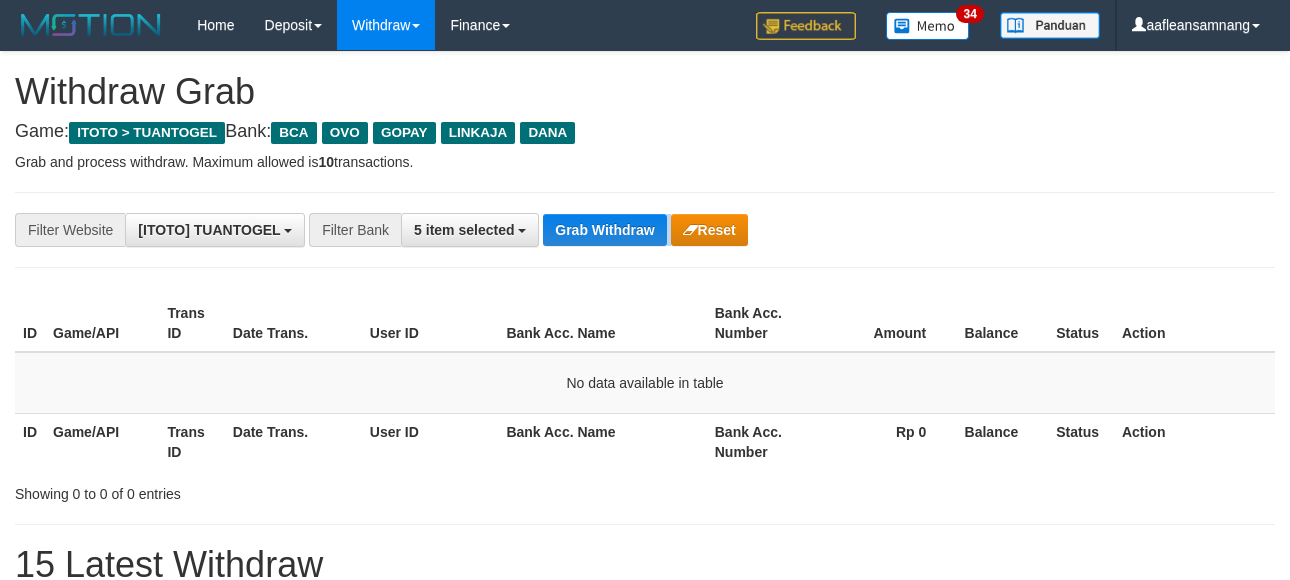 click on "Grab Withdraw" at bounding box center [604, 230] 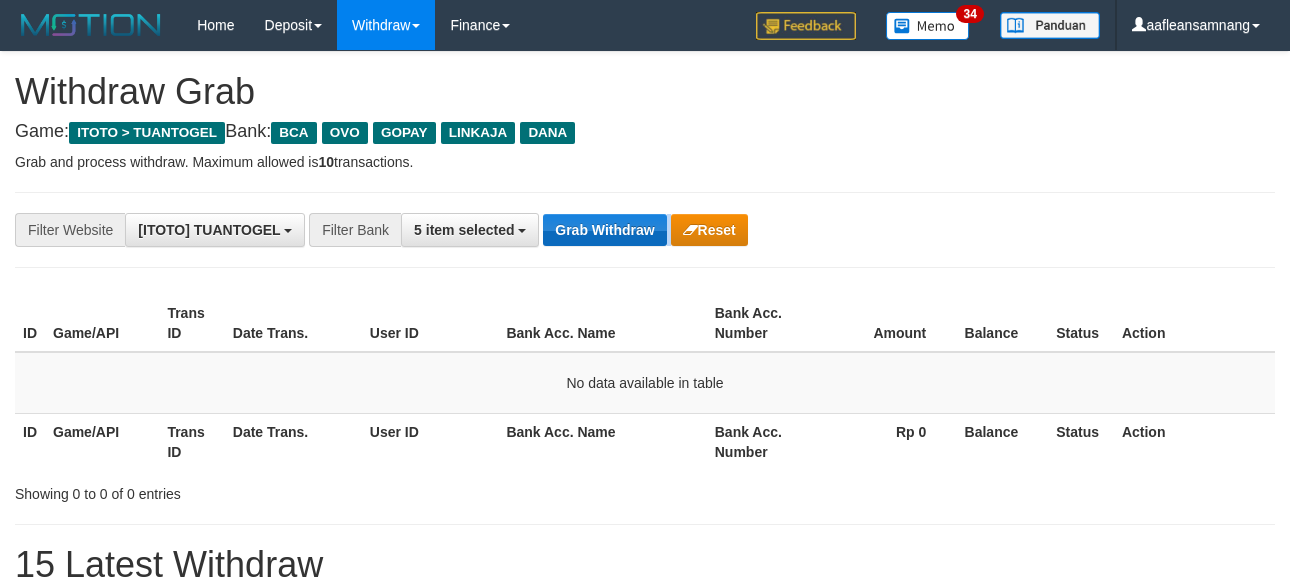 click on "Grab Withdraw" at bounding box center [604, 230] 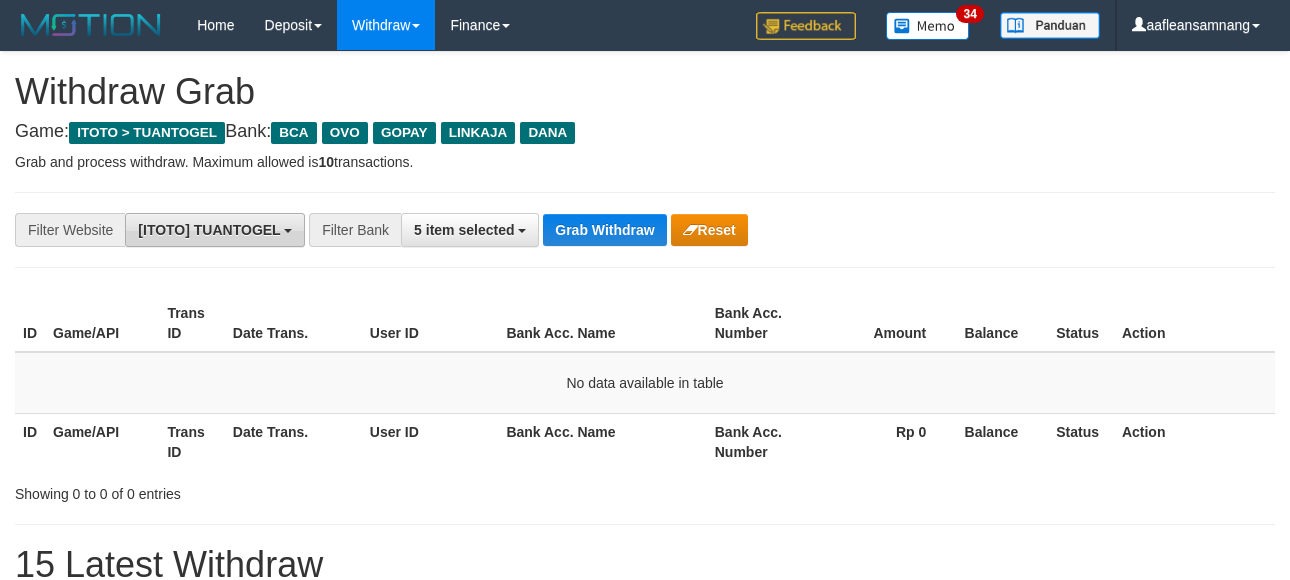 scroll, scrollTop: 0, scrollLeft: 0, axis: both 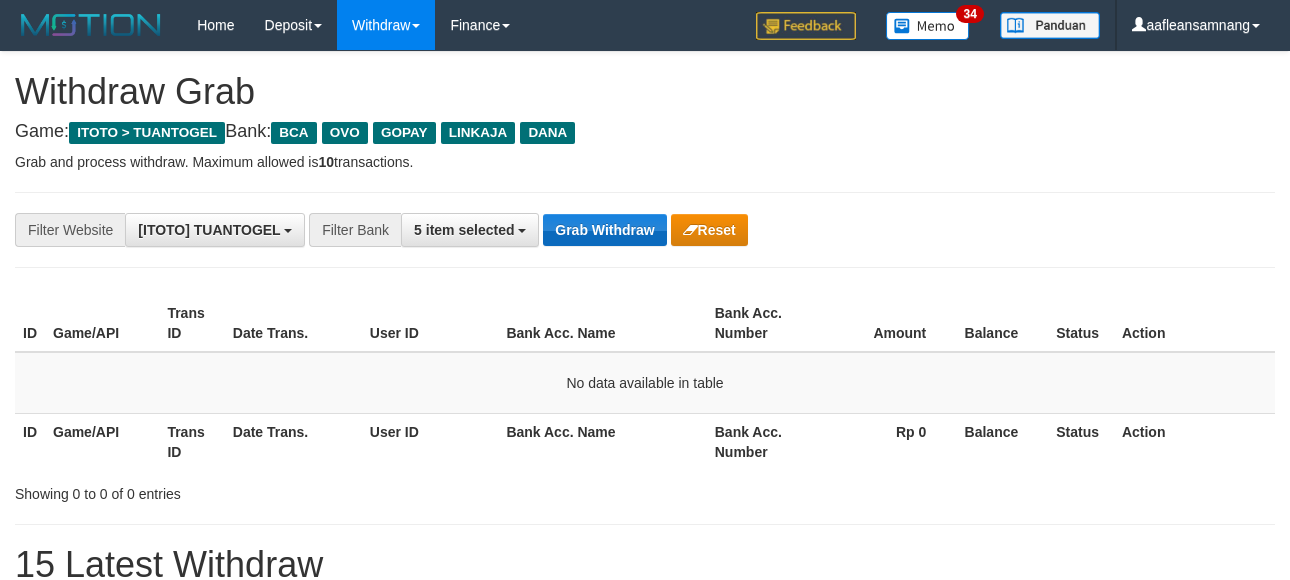 click on "**********" at bounding box center [645, 230] 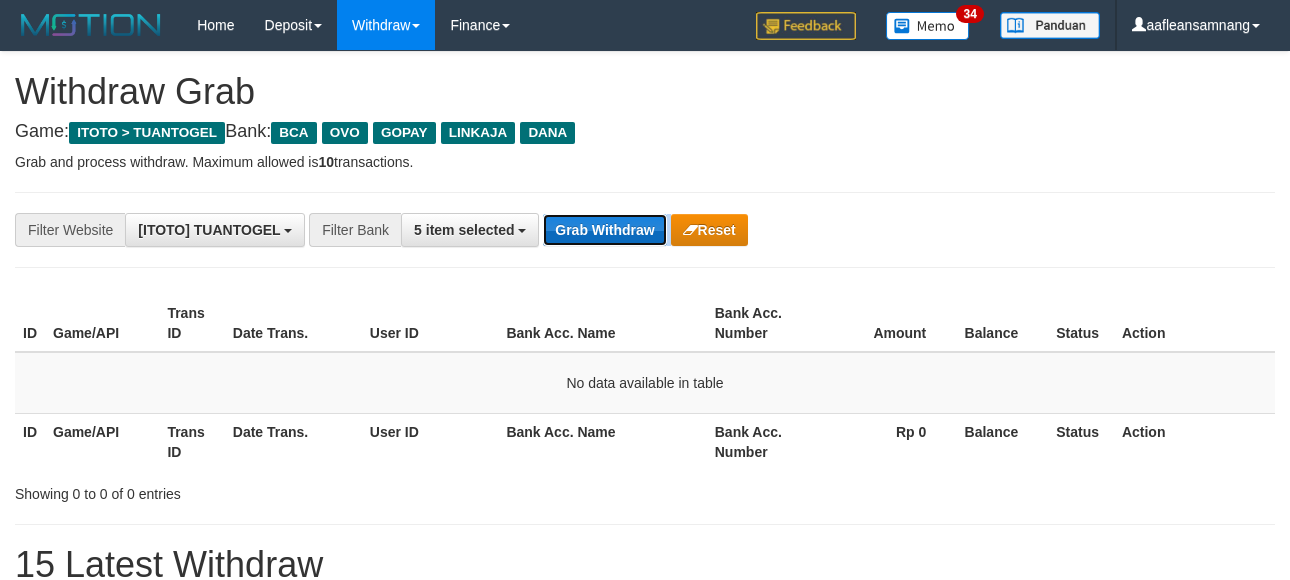 click on "Grab Withdraw" at bounding box center [604, 230] 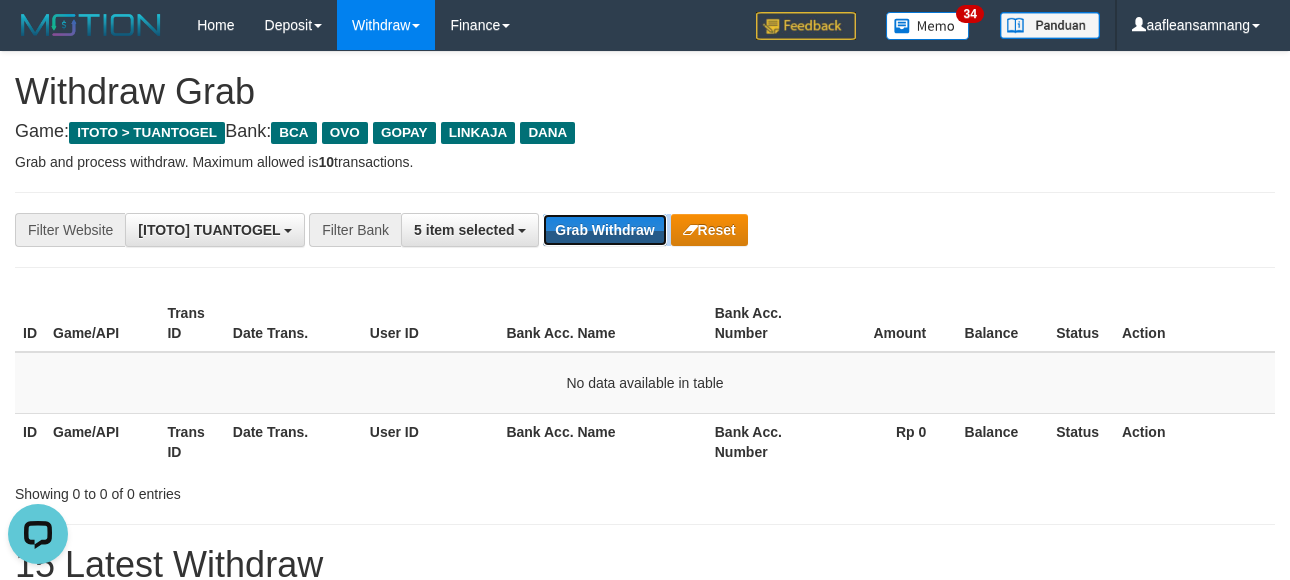 scroll, scrollTop: 0, scrollLeft: 0, axis: both 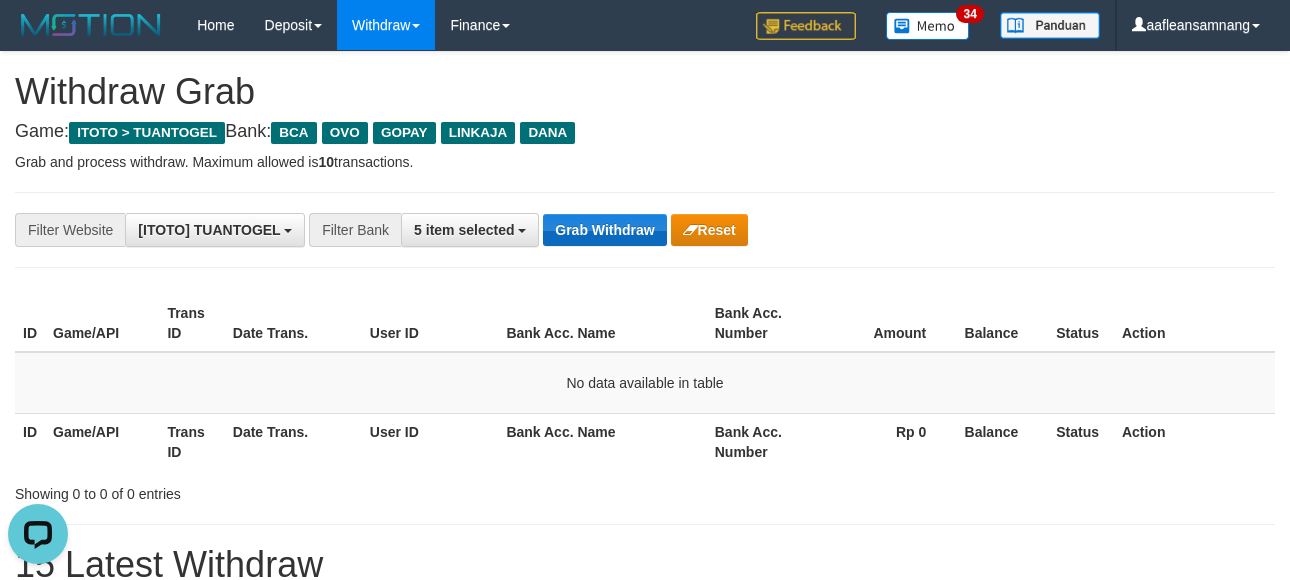 drag, startPoint x: 657, startPoint y: 234, endPoint x: 637, endPoint y: 228, distance: 20.880613 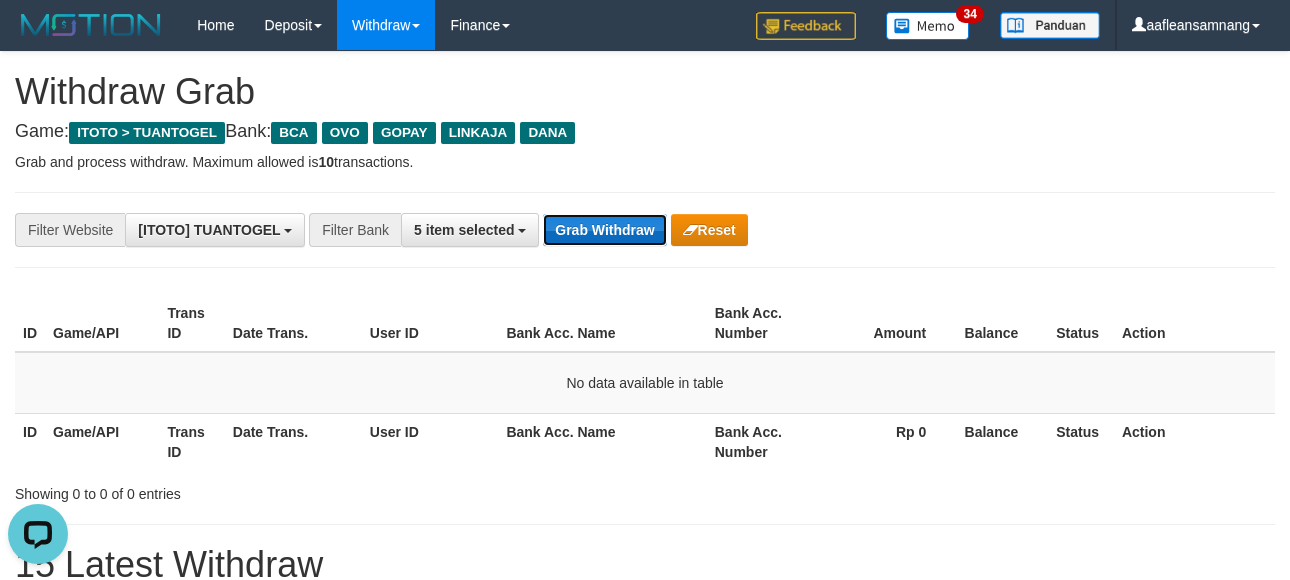click on "Grab Withdraw" at bounding box center [604, 230] 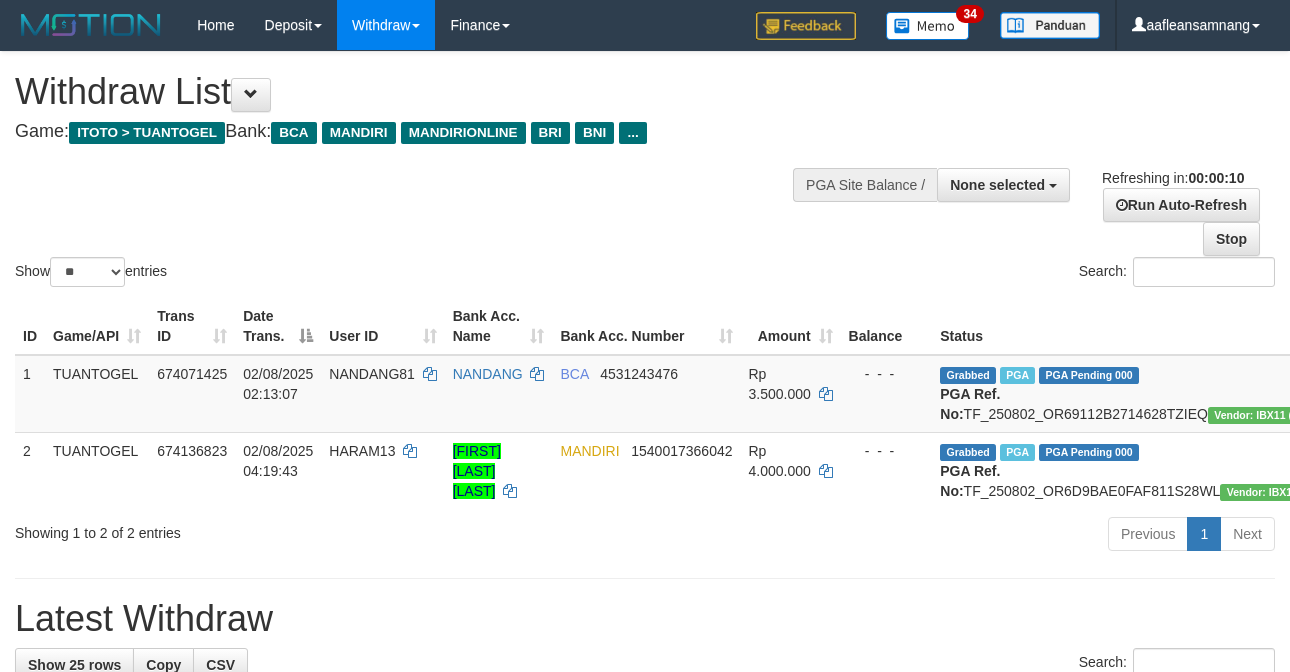select 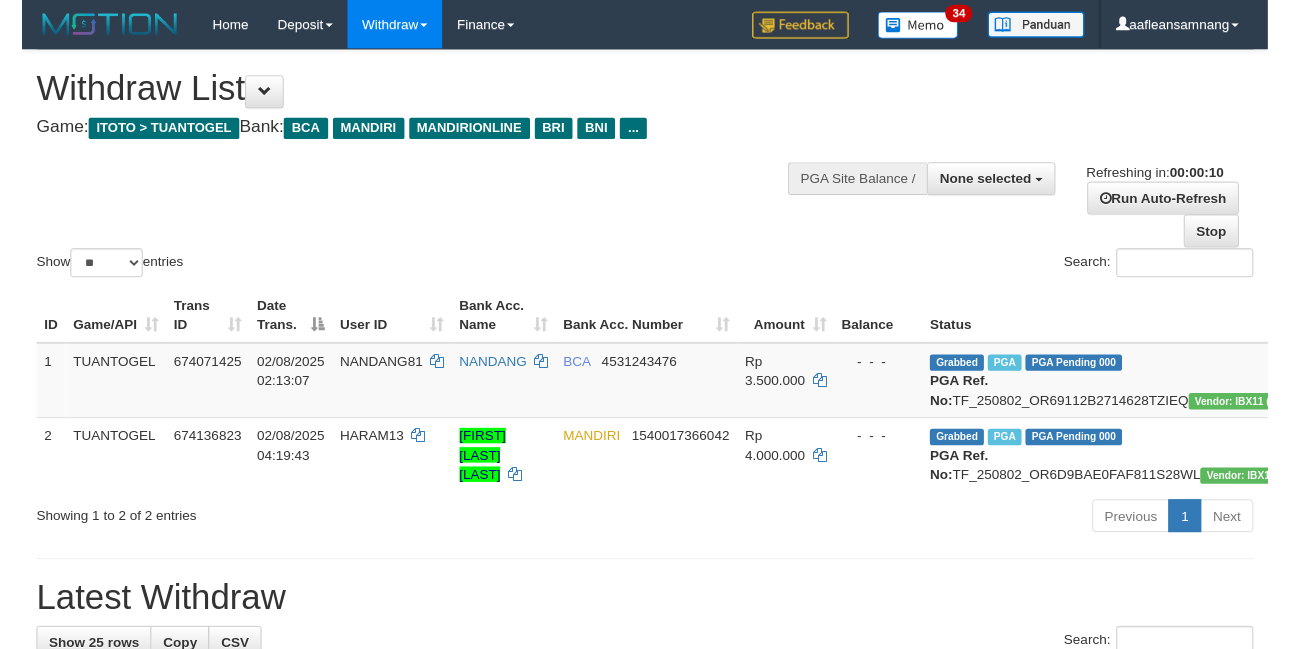 scroll, scrollTop: 0, scrollLeft: 0, axis: both 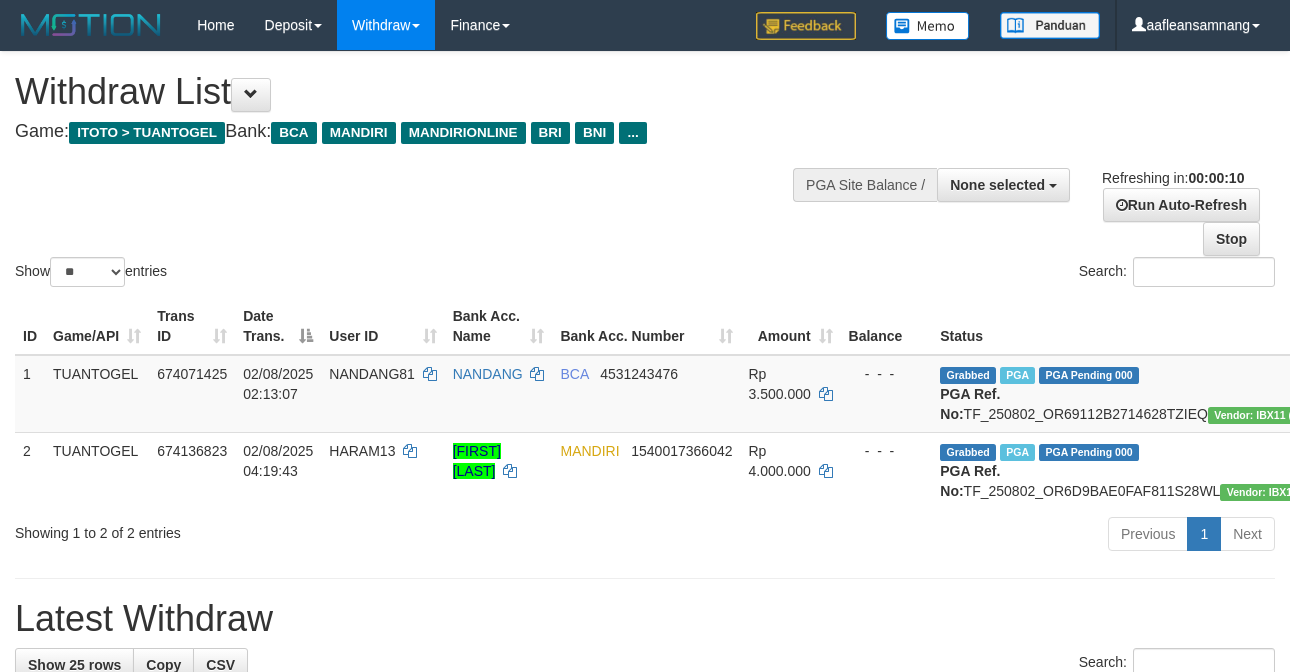 select 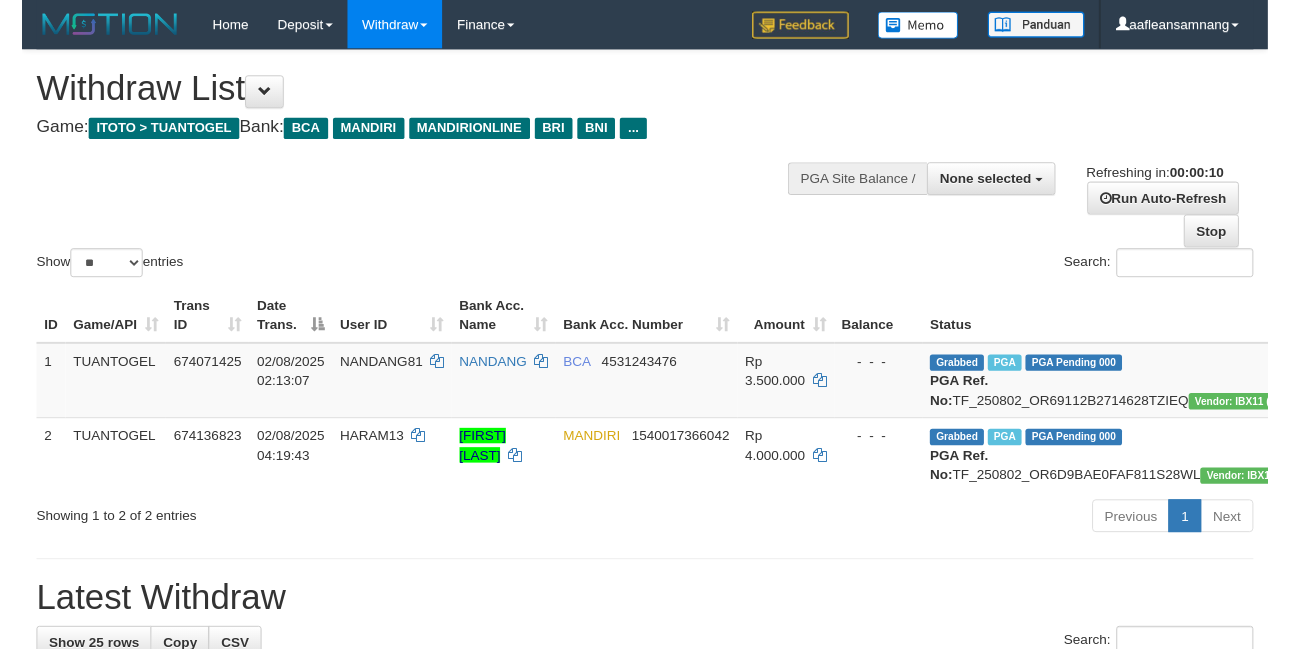 scroll, scrollTop: 0, scrollLeft: 0, axis: both 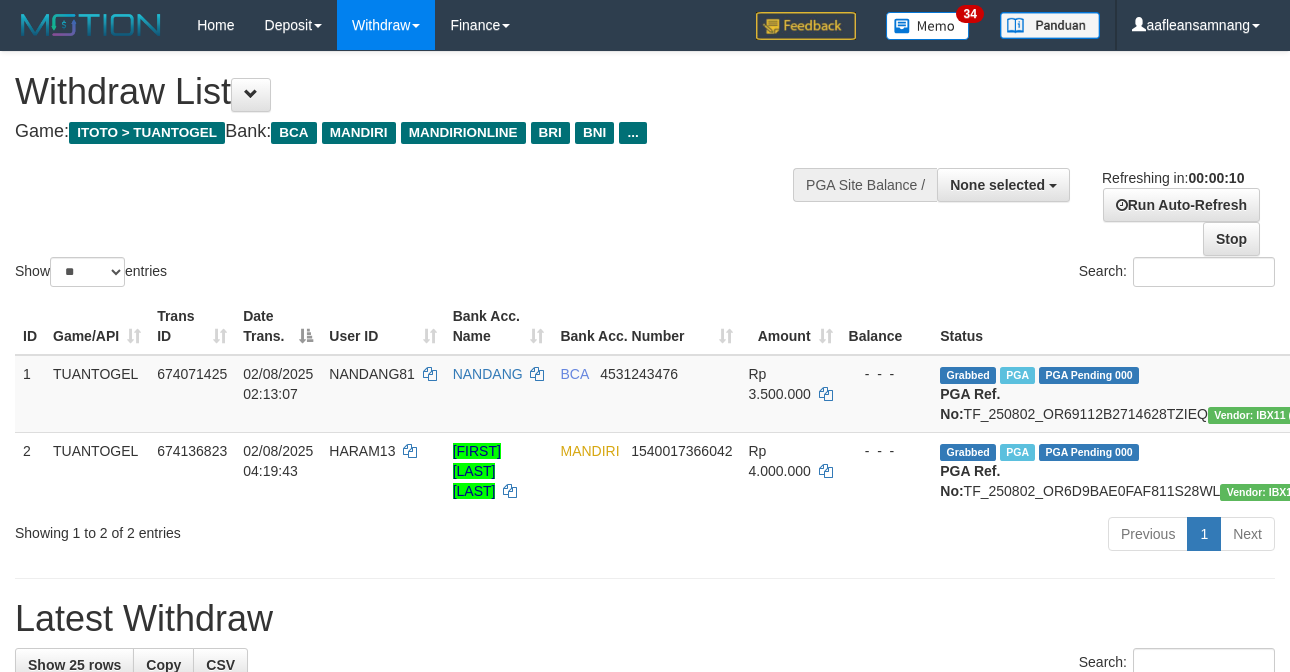 select 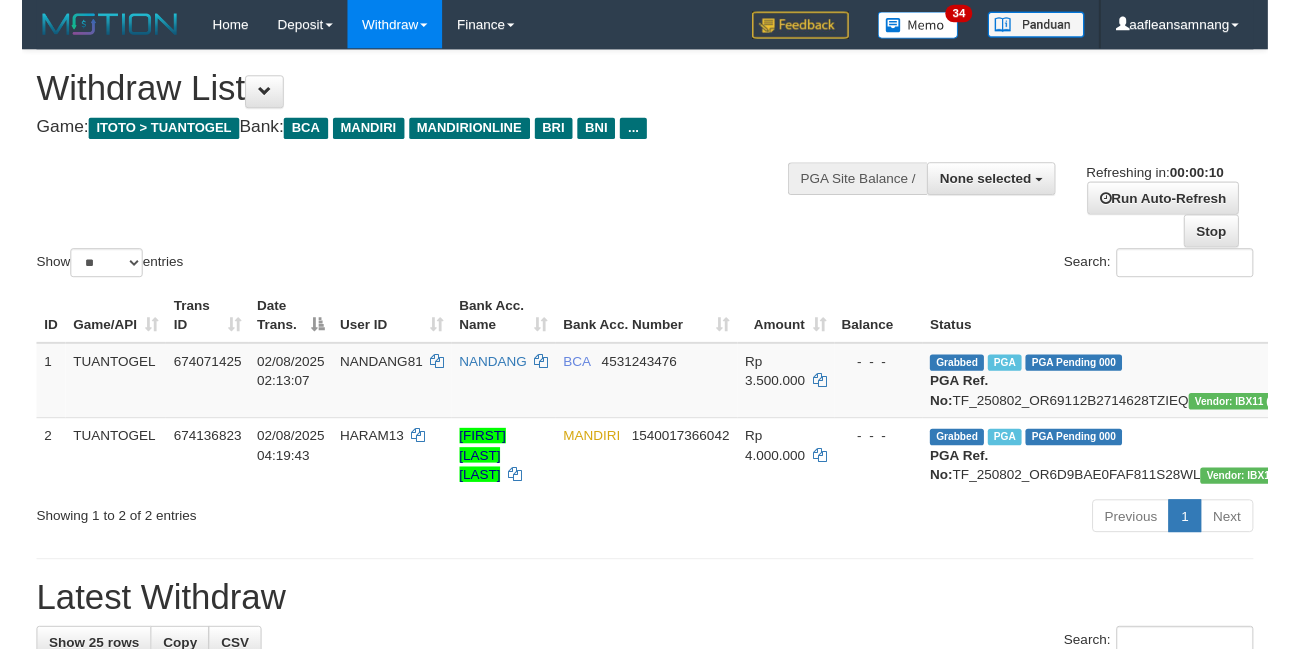 scroll, scrollTop: 0, scrollLeft: 0, axis: both 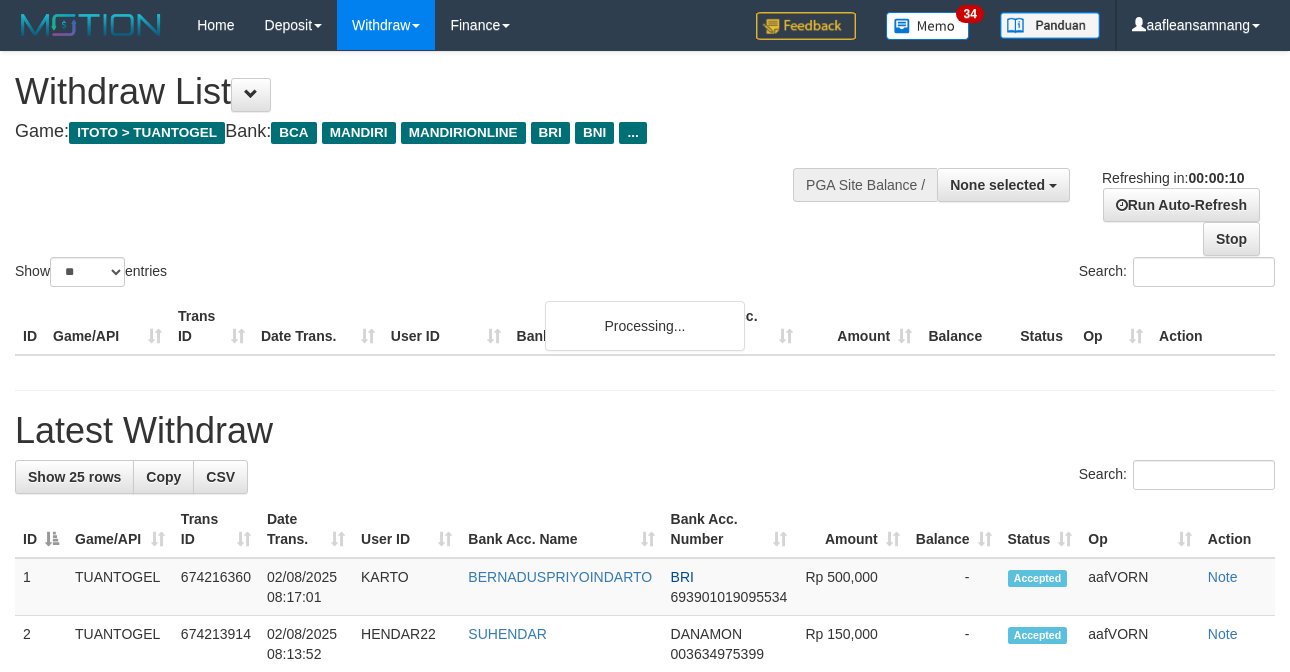select 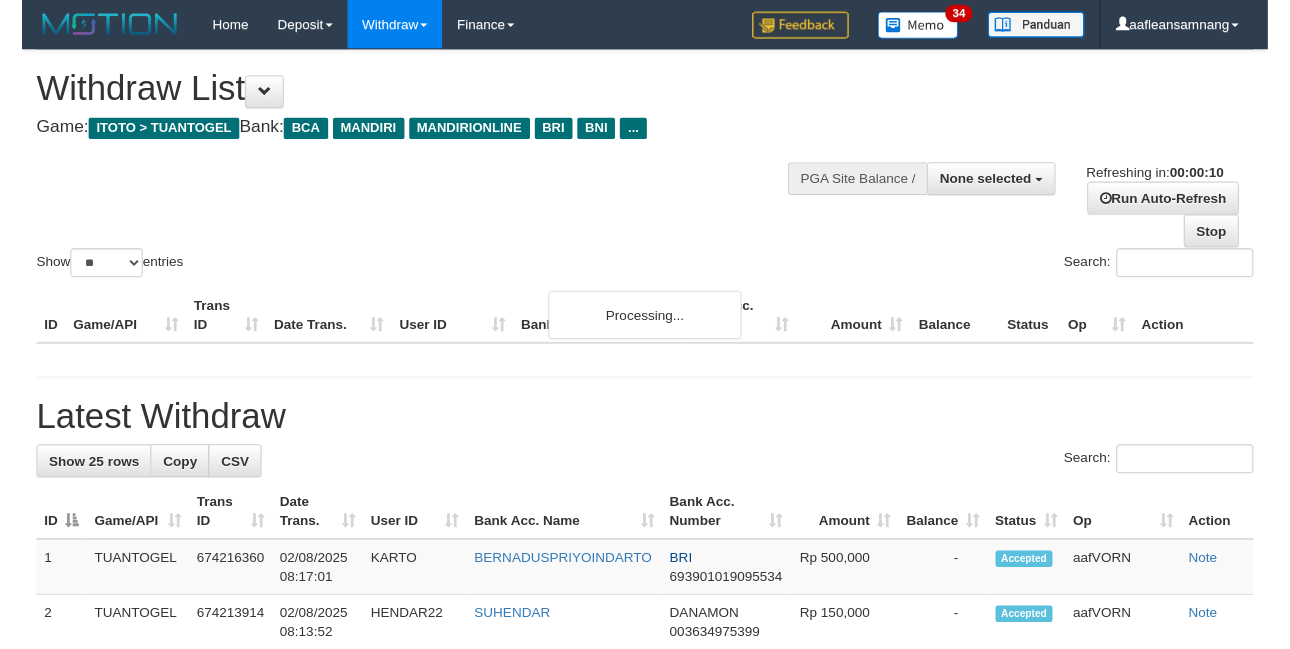 scroll, scrollTop: 0, scrollLeft: 0, axis: both 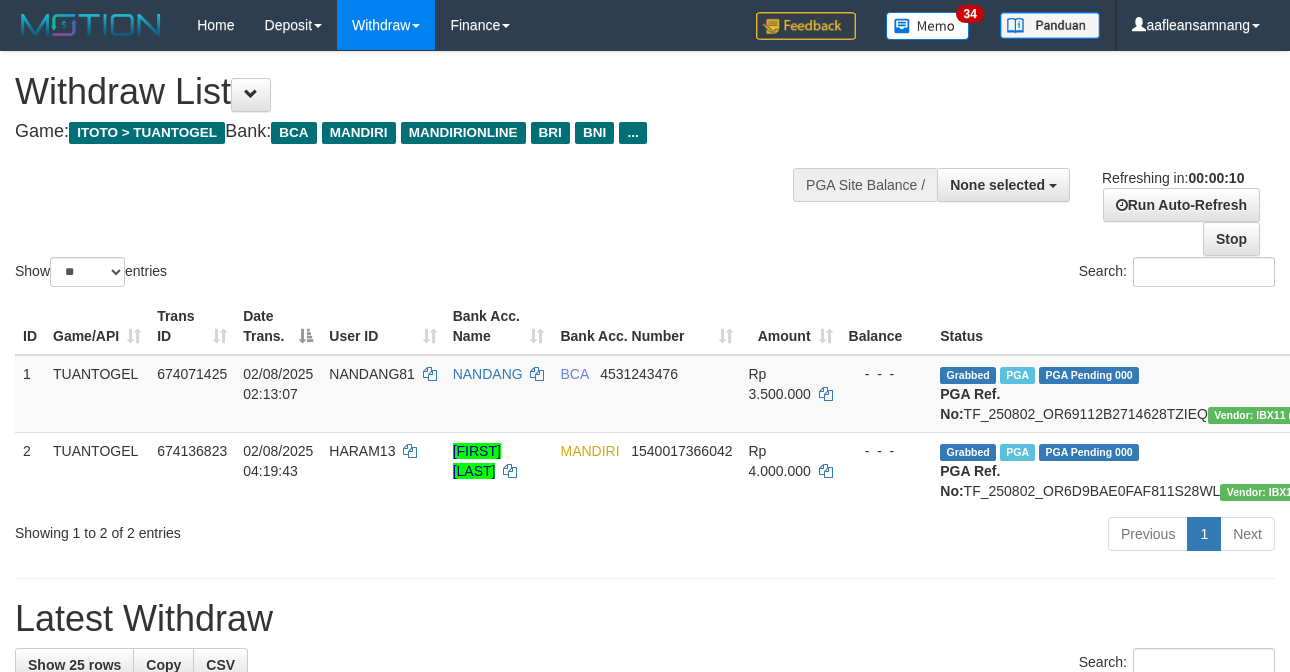 select 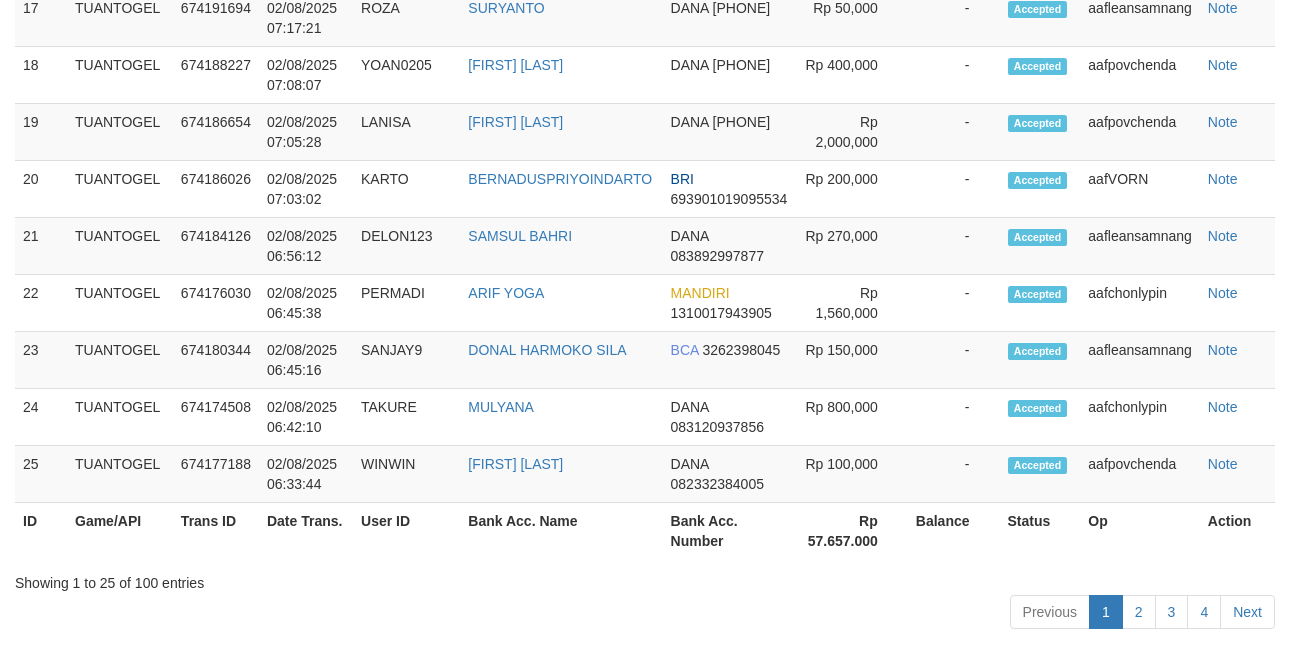 scroll, scrollTop: 1594, scrollLeft: 0, axis: vertical 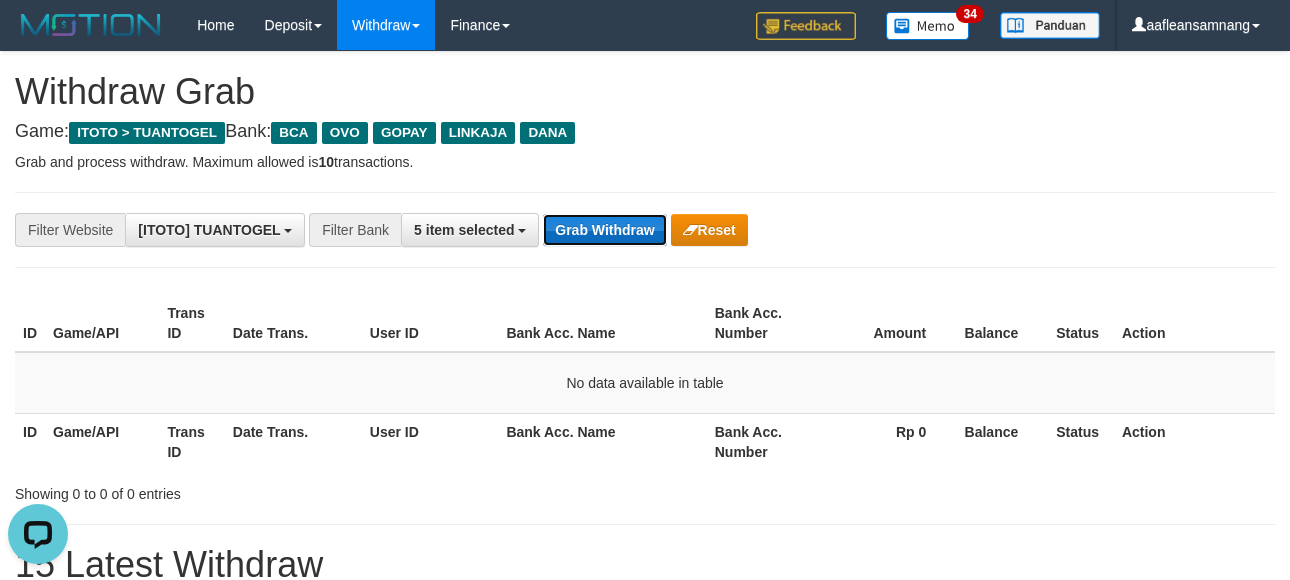 click on "Grab Withdraw" at bounding box center [604, 230] 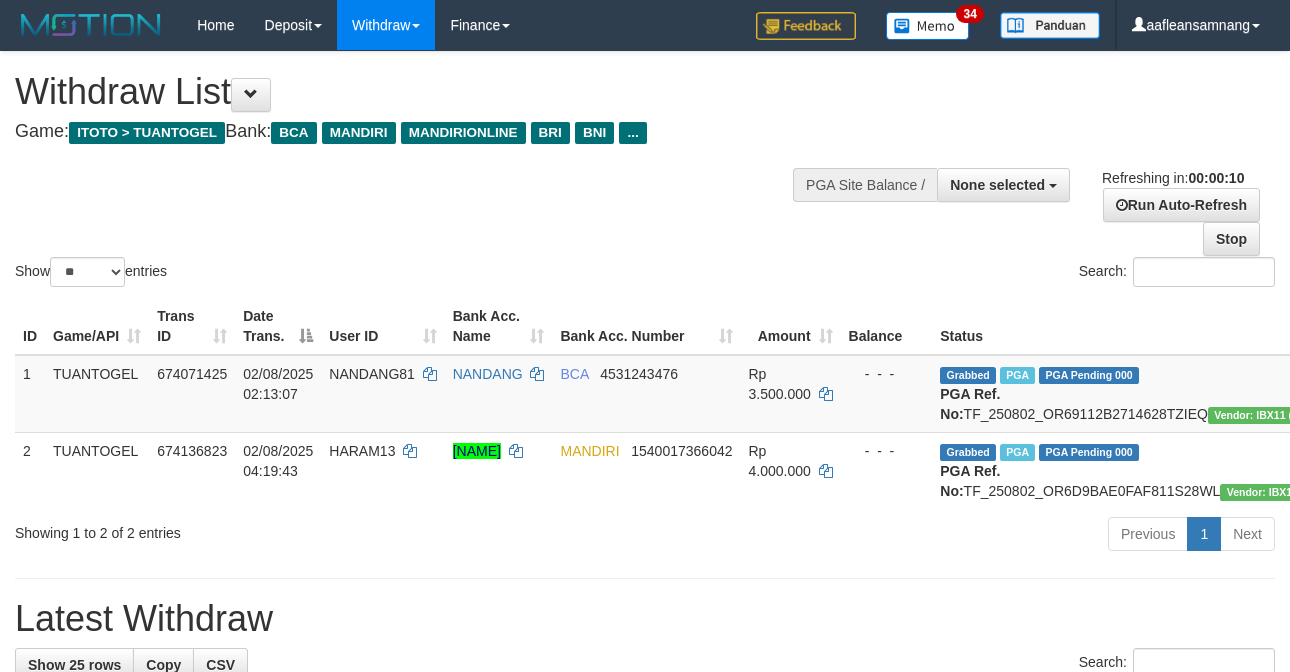 select 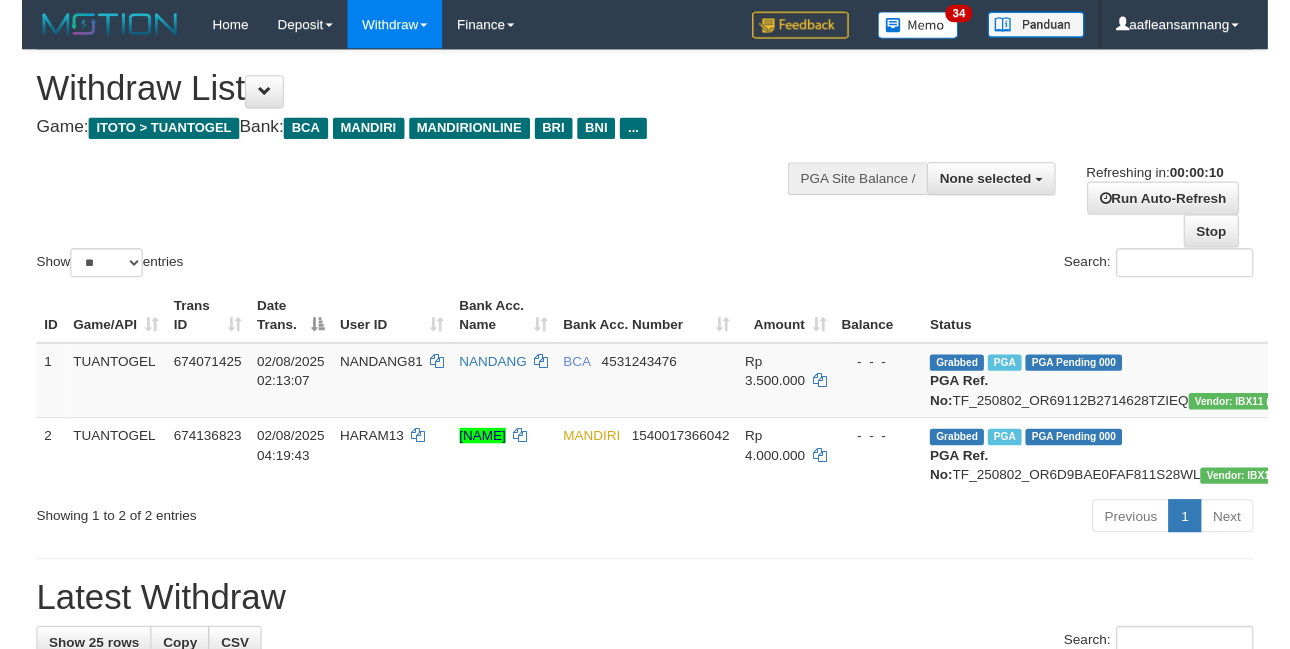 scroll, scrollTop: 0, scrollLeft: 0, axis: both 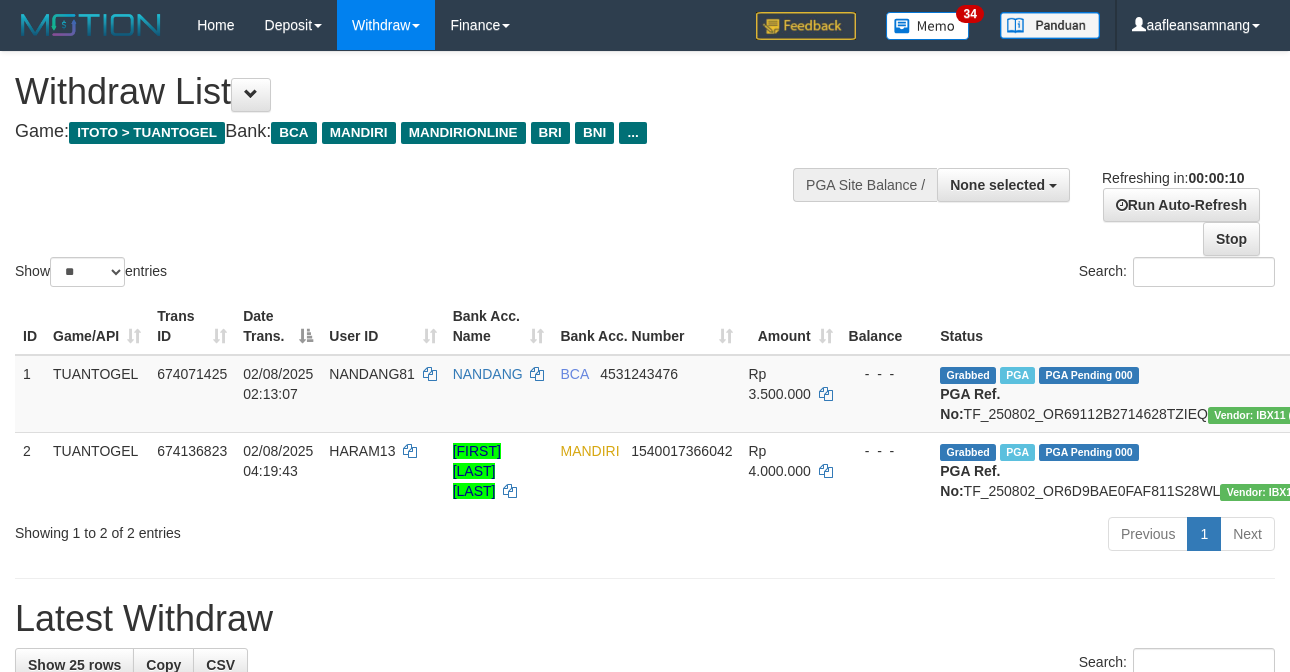 select 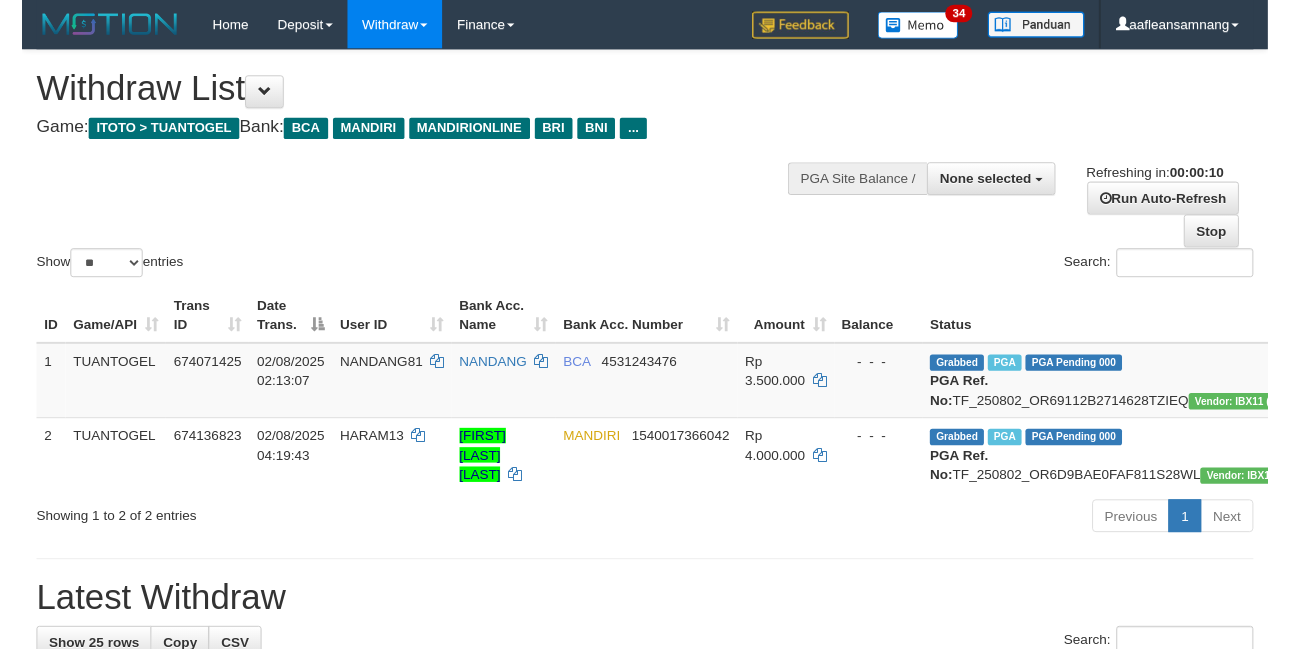 scroll, scrollTop: 0, scrollLeft: 0, axis: both 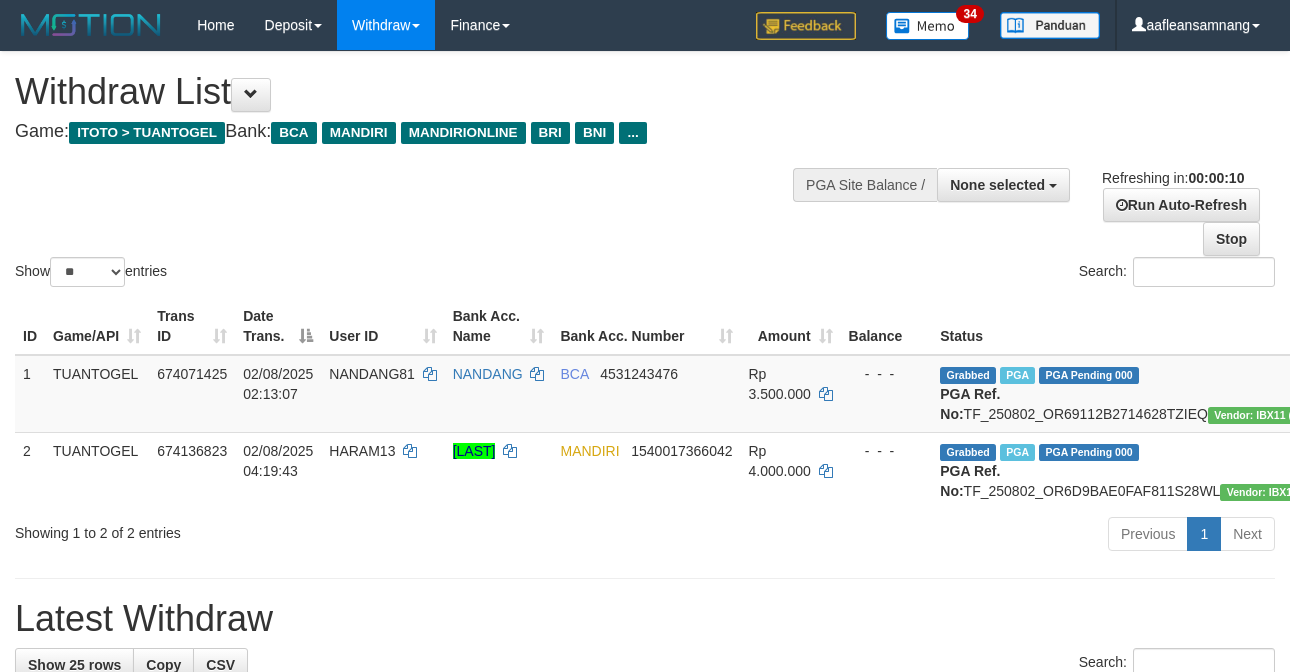 select 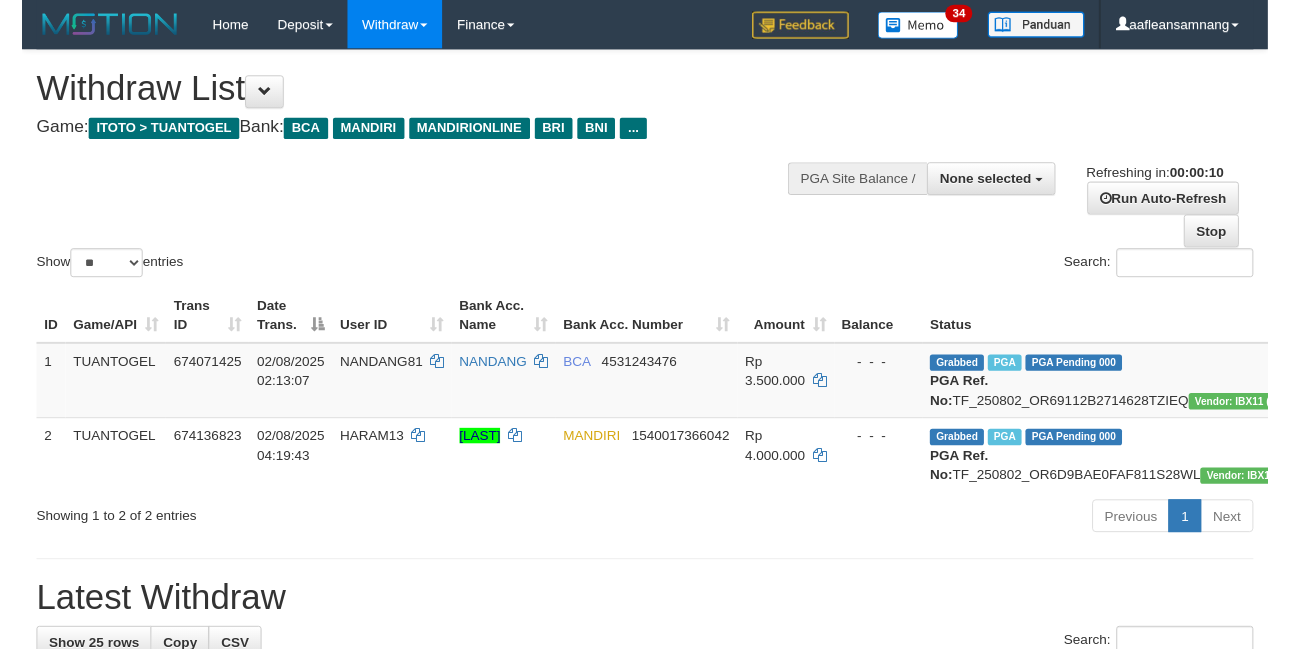 scroll, scrollTop: 0, scrollLeft: 0, axis: both 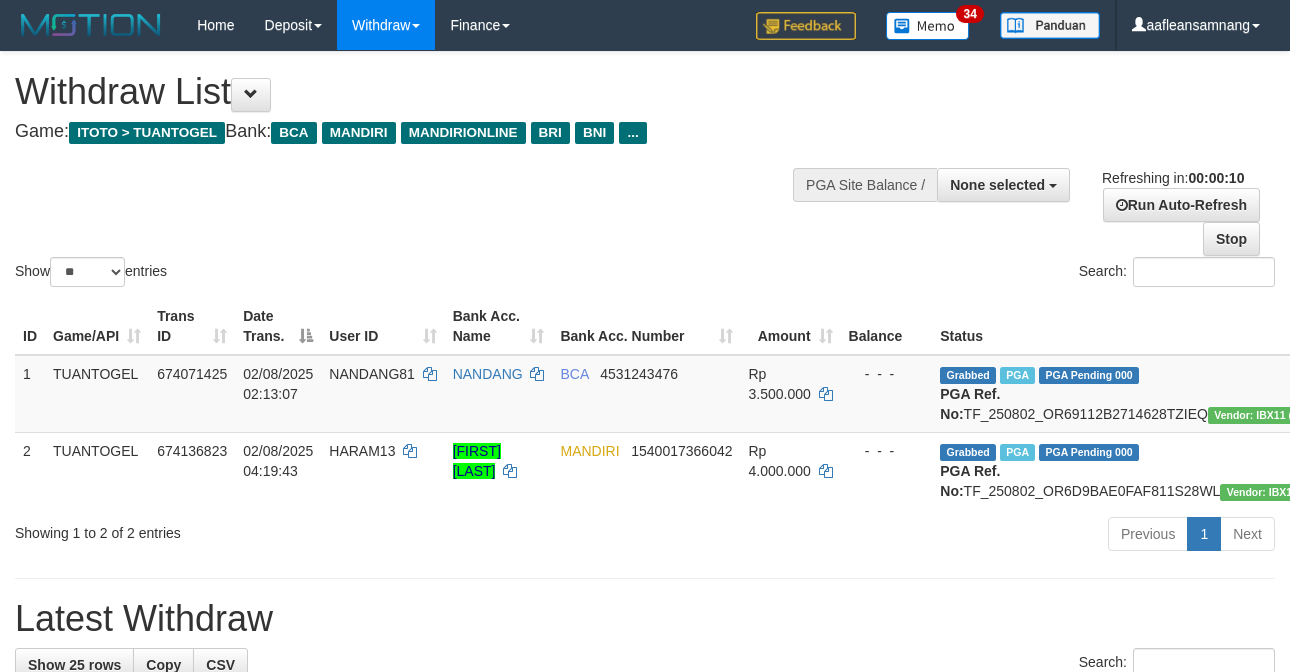 select 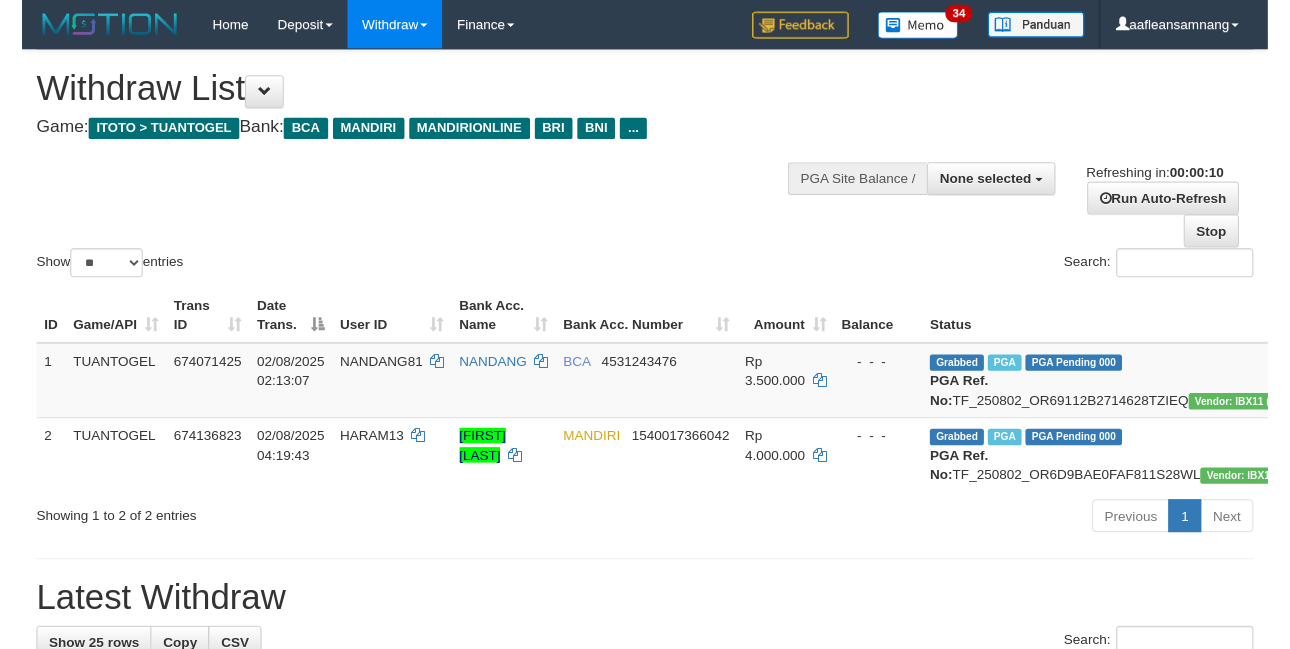 scroll, scrollTop: 0, scrollLeft: 0, axis: both 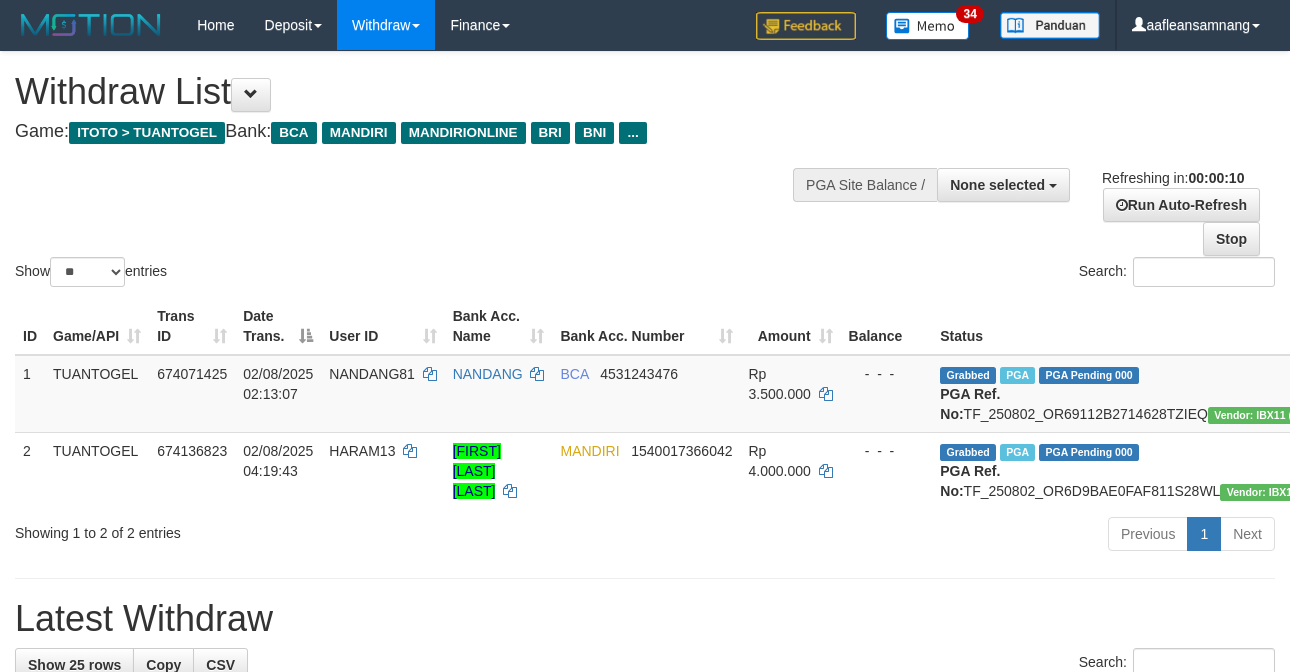 select 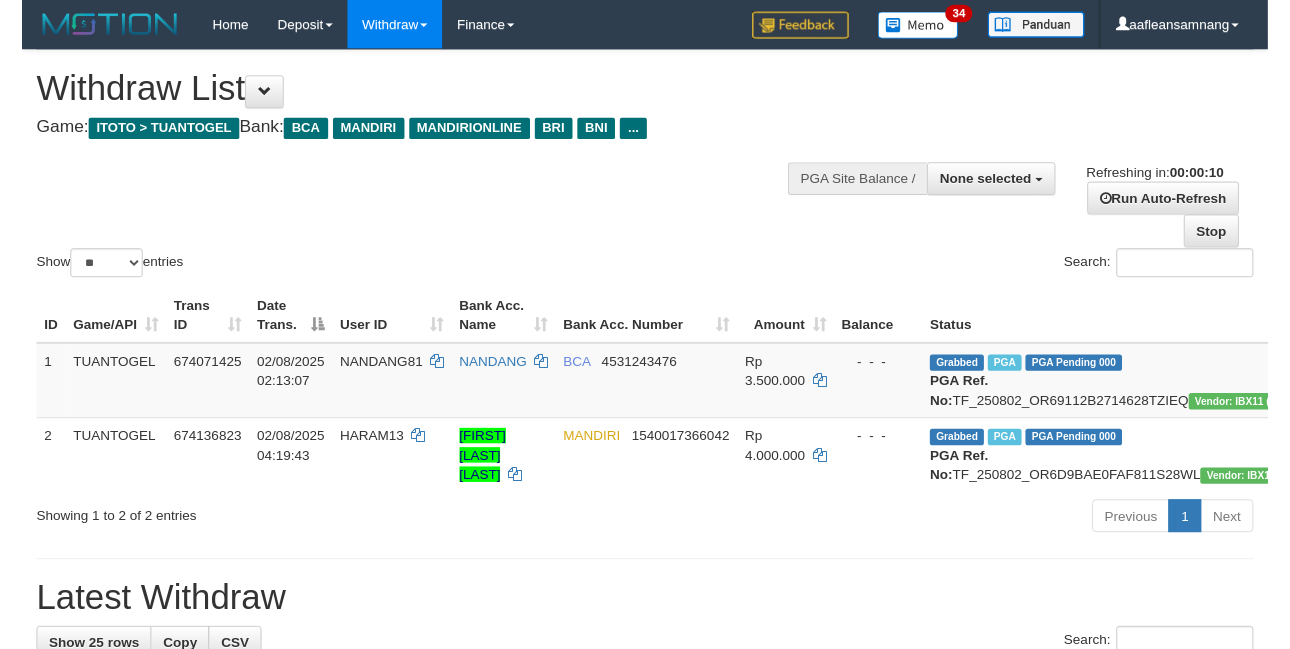 scroll, scrollTop: 0, scrollLeft: 0, axis: both 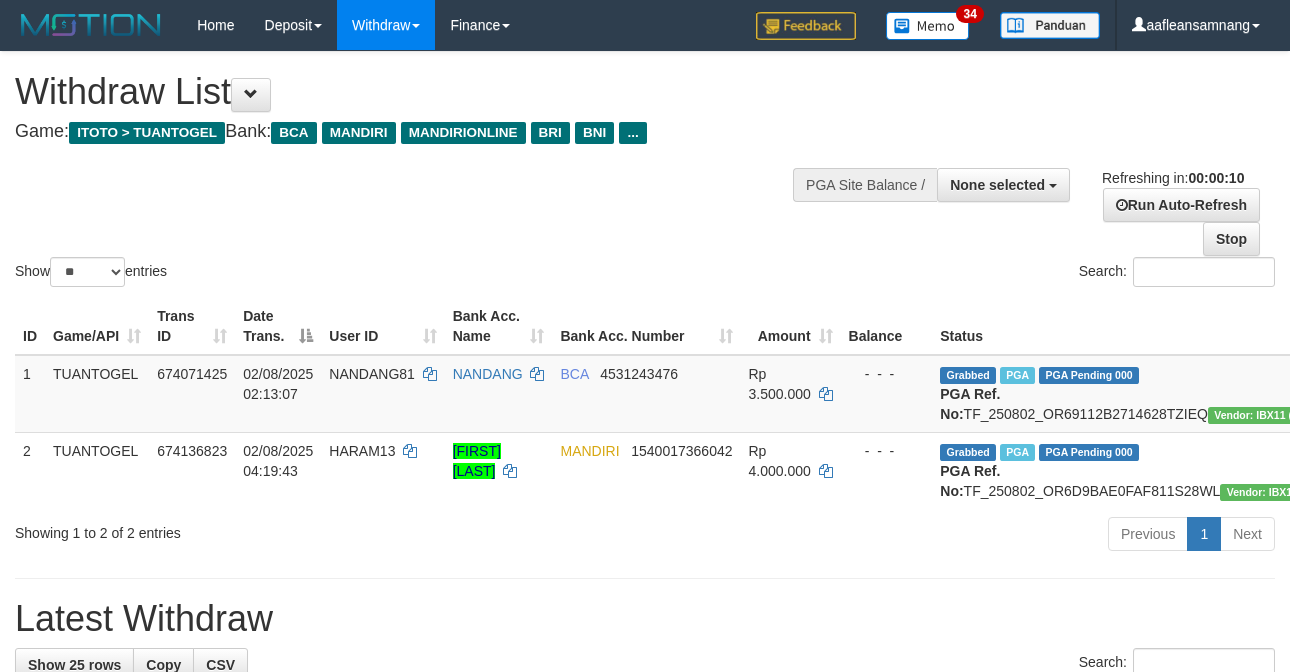 select 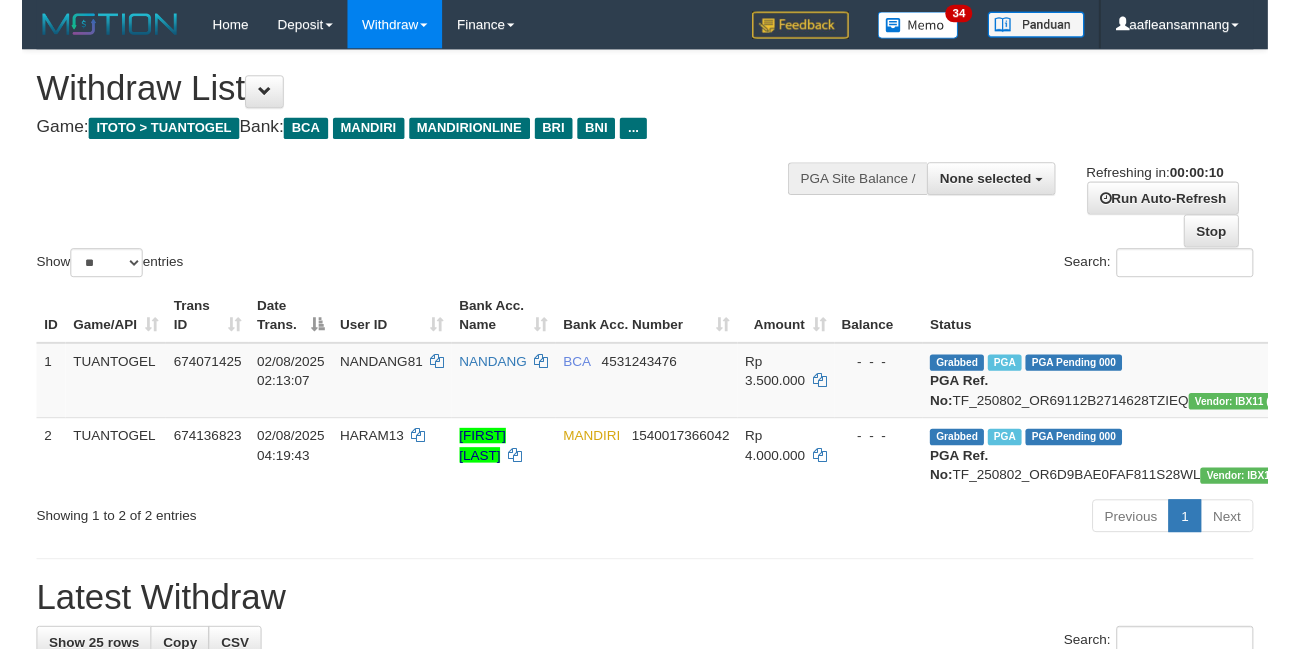 scroll, scrollTop: 0, scrollLeft: 0, axis: both 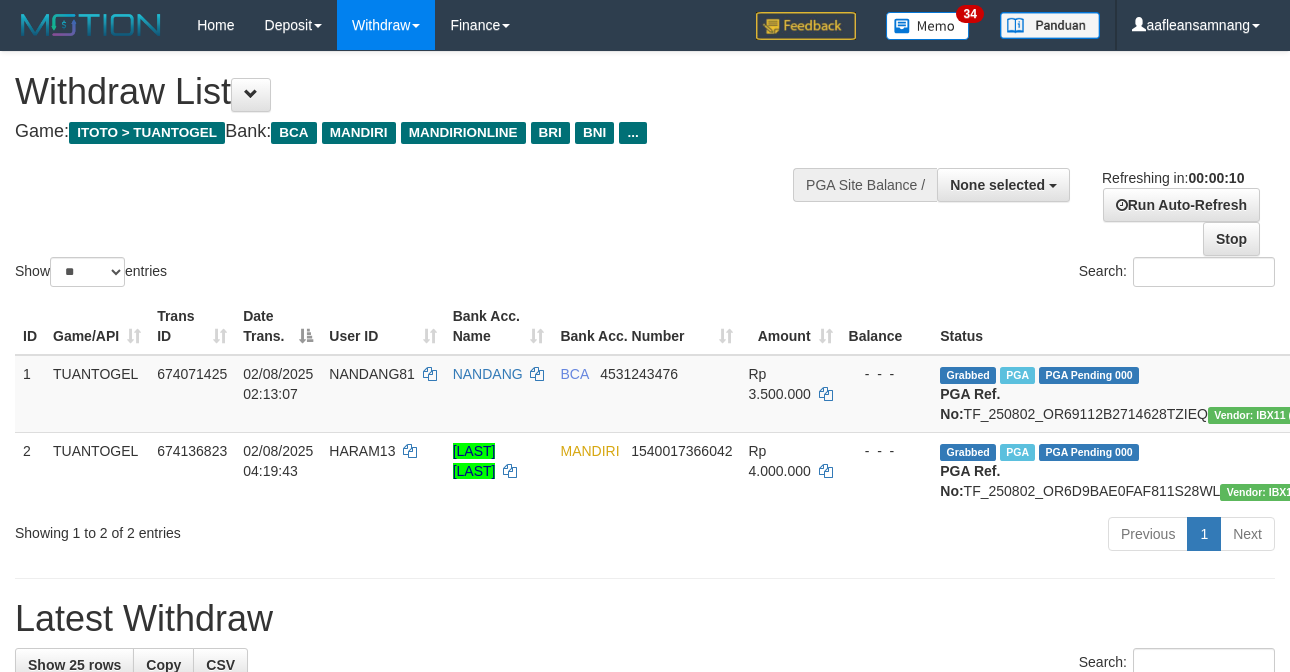 select 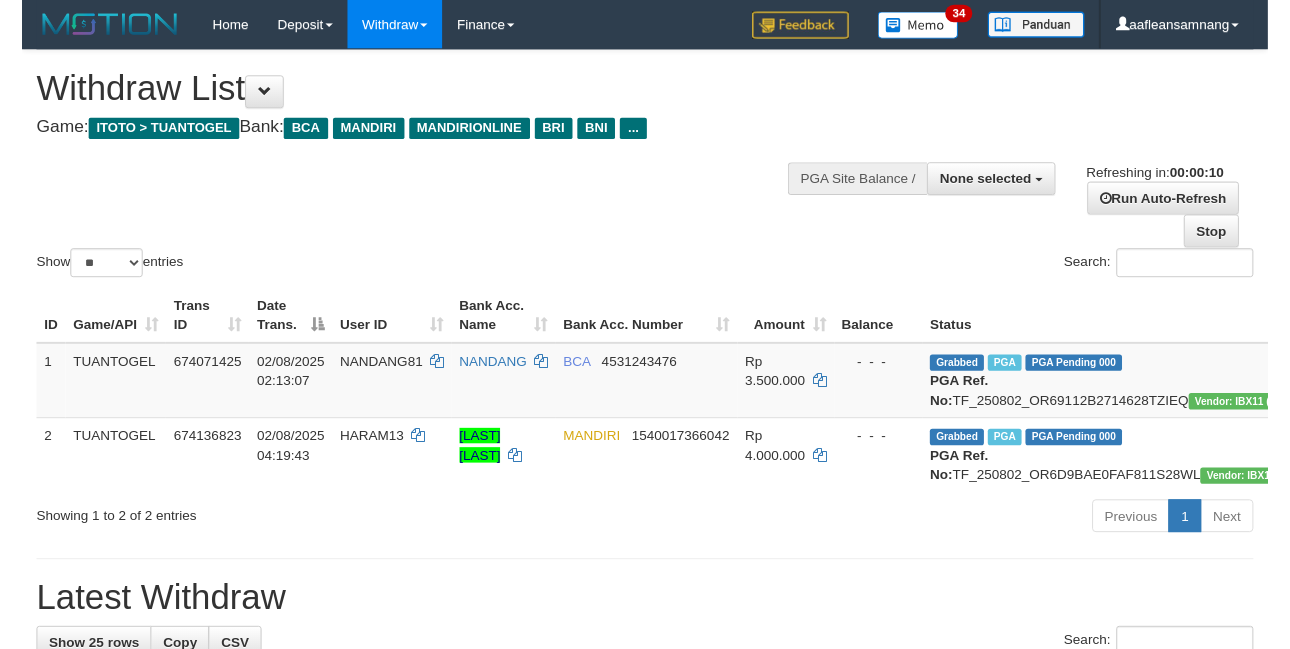 scroll, scrollTop: 0, scrollLeft: 0, axis: both 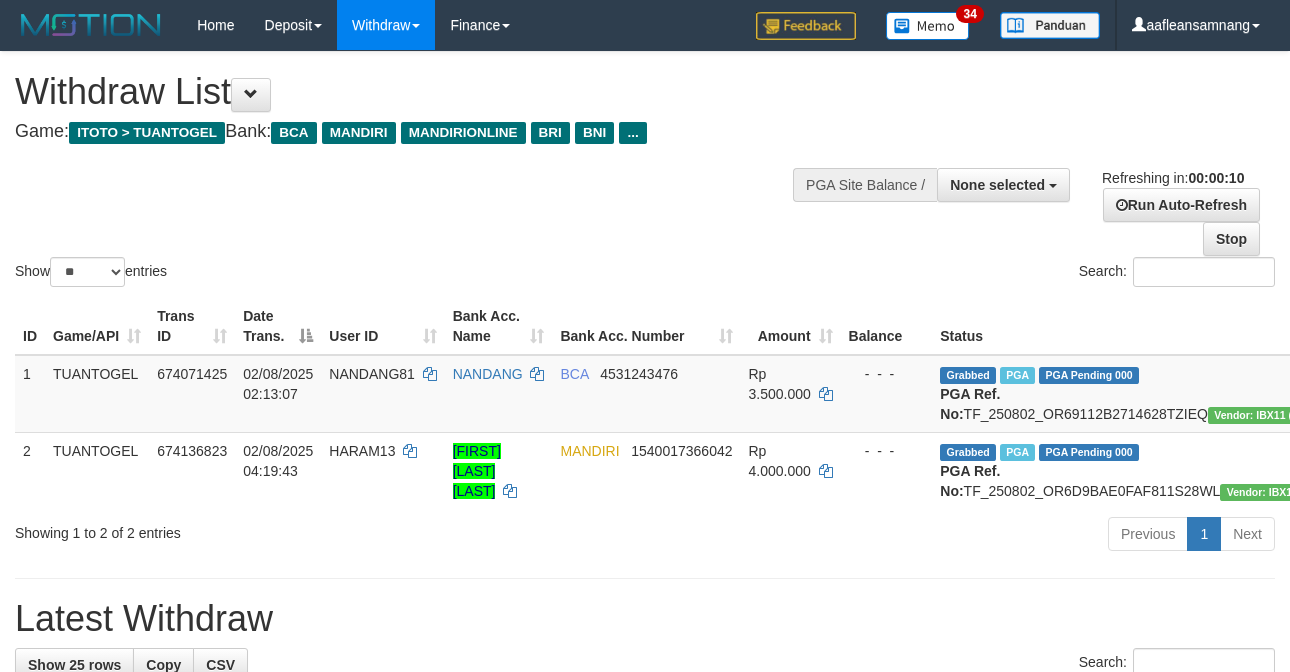 select 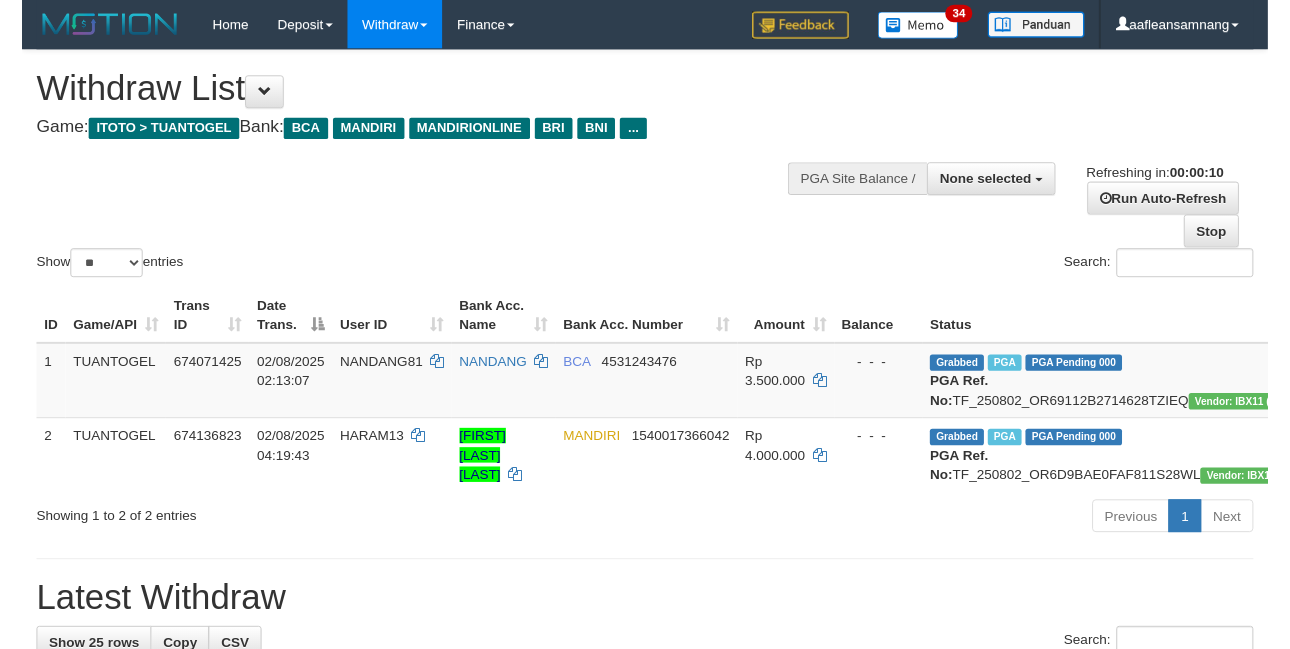 scroll, scrollTop: 0, scrollLeft: 0, axis: both 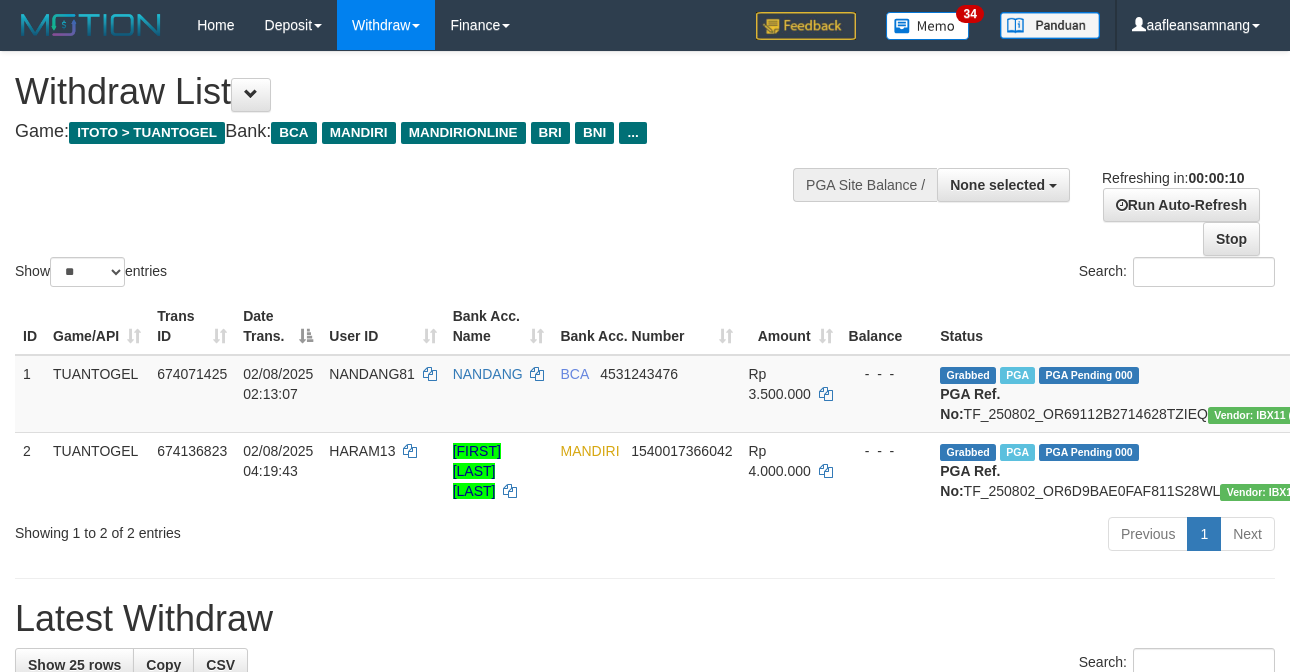 select 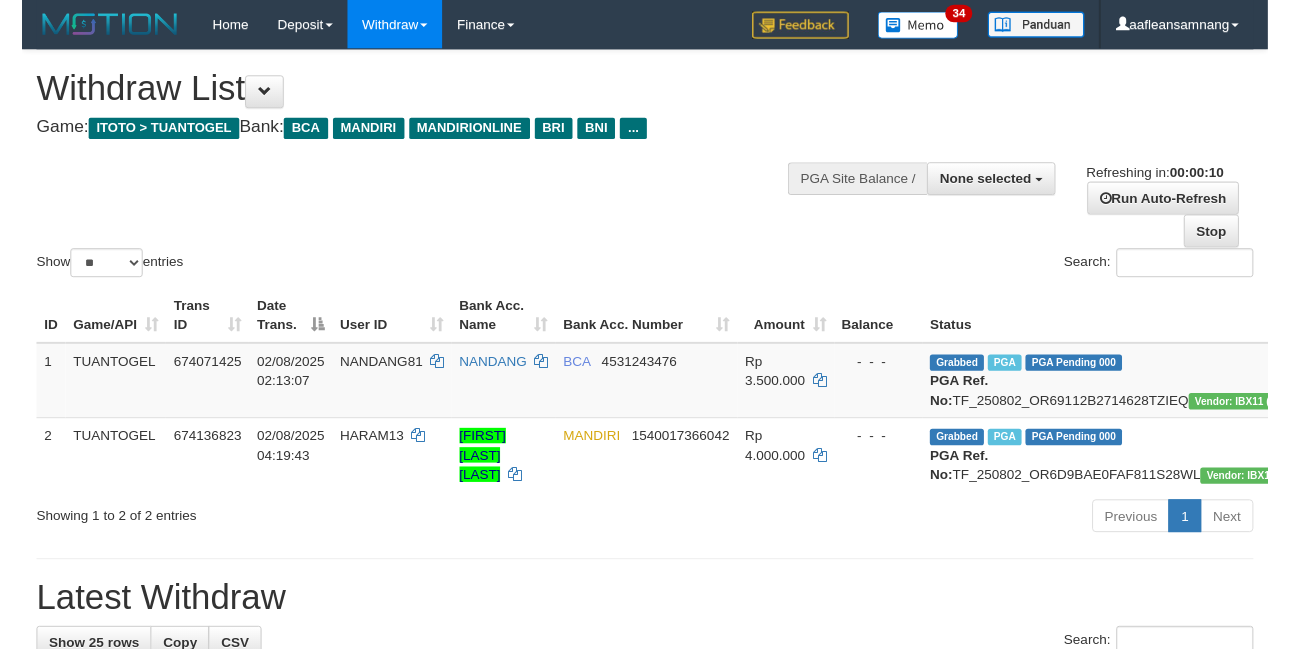 scroll, scrollTop: 0, scrollLeft: 0, axis: both 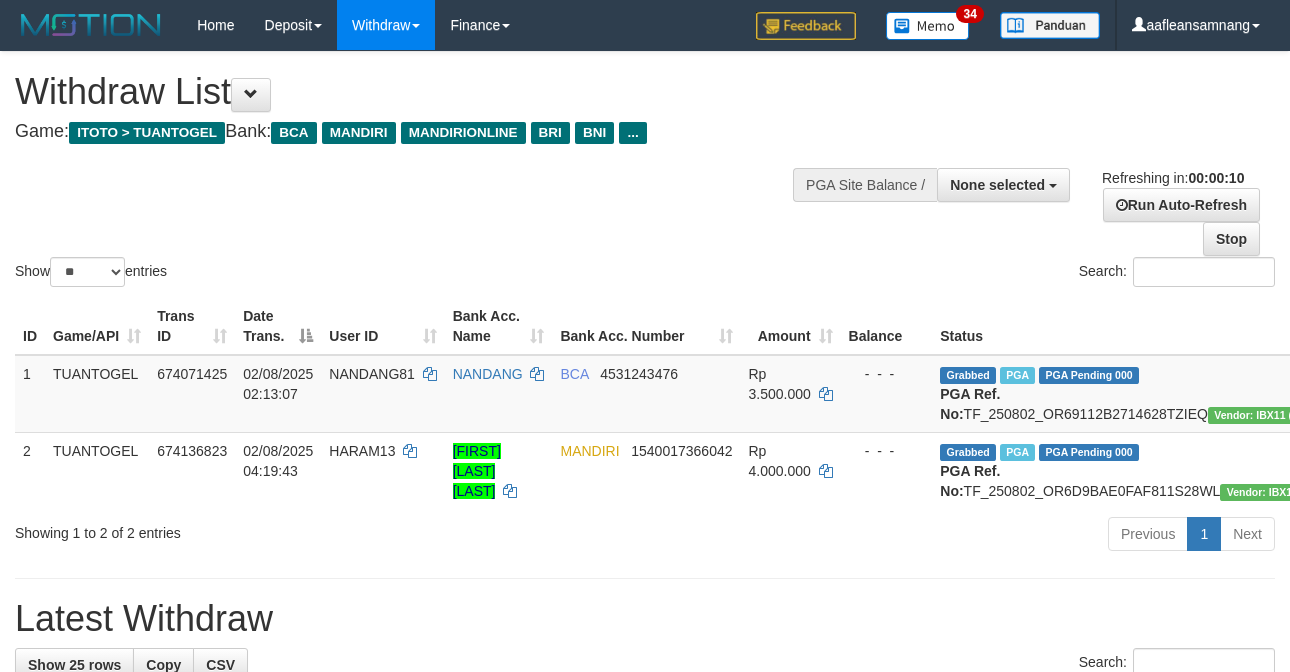 select 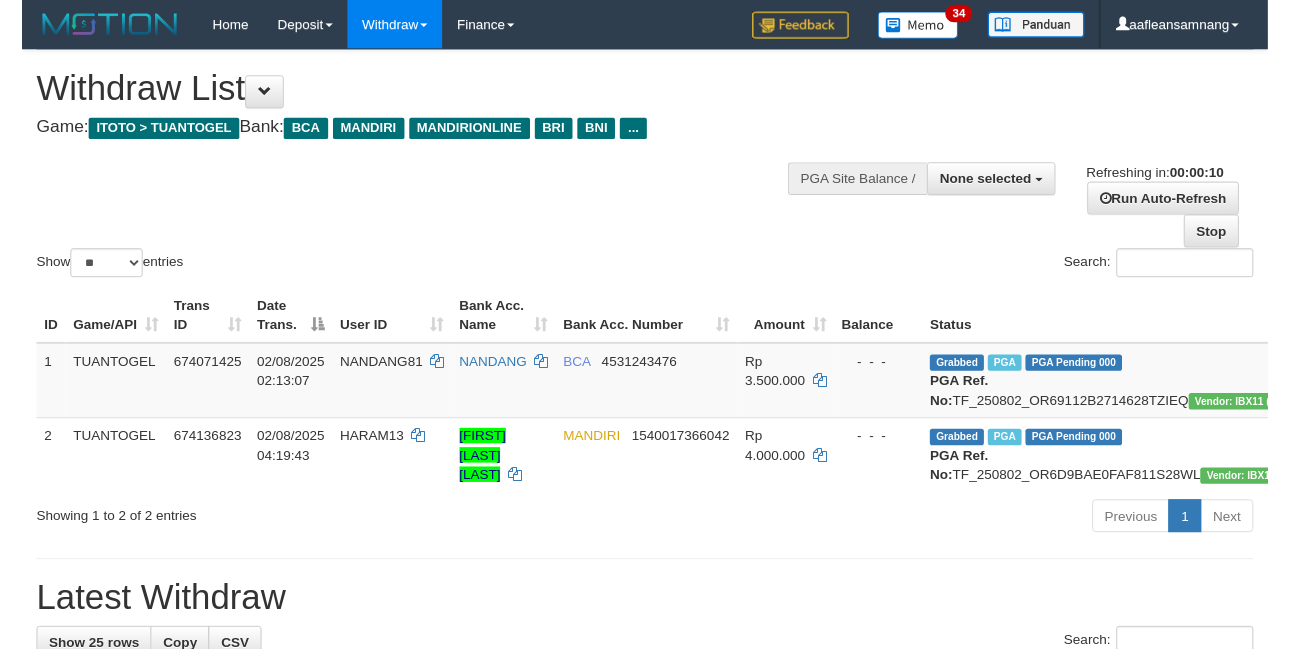 scroll, scrollTop: 0, scrollLeft: 0, axis: both 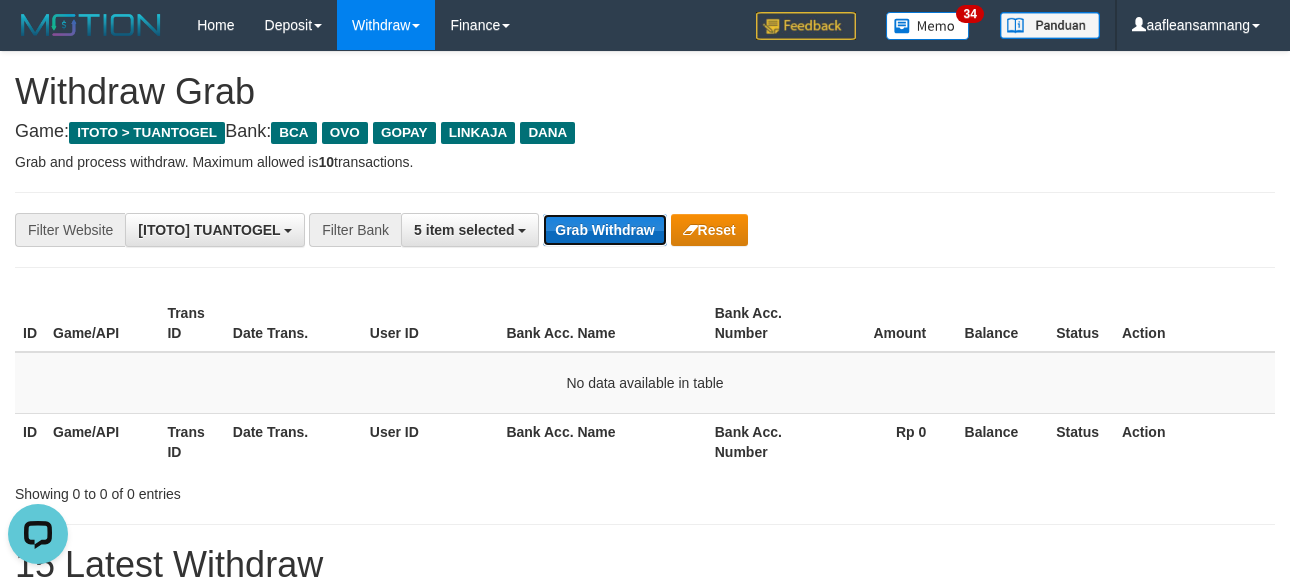 click on "Grab Withdraw" at bounding box center (604, 230) 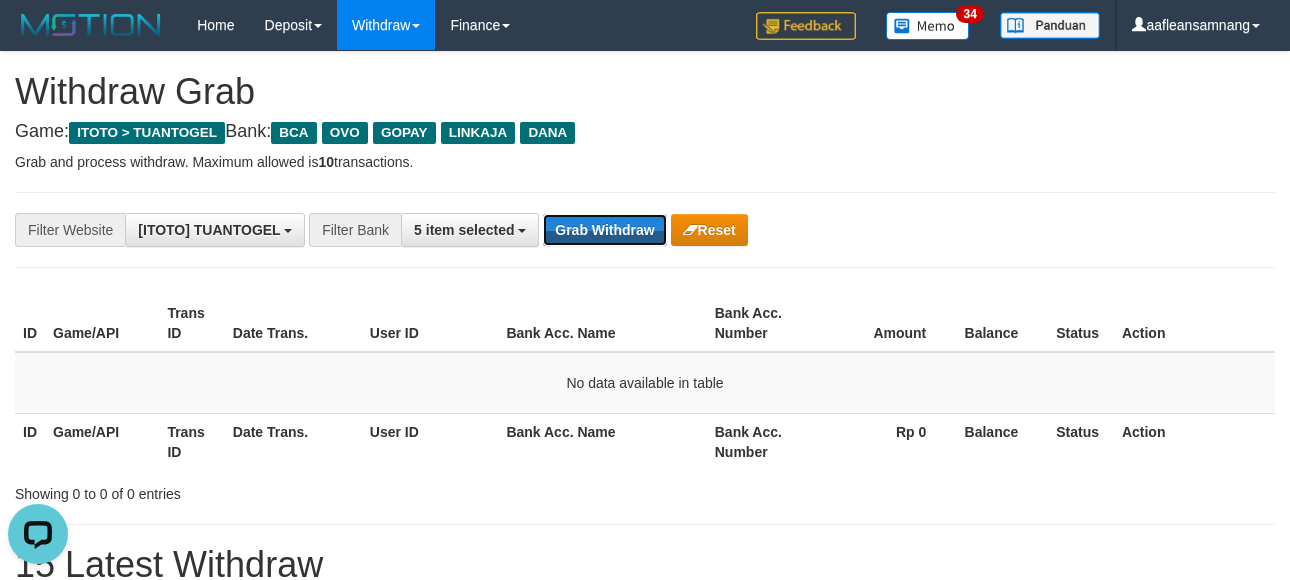 drag, startPoint x: 579, startPoint y: 219, endPoint x: 808, endPoint y: 285, distance: 238.32121 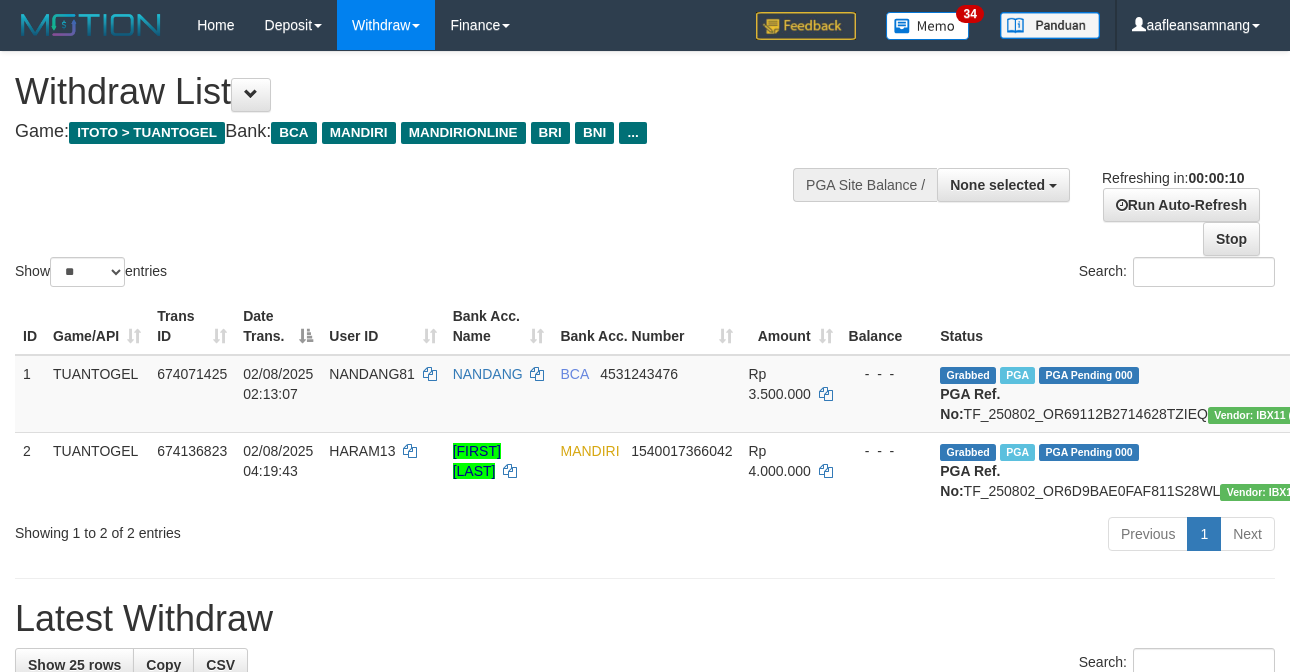 select 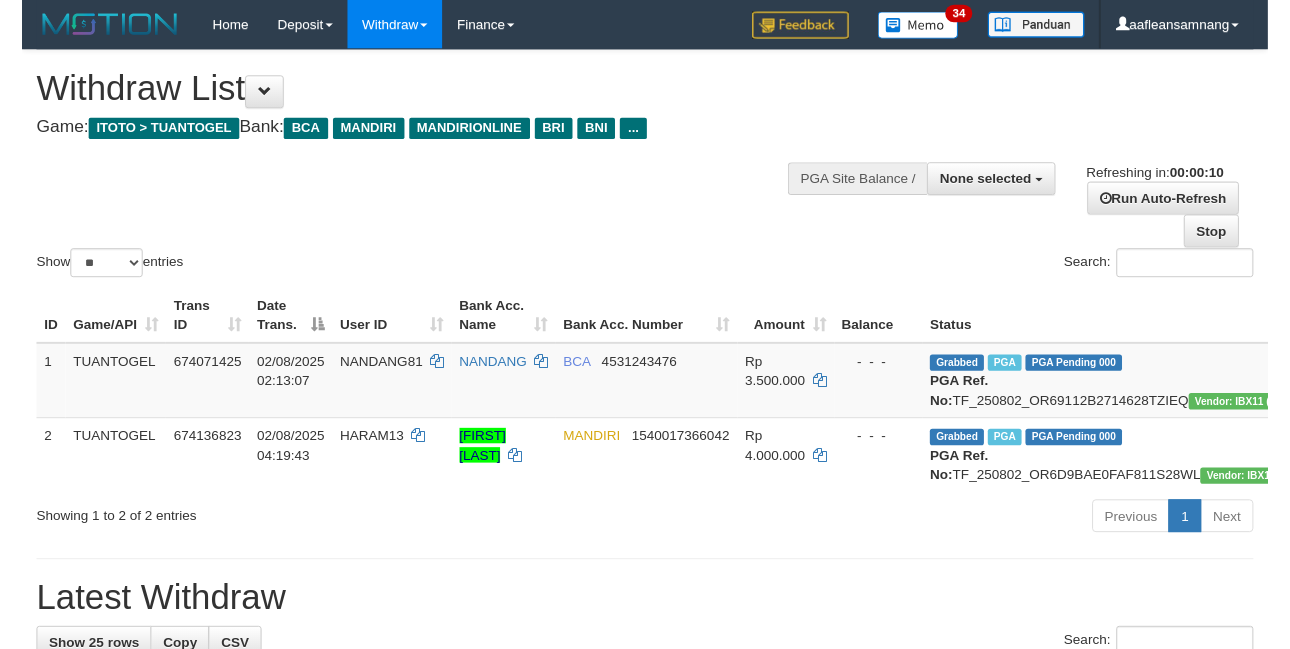 scroll, scrollTop: 0, scrollLeft: 0, axis: both 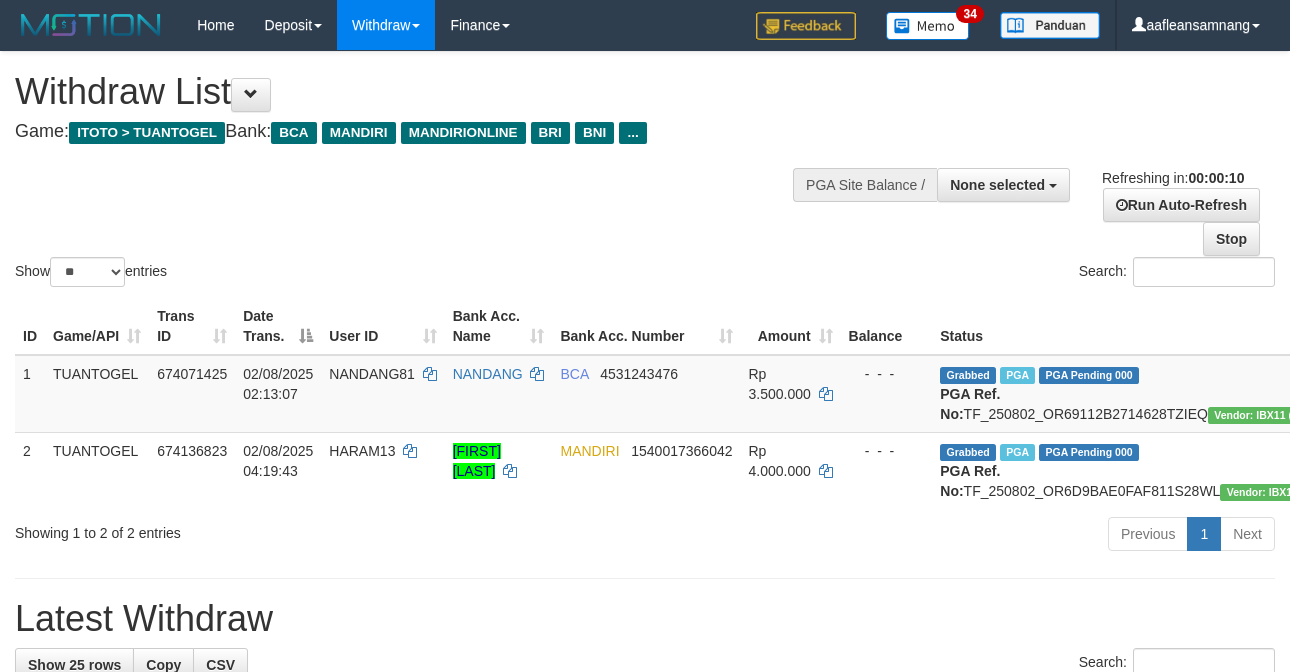select 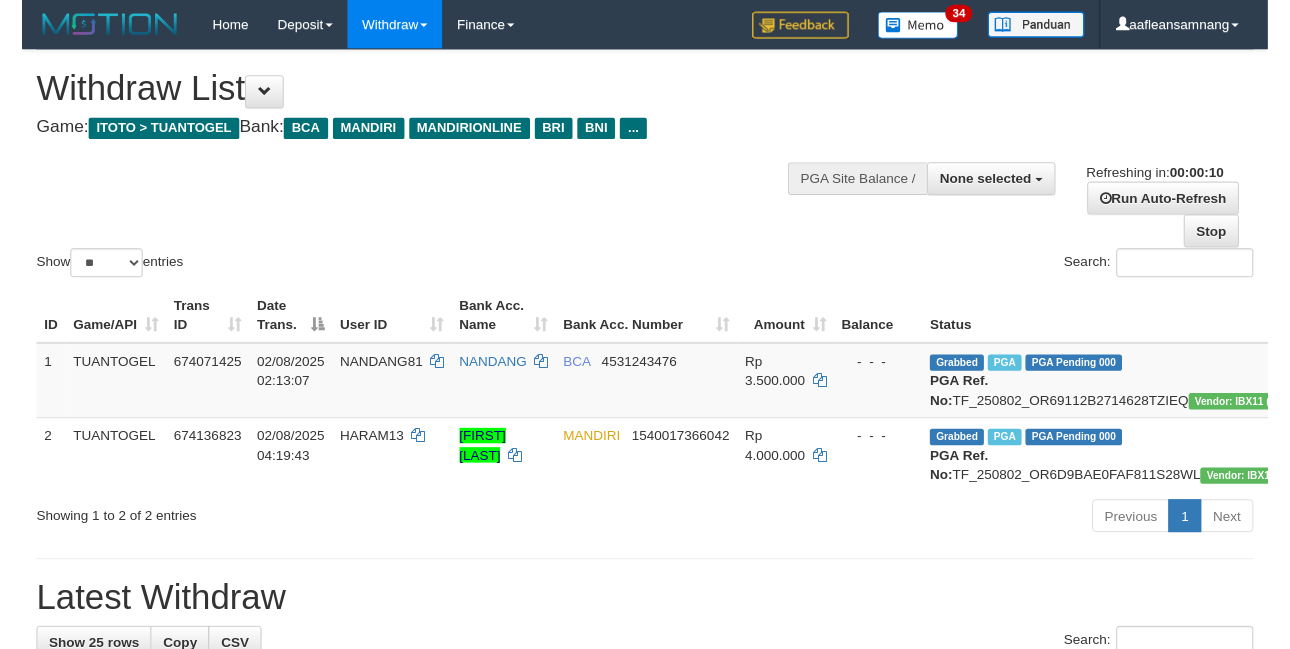 scroll, scrollTop: 0, scrollLeft: 0, axis: both 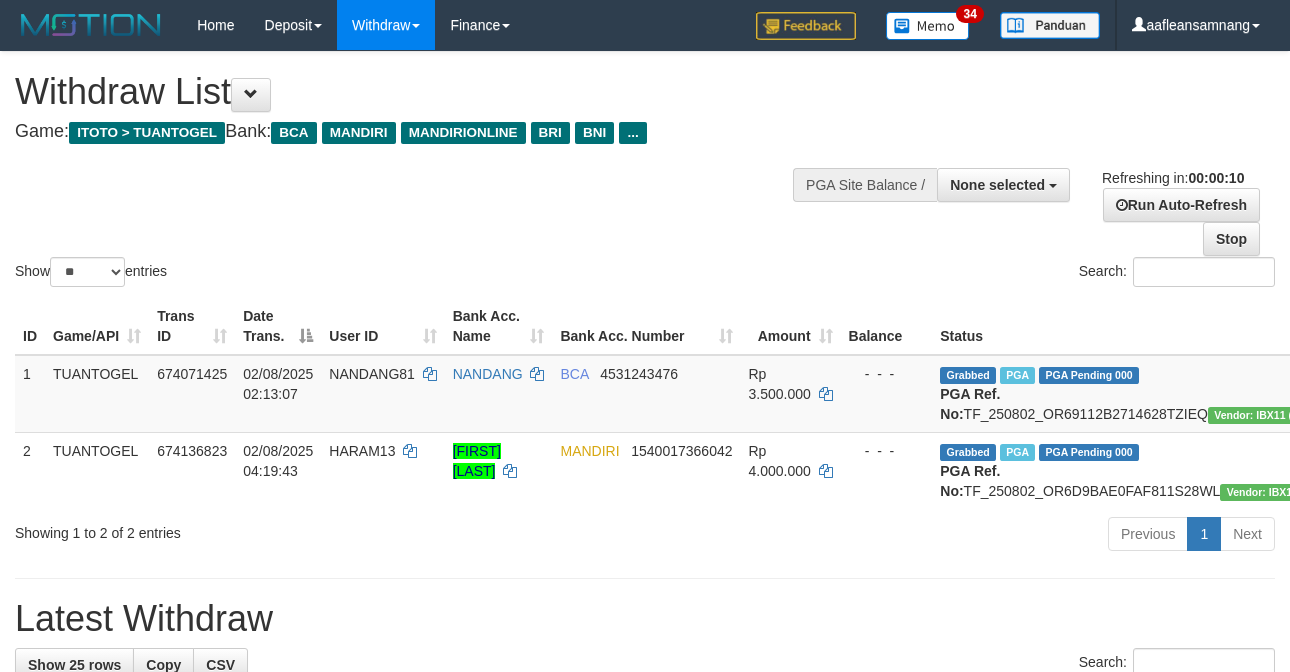 select 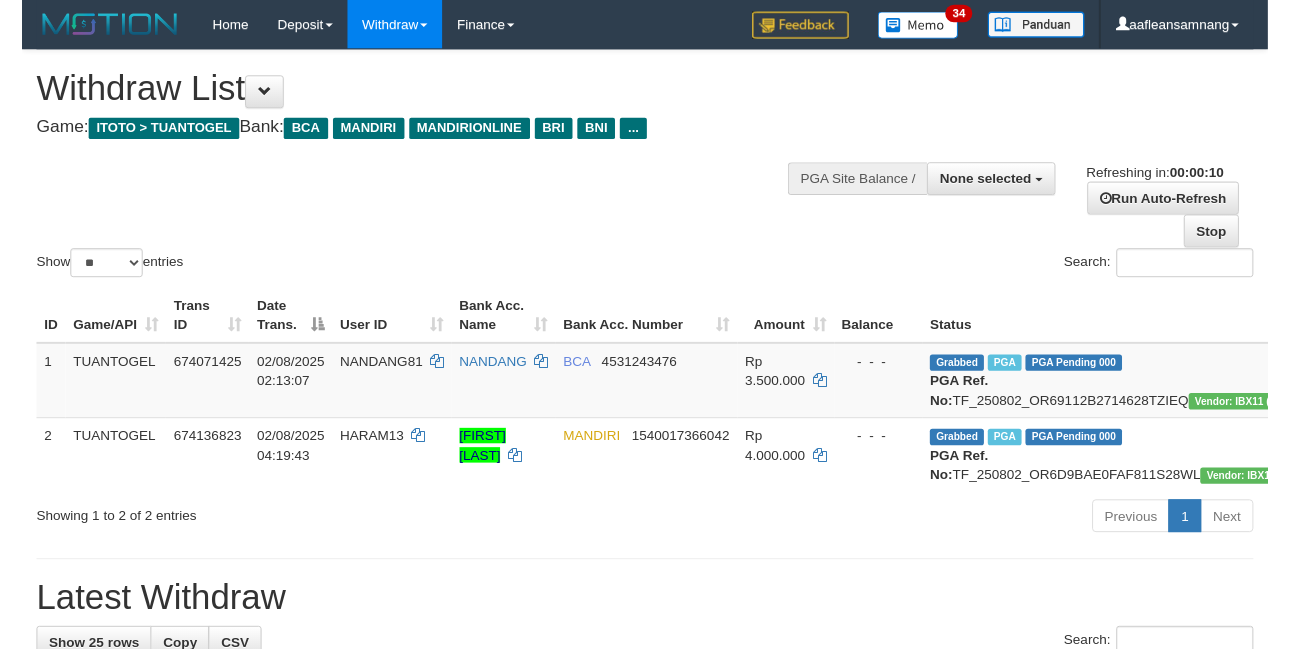 scroll, scrollTop: 0, scrollLeft: 0, axis: both 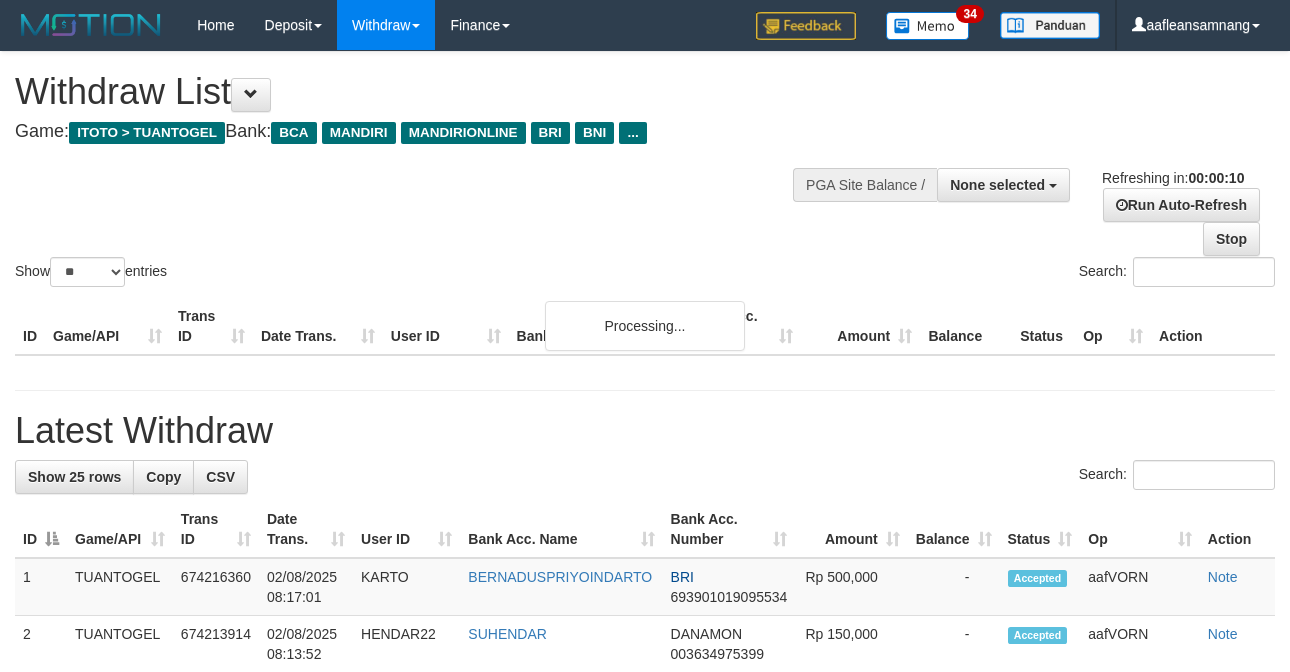 select 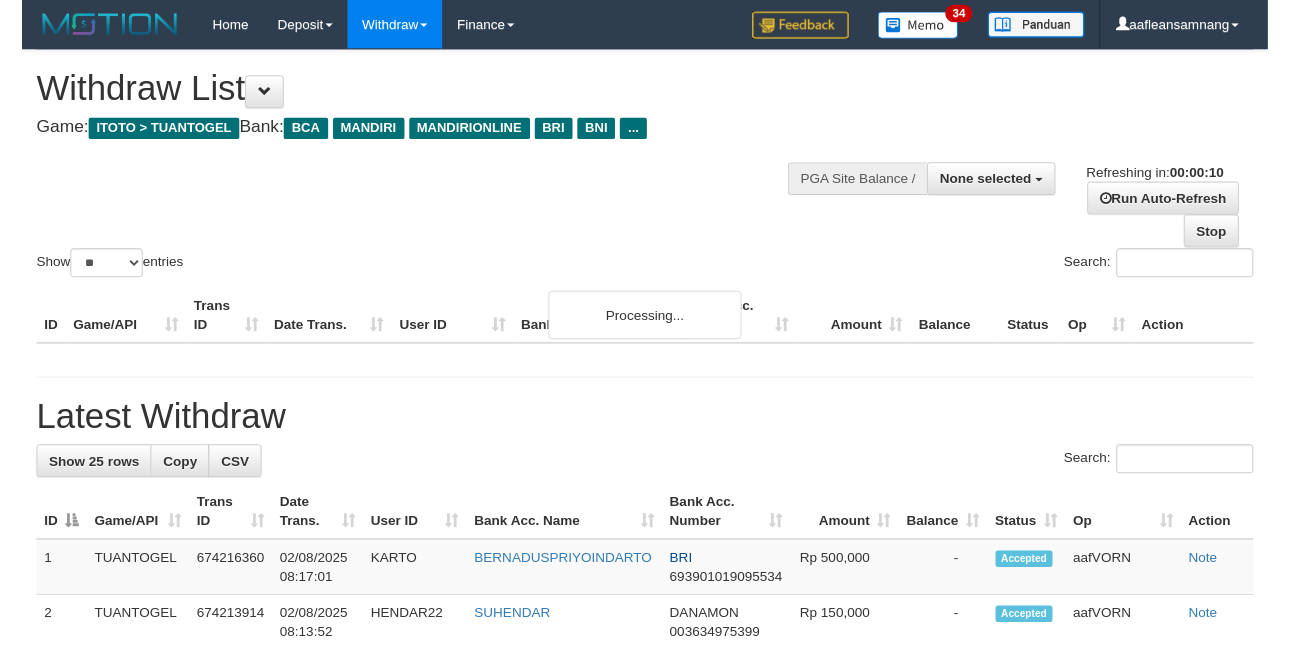 scroll, scrollTop: 0, scrollLeft: 0, axis: both 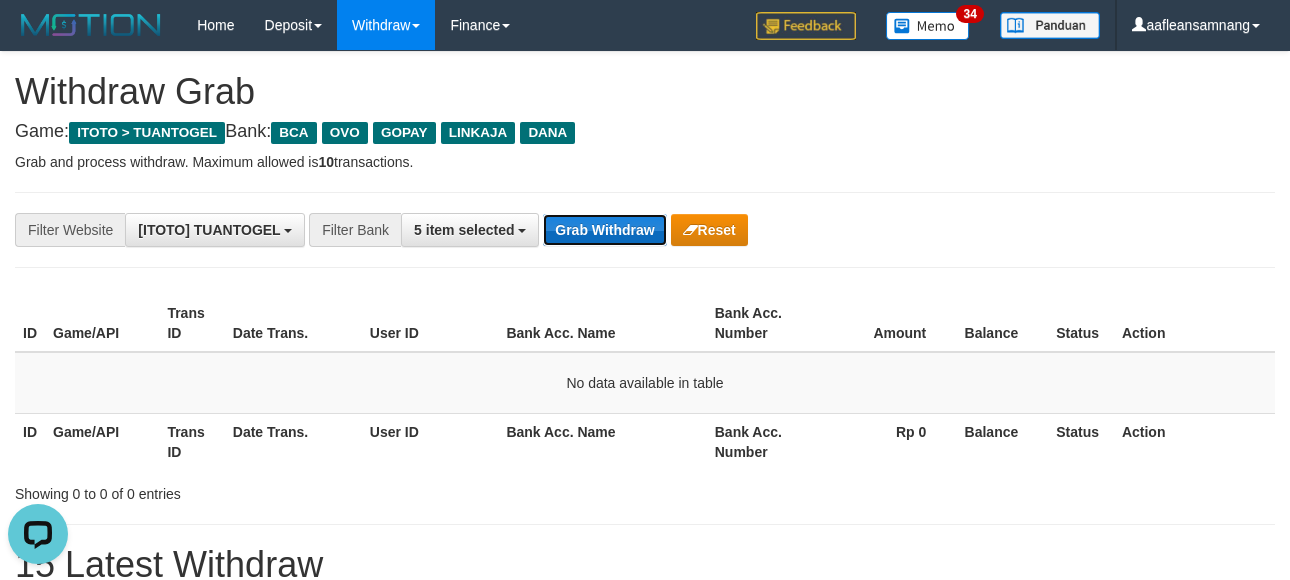 click on "Grab Withdraw" at bounding box center [604, 230] 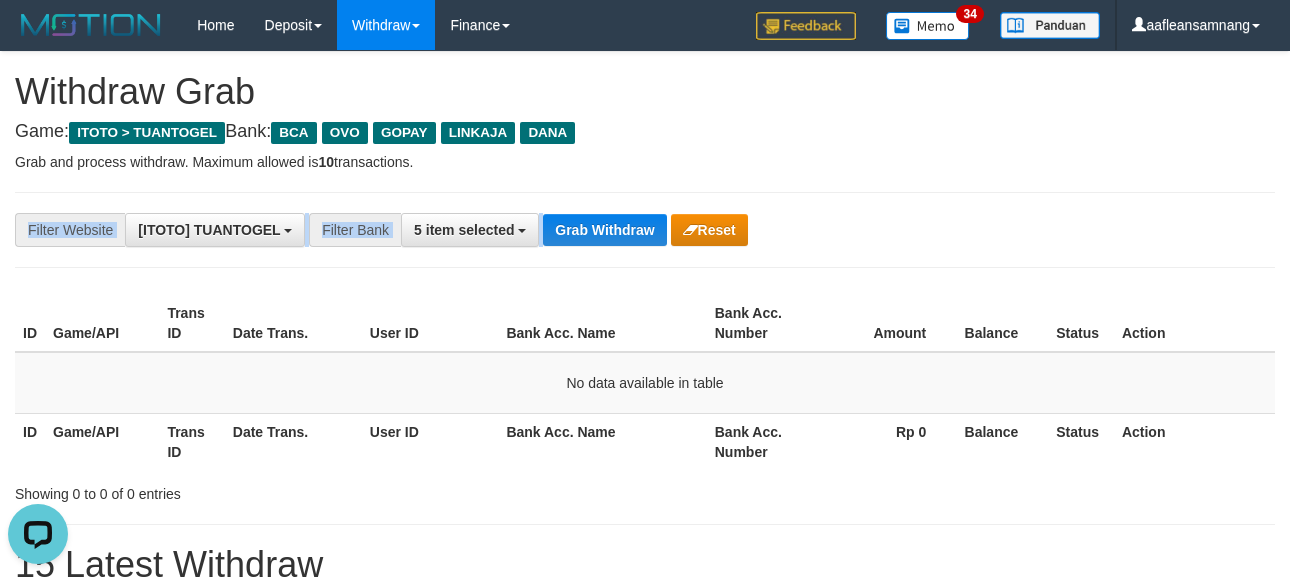 click on "**********" at bounding box center [645, 230] 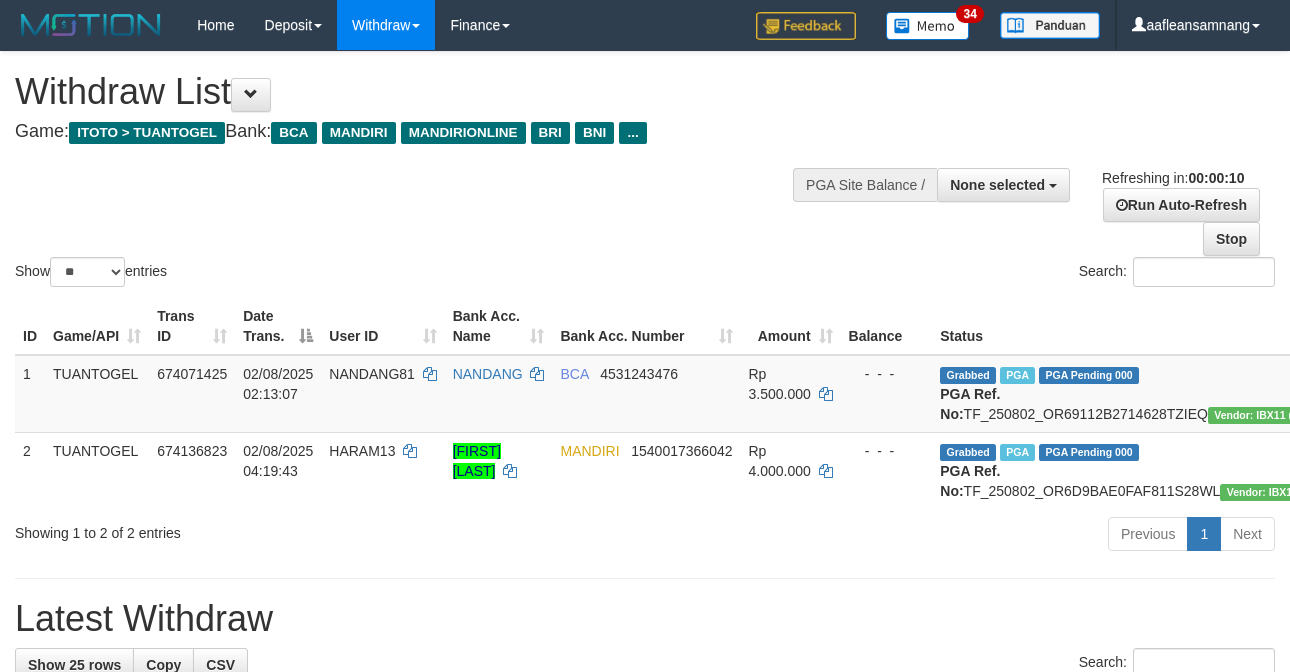 select 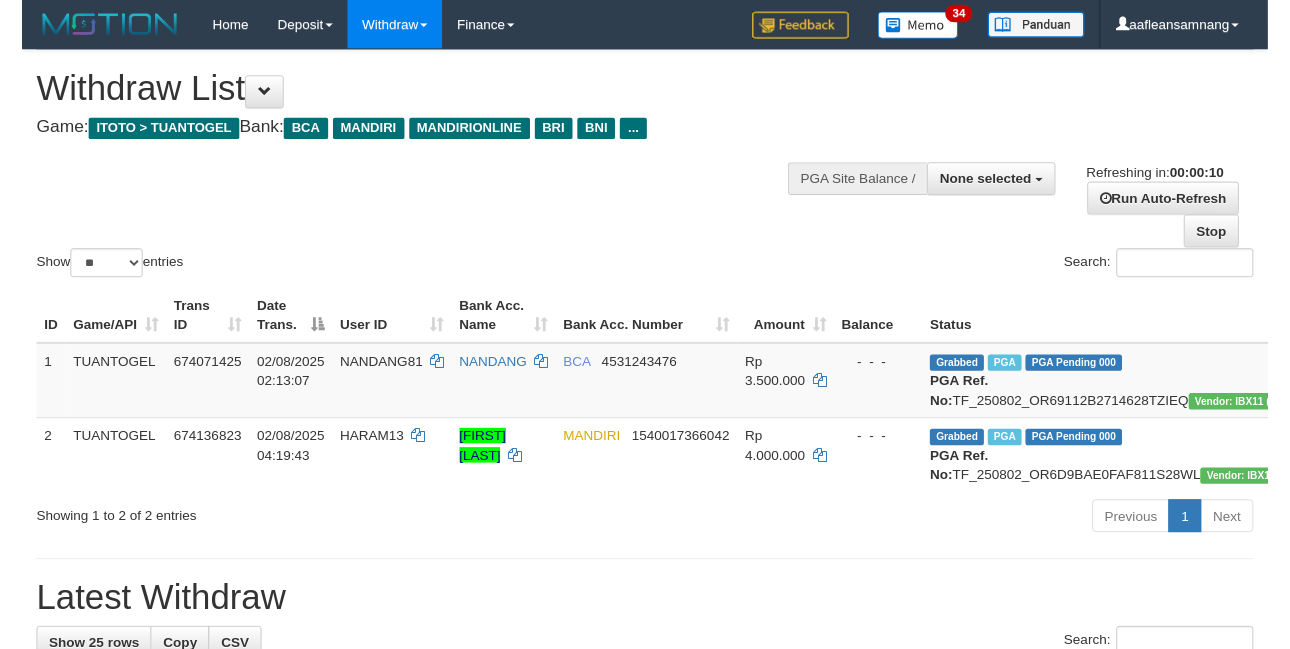 scroll, scrollTop: 0, scrollLeft: 0, axis: both 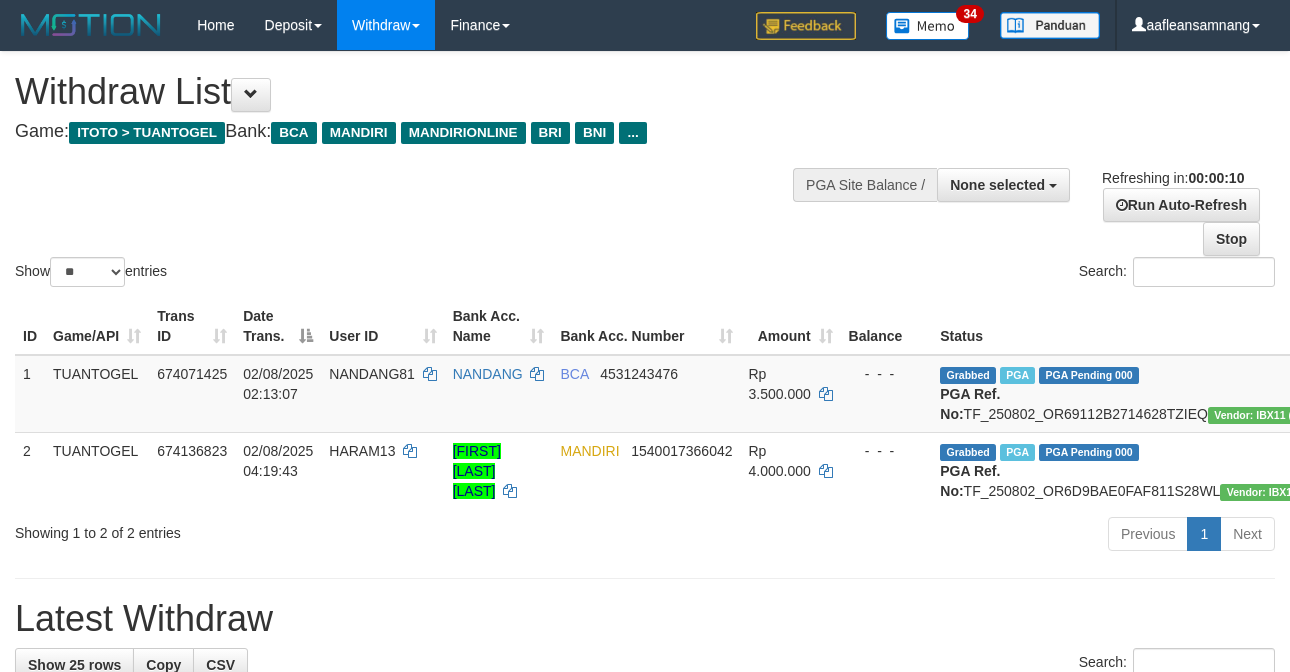 select 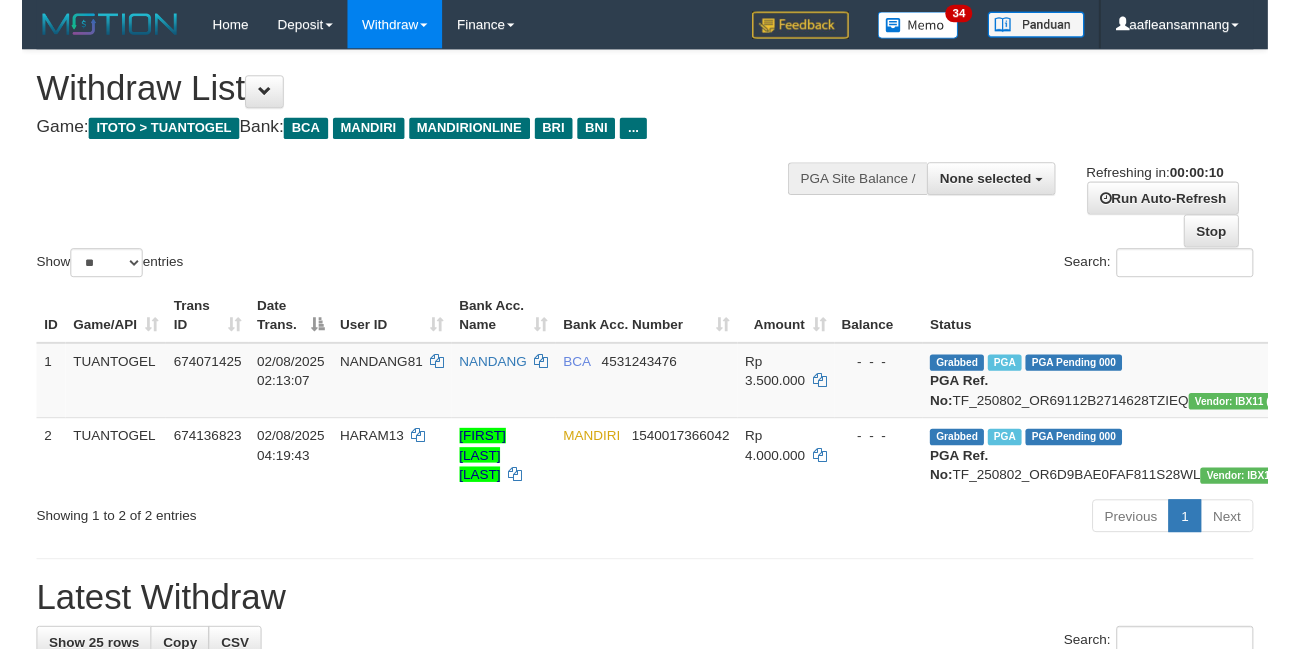 scroll, scrollTop: 0, scrollLeft: 0, axis: both 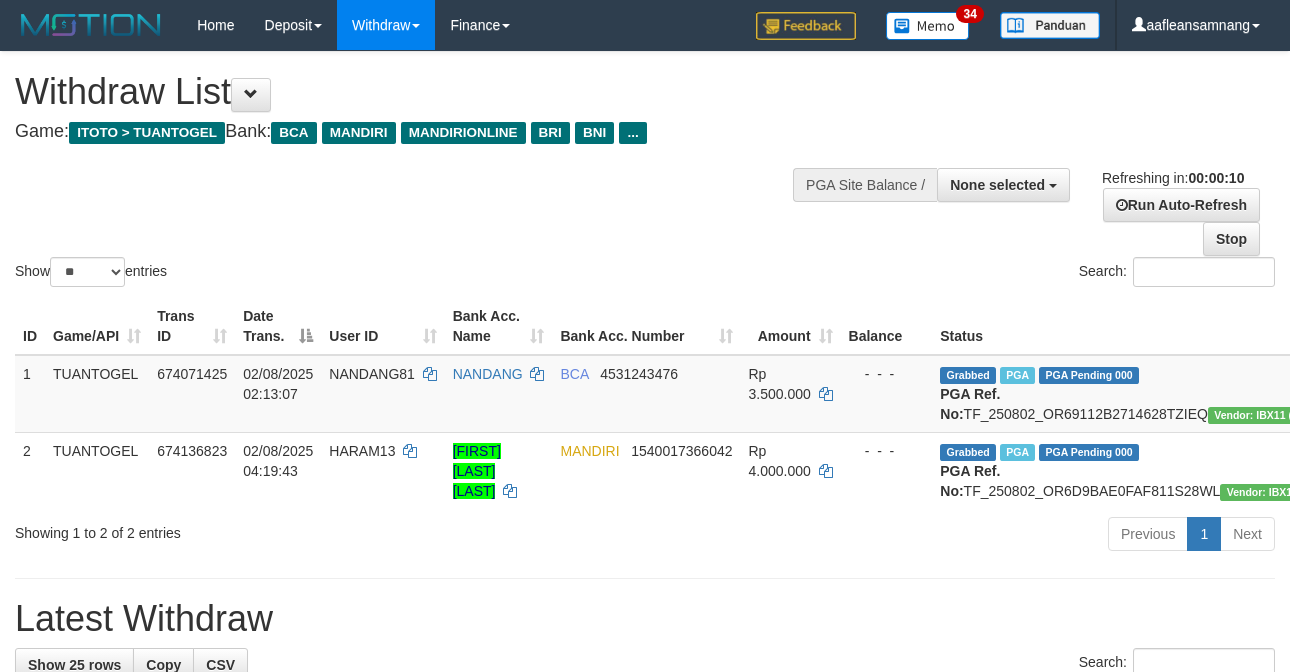 select 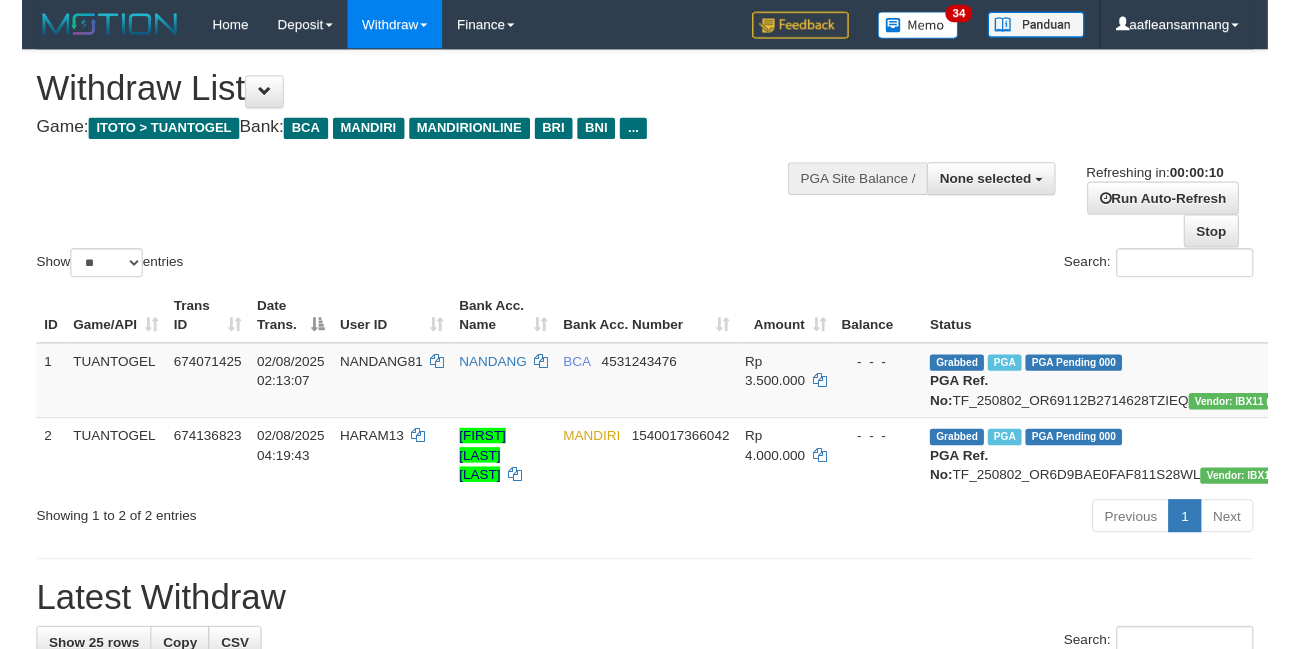 scroll, scrollTop: 0, scrollLeft: 0, axis: both 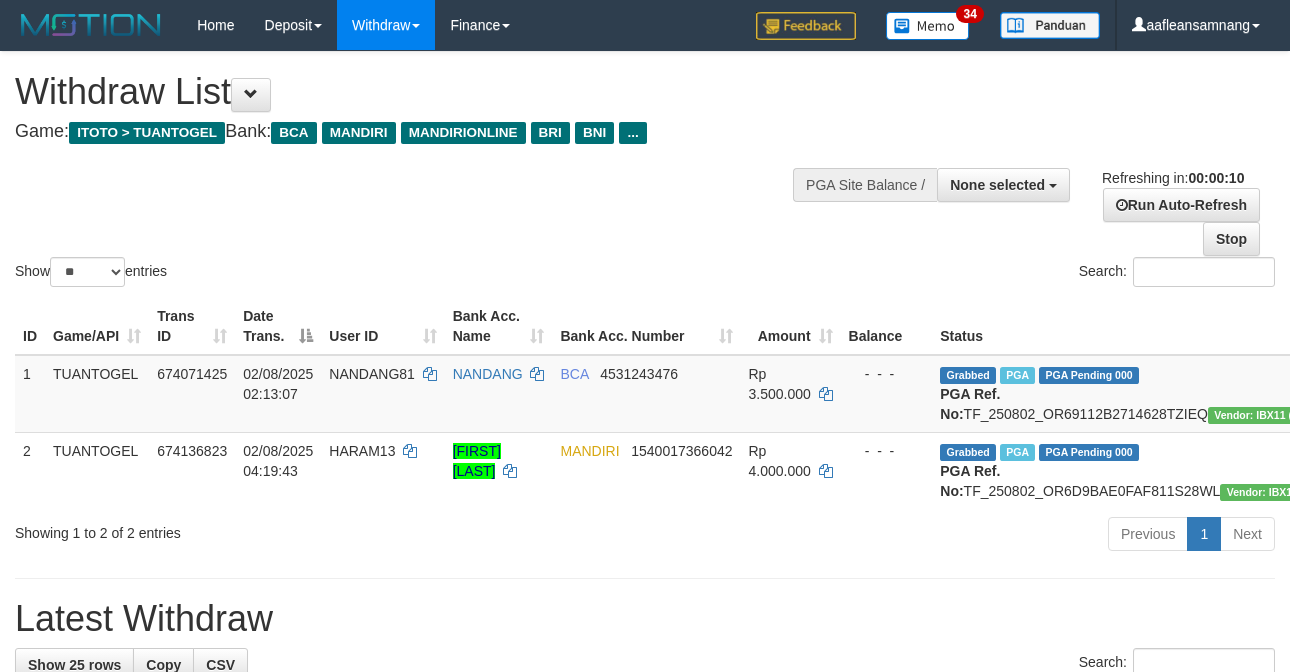 select 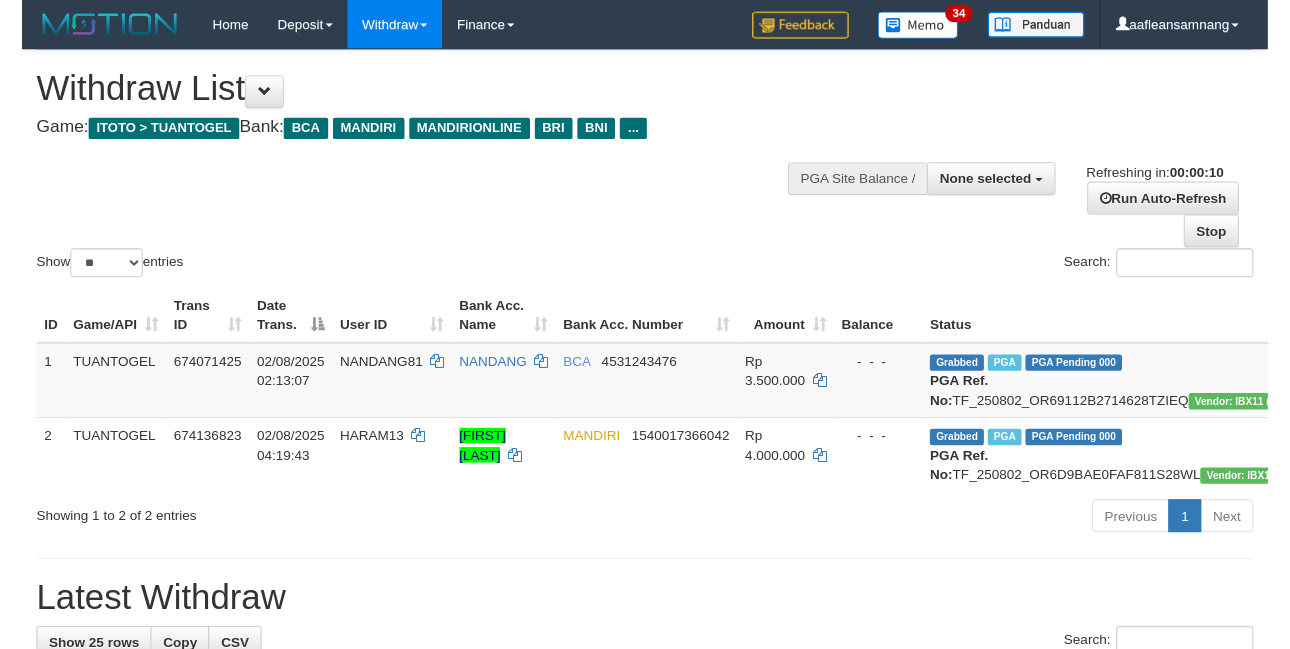 scroll, scrollTop: 0, scrollLeft: 0, axis: both 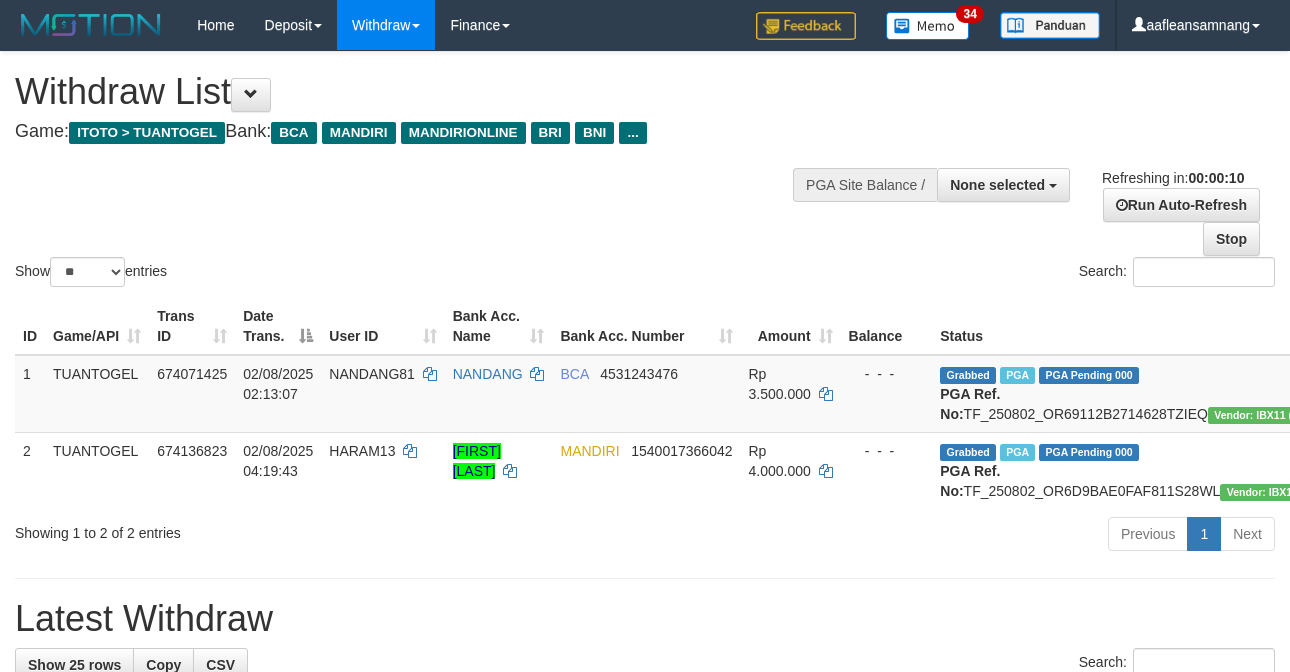 select 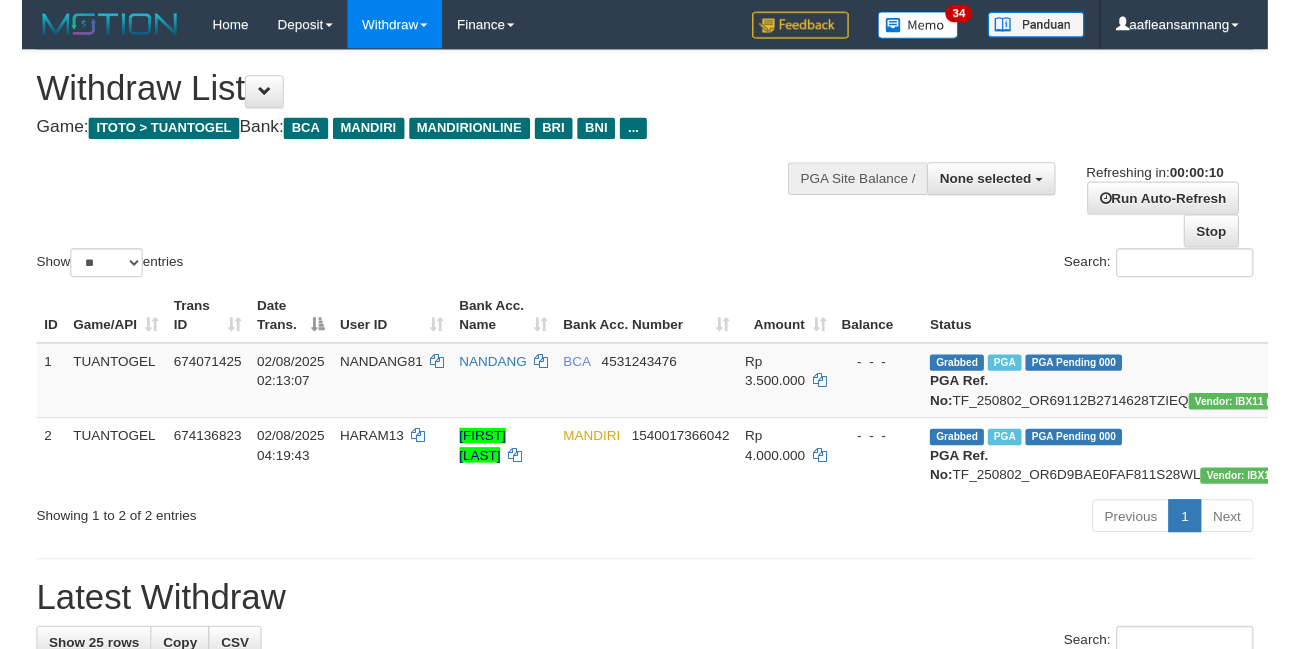 scroll, scrollTop: 0, scrollLeft: 0, axis: both 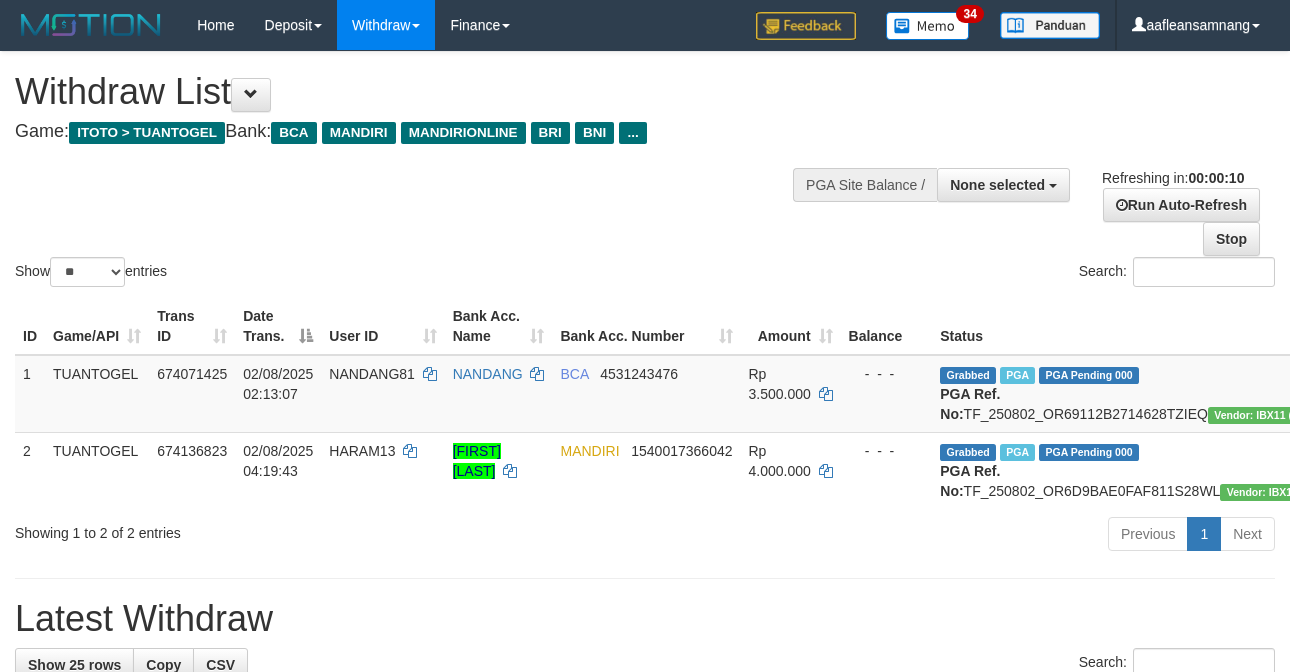 select 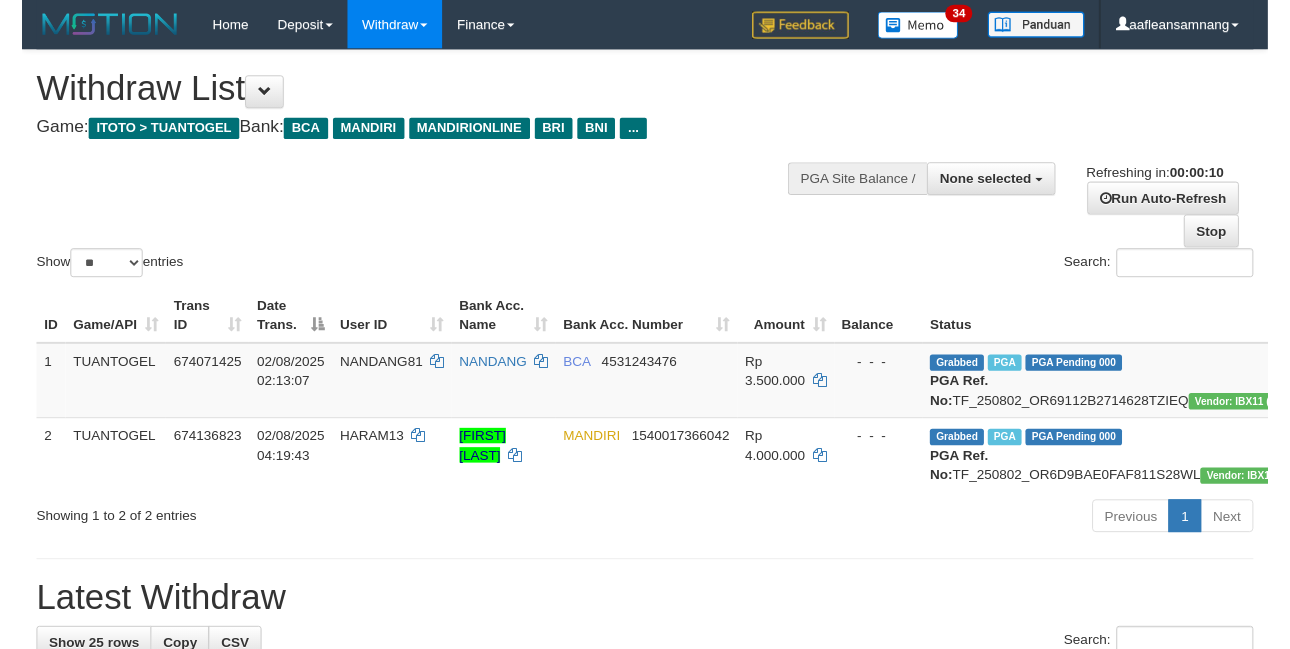 scroll, scrollTop: 0, scrollLeft: 0, axis: both 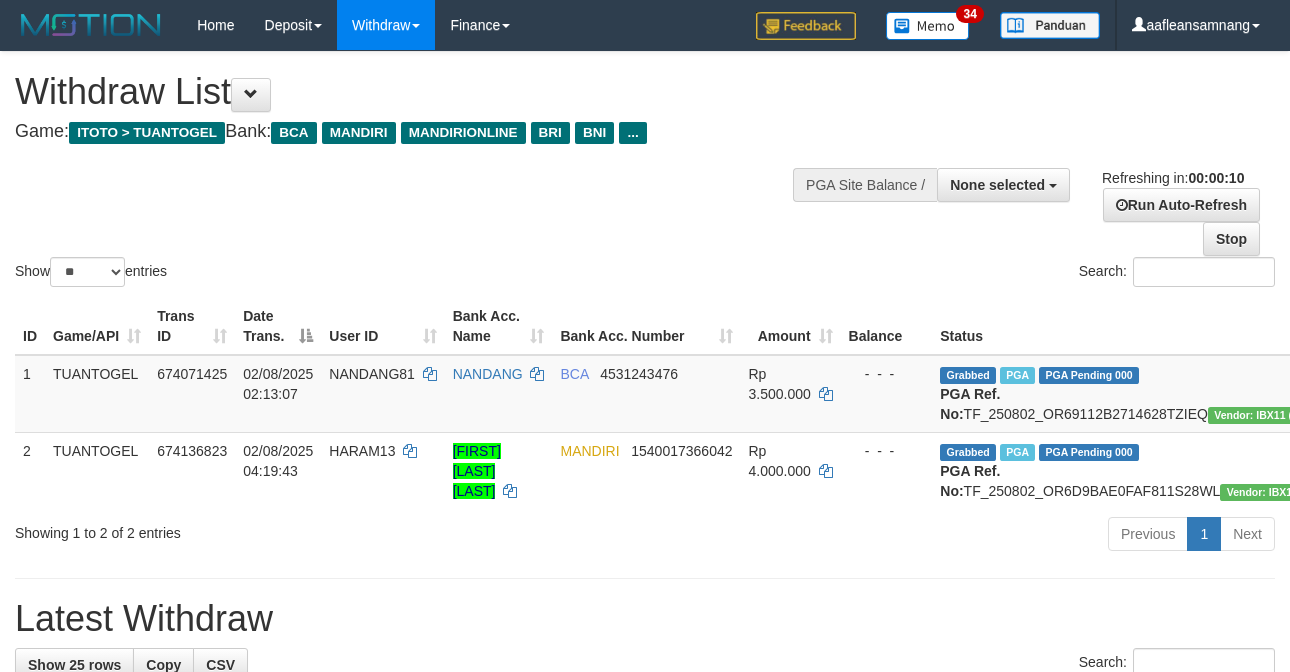 select 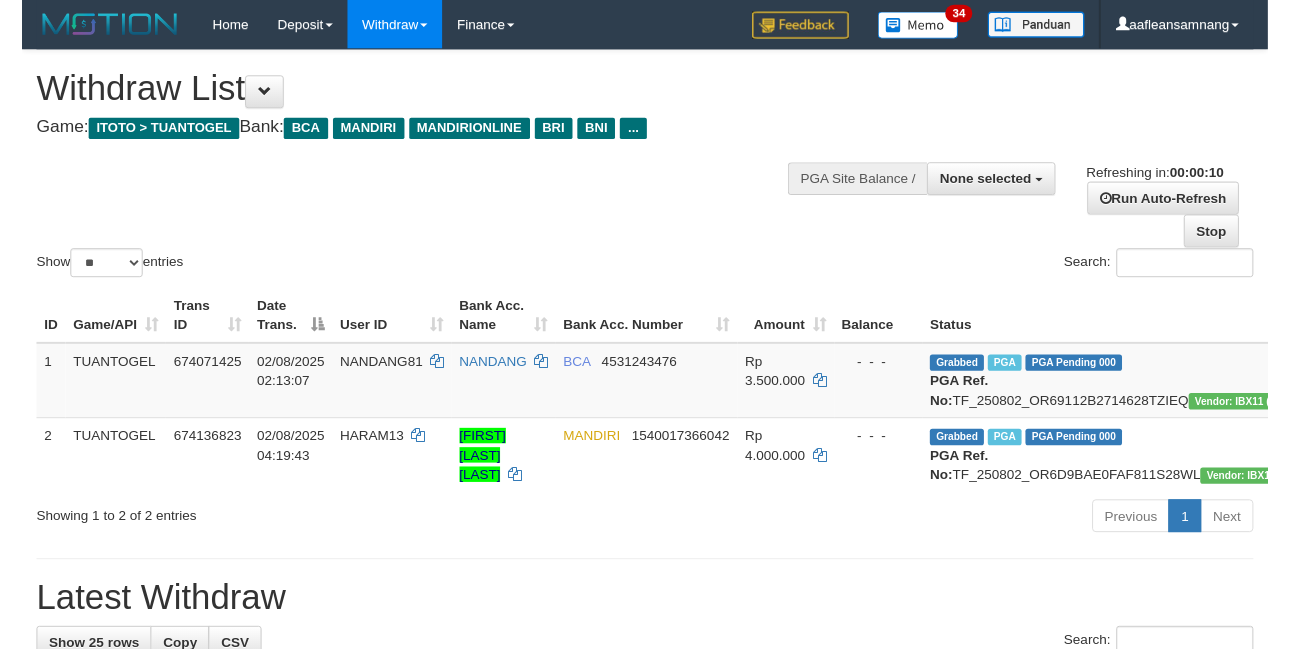 scroll, scrollTop: 0, scrollLeft: 0, axis: both 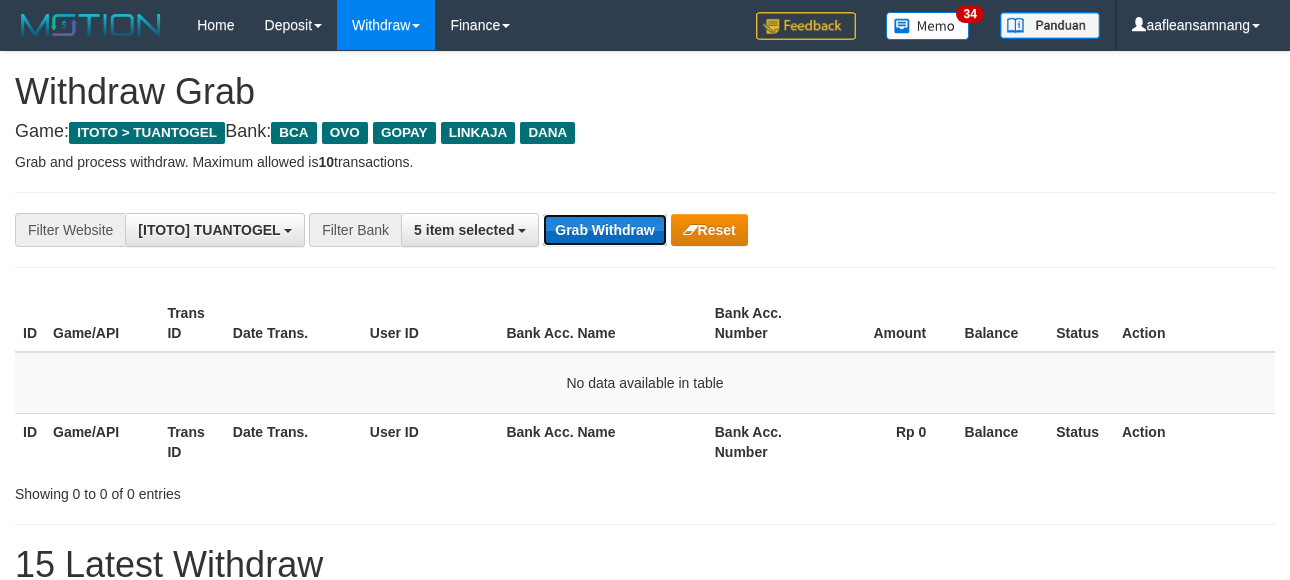 click on "Grab Withdraw" at bounding box center [604, 230] 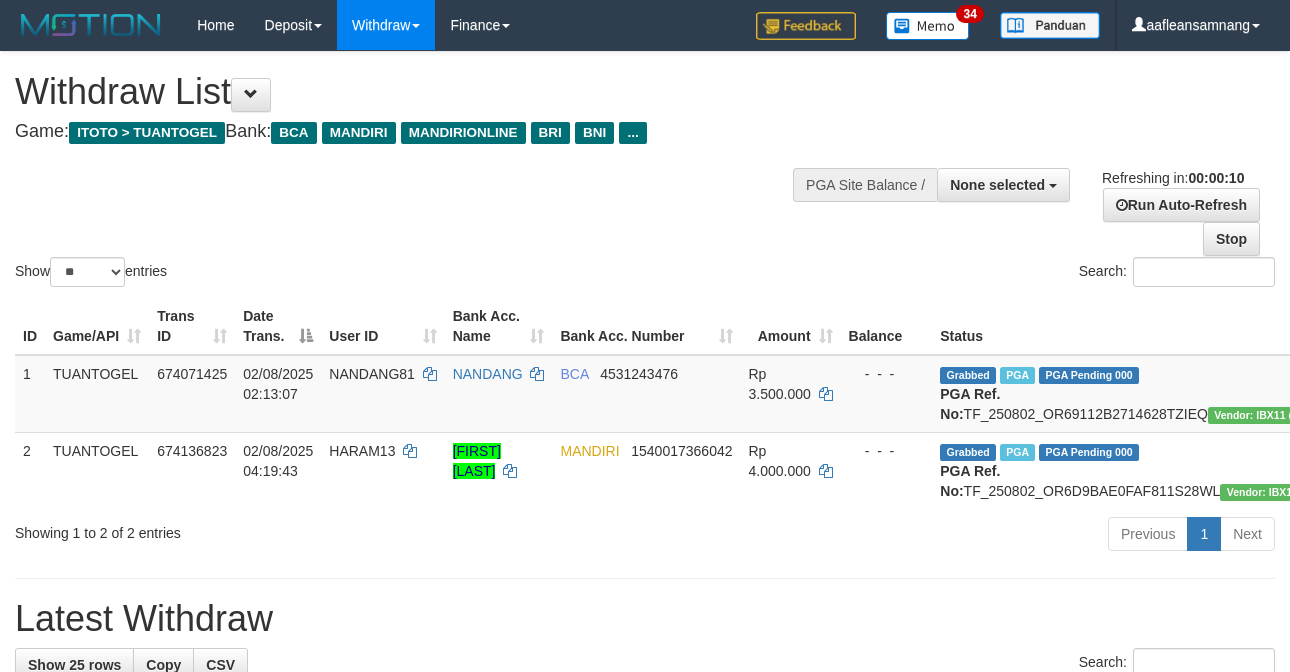 select 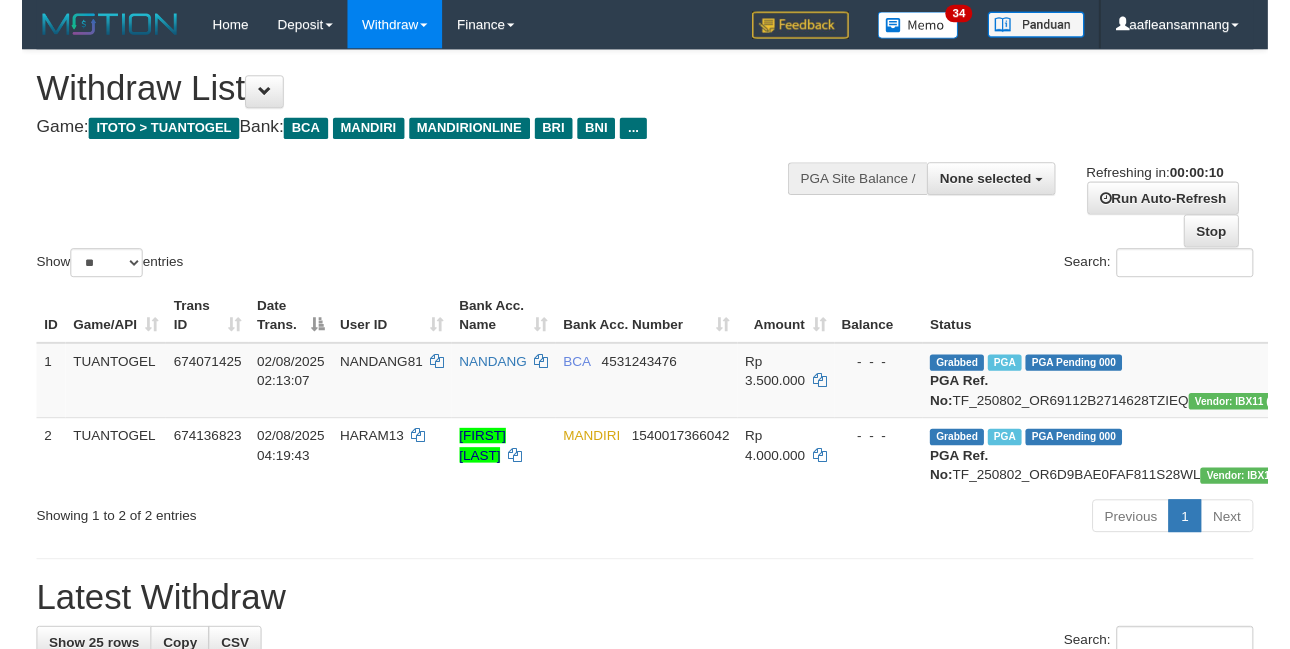scroll, scrollTop: 0, scrollLeft: 0, axis: both 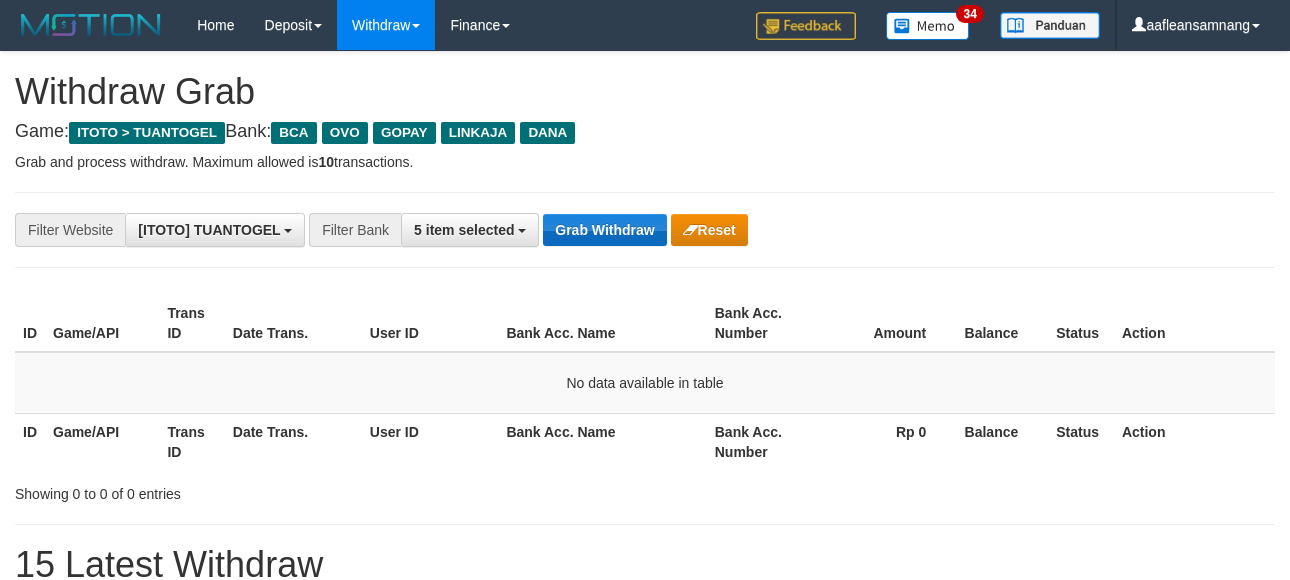 click on "**********" at bounding box center (537, 230) 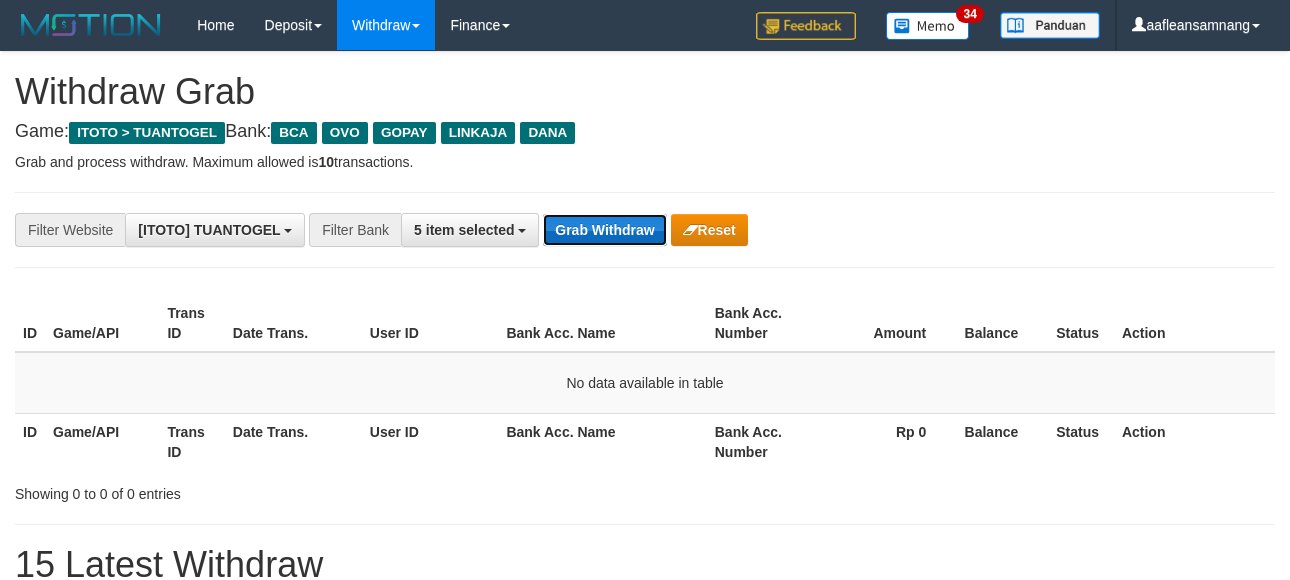 click on "Grab Withdraw" at bounding box center [604, 230] 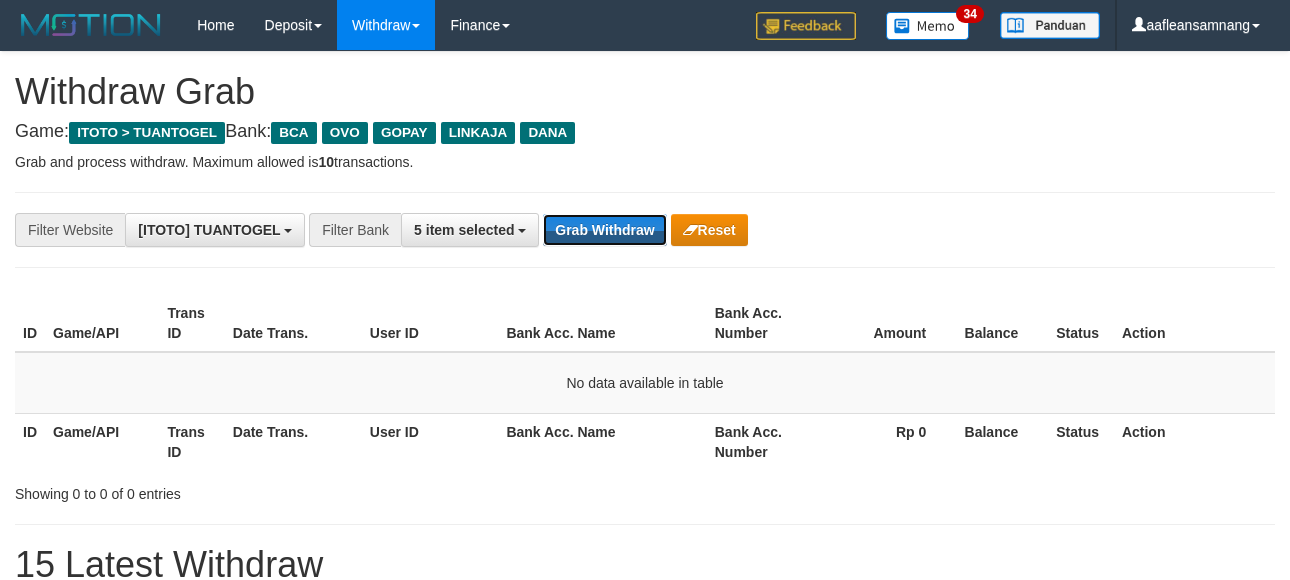drag, startPoint x: 639, startPoint y: 228, endPoint x: 1311, endPoint y: 478, distance: 716.9965 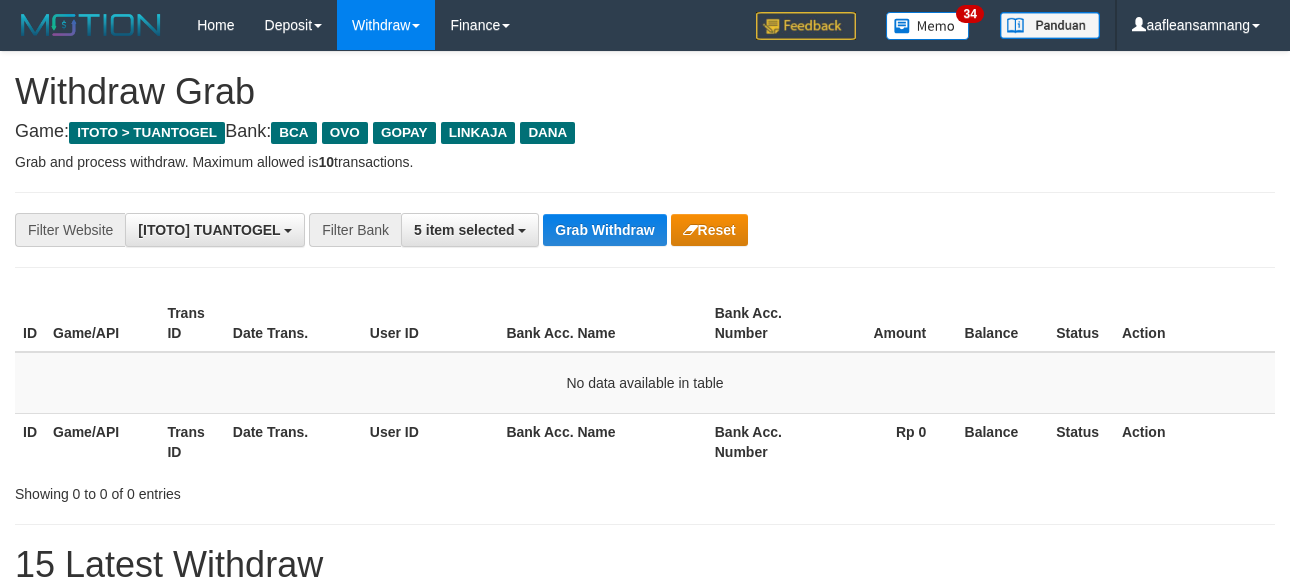 scroll, scrollTop: 0, scrollLeft: 0, axis: both 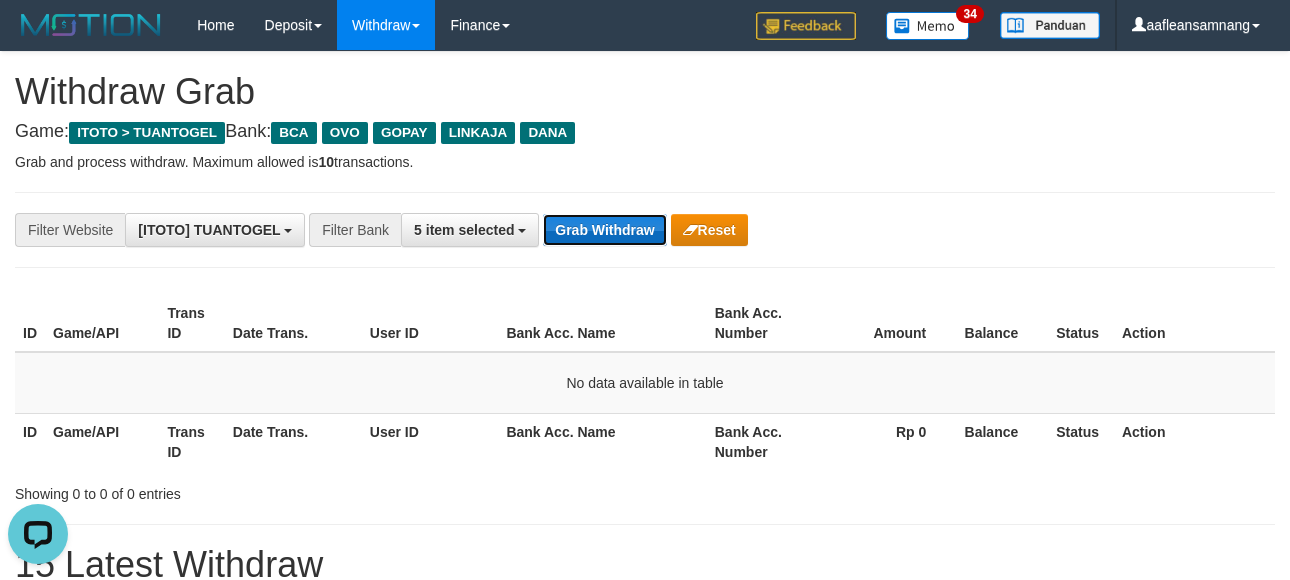 click on "Grab Withdraw" at bounding box center [604, 230] 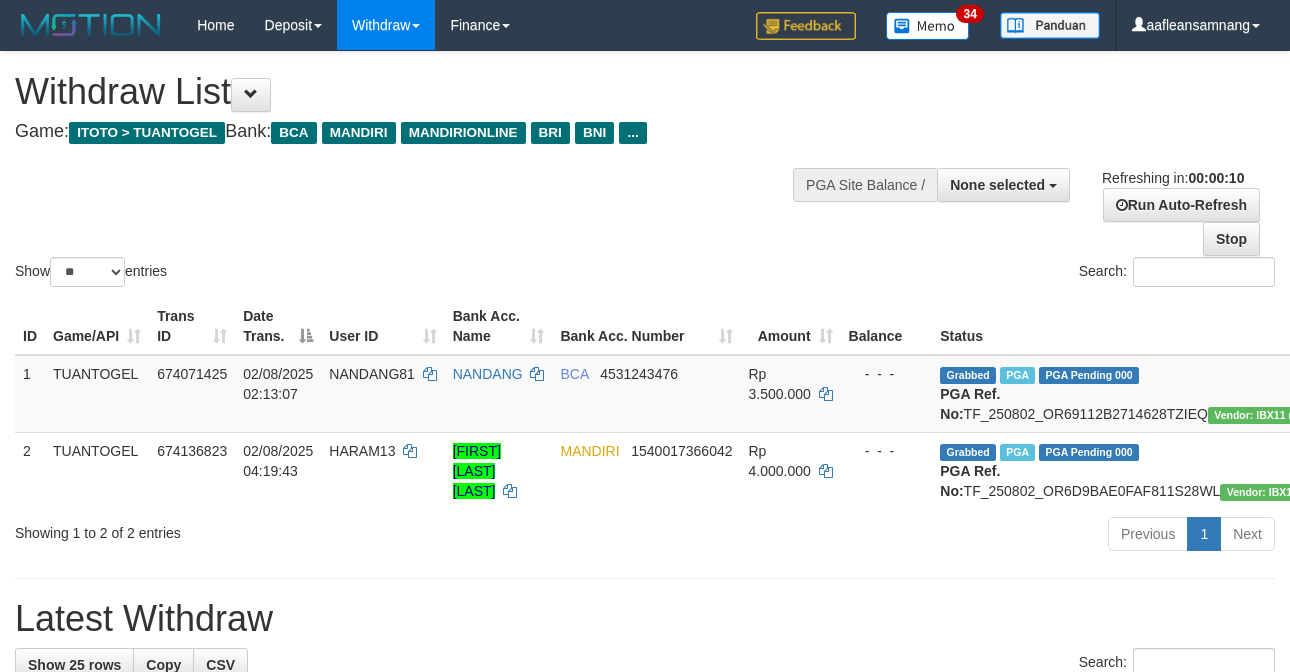 select 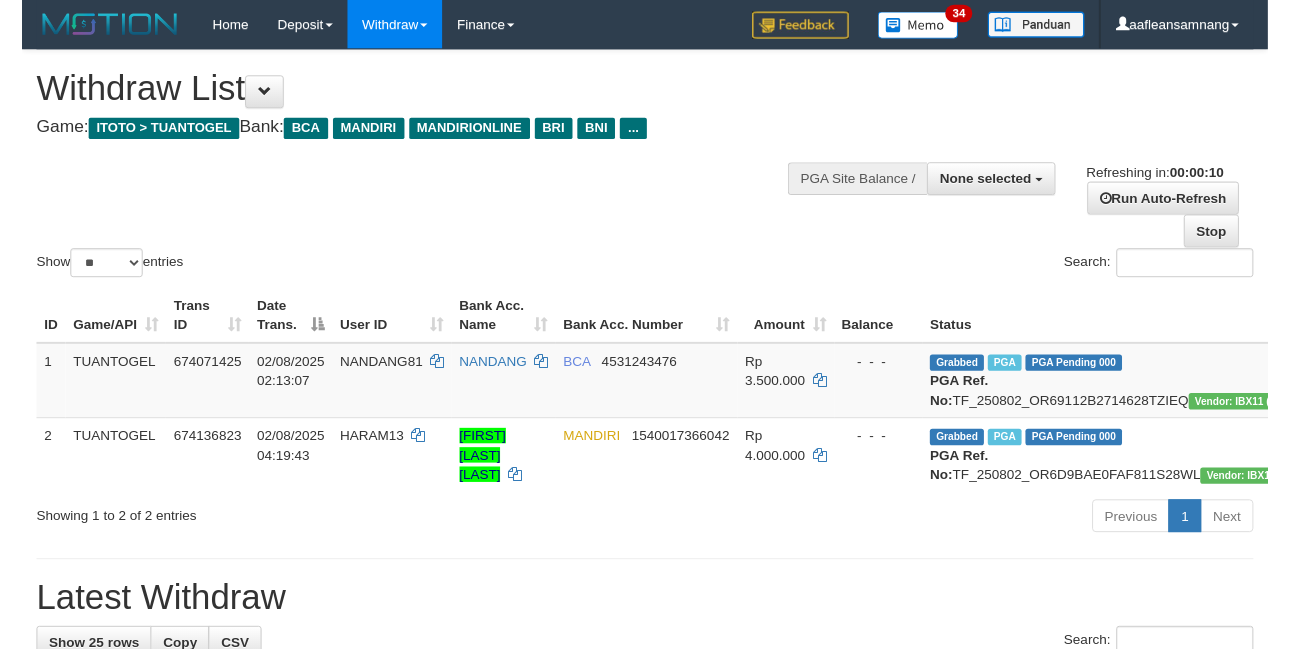 scroll, scrollTop: 0, scrollLeft: 0, axis: both 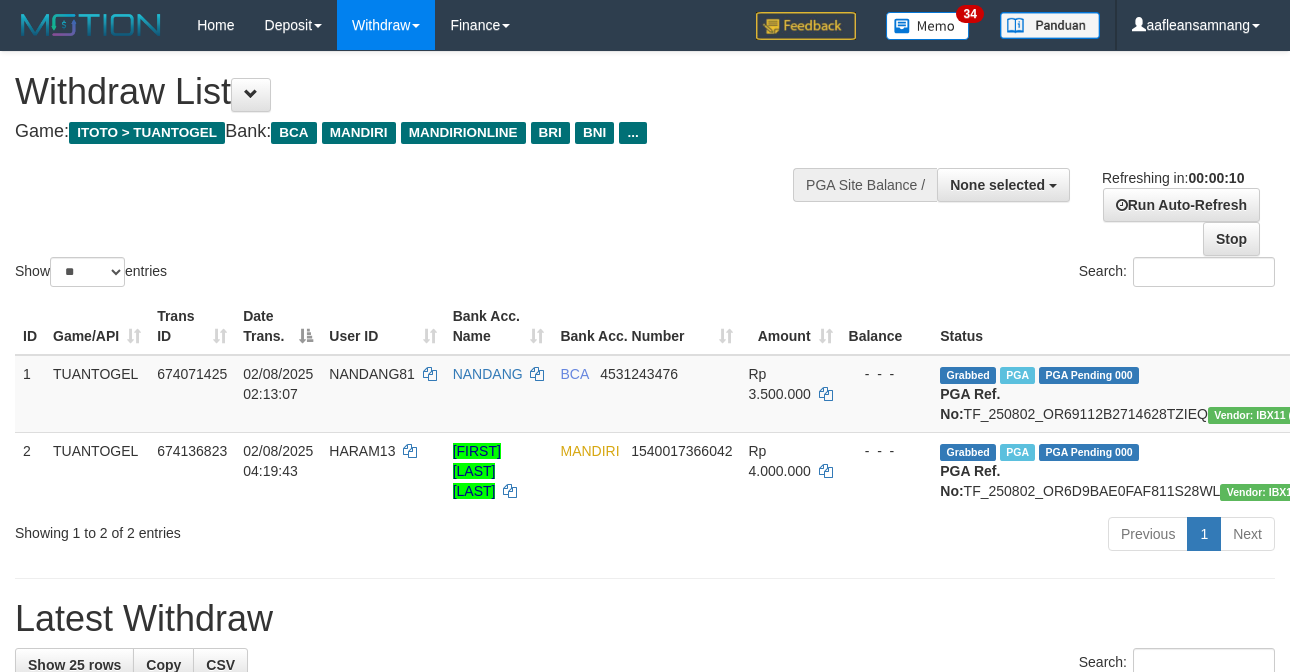 select 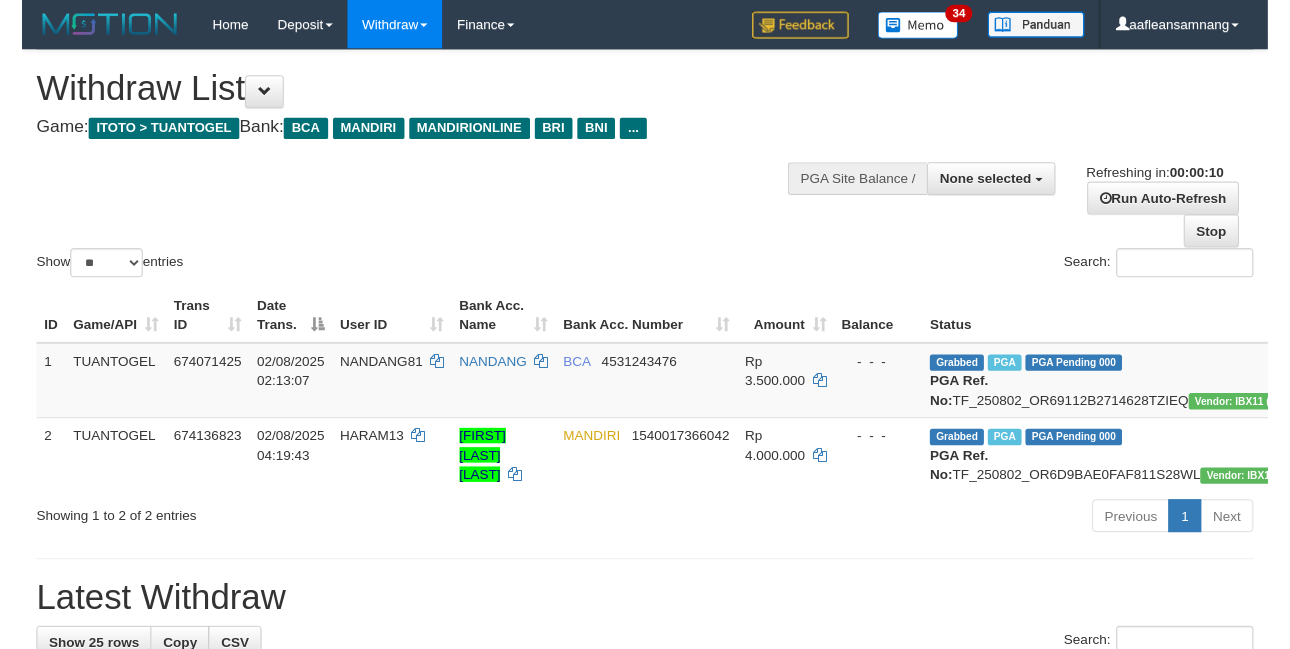 scroll, scrollTop: 0, scrollLeft: 0, axis: both 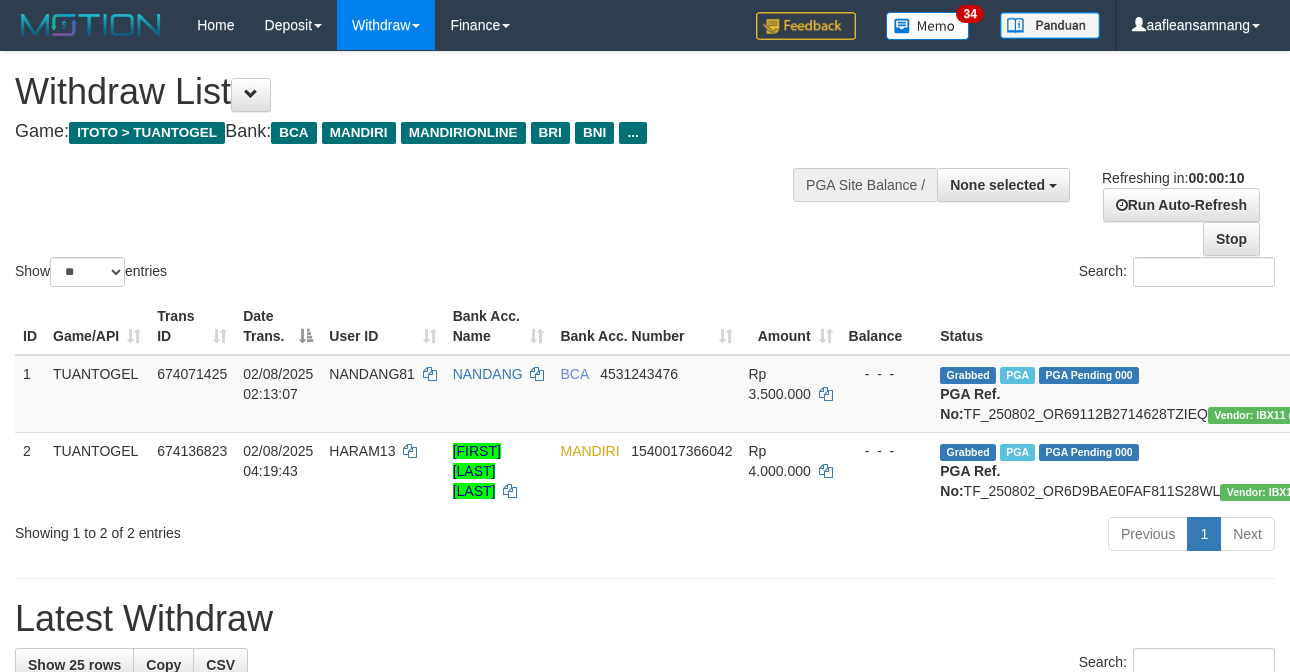 select 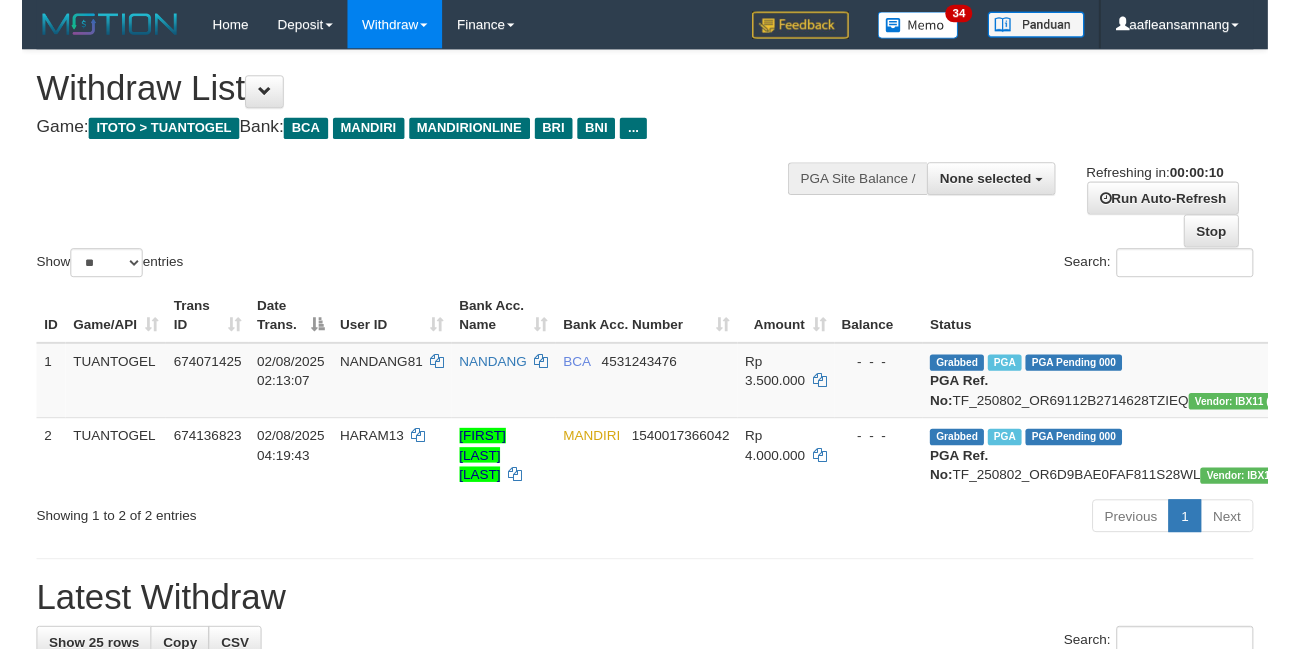 scroll, scrollTop: 0, scrollLeft: 0, axis: both 